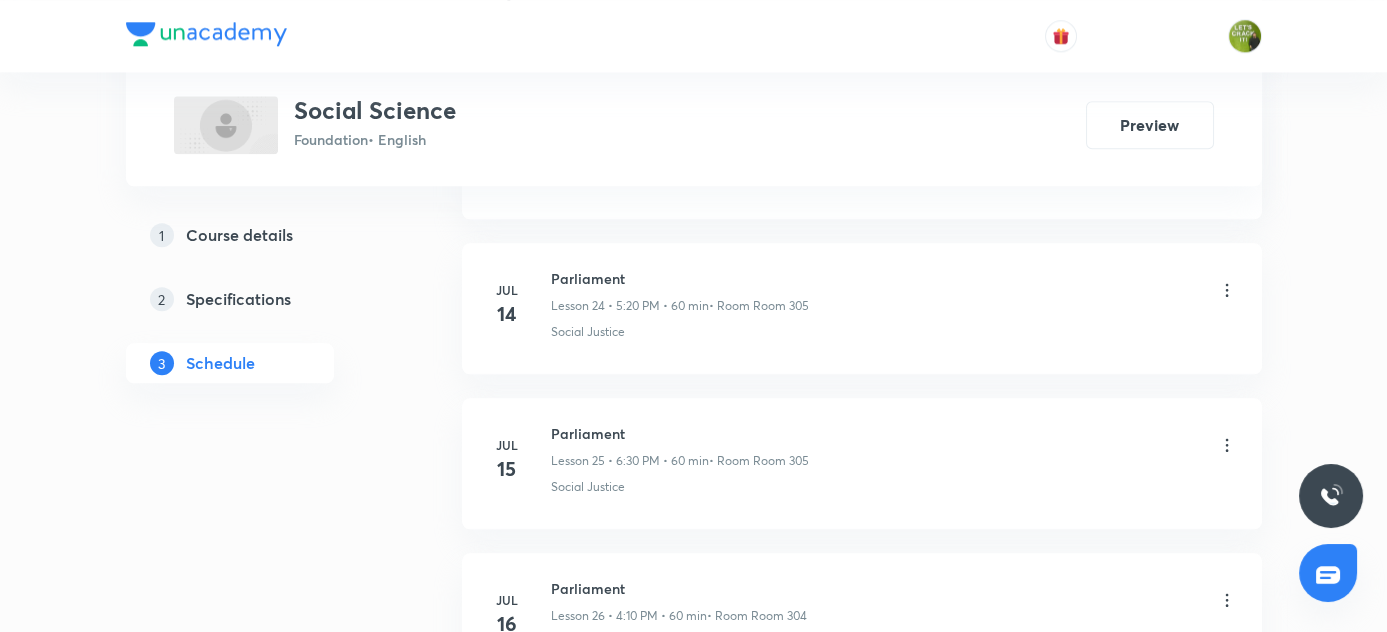 scroll, scrollTop: 0, scrollLeft: 0, axis: both 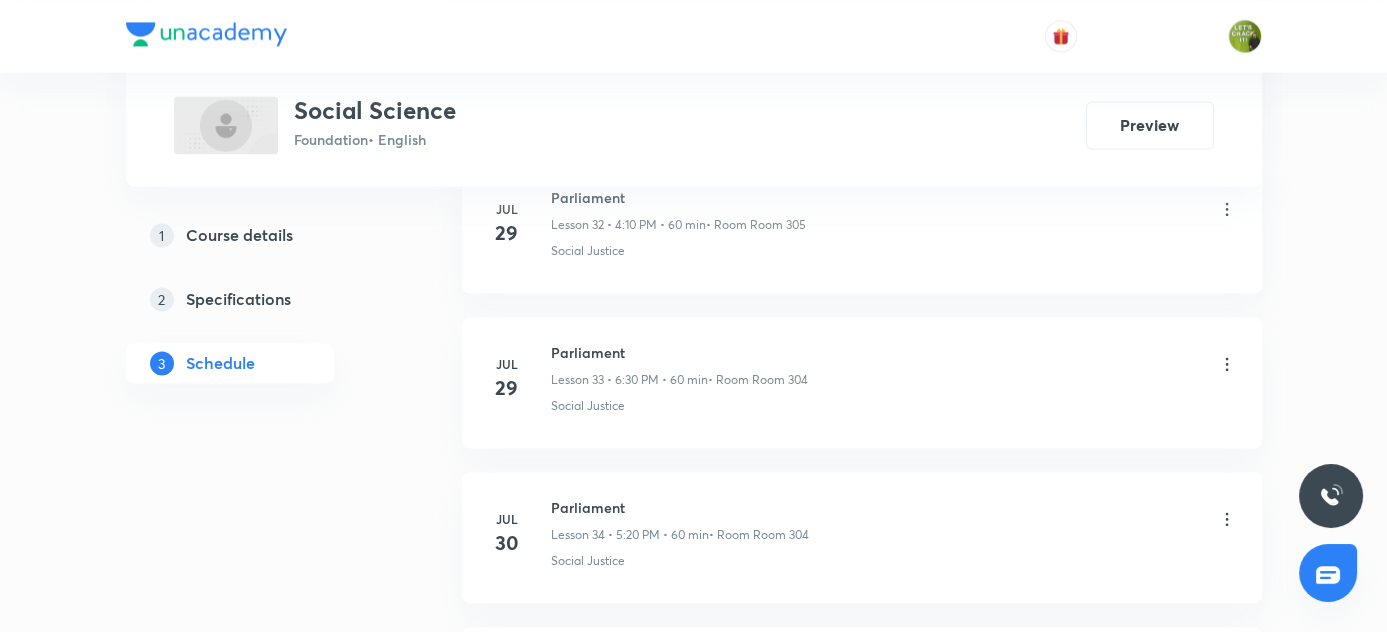 click on "Plus Courses Social Science Foundation  • English Preview 1 Course details 2 Specifications 3 Schedule Schedule 36  classes Session  37 Live class Session title 0/99 ​ Schedule for [MONTH] [DAY], [YEAR], [TIME] [AM/PM] ​ Duration (in minutes) ​   Session type Online Offline Room Select centre room Sub-concepts Select concepts that wil be covered in this session Add Cancel [MONTH] Resources Lesson 1 • [TIME] • [NUMBER] min  • Room Room [NUMBER] Types of Resources [MONTH] Constitution Lesson 2 • [TIME] • [NUMBER] min  • Room Room [NUMBER] Features of Constitution [MONTH] Constitution Lesson 3 • [TIME] • [NUMBER] min  • Room Room [NUMBER] Features of Constitution [MONTH] How,when where Lesson 4 • [TIME] • [NUMBER] min  • Room Room [NUMBER] Features of Constitution [MONTH] How,when where Lesson 5 • [TIME] • [NUMBER] min  • Room Room [NUMBER] Features of Constitution [MONTH] How,when where Lesson 6 • [TIME] • [NUMBER] min  • Room Room [NUMBER] Features of Constitution [MONTH] How,when where Lesson 7 • [TIME] • [NUMBER] min  • Room Room [NUMBER]" at bounding box center (693, -2491) 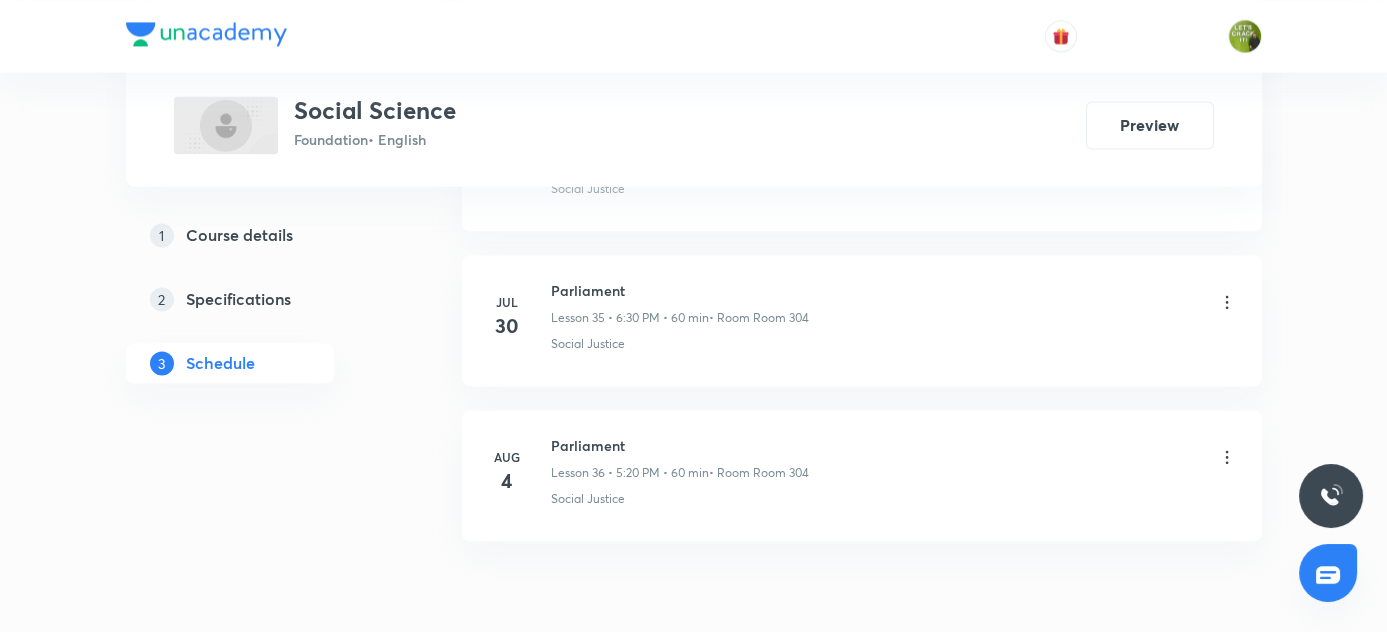 scroll, scrollTop: 6528, scrollLeft: 0, axis: vertical 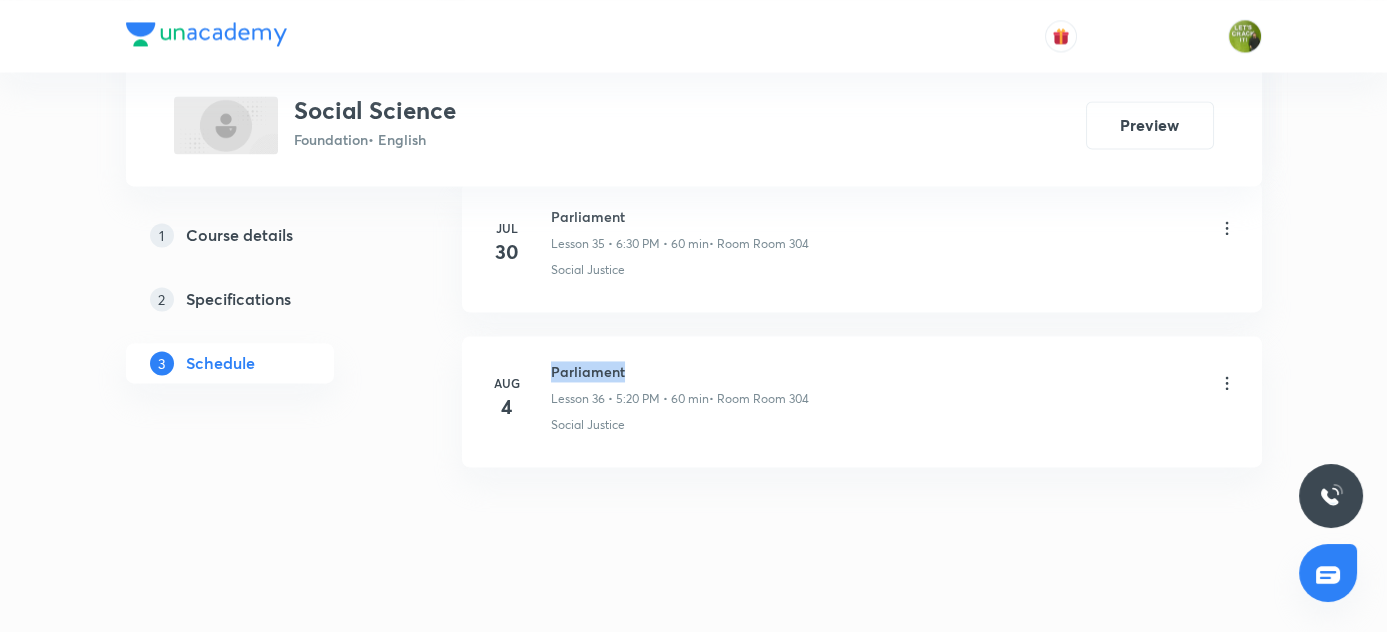 drag, startPoint x: 549, startPoint y: 346, endPoint x: 677, endPoint y: 344, distance: 128.01562 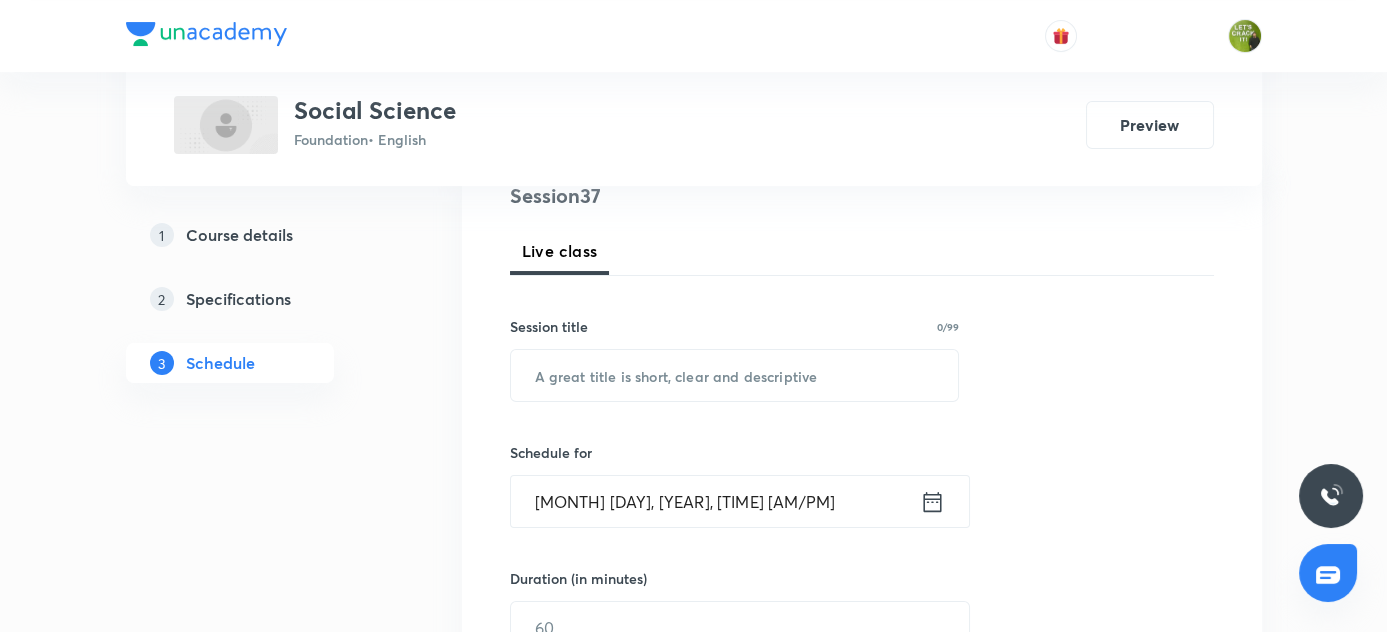 scroll, scrollTop: 173, scrollLeft: 0, axis: vertical 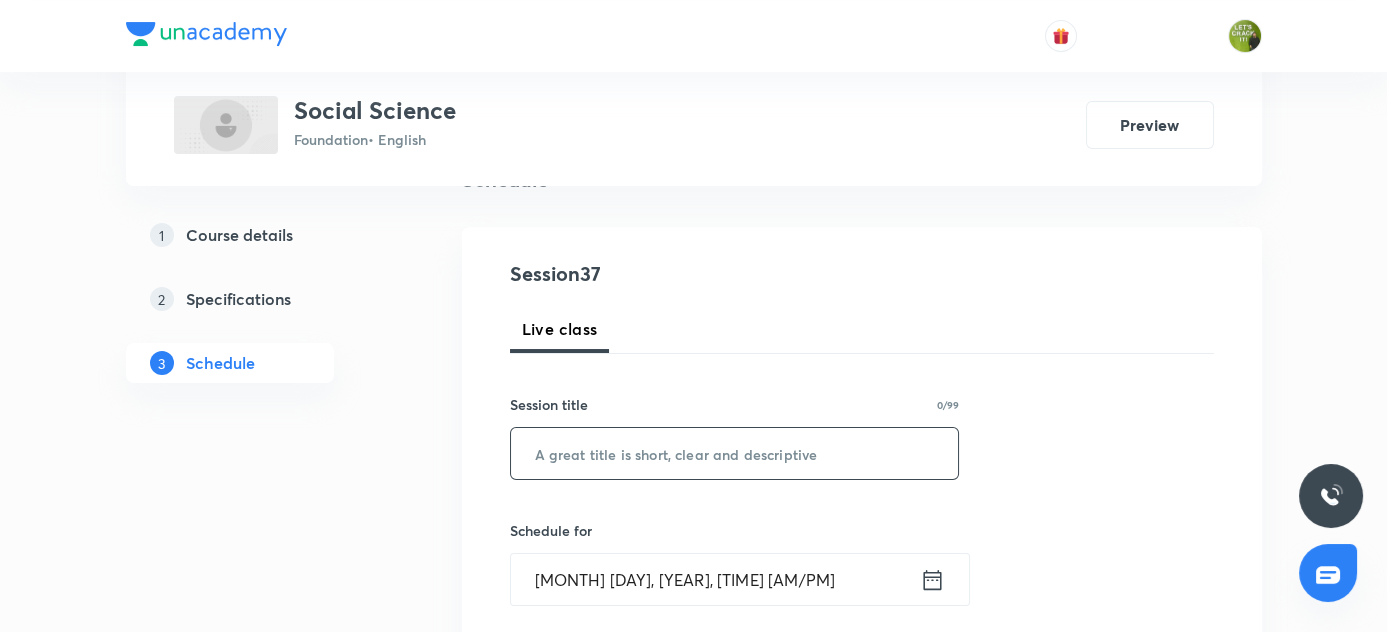 click at bounding box center [735, 453] 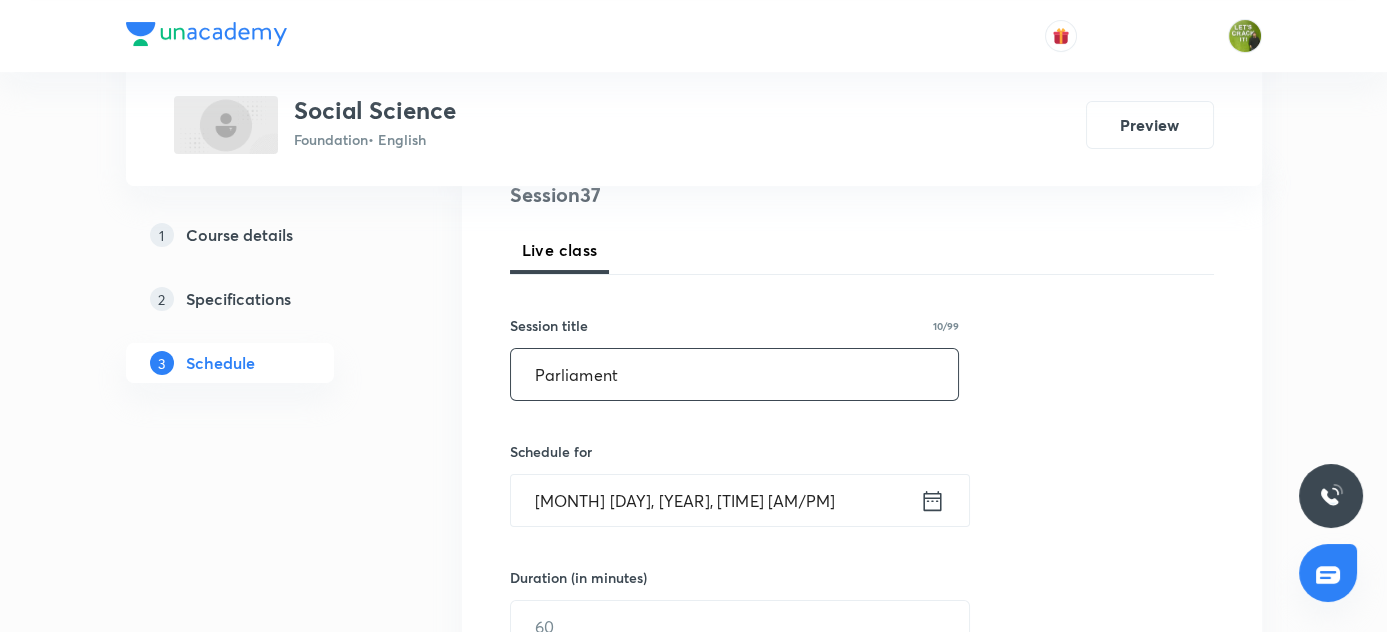 scroll, scrollTop: 354, scrollLeft: 0, axis: vertical 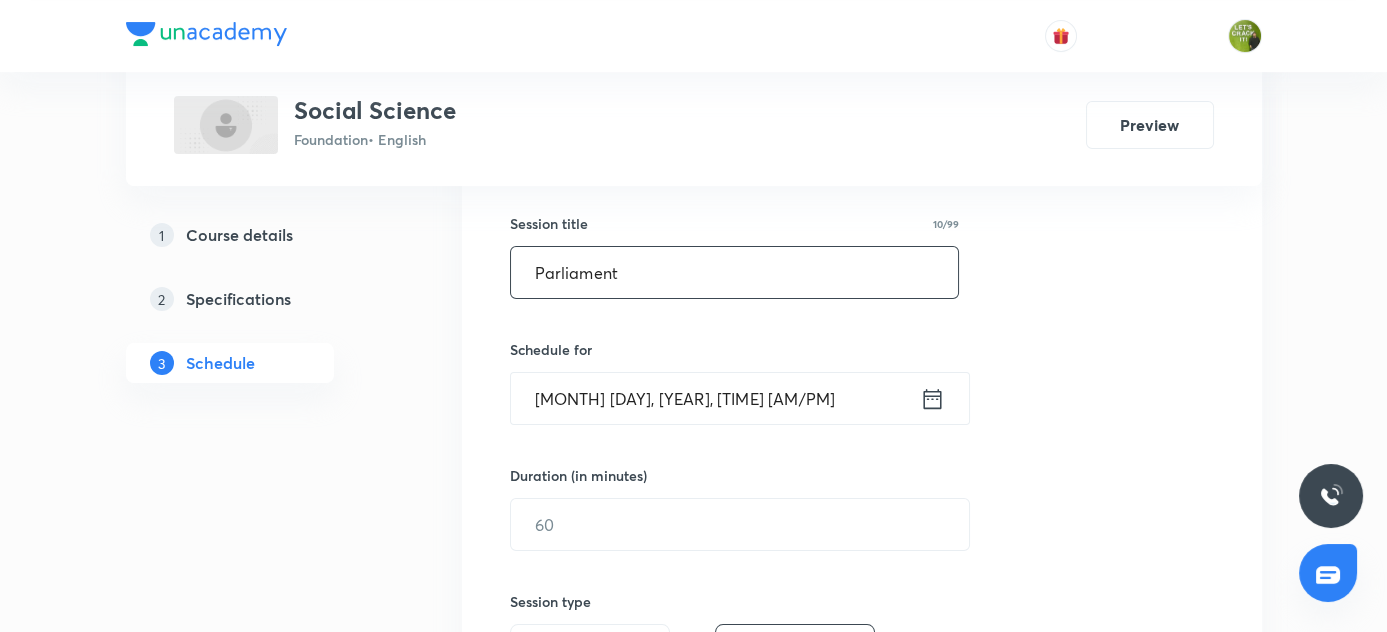 type on "Parliament" 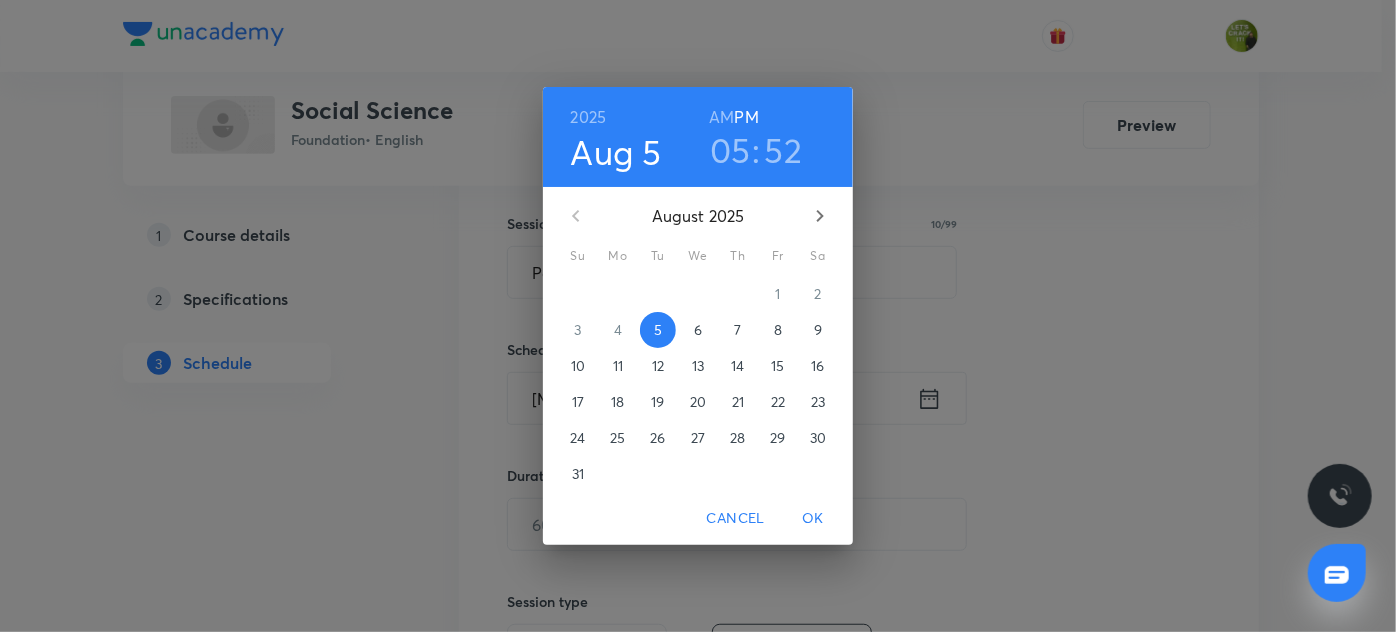 click on "6" at bounding box center [698, 330] 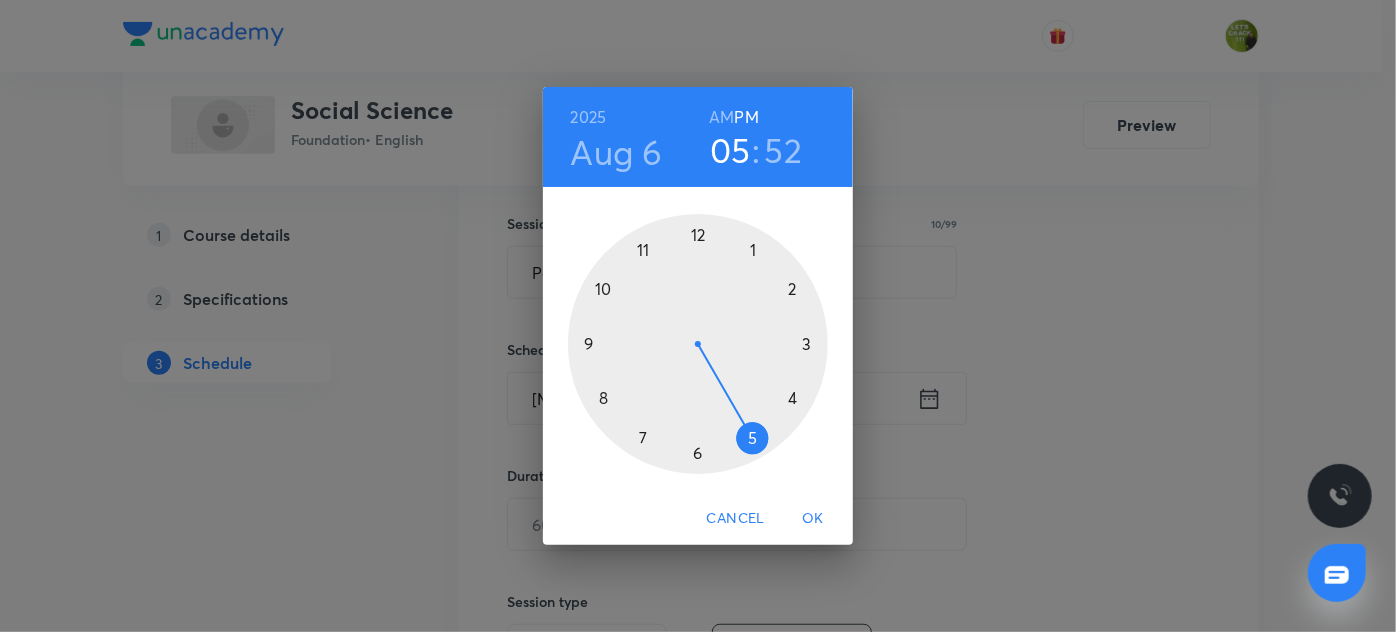 click at bounding box center [698, 344] 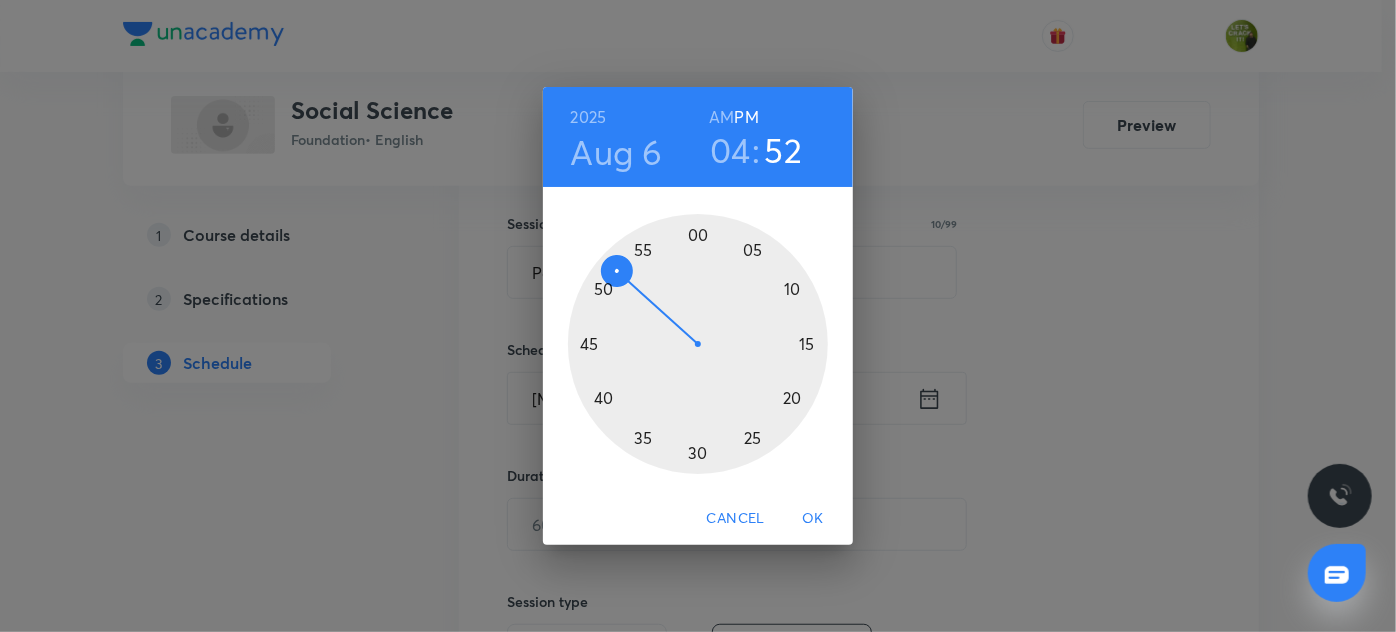 click at bounding box center [698, 344] 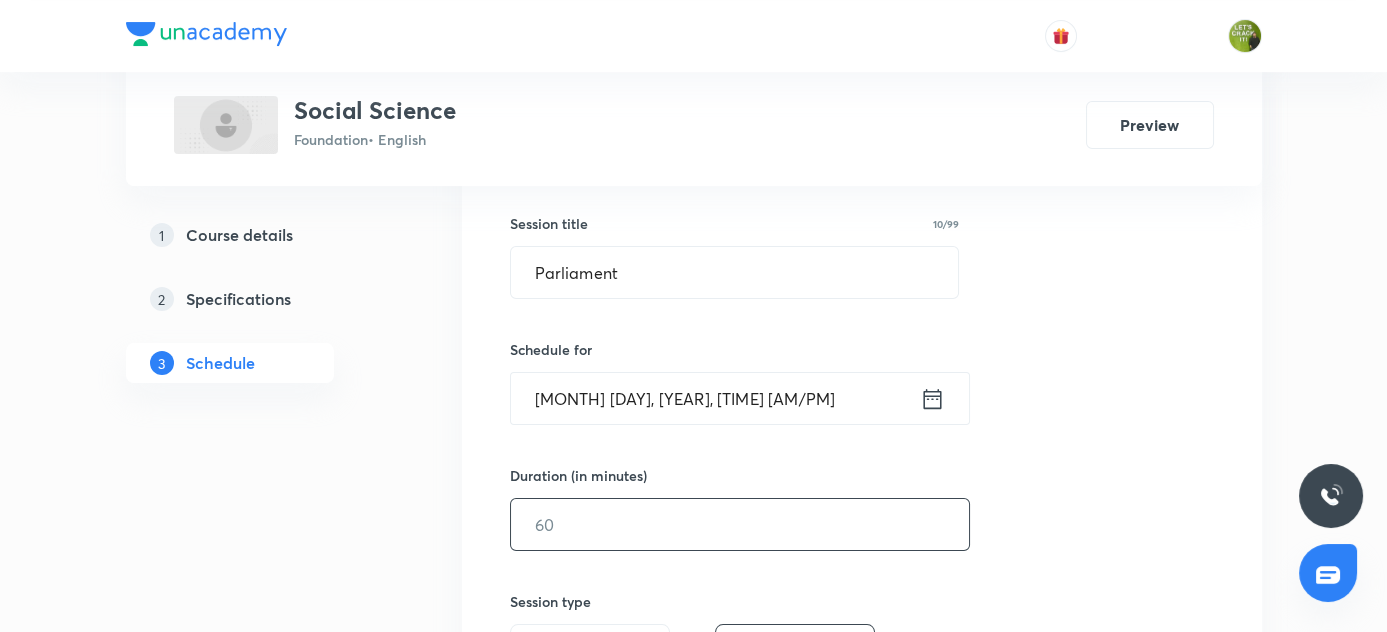 click at bounding box center [740, 524] 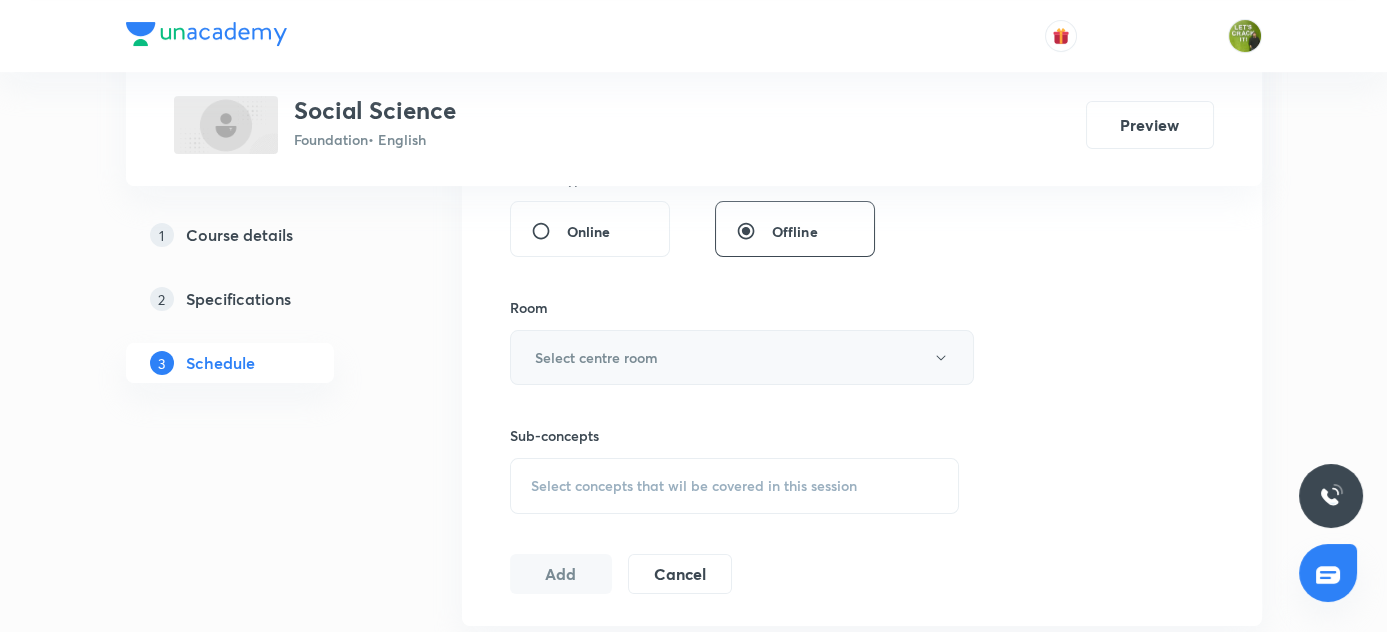 scroll, scrollTop: 809, scrollLeft: 0, axis: vertical 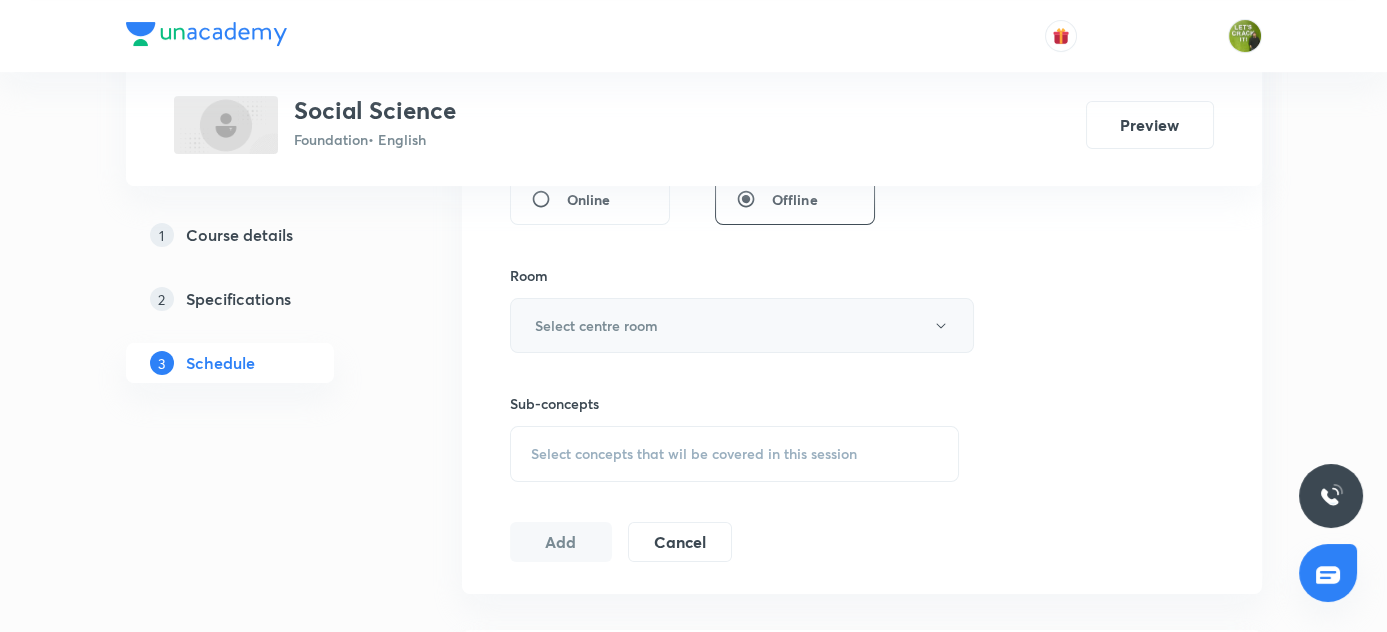 type on "60" 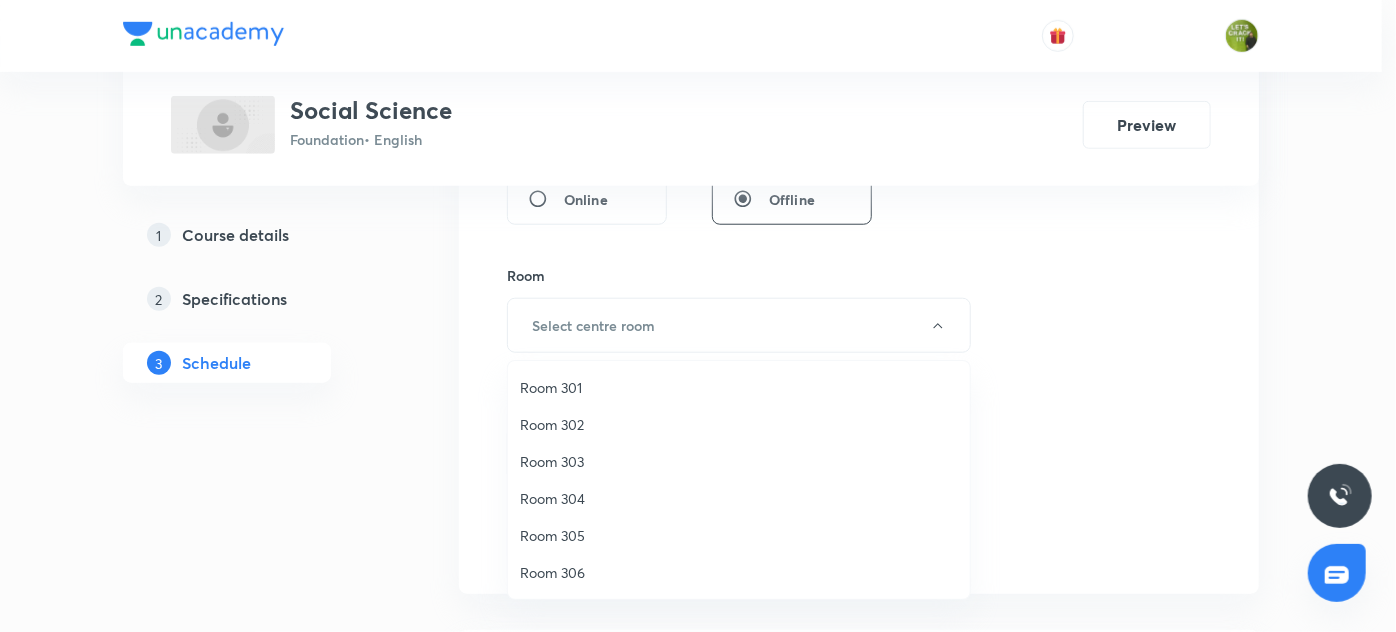 click on "Room 304" at bounding box center (739, 498) 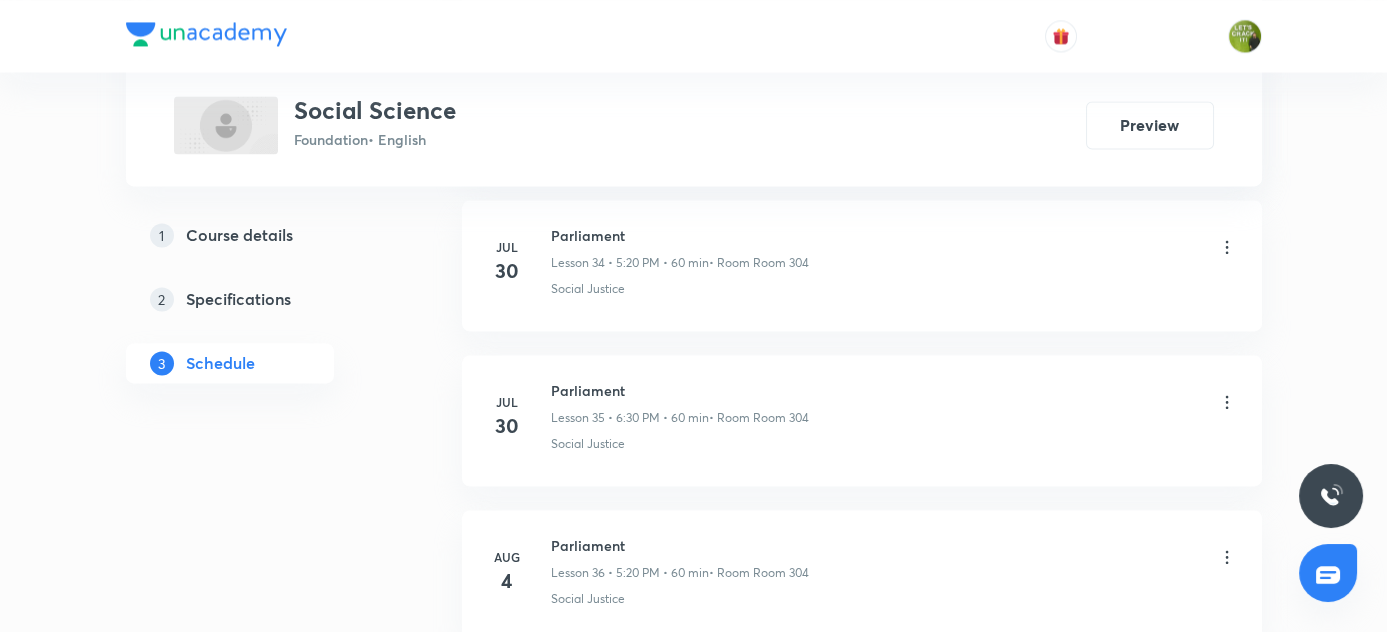 scroll, scrollTop: 6528, scrollLeft: 0, axis: vertical 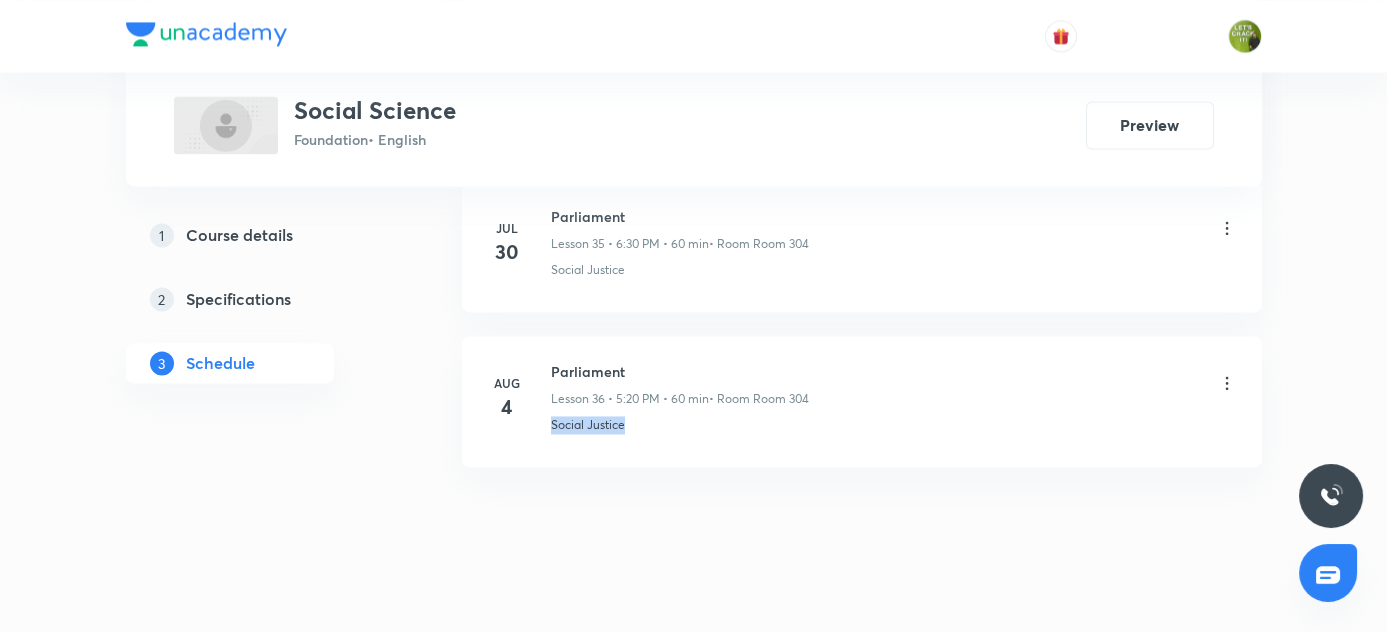 drag, startPoint x: 551, startPoint y: 399, endPoint x: 651, endPoint y: 396, distance: 100.04499 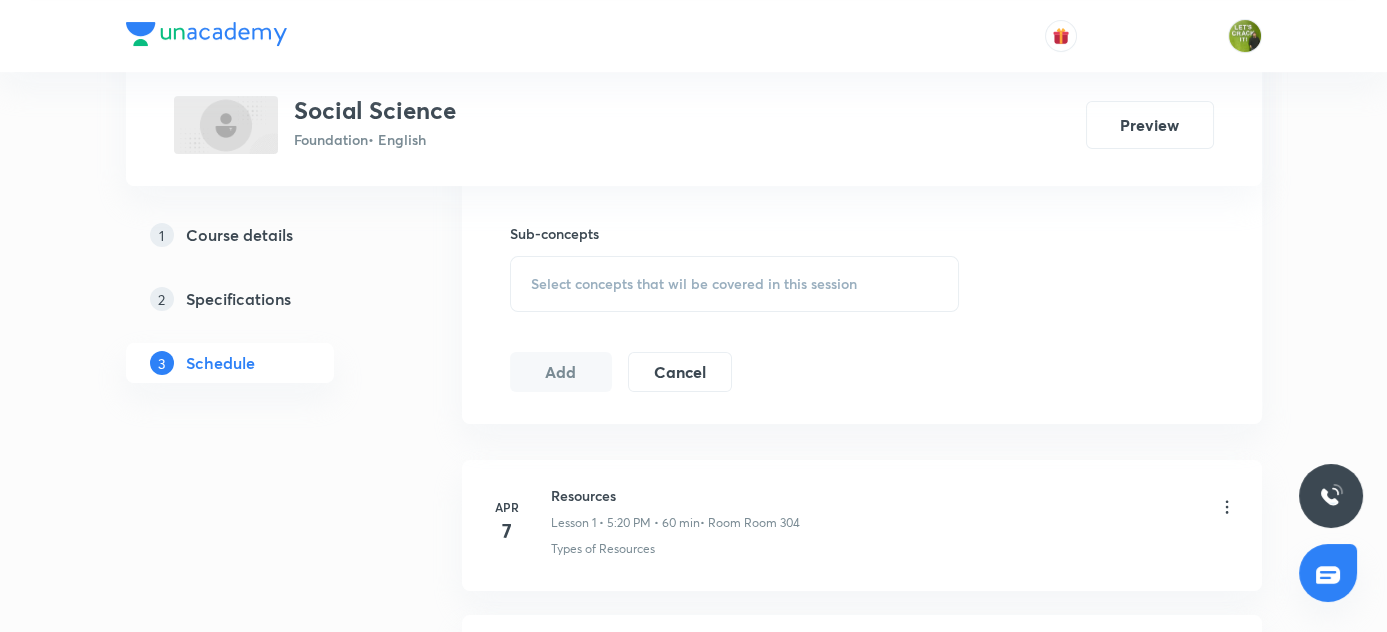 scroll, scrollTop: 983, scrollLeft: 0, axis: vertical 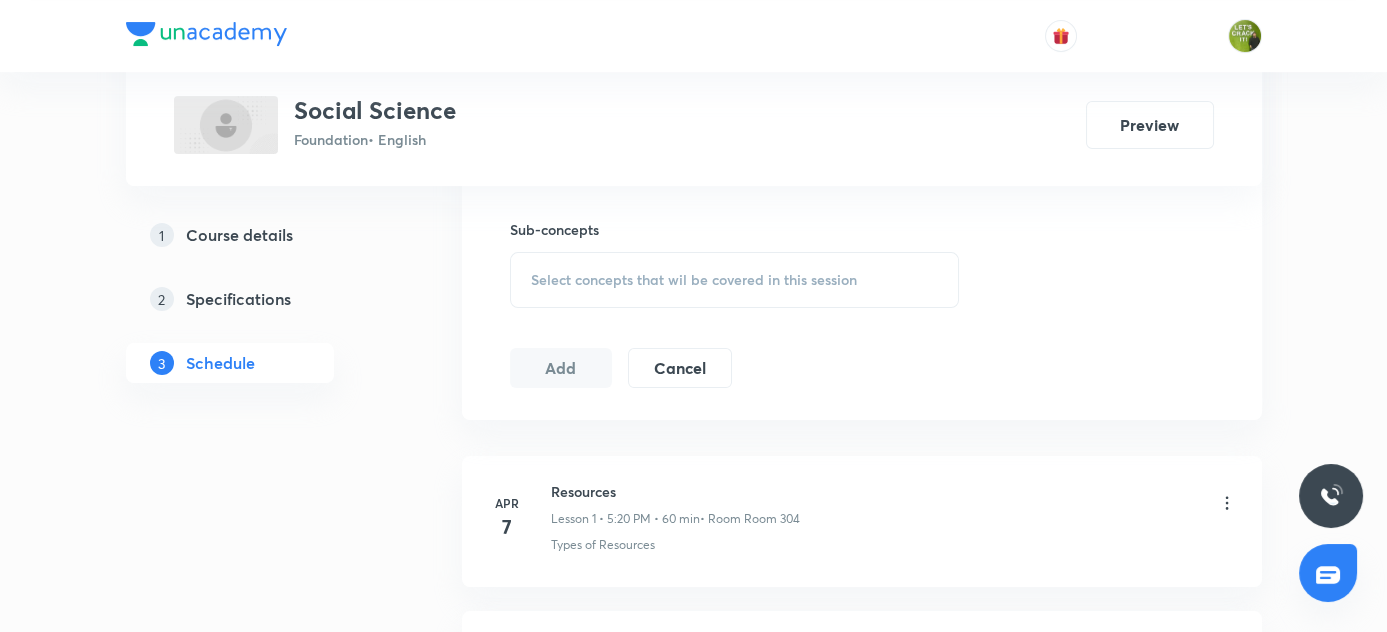 click on "Select concepts that wil be covered in this session" at bounding box center (694, 280) 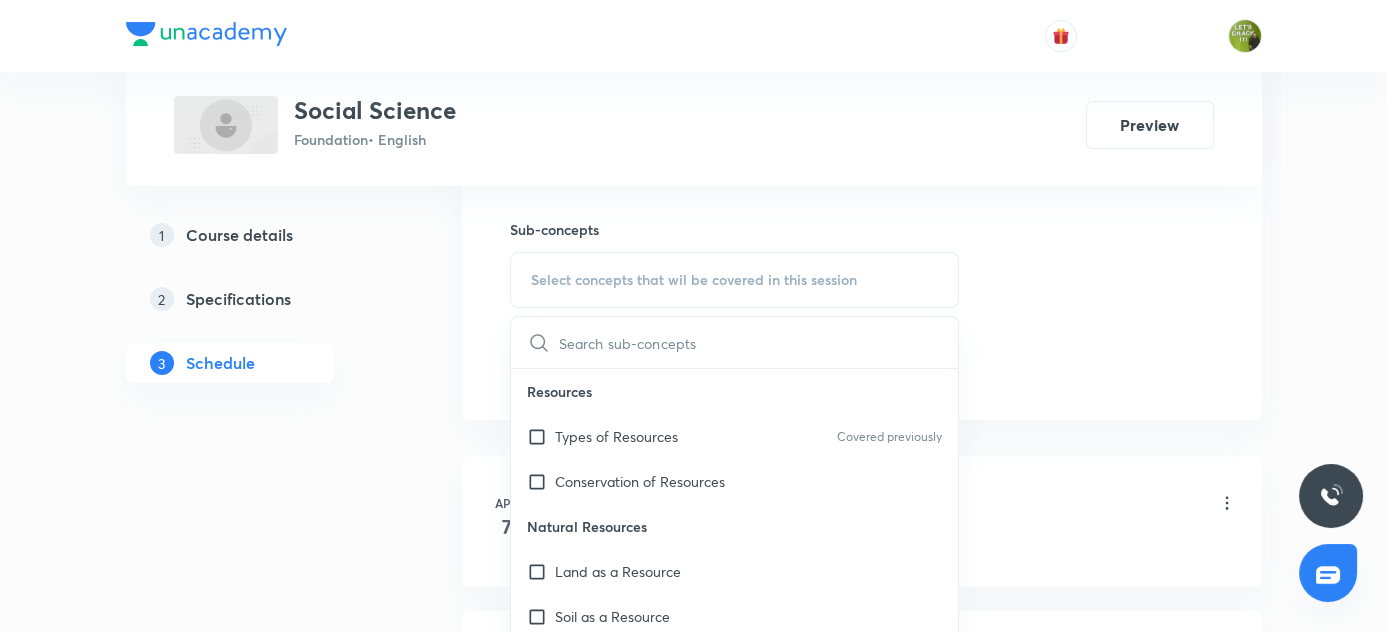 click at bounding box center [759, 342] 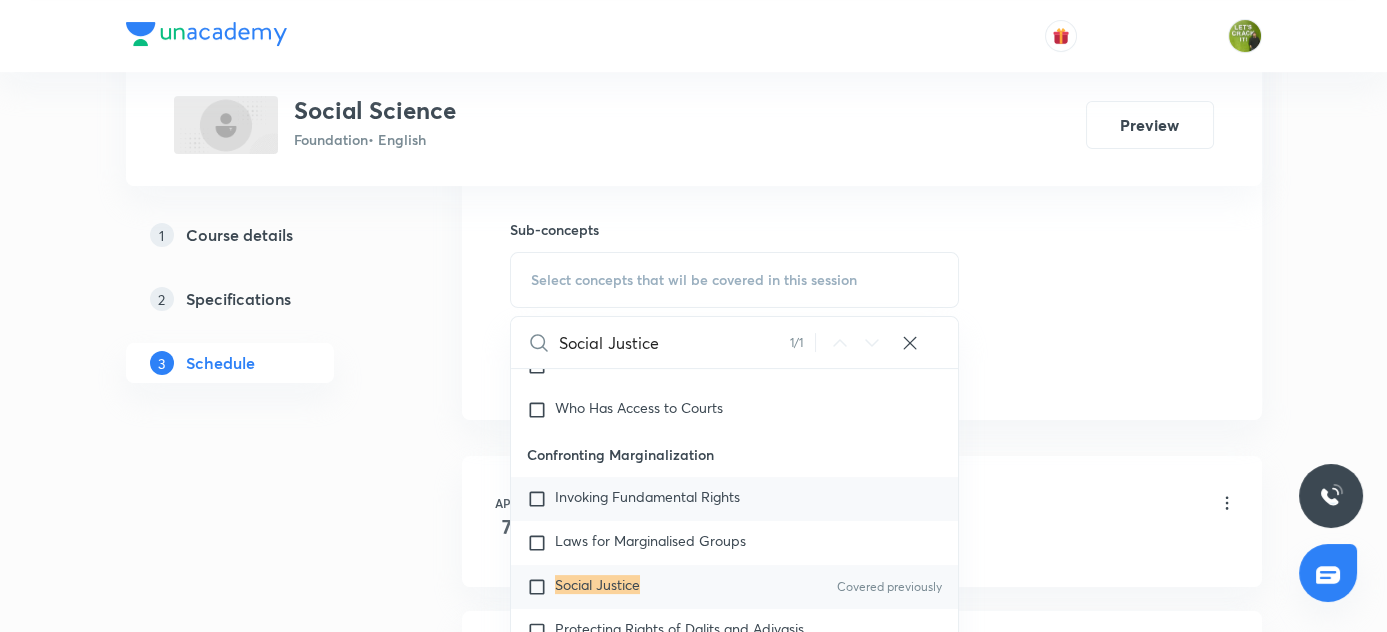 scroll, scrollTop: 1696, scrollLeft: 0, axis: vertical 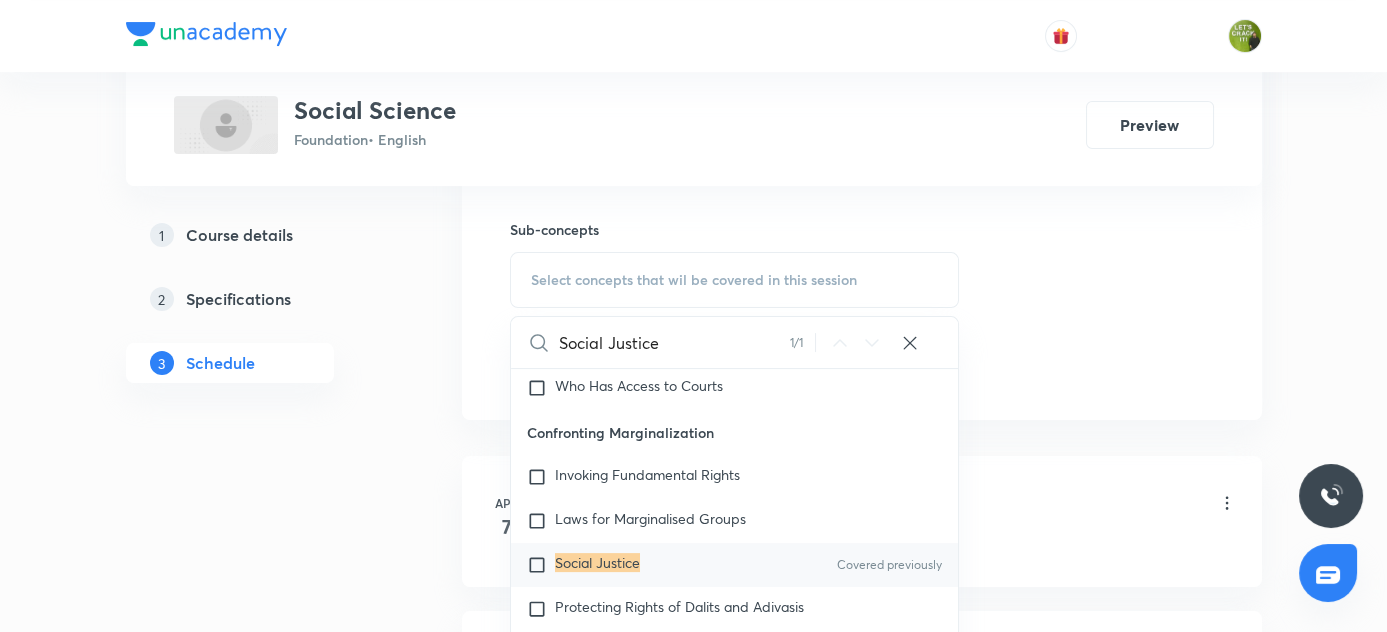 type on "Social Justice" 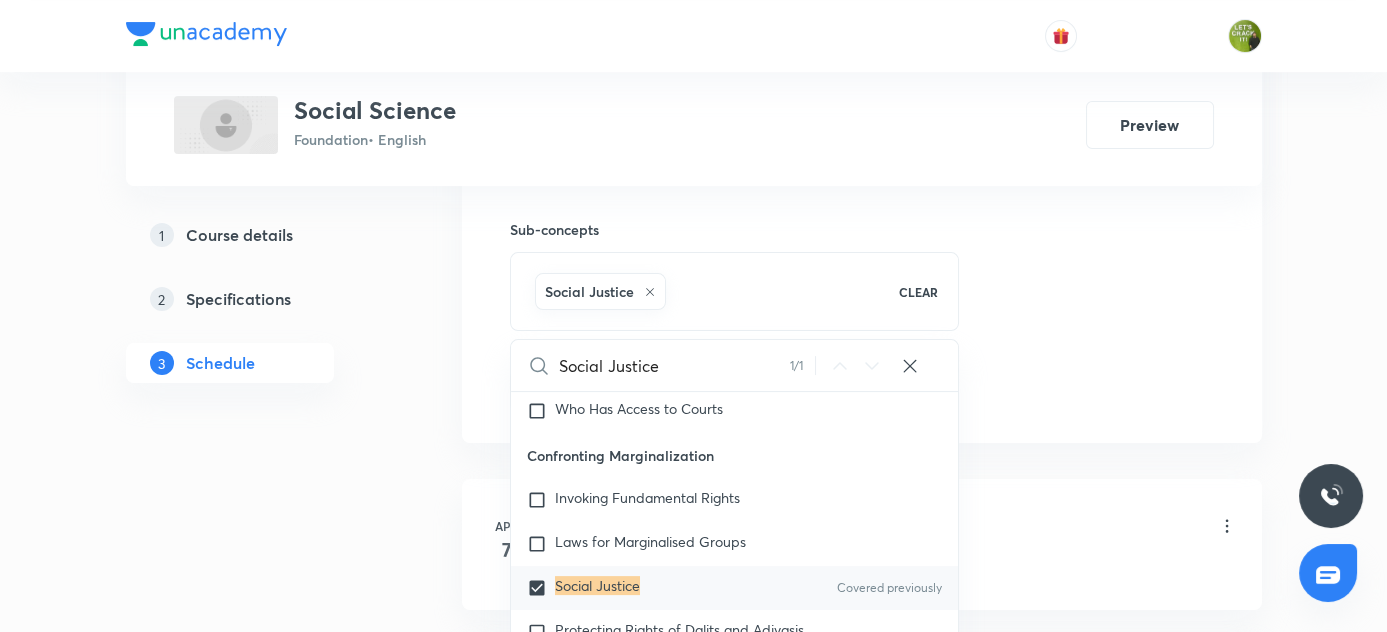 drag, startPoint x: 416, startPoint y: 511, endPoint x: 554, endPoint y: 464, distance: 145.78409 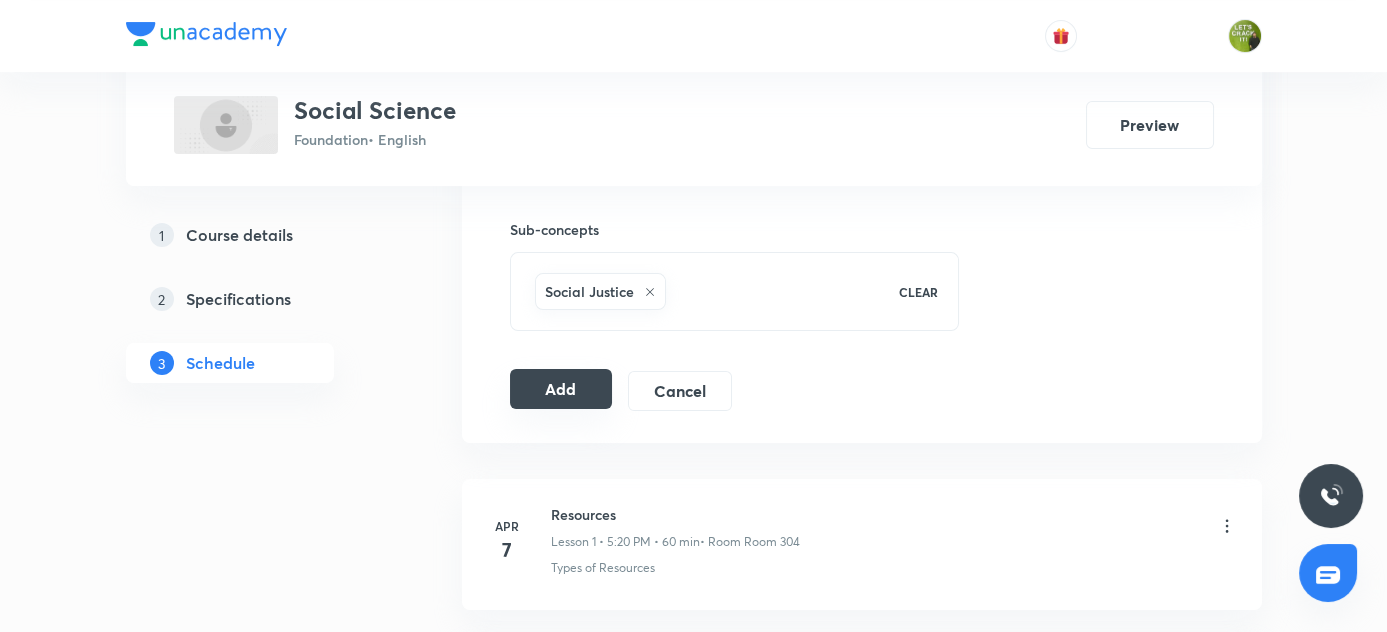 click on "Add" at bounding box center [561, 389] 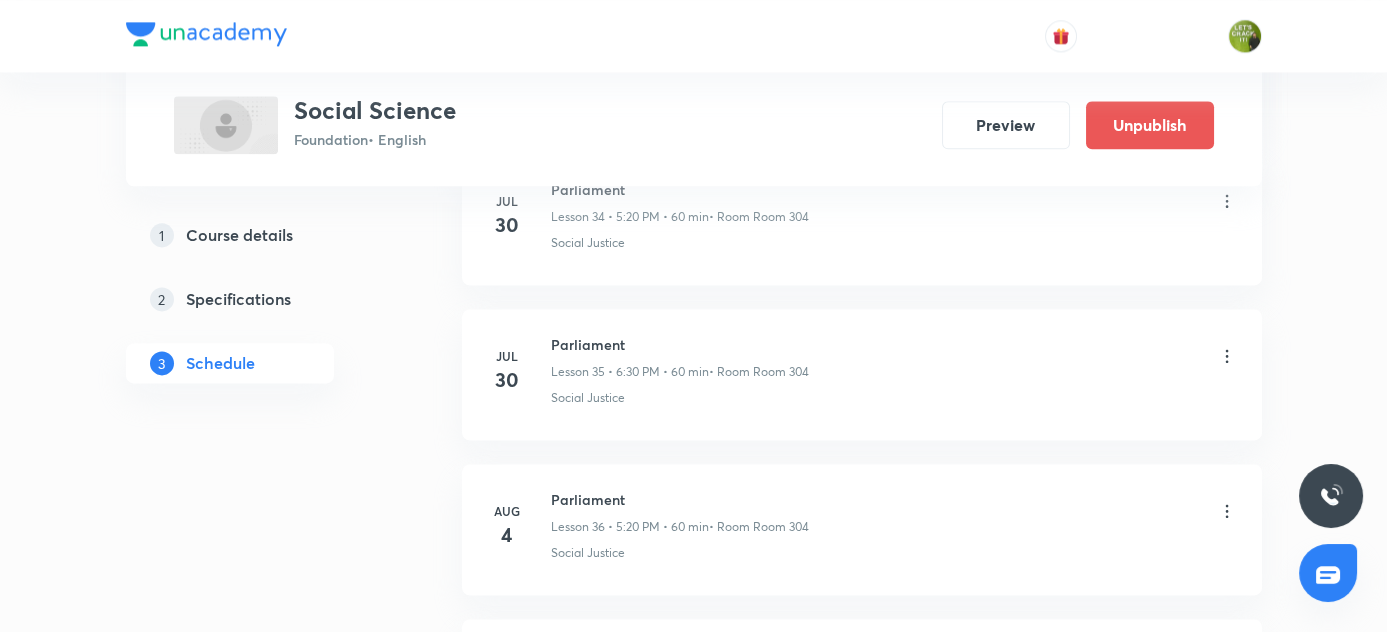 scroll, scrollTop: 5766, scrollLeft: 0, axis: vertical 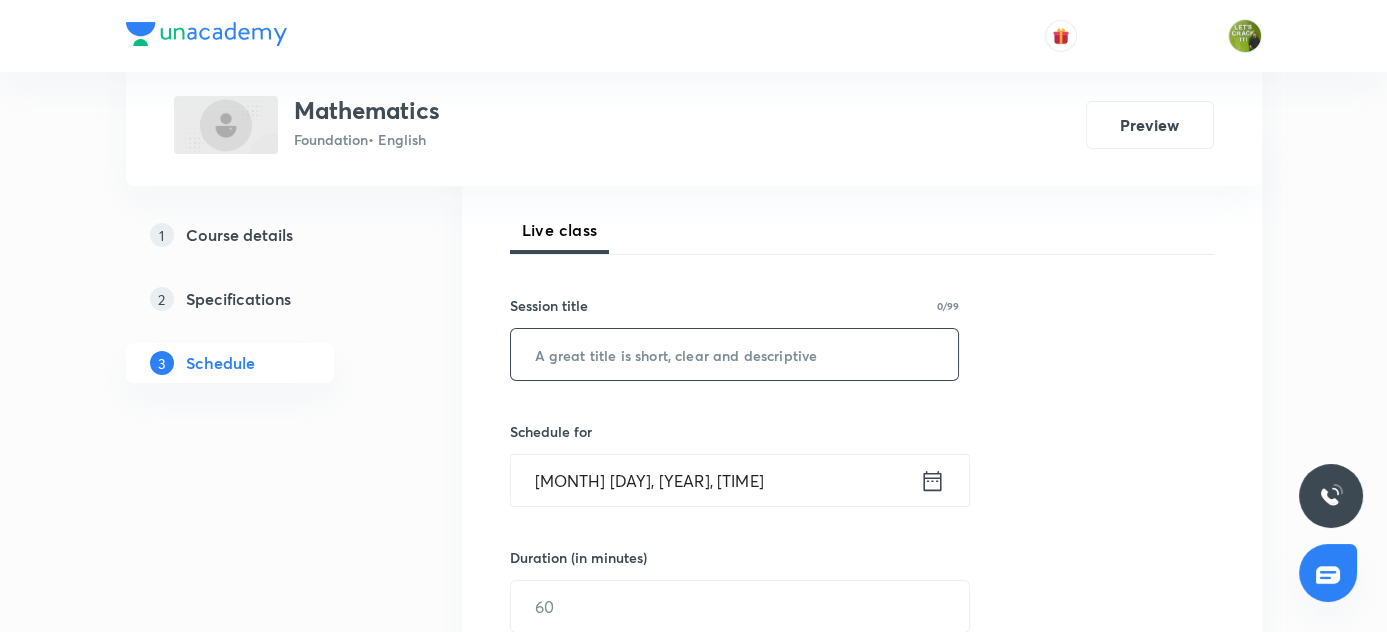 click at bounding box center [735, 354] 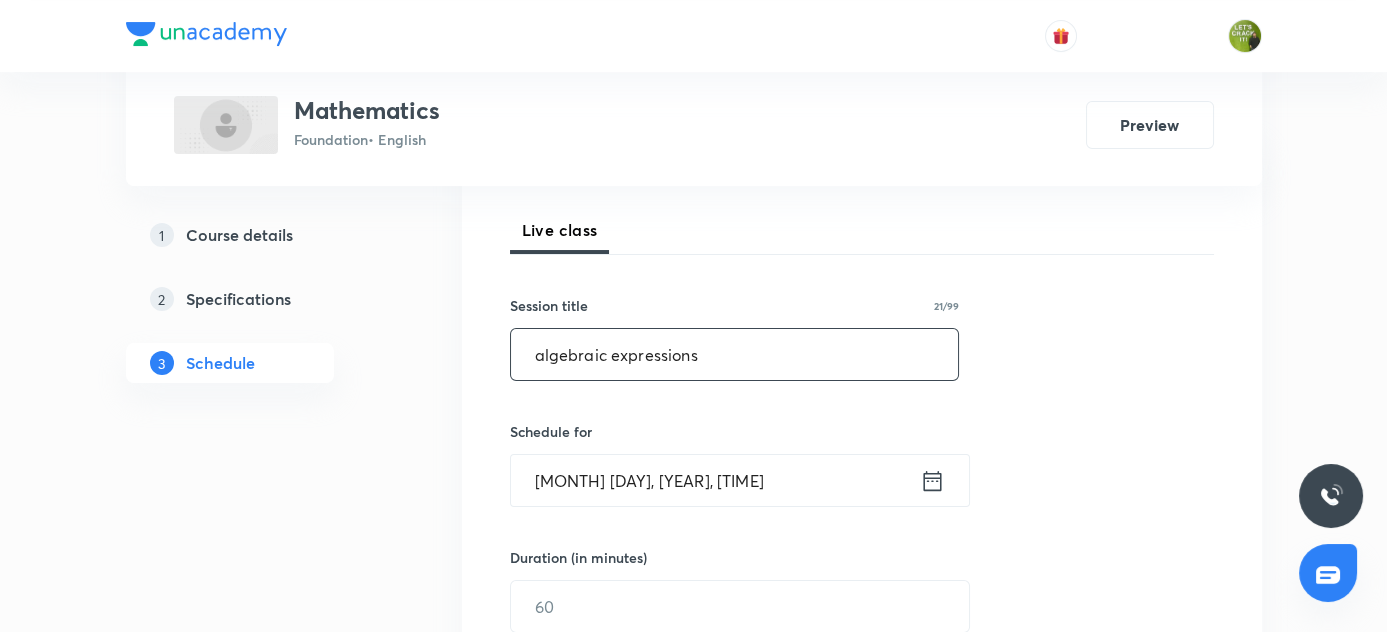 click on "algebraic expressions" at bounding box center [735, 354] 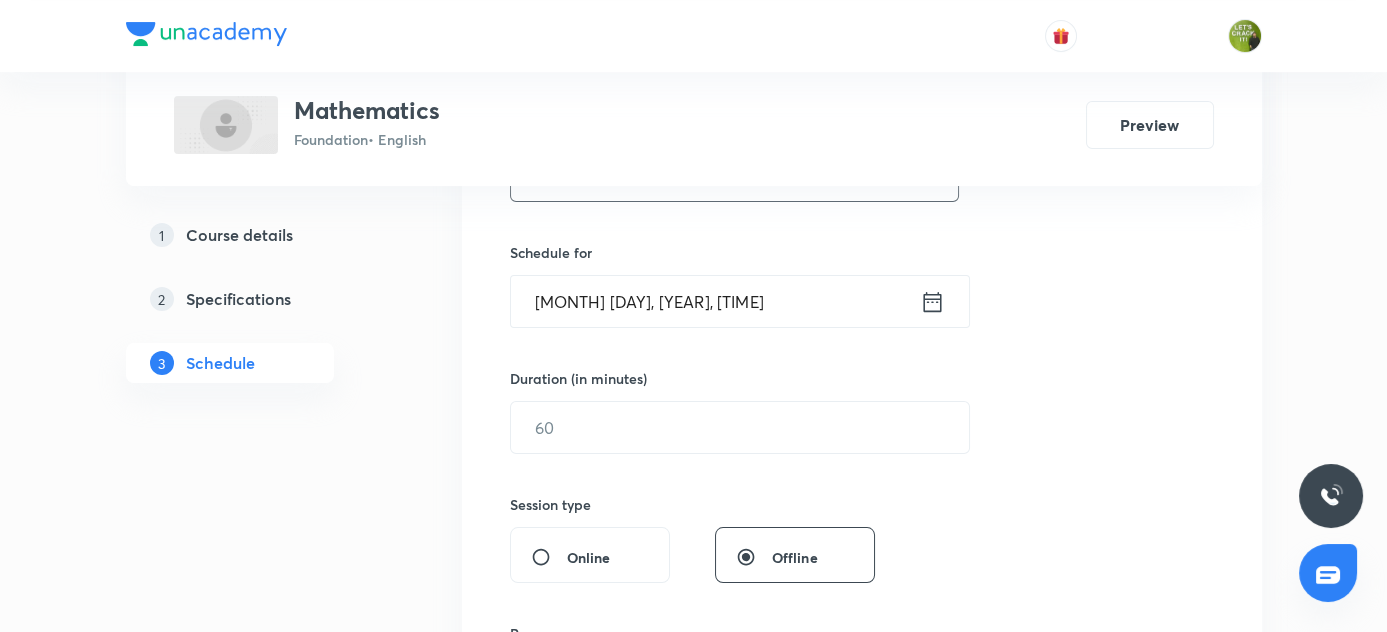 scroll, scrollTop: 454, scrollLeft: 0, axis: vertical 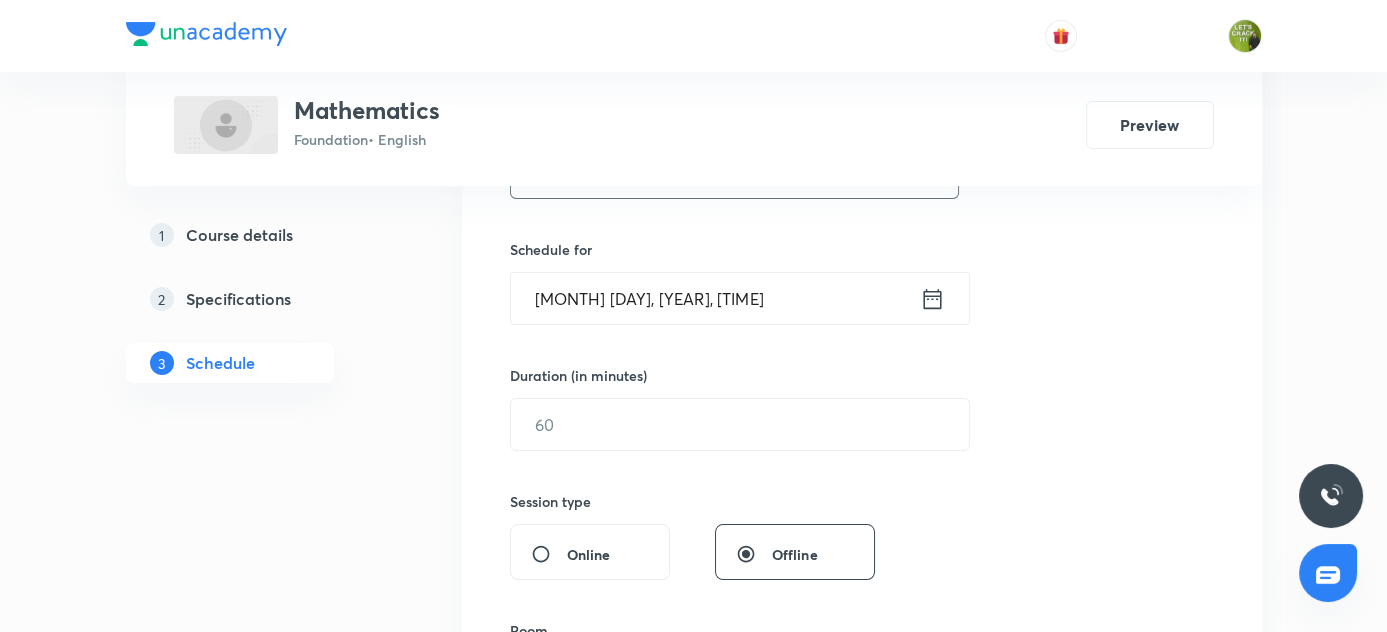 type on "Algebraic expressions" 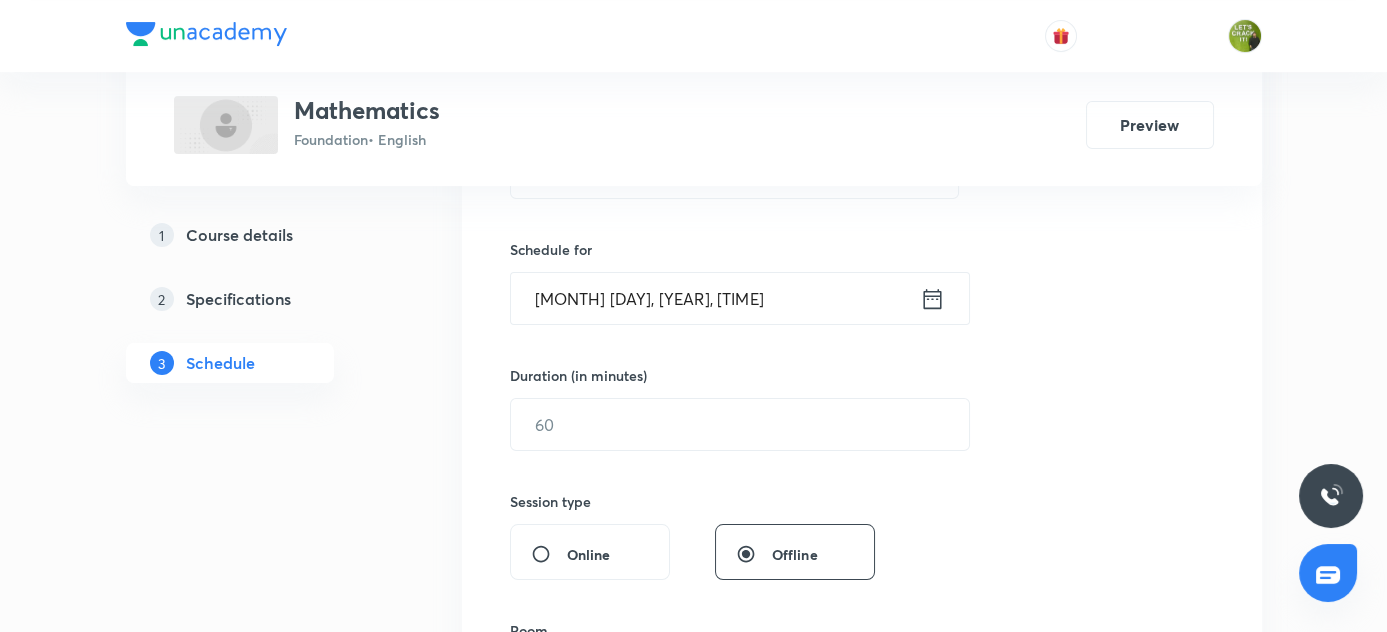 click 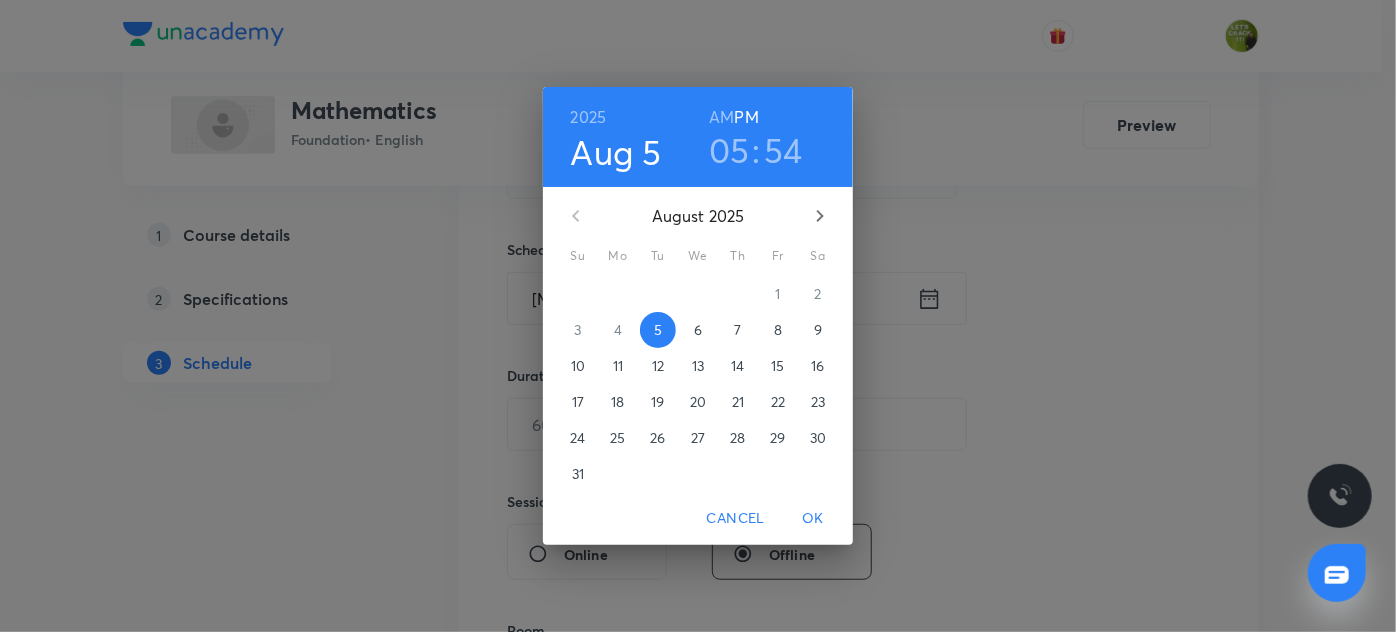 click on "6" at bounding box center (698, 330) 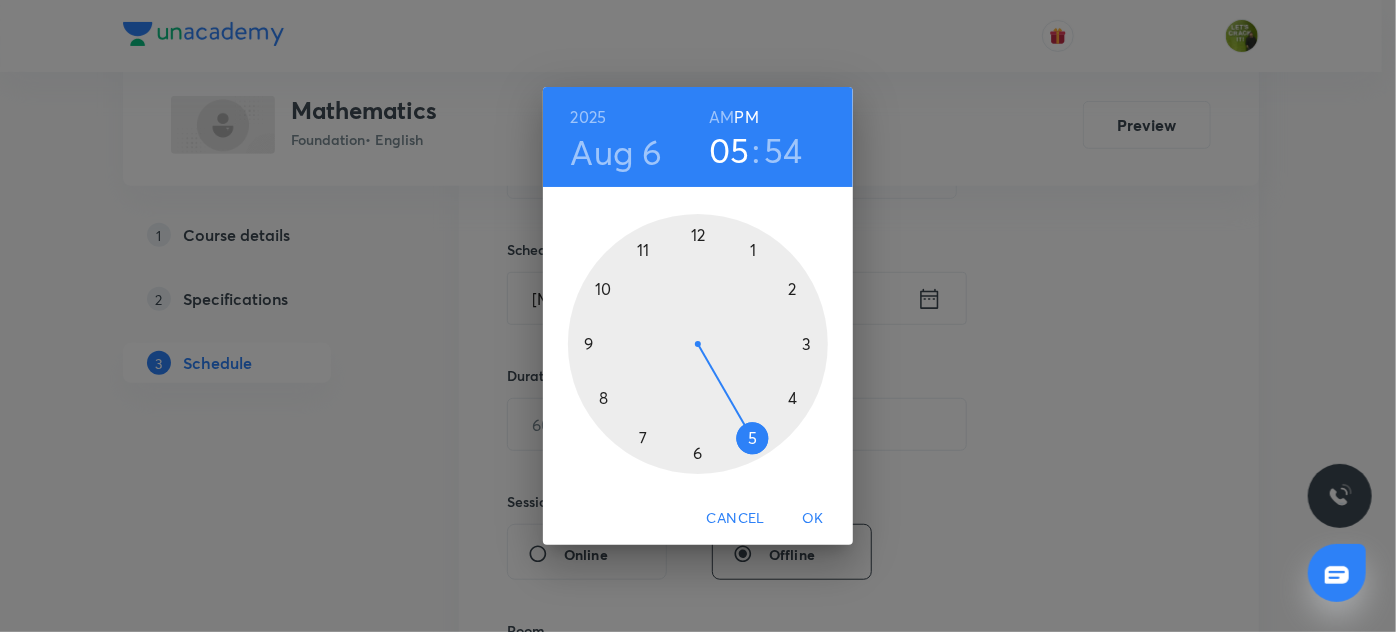 click on "54" at bounding box center [783, 150] 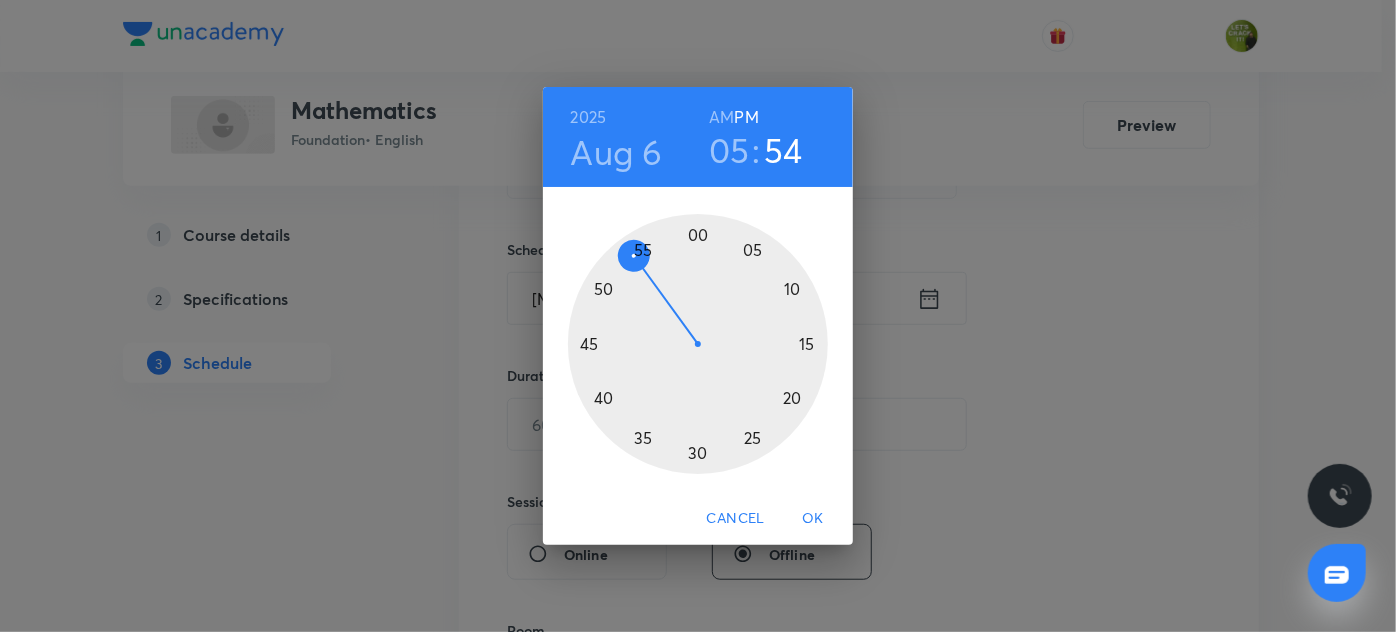 click at bounding box center (698, 344) 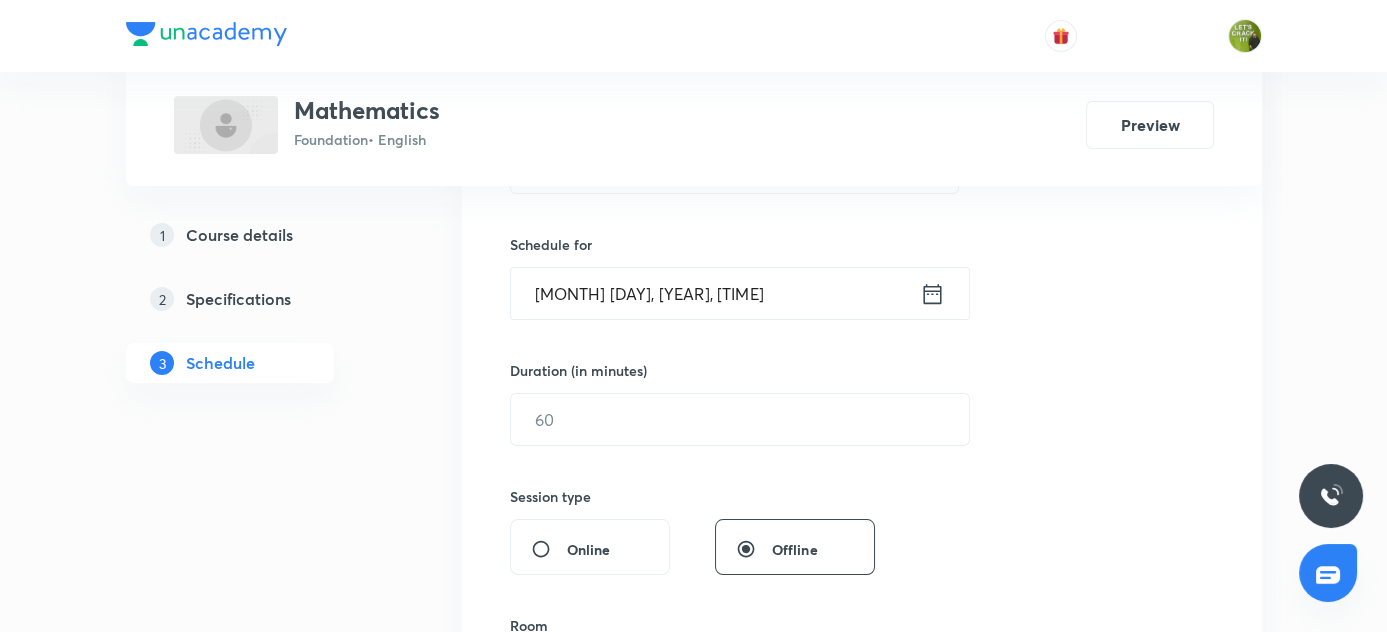 scroll, scrollTop: 545, scrollLeft: 0, axis: vertical 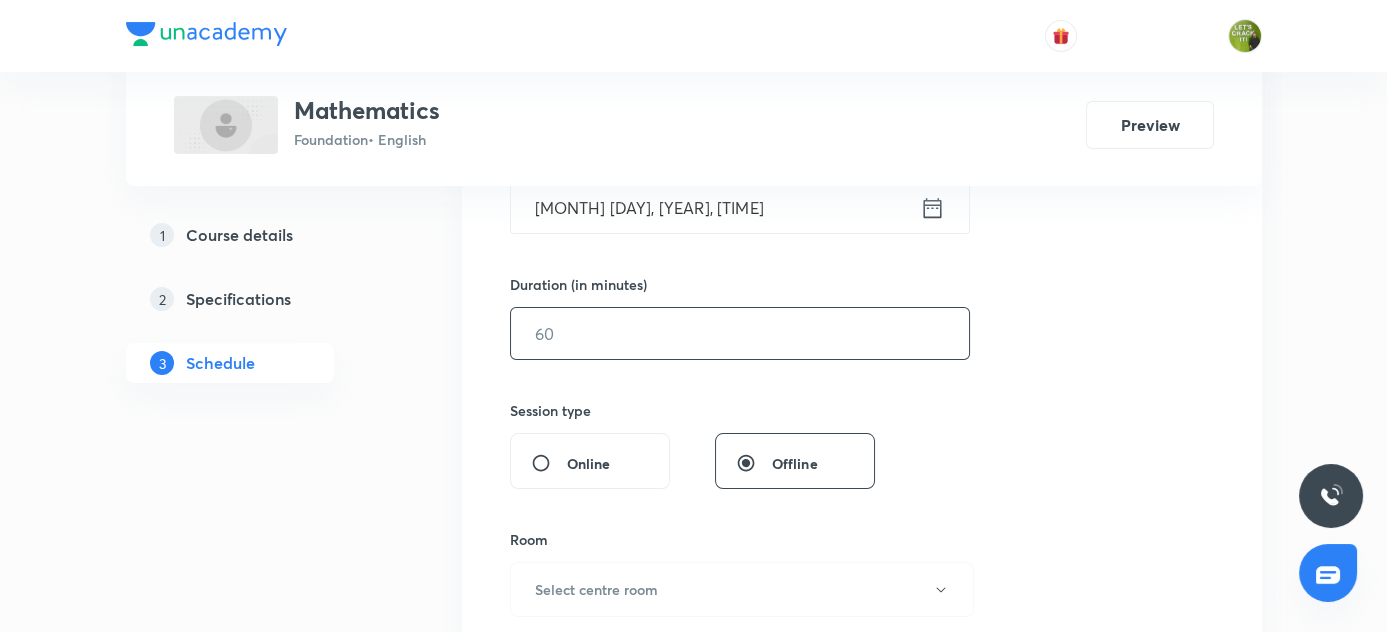click at bounding box center (740, 333) 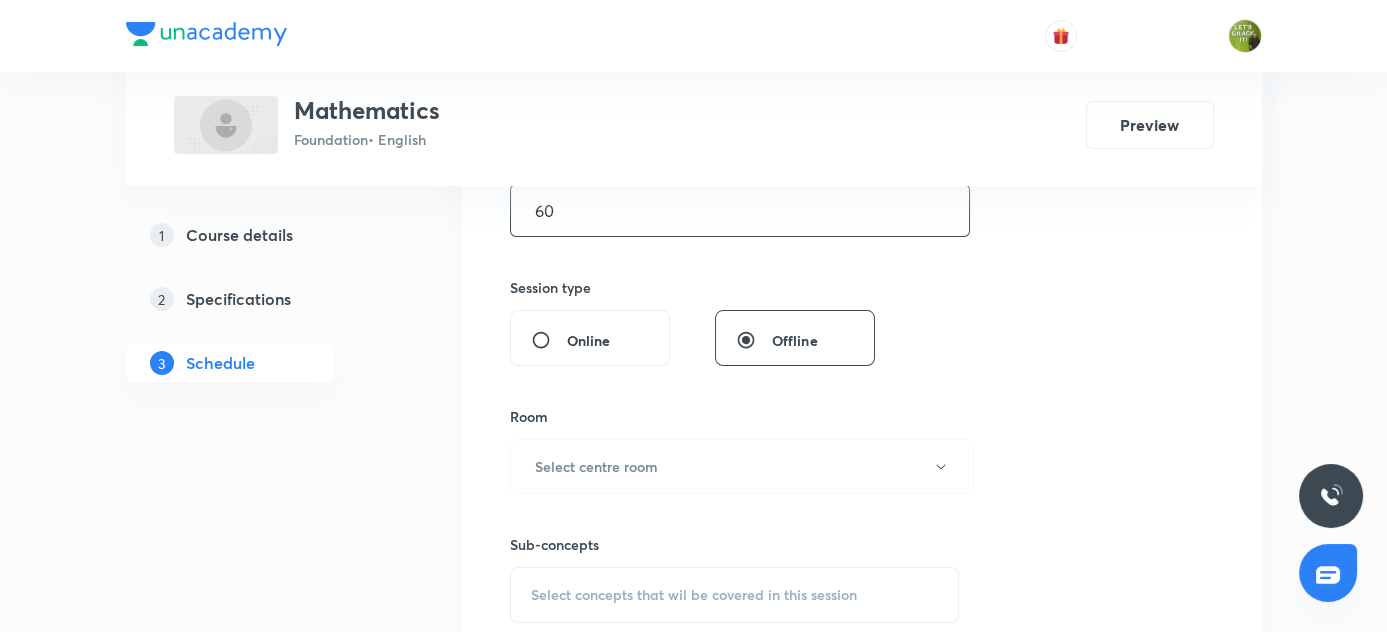 scroll, scrollTop: 818, scrollLeft: 0, axis: vertical 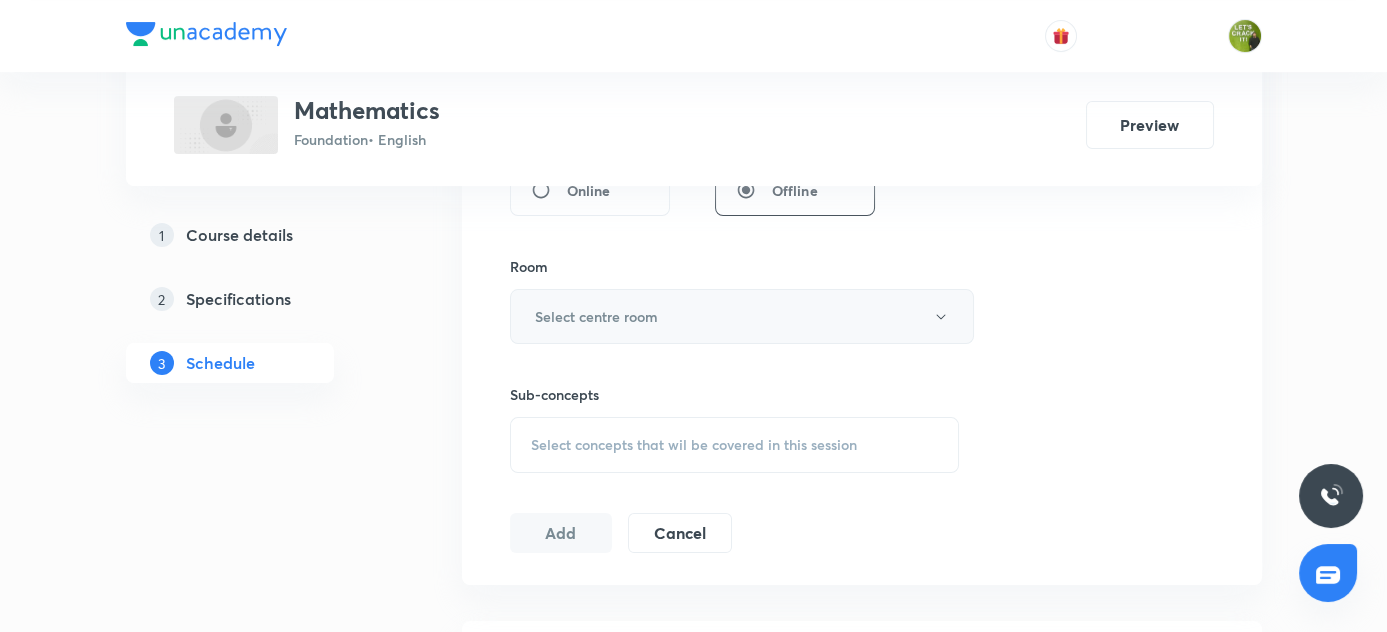 type on "60" 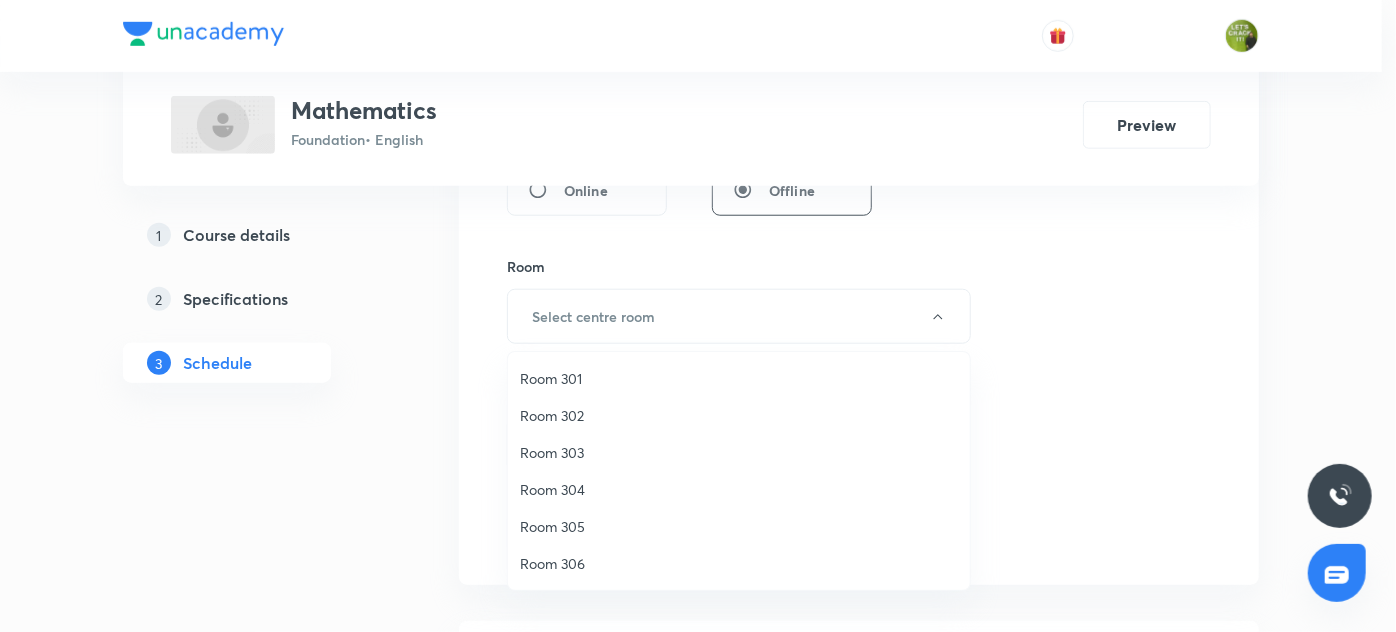 click on "Room 304" at bounding box center (739, 489) 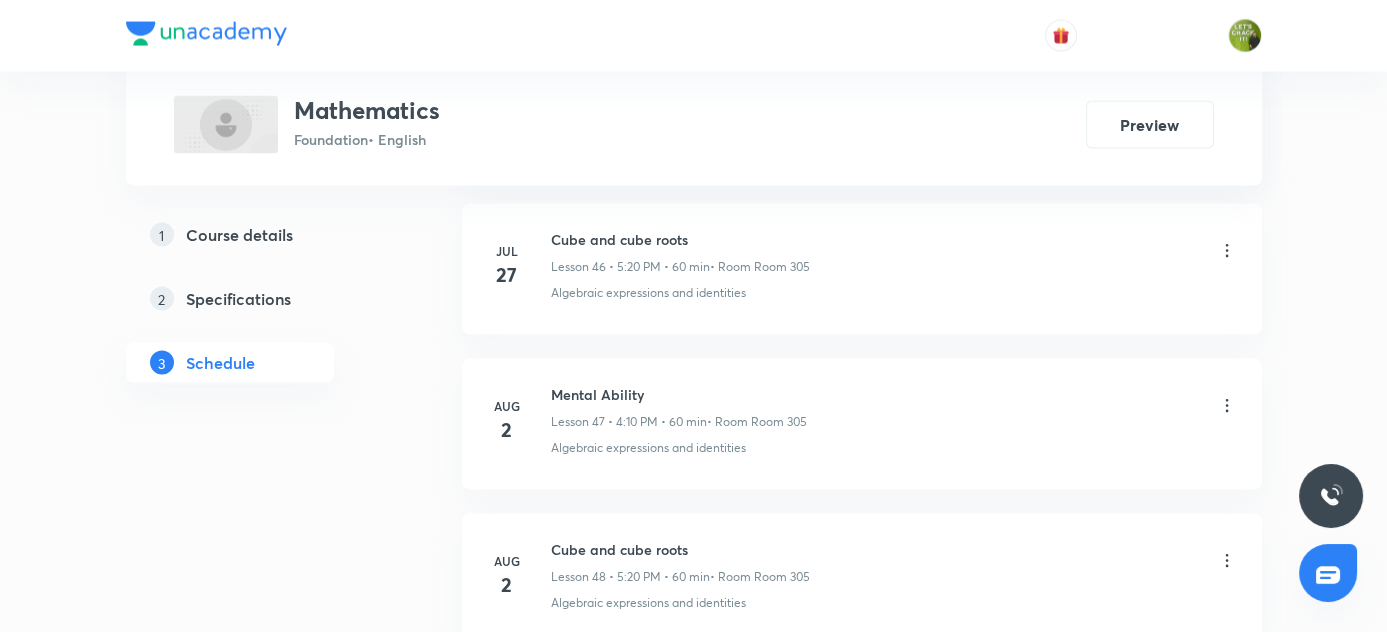 scroll, scrollTop: 8200, scrollLeft: 0, axis: vertical 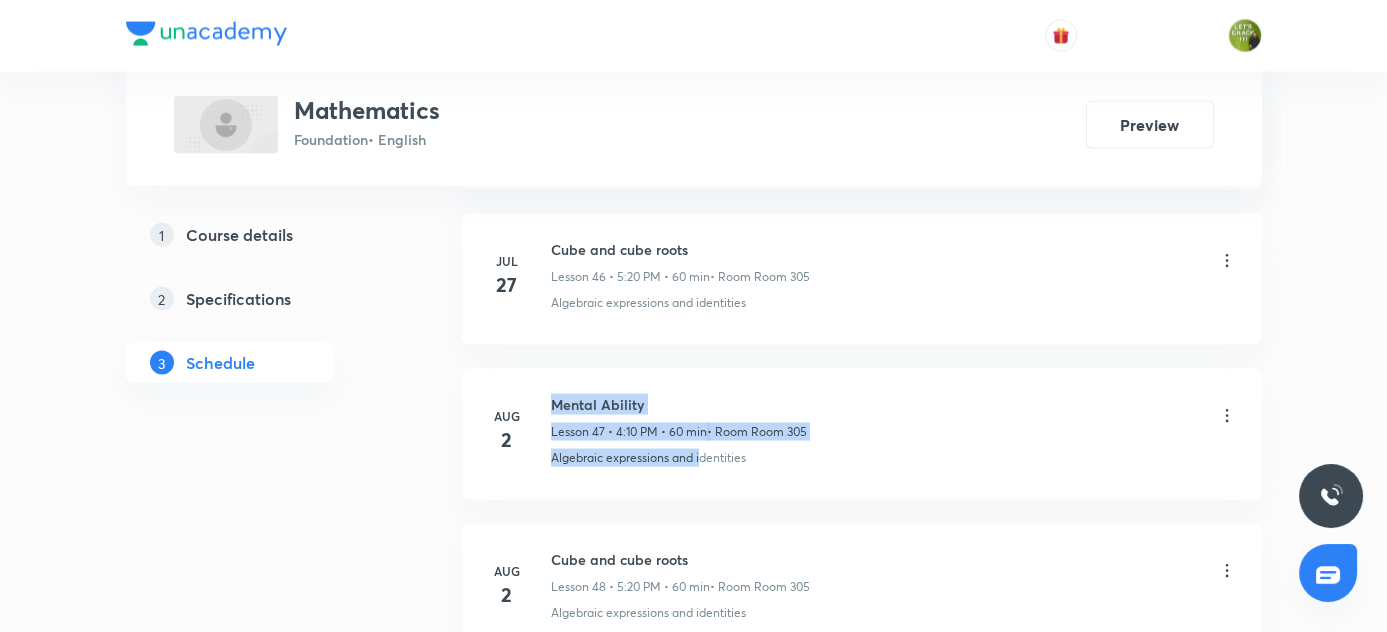 drag, startPoint x: 548, startPoint y: 423, endPoint x: 699, endPoint y: 419, distance: 151.05296 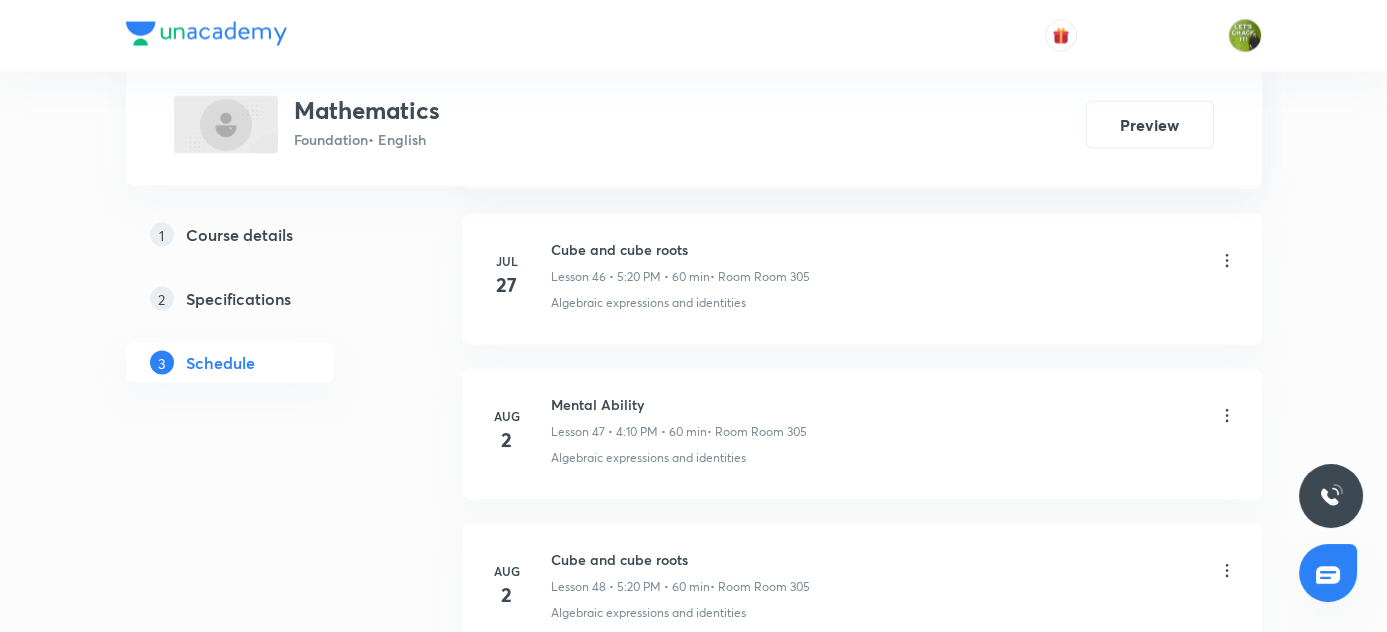 click on "Aug 2 Cube and cube roots Lesson 48 • 5:20 PM • 60 min  • Room Room 305 Algebraic expressions and identities" at bounding box center (862, 589) 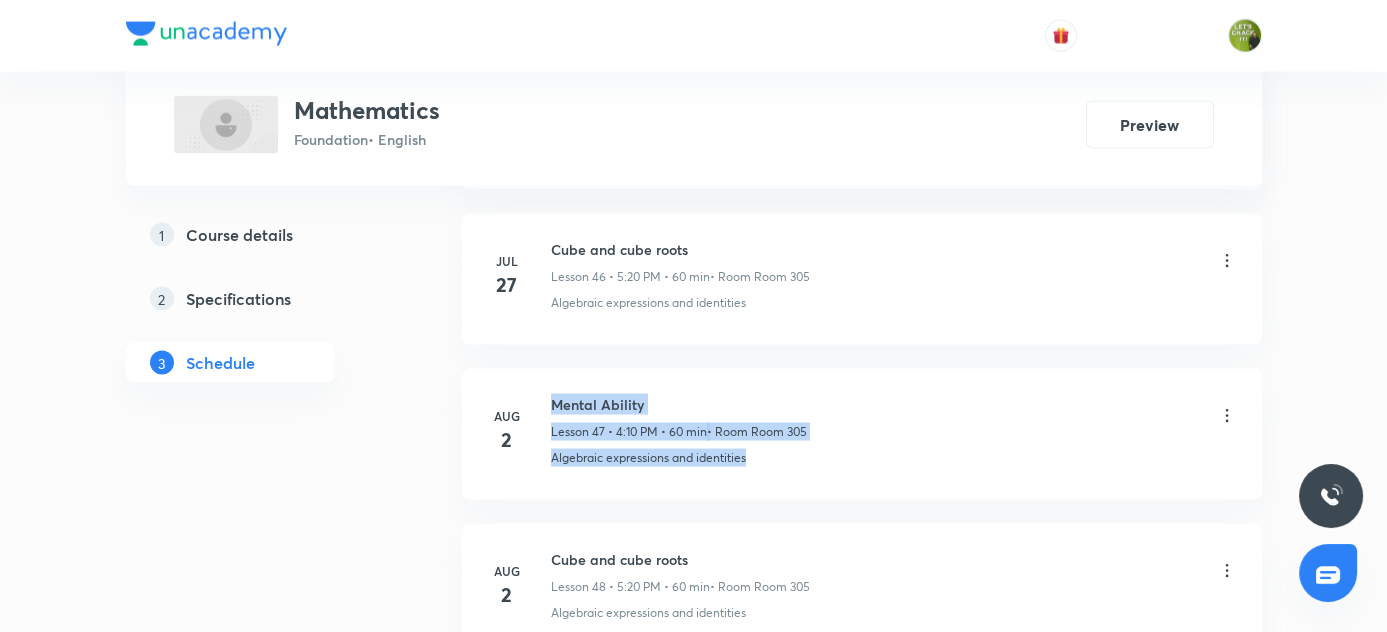 drag, startPoint x: 548, startPoint y: 426, endPoint x: 856, endPoint y: 420, distance: 308.05844 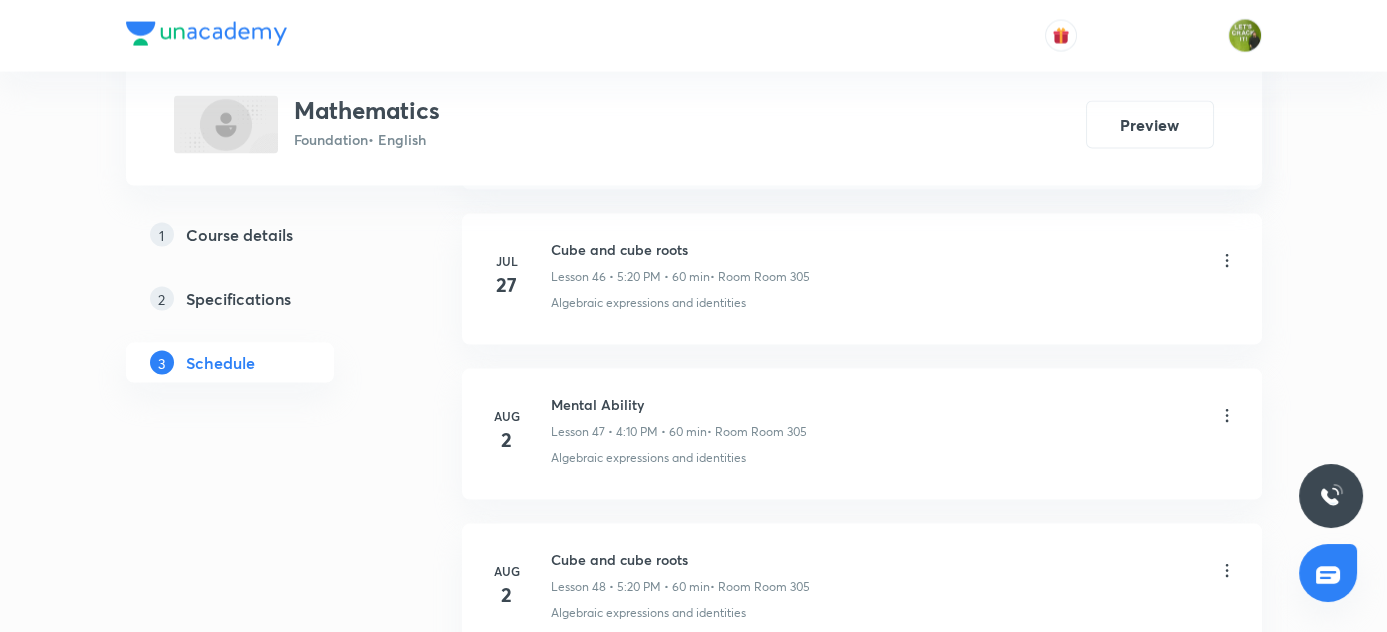 click on "1 Course details 2 Specifications 3 Schedule" at bounding box center (262, -3528) 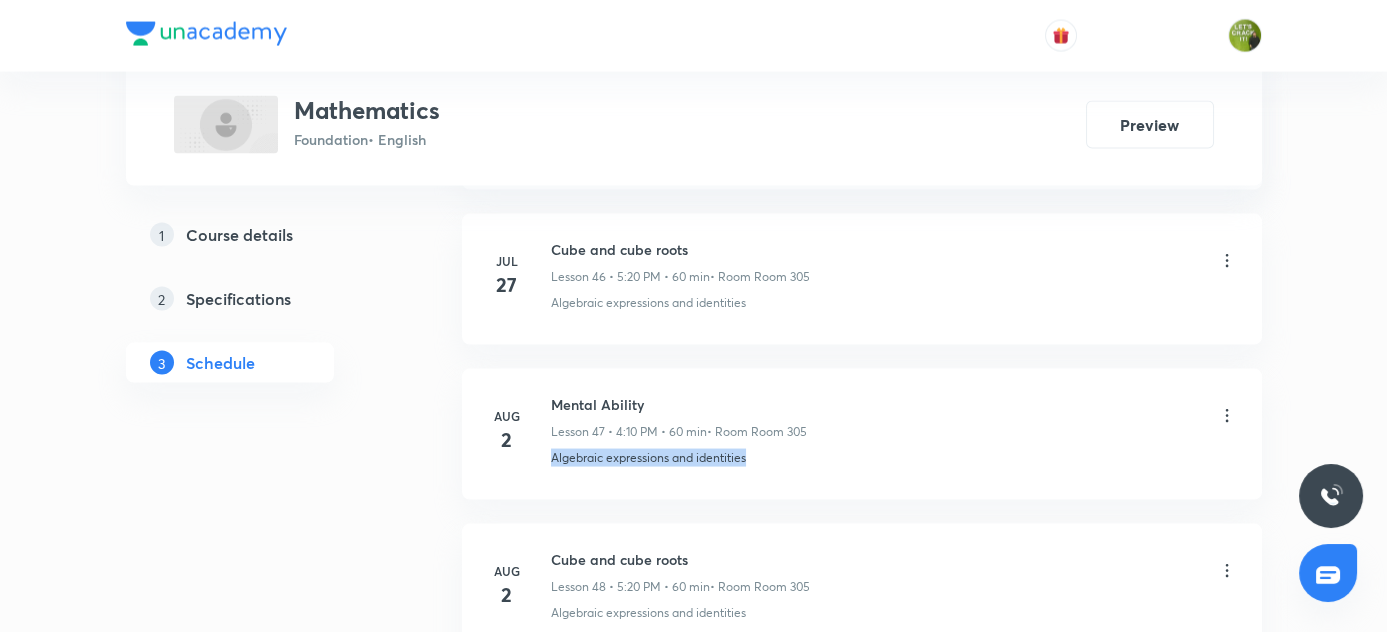 drag, startPoint x: 550, startPoint y: 427, endPoint x: 786, endPoint y: 431, distance: 236.03389 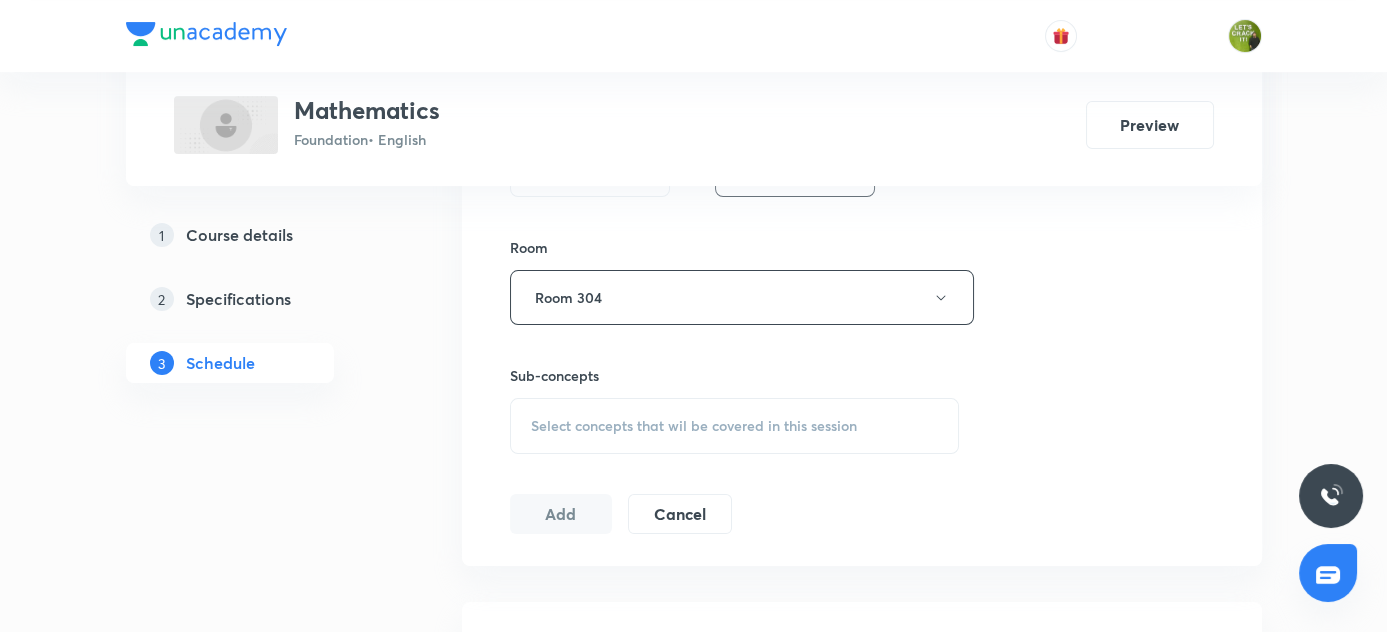 scroll, scrollTop: 1018, scrollLeft: 0, axis: vertical 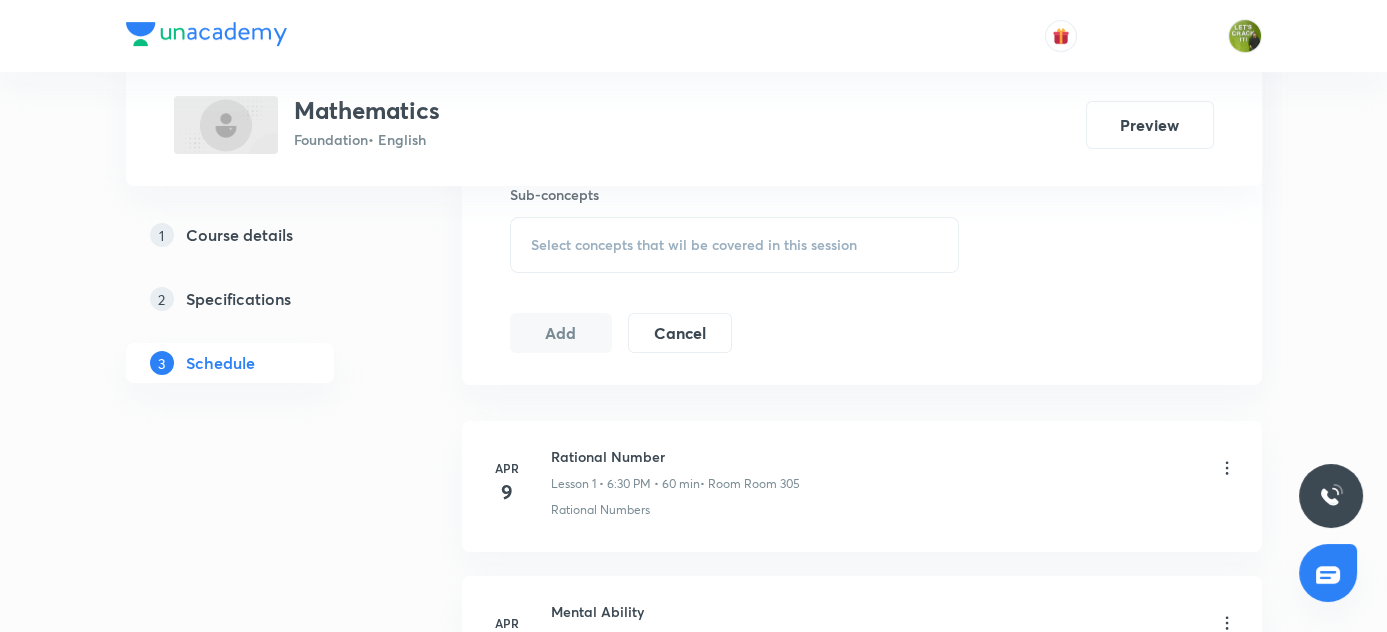 click on "Select concepts that wil be covered in this session" at bounding box center [694, 245] 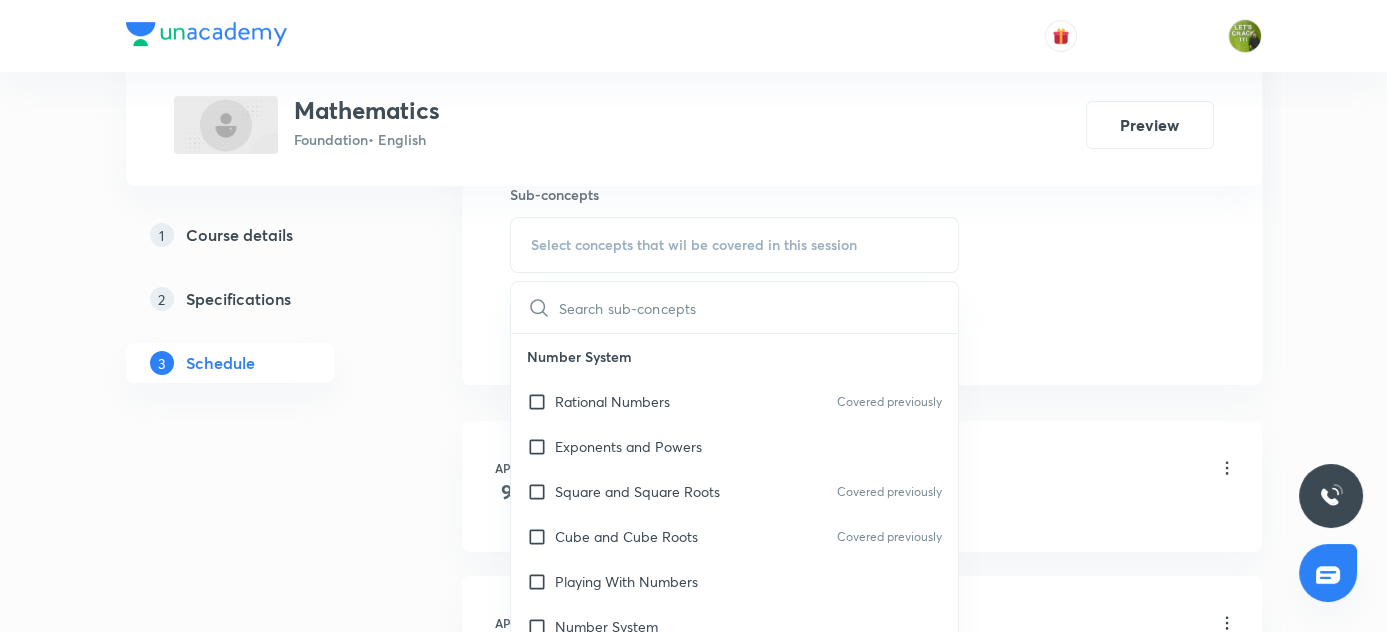 click at bounding box center [759, 307] 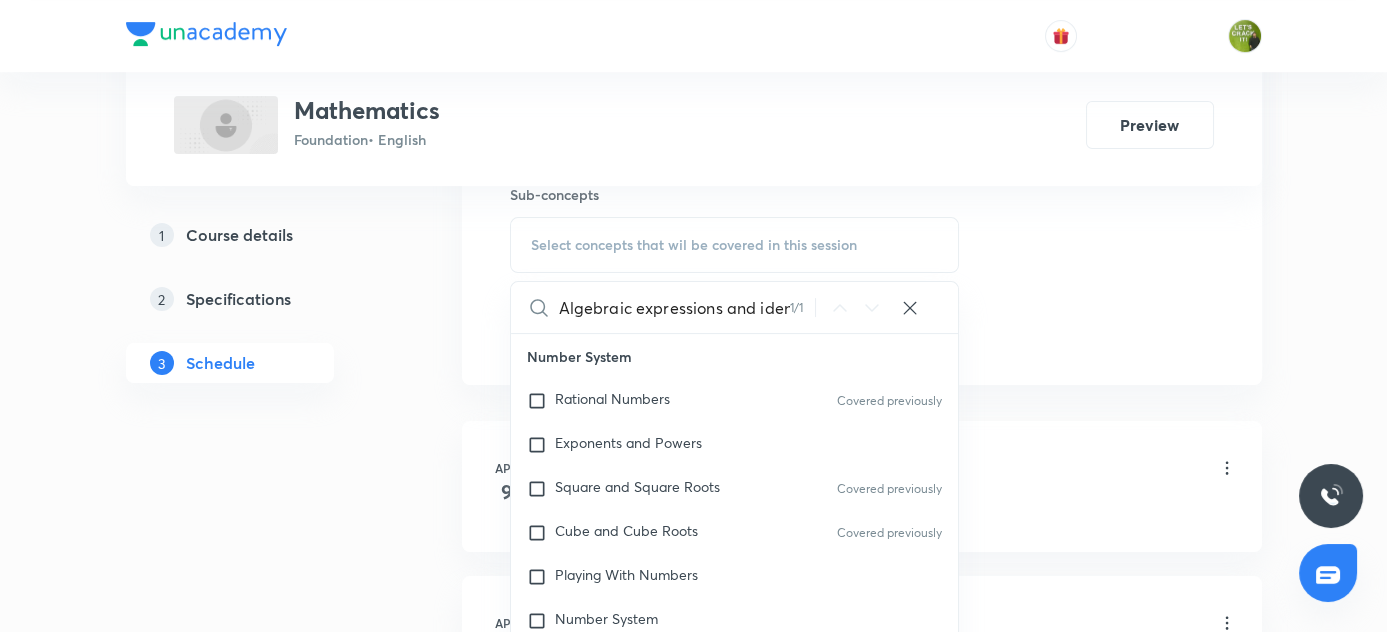scroll, scrollTop: 0, scrollLeft: 37, axis: horizontal 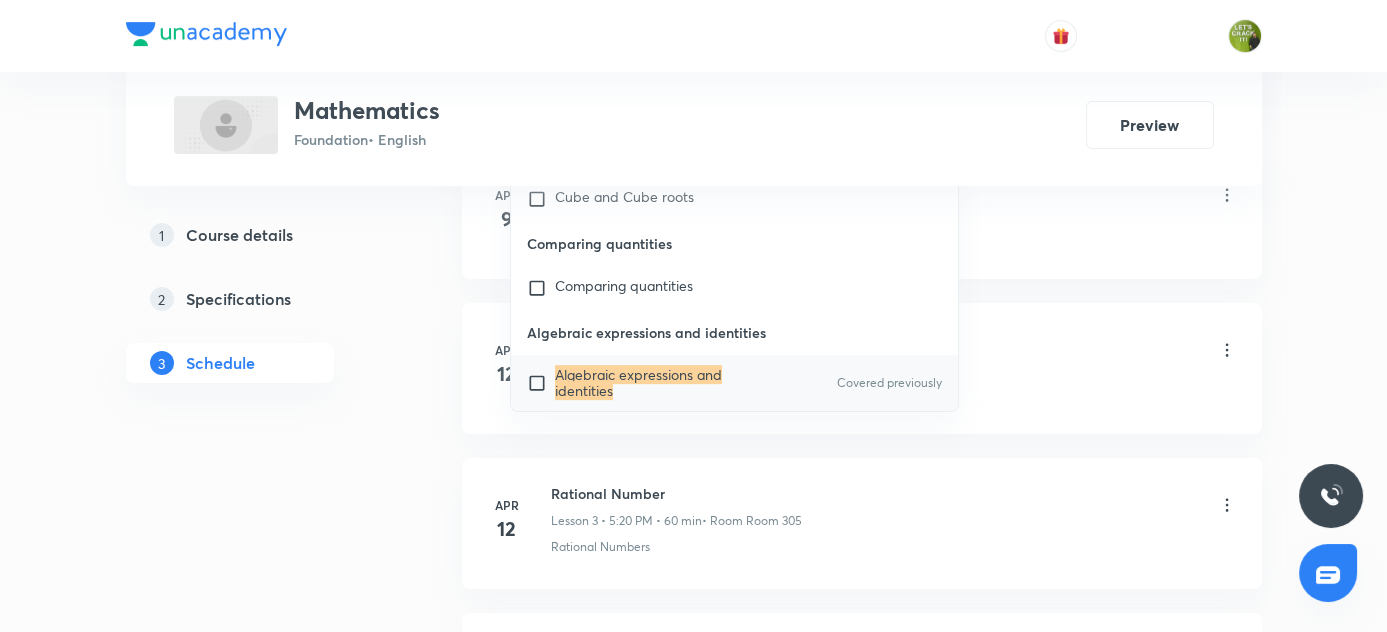 type on "Algebraic expressions and identities" 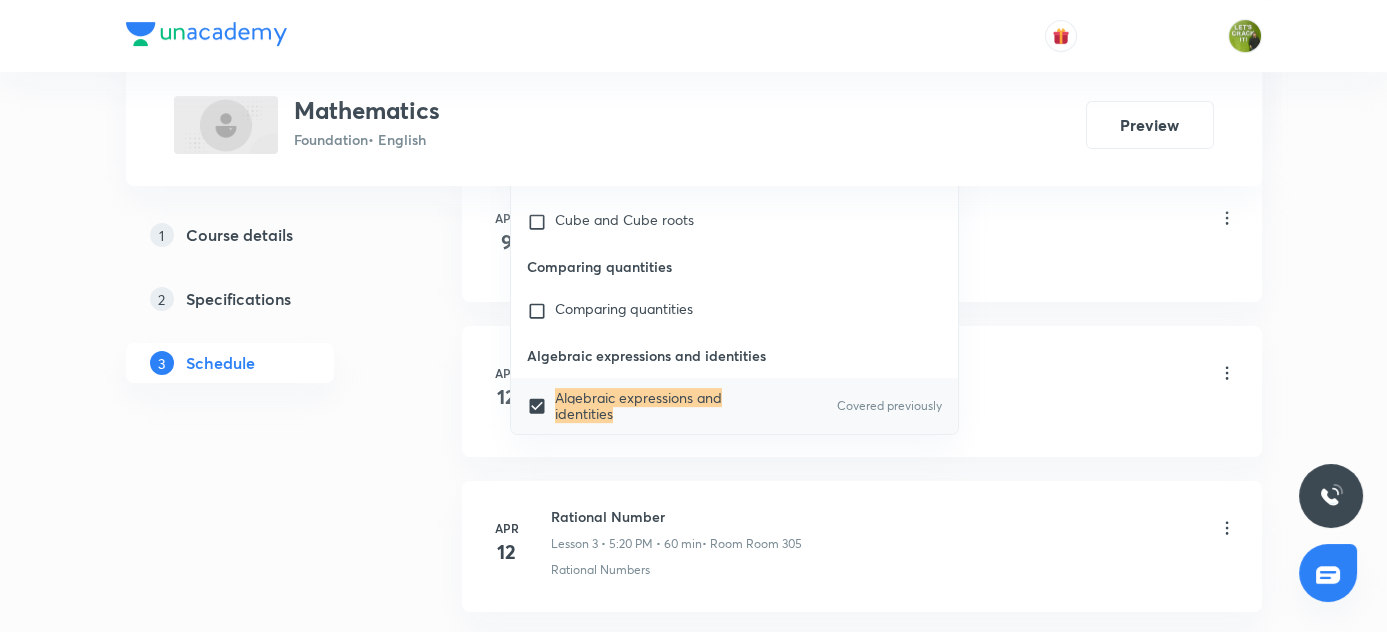 drag, startPoint x: 339, startPoint y: 390, endPoint x: 595, endPoint y: 398, distance: 256.12497 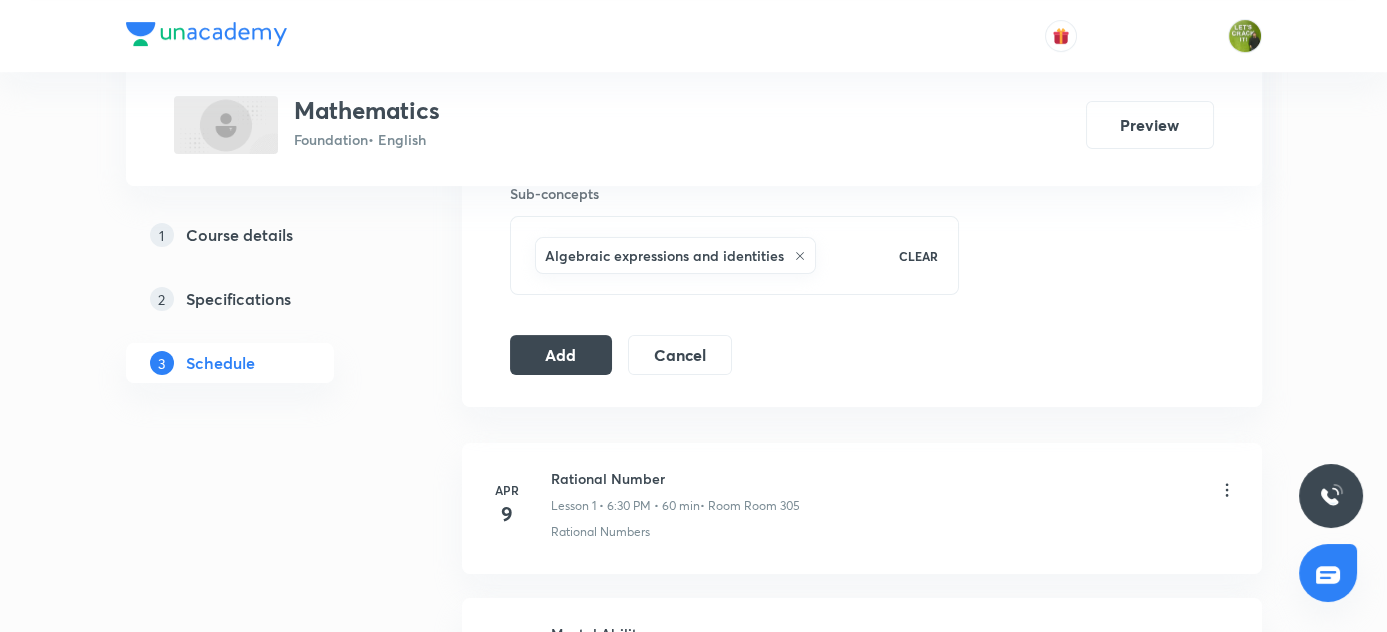 scroll, scrollTop: 1018, scrollLeft: 0, axis: vertical 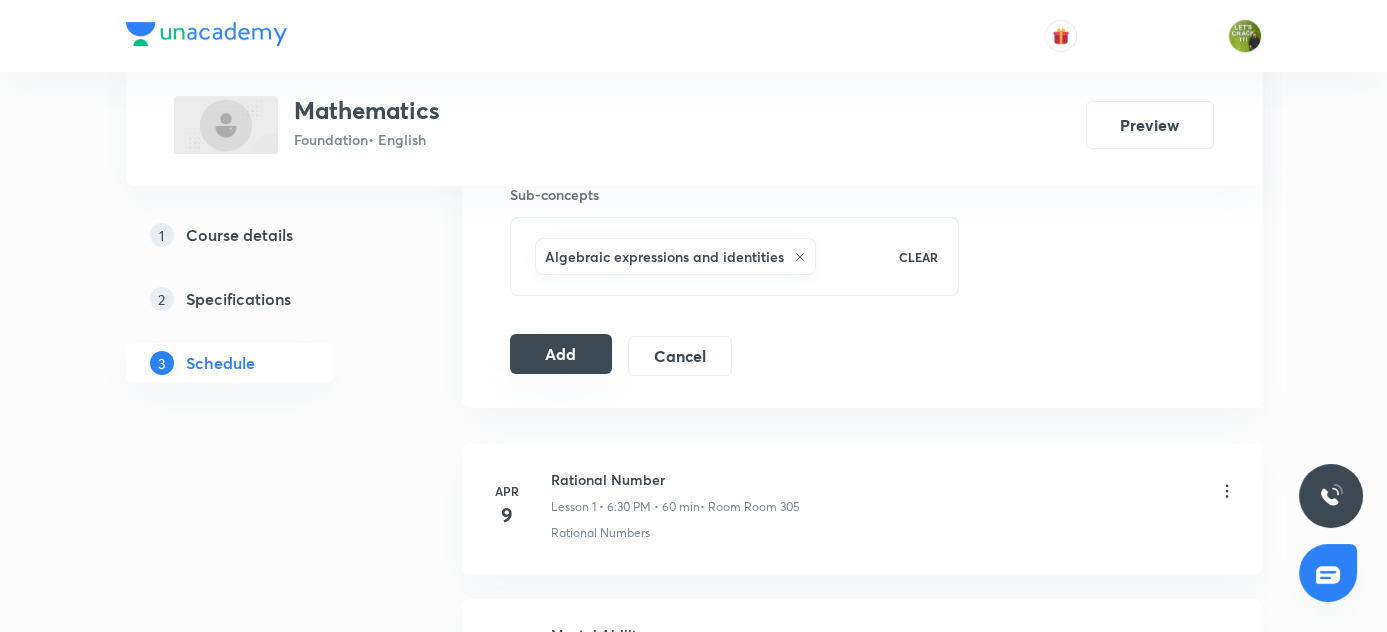 click on "Add" at bounding box center [561, 354] 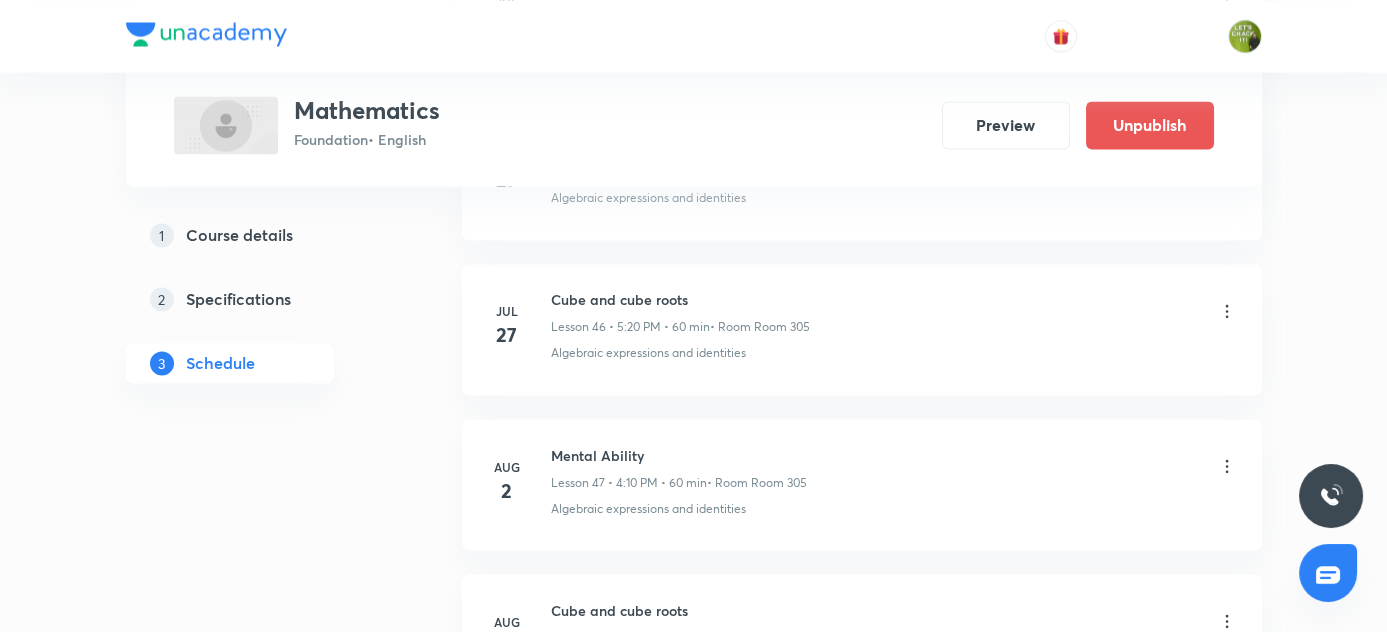 scroll, scrollTop: 7620, scrollLeft: 0, axis: vertical 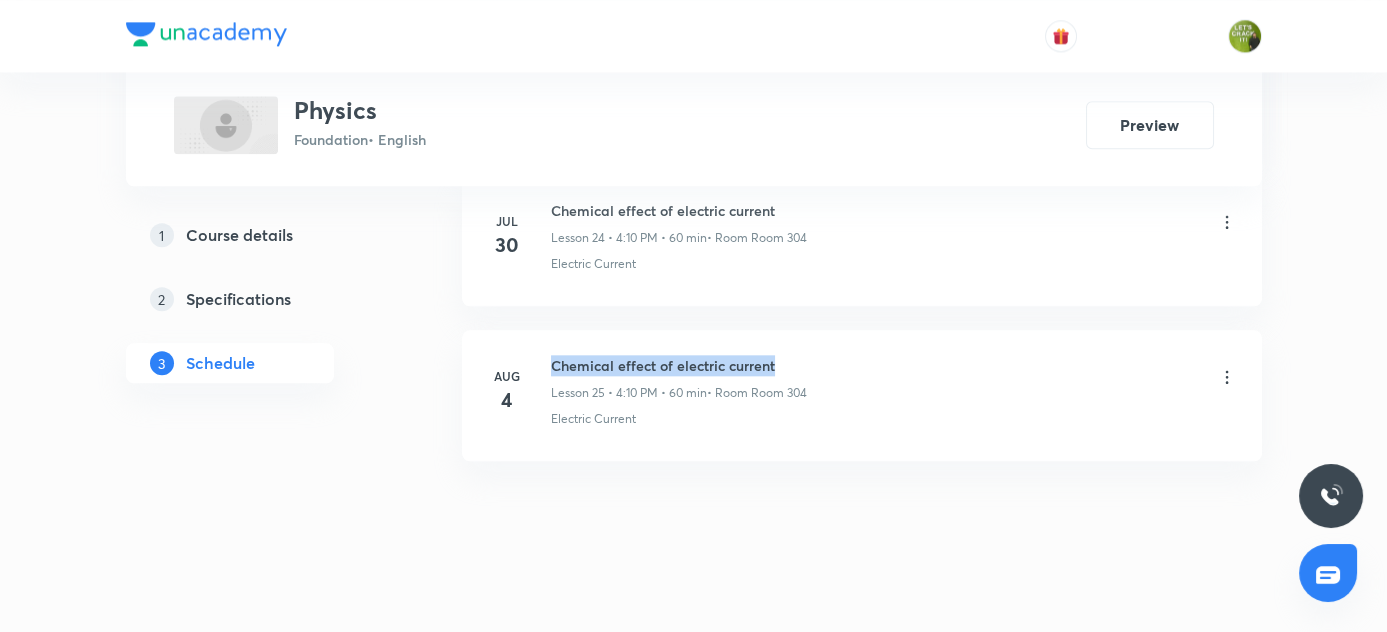 drag, startPoint x: 551, startPoint y: 346, endPoint x: 810, endPoint y: 342, distance: 259.03088 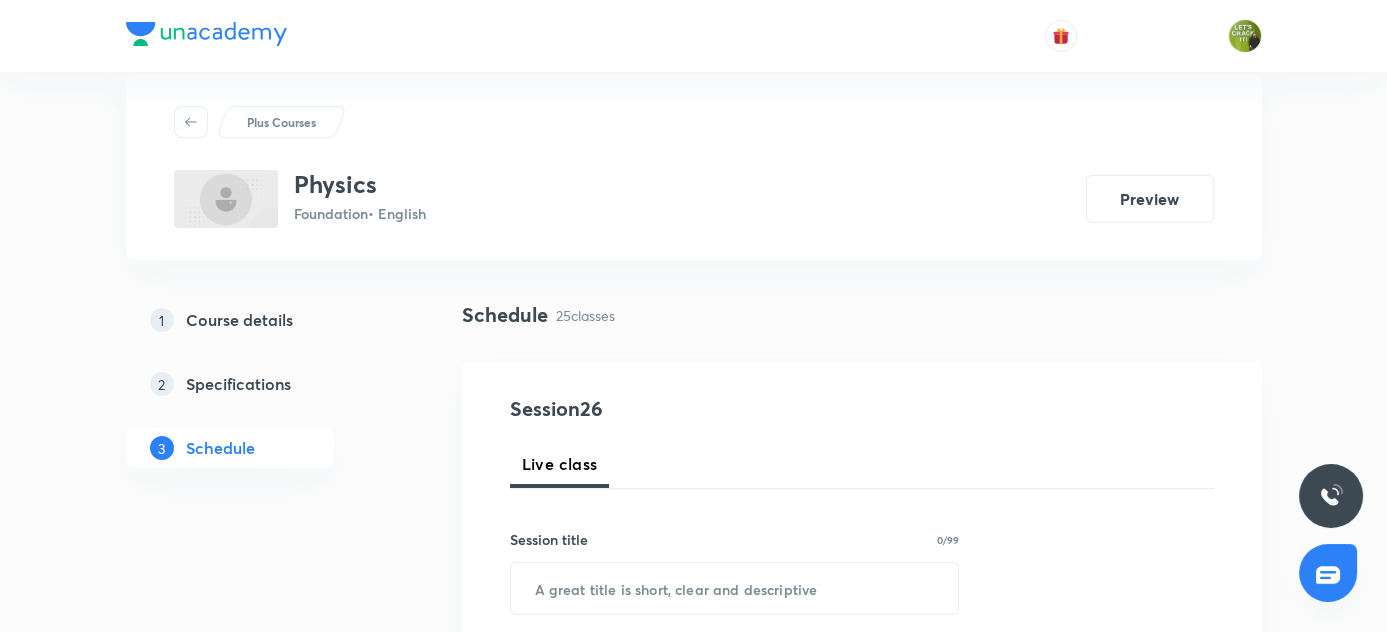 scroll, scrollTop: 0, scrollLeft: 0, axis: both 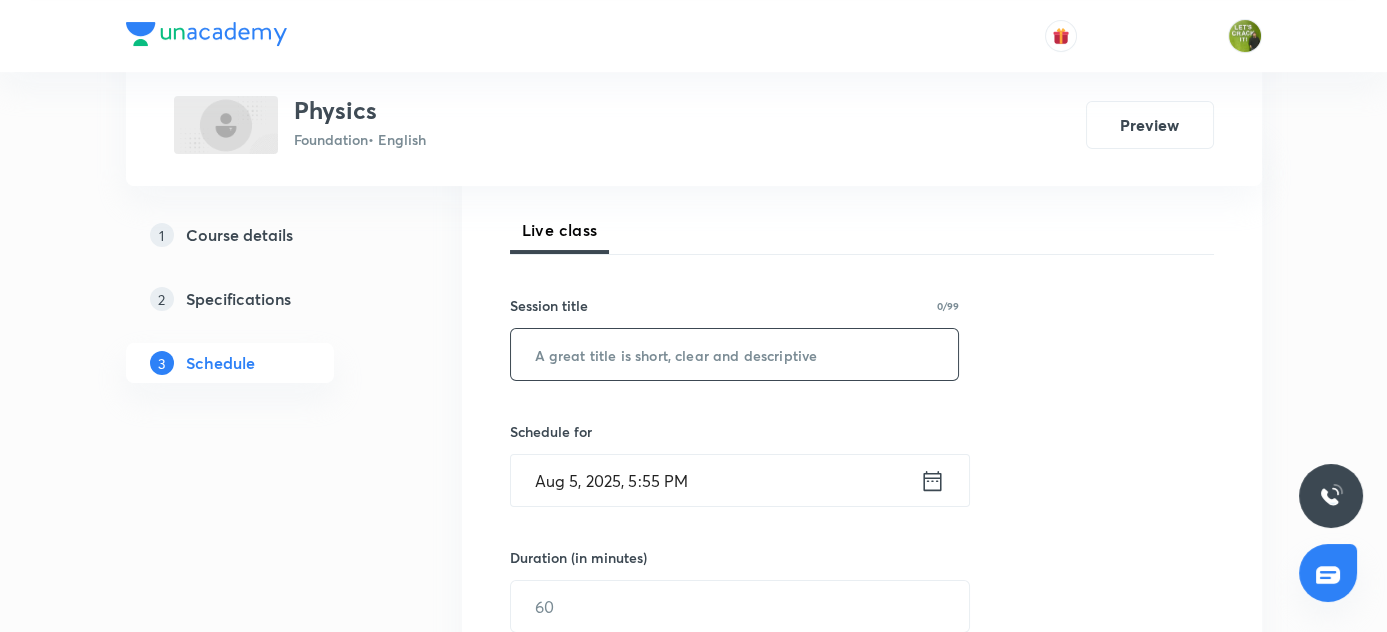 click at bounding box center (735, 354) 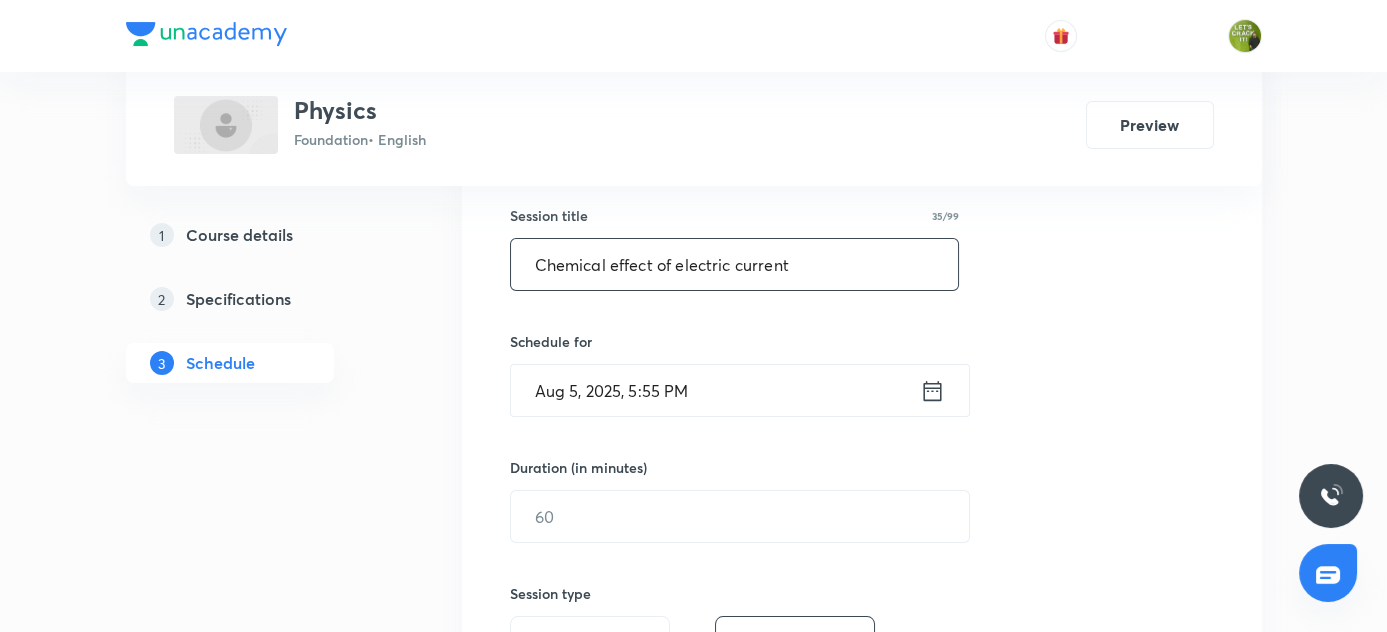 scroll, scrollTop: 363, scrollLeft: 0, axis: vertical 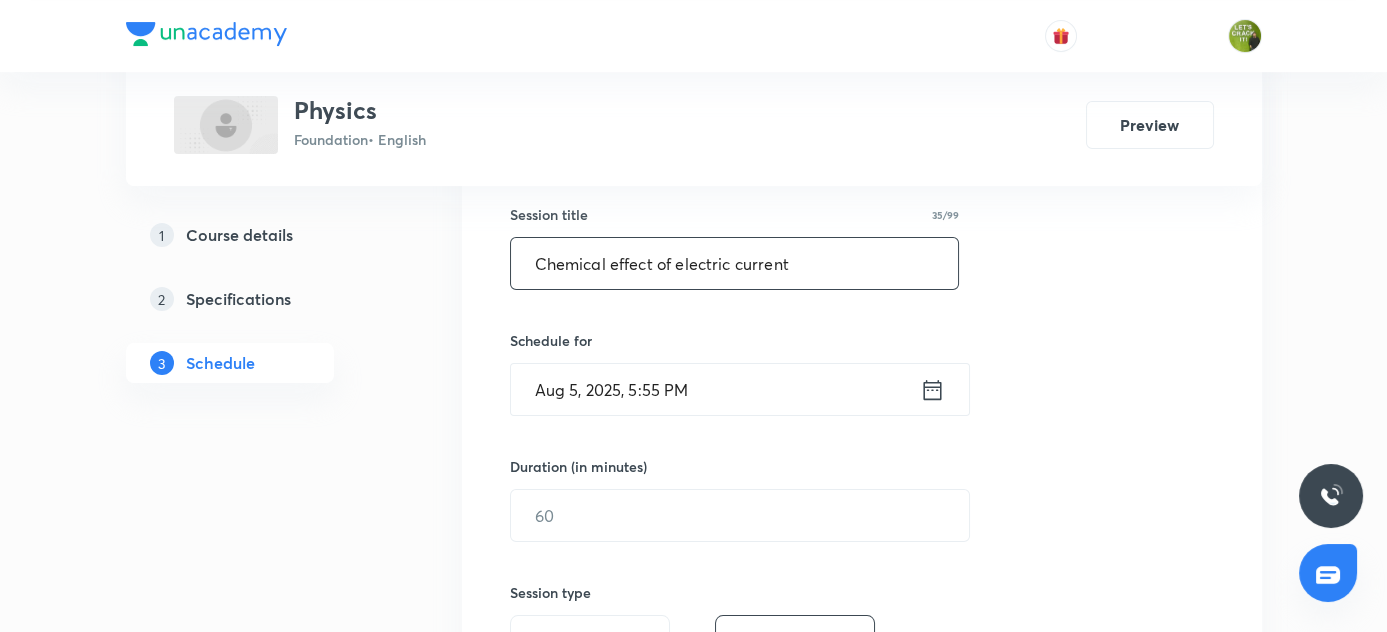 type on "Chemical effect of electric current" 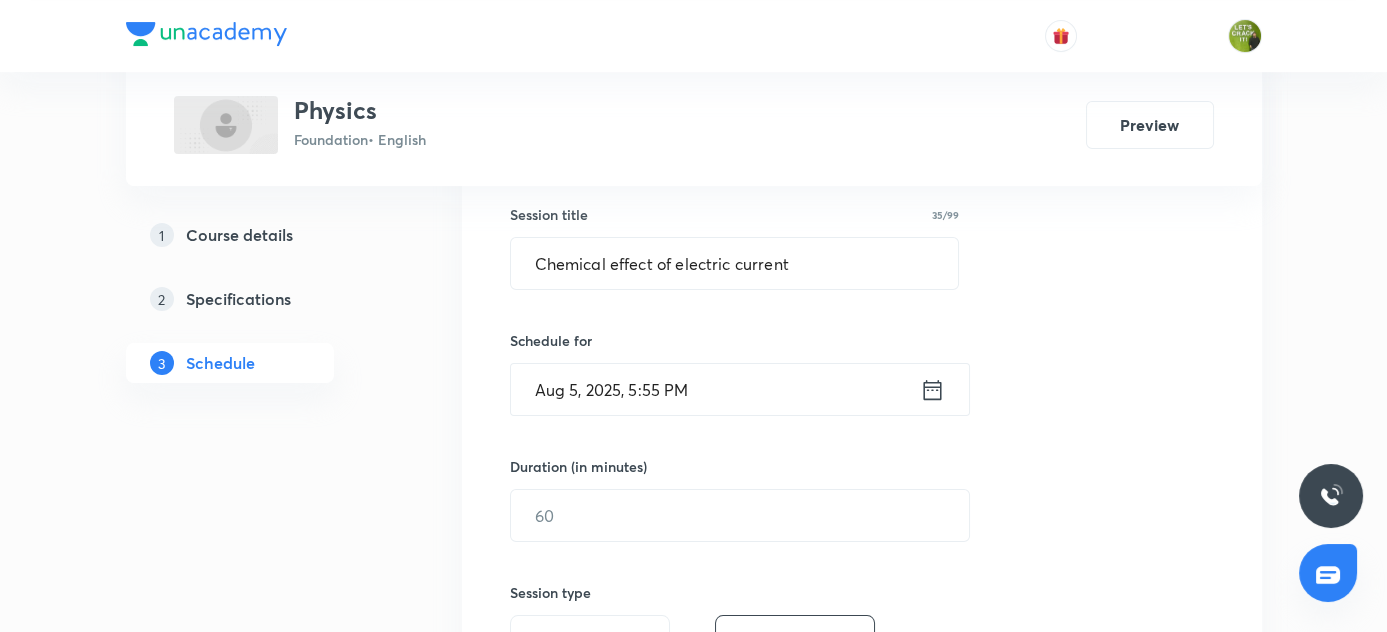 click 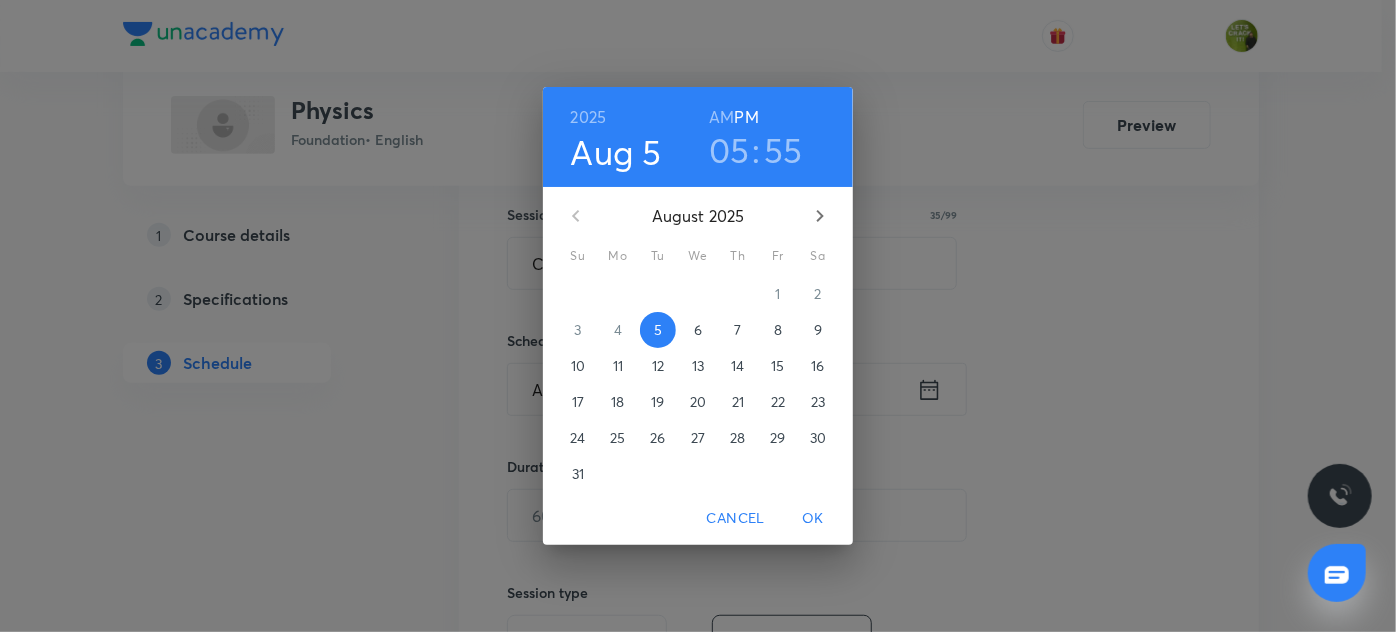 click on "6" at bounding box center [698, 330] 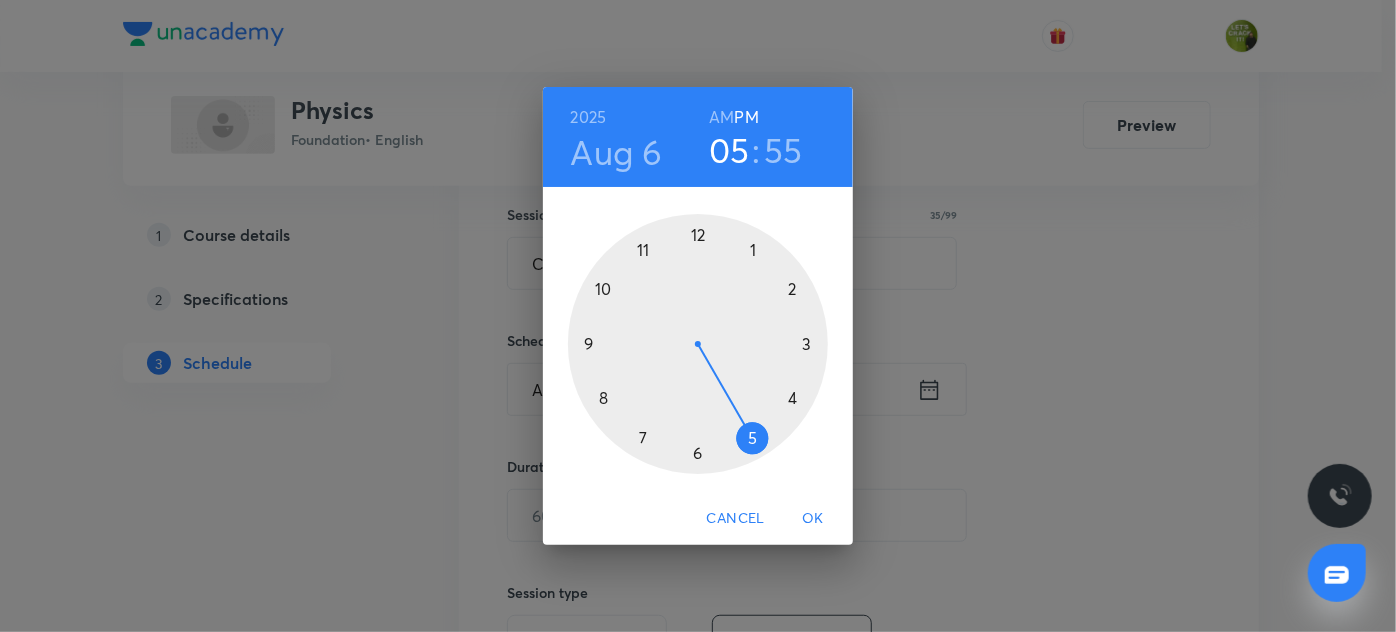 click at bounding box center [698, 344] 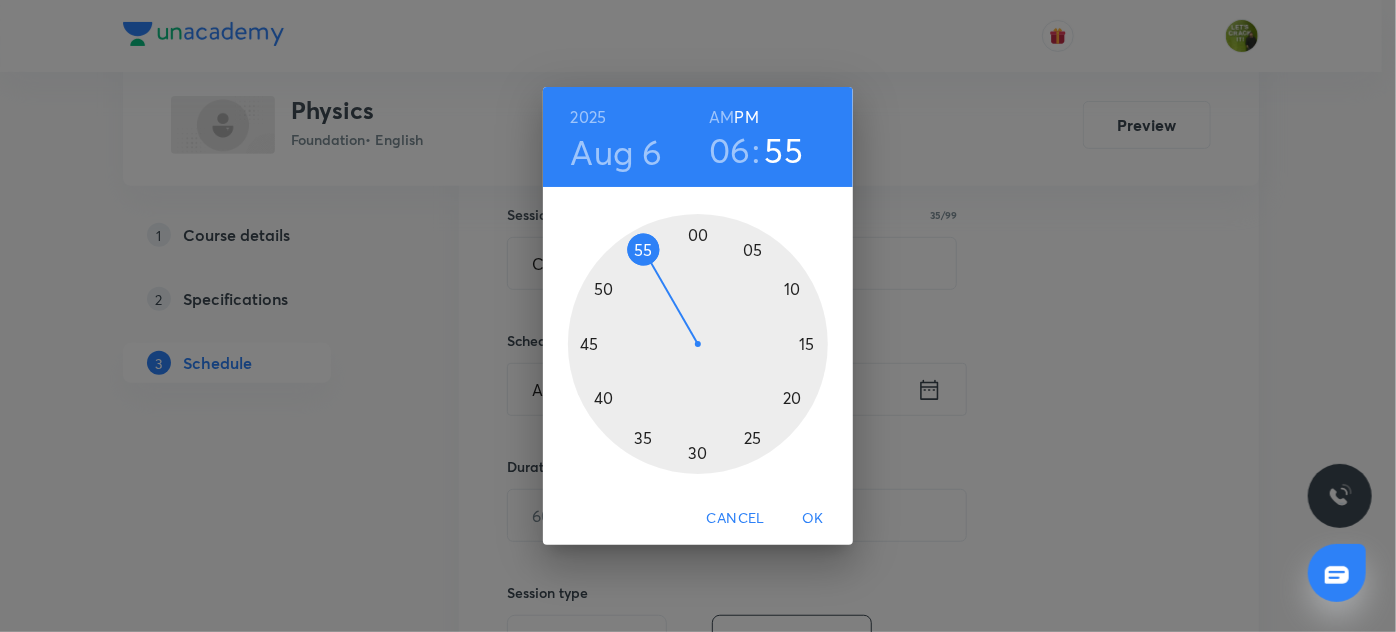 click at bounding box center (698, 344) 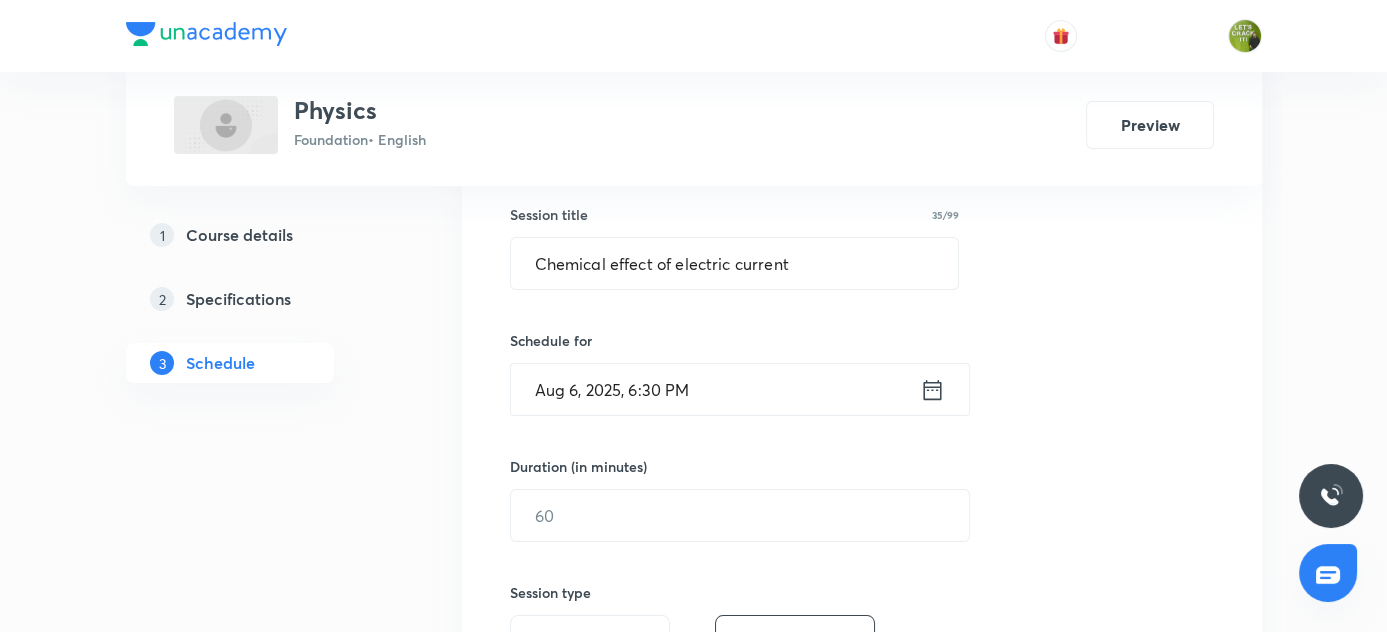 scroll, scrollTop: 454, scrollLeft: 0, axis: vertical 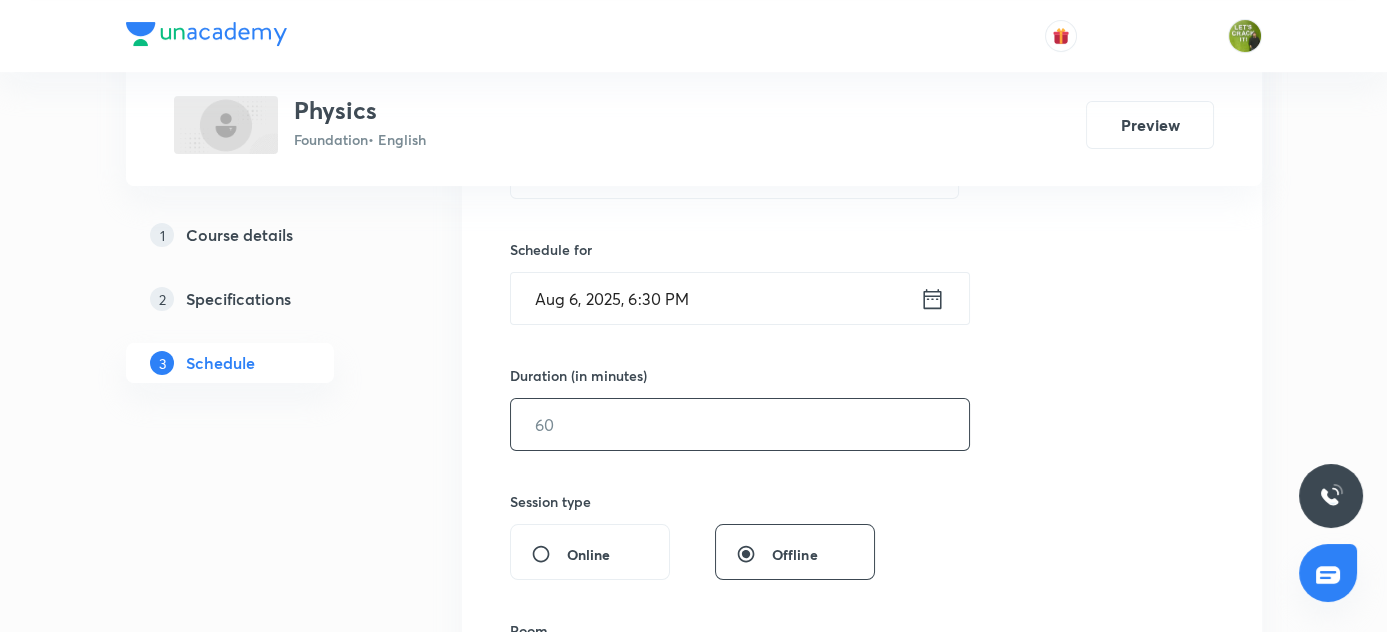click at bounding box center [740, 424] 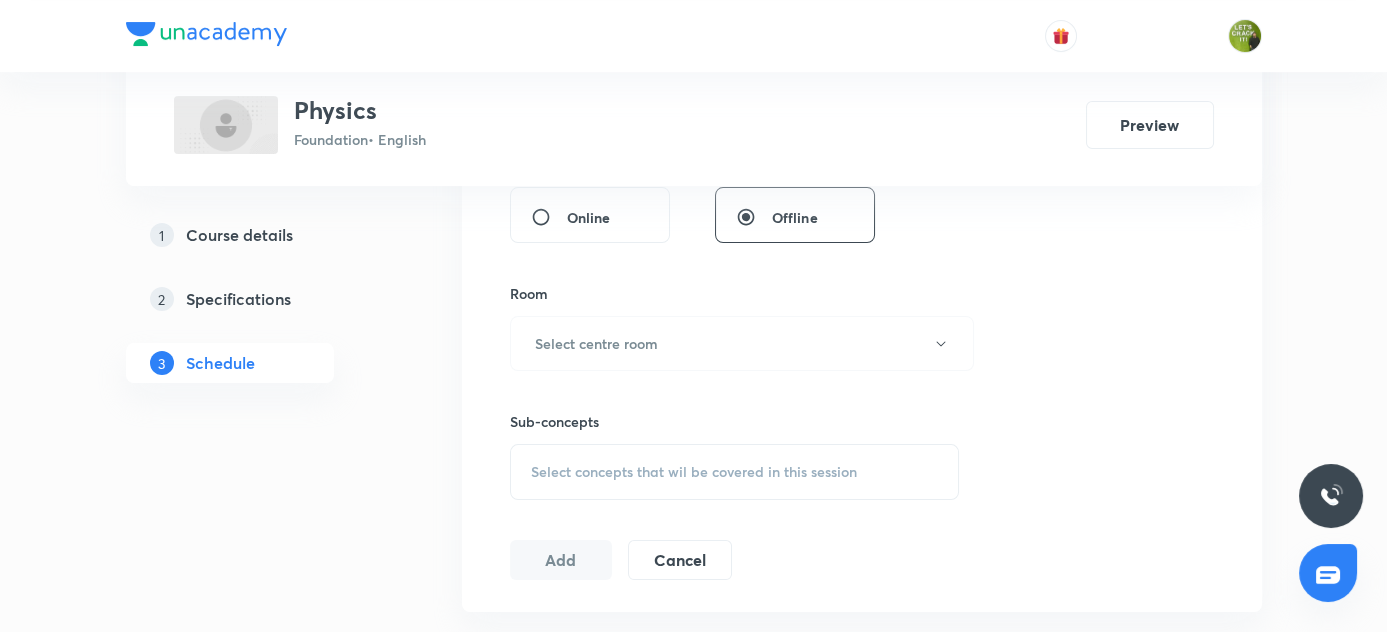 scroll, scrollTop: 818, scrollLeft: 0, axis: vertical 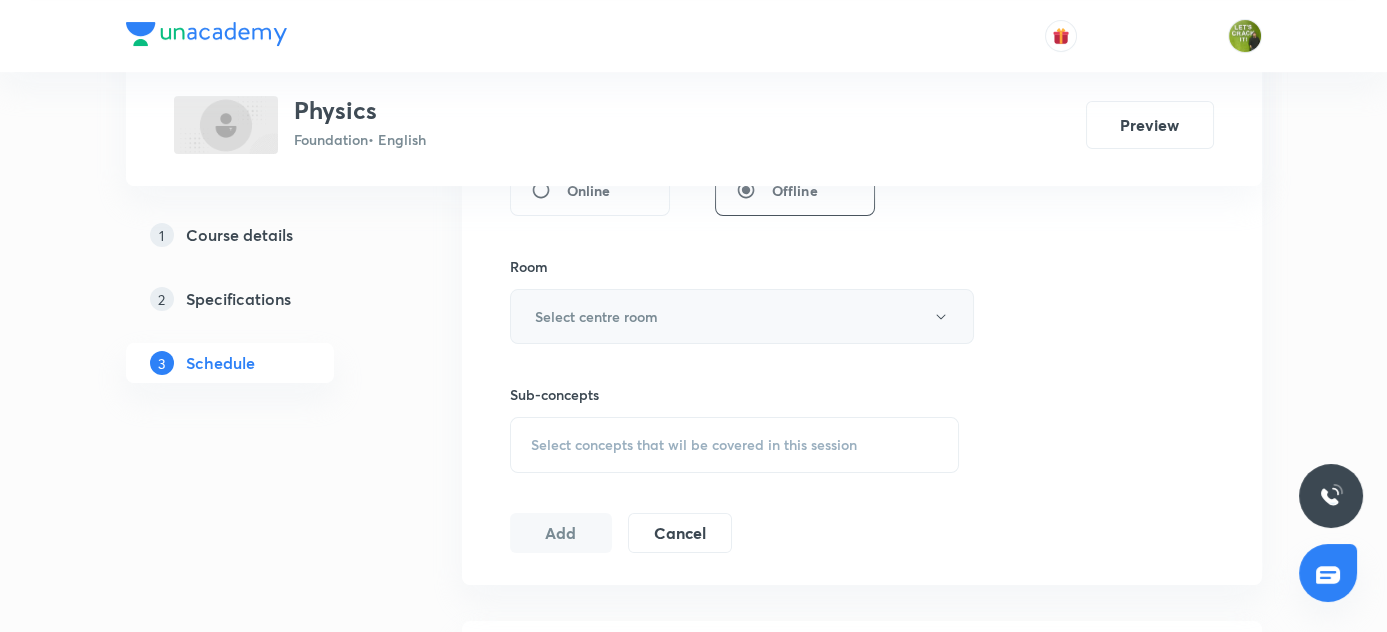 type on "60" 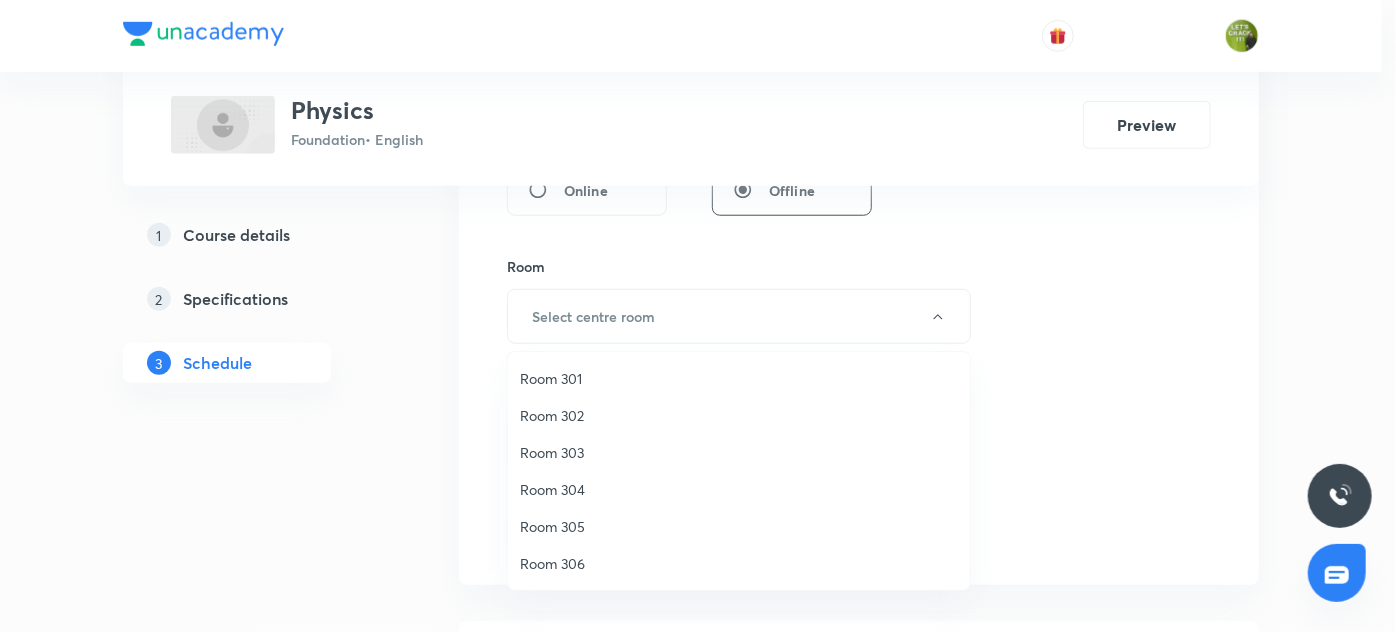 click on "Room 304" at bounding box center (739, 489) 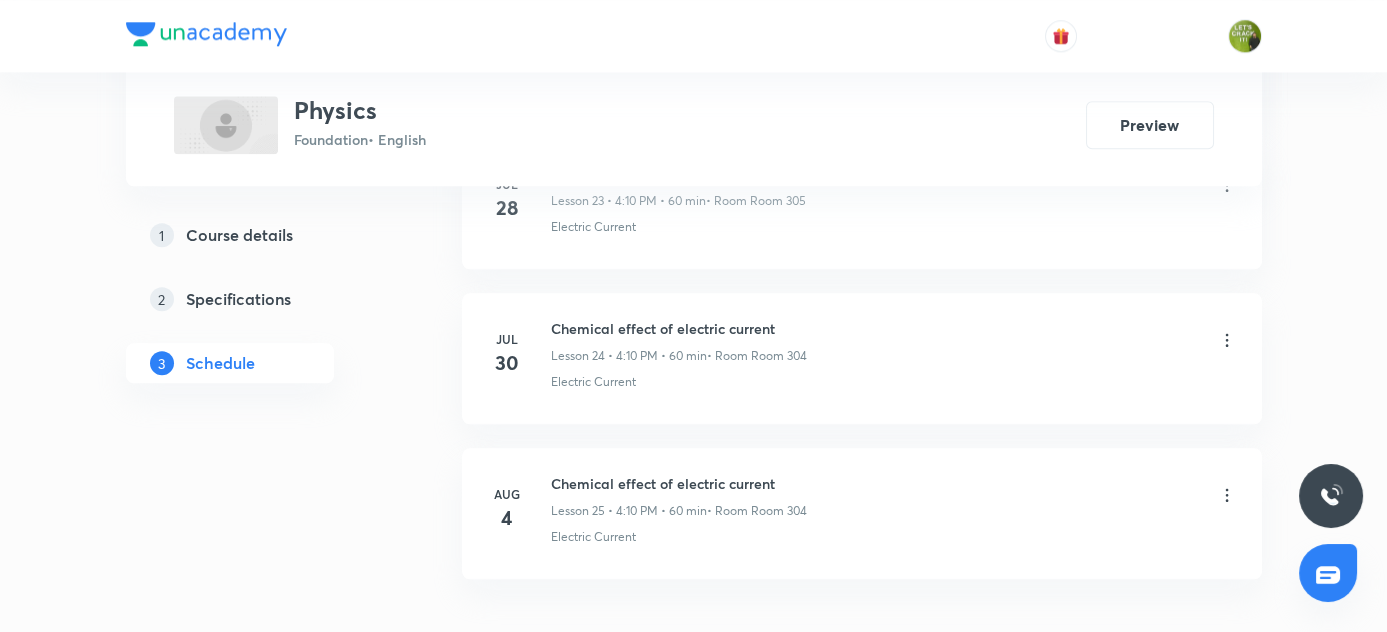 scroll, scrollTop: 4830, scrollLeft: 0, axis: vertical 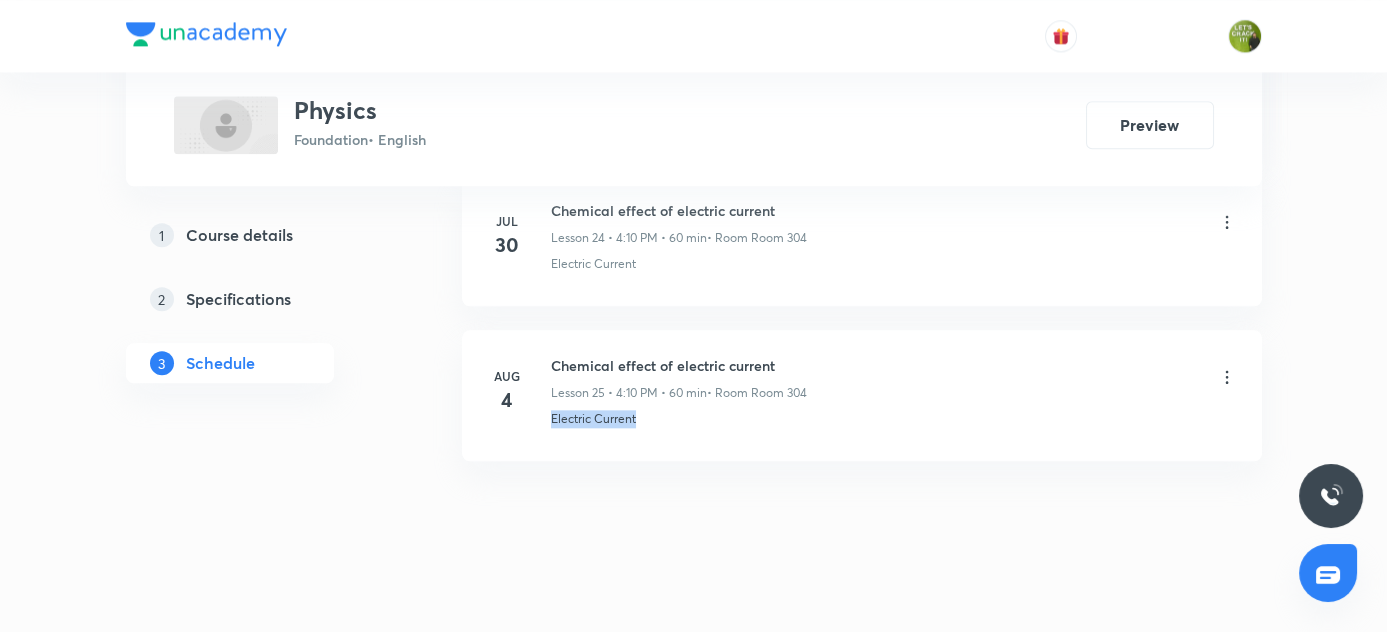 drag, startPoint x: 550, startPoint y: 396, endPoint x: 626, endPoint y: 396, distance: 76 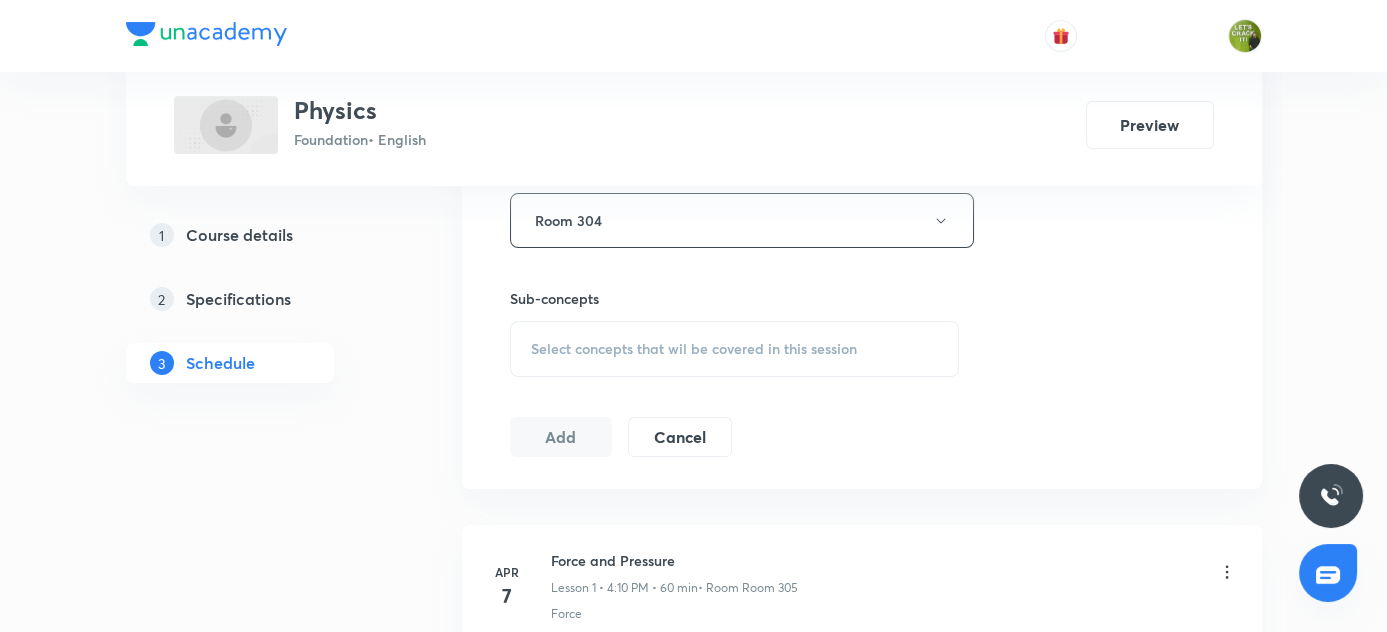 scroll, scrollTop: 921, scrollLeft: 0, axis: vertical 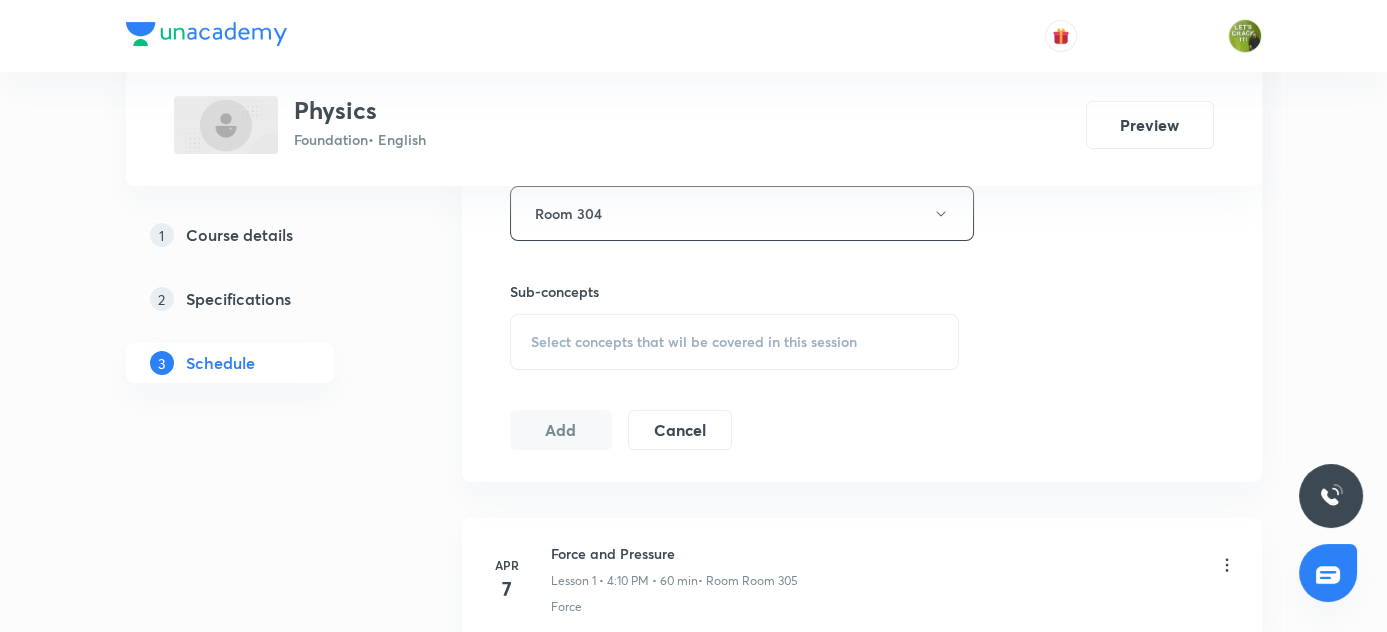 click on "Select concepts that wil be covered in this session" at bounding box center [694, 342] 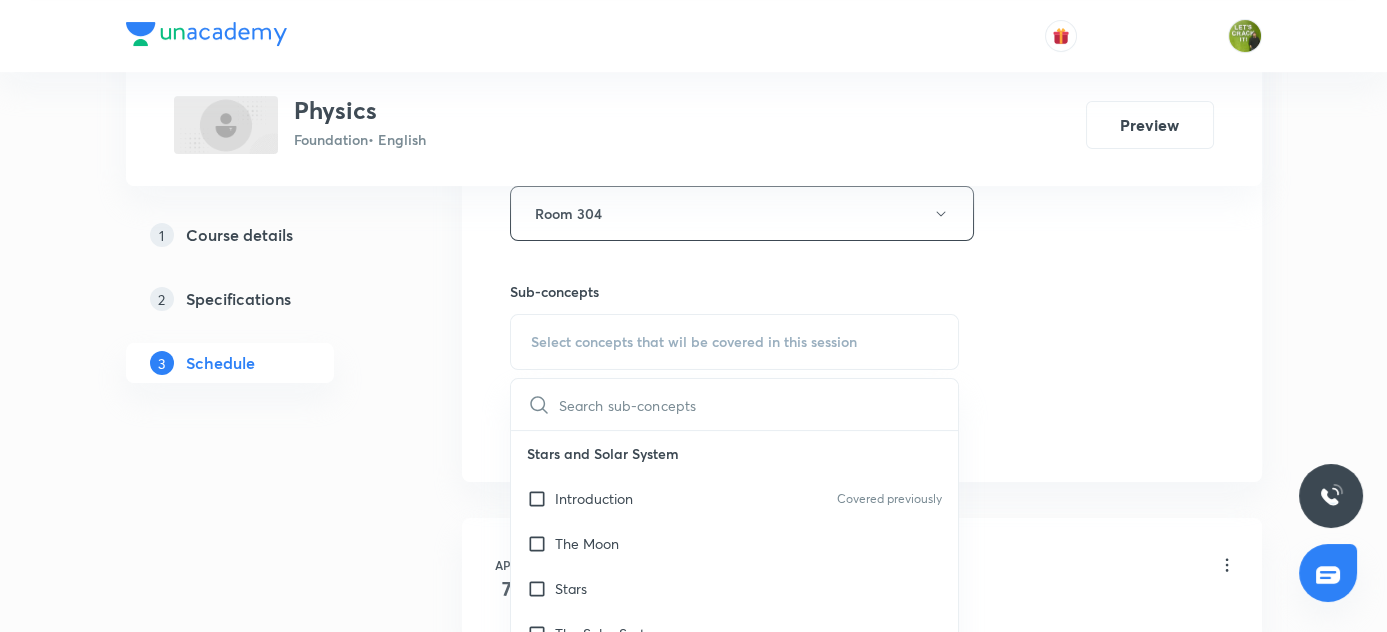 click at bounding box center (759, 404) 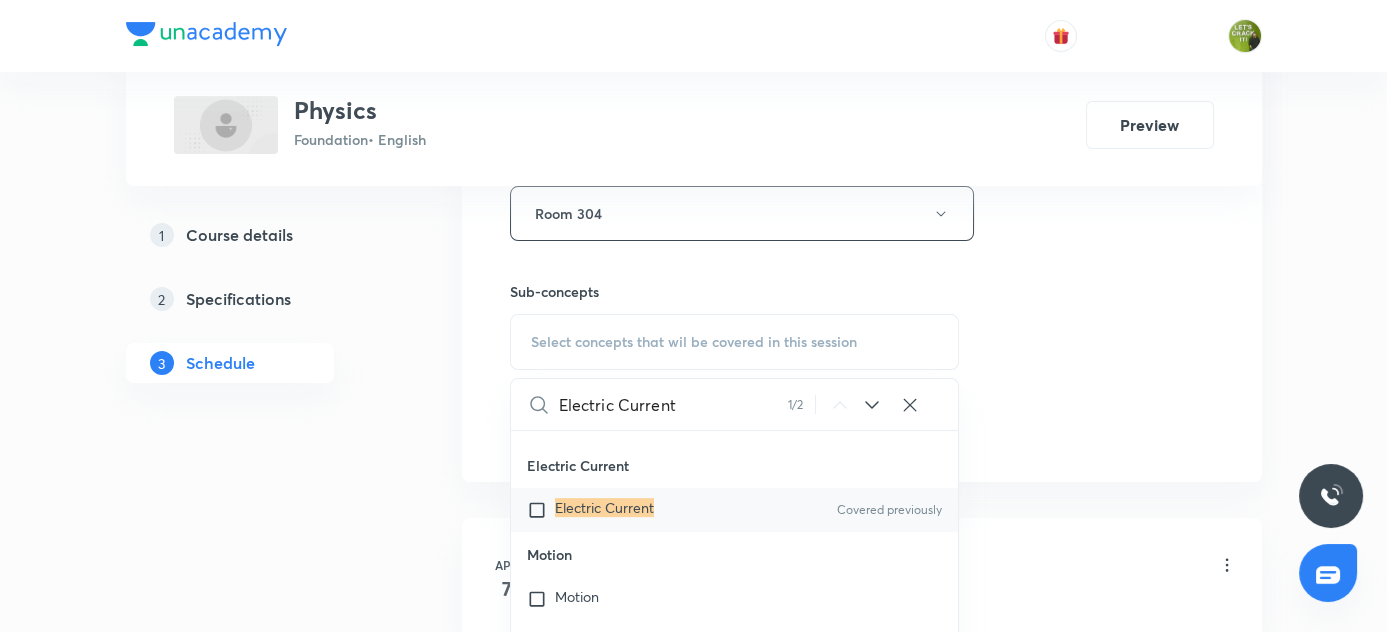 scroll, scrollTop: 2152, scrollLeft: 0, axis: vertical 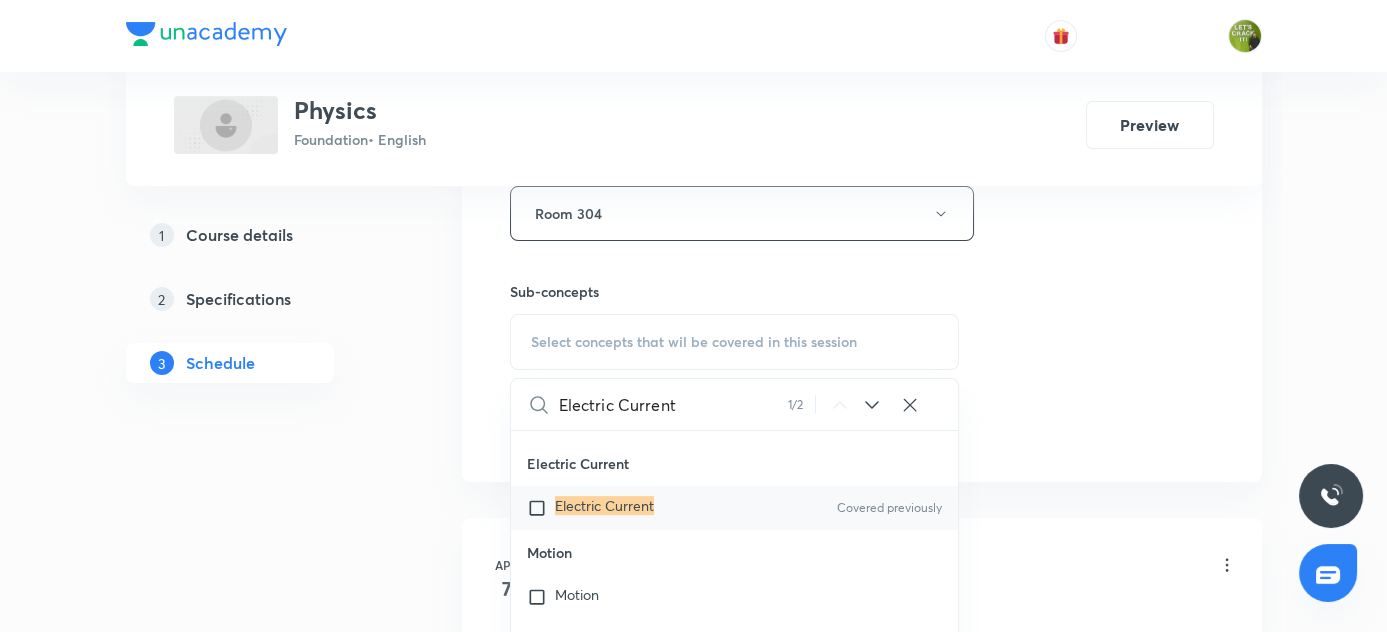 type on "Electric Current" 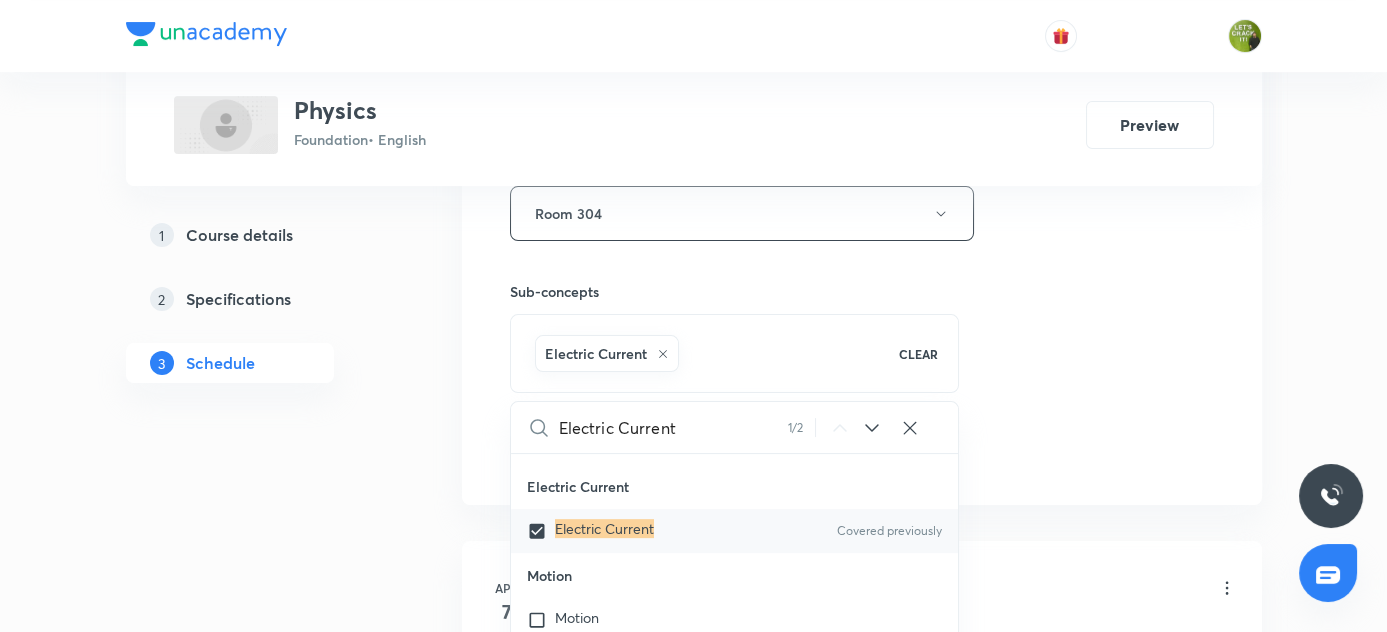 drag, startPoint x: 401, startPoint y: 471, endPoint x: 485, endPoint y: 426, distance: 95.29428 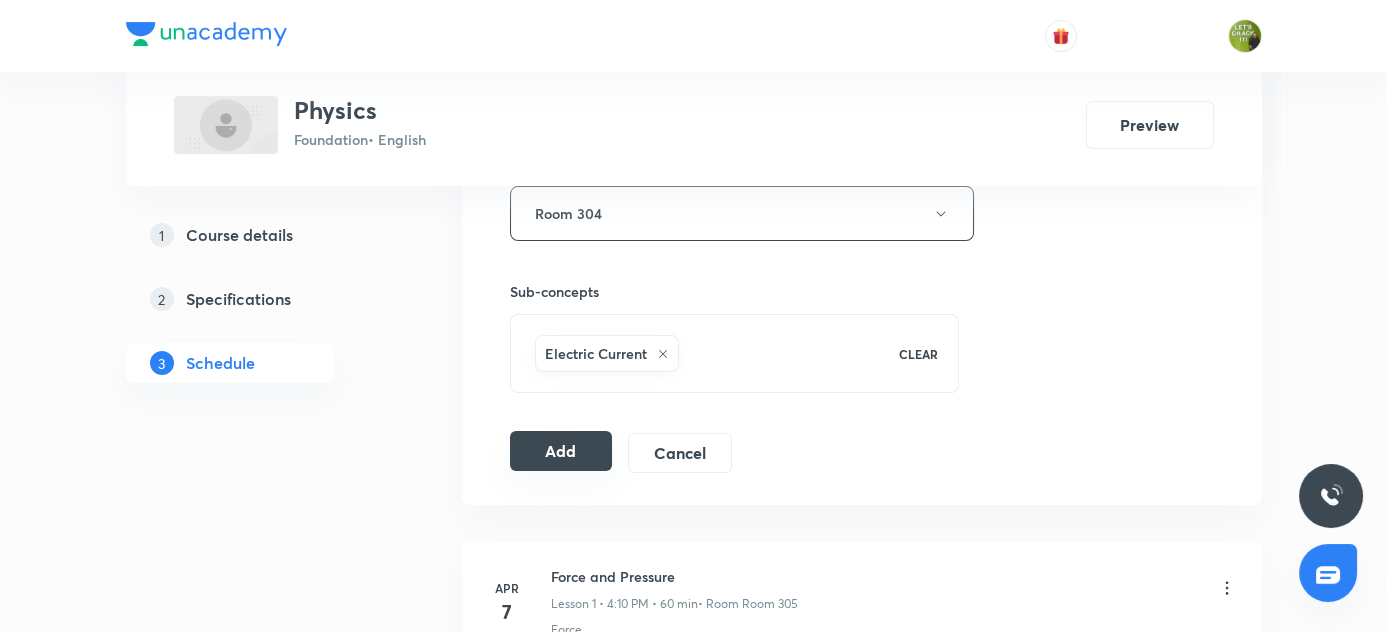 click on "Add" at bounding box center [561, 451] 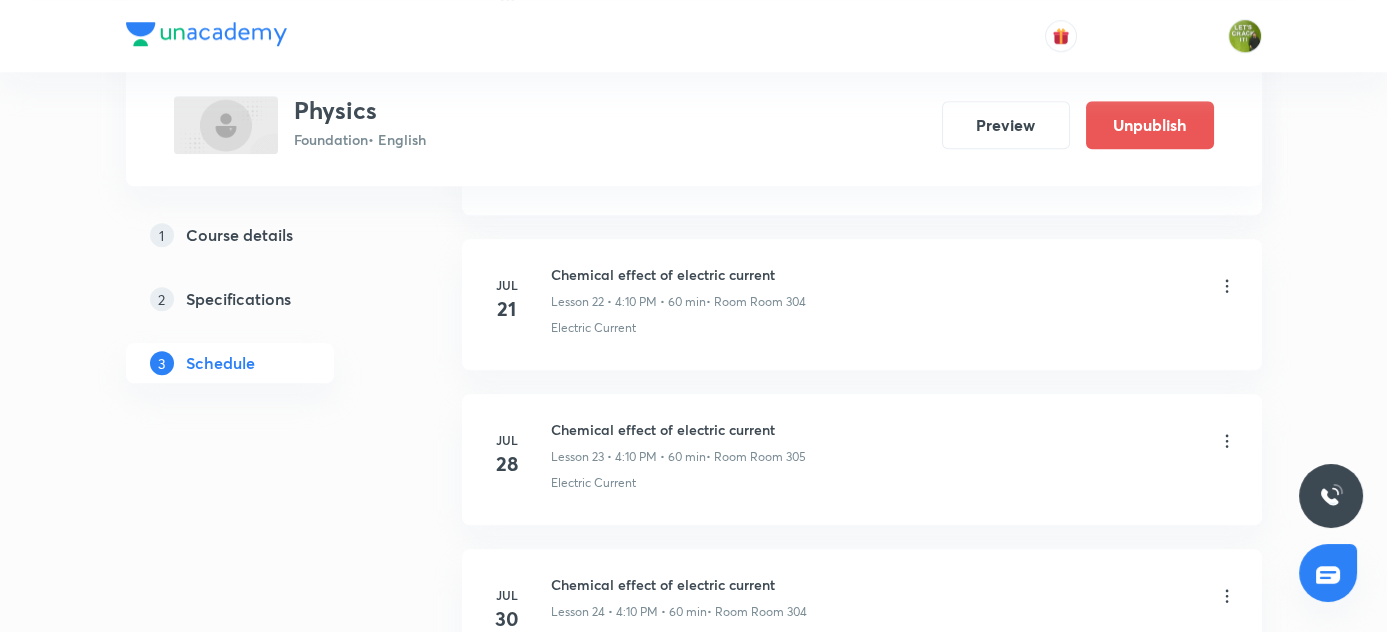 scroll, scrollTop: 4068, scrollLeft: 0, axis: vertical 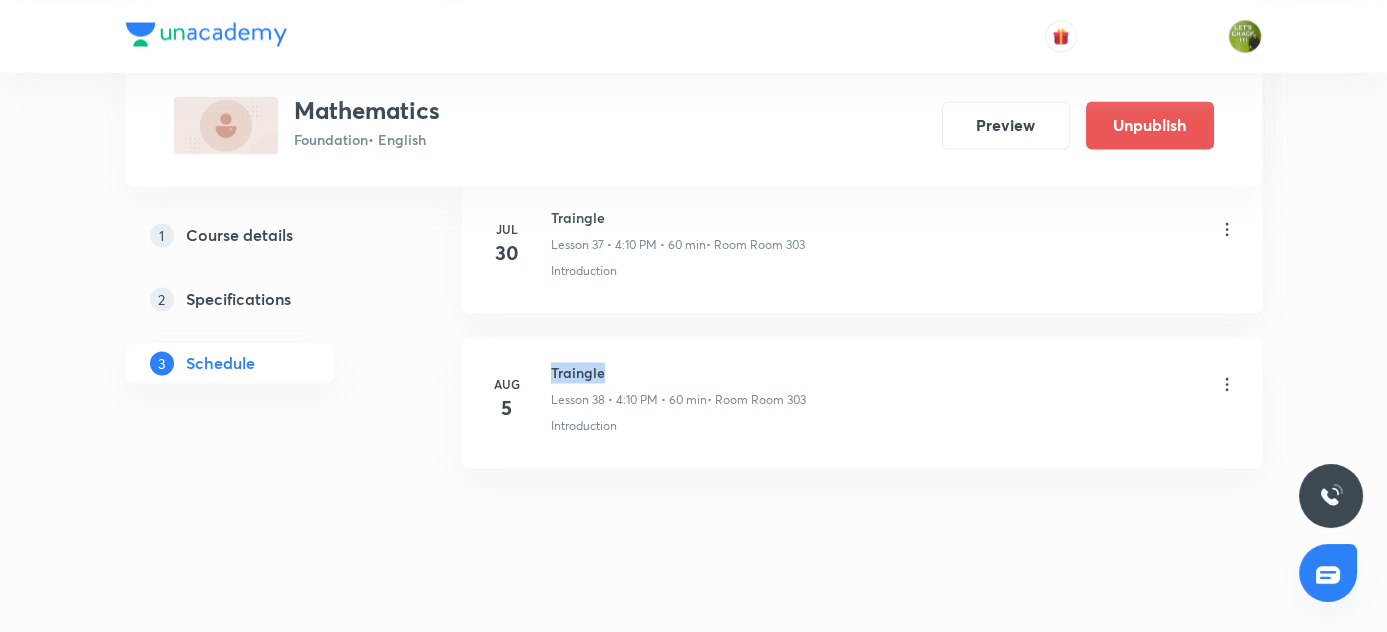 drag, startPoint x: 549, startPoint y: 342, endPoint x: 628, endPoint y: 336, distance: 79.22752 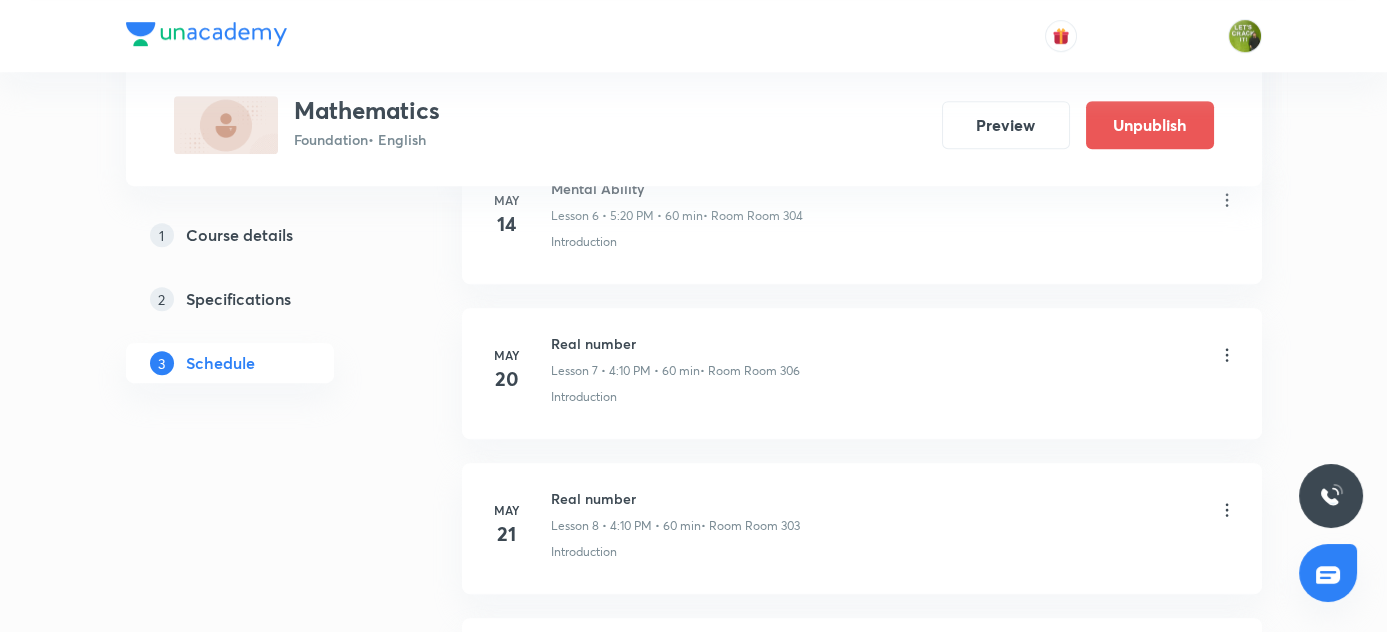 scroll, scrollTop: 1307, scrollLeft: 0, axis: vertical 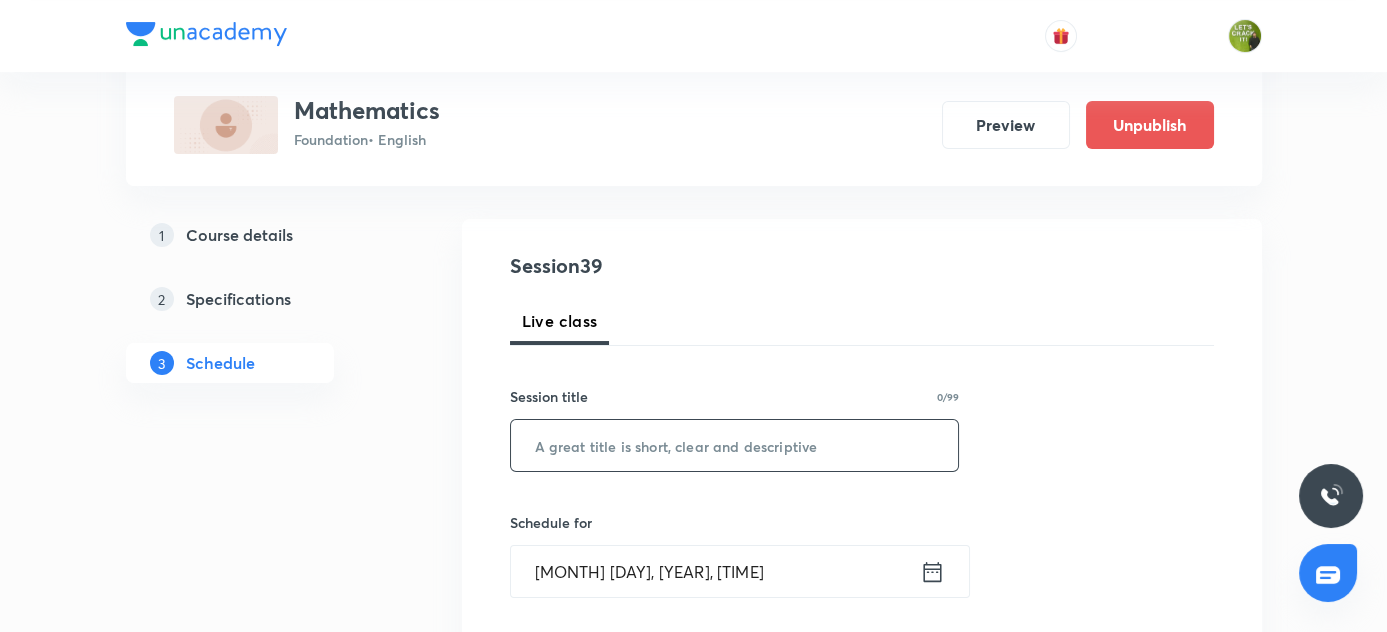 click at bounding box center (735, 445) 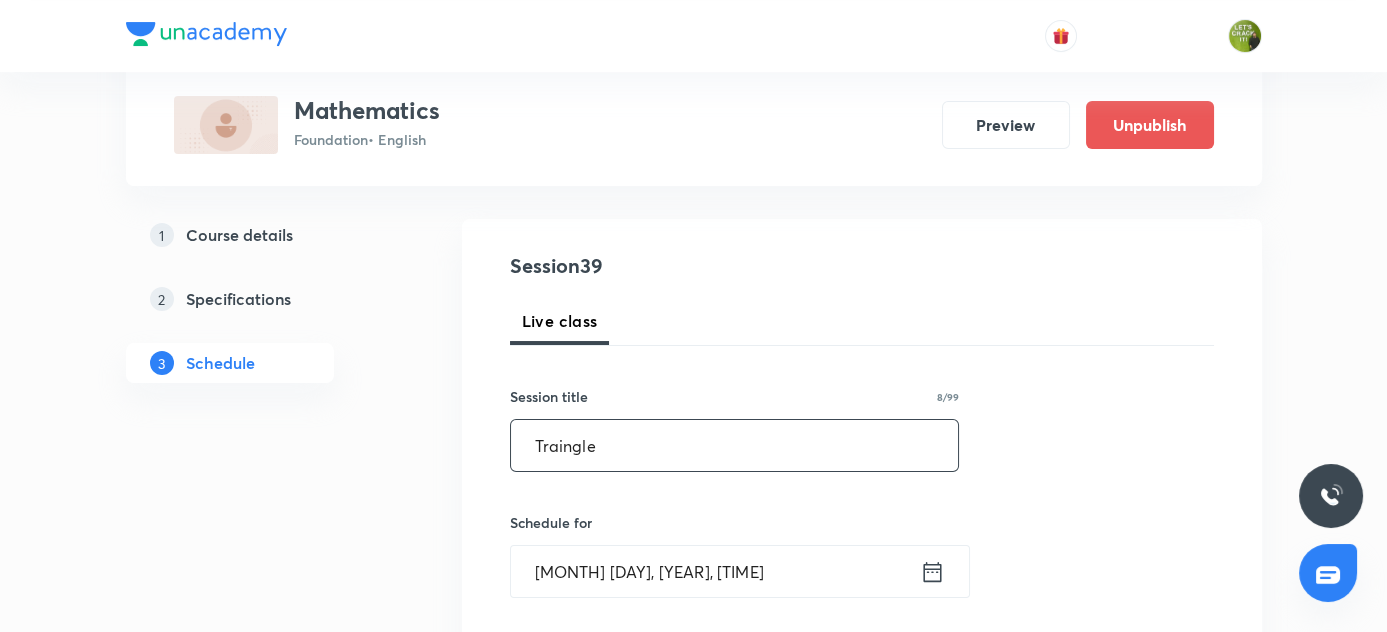 scroll, scrollTop: 363, scrollLeft: 0, axis: vertical 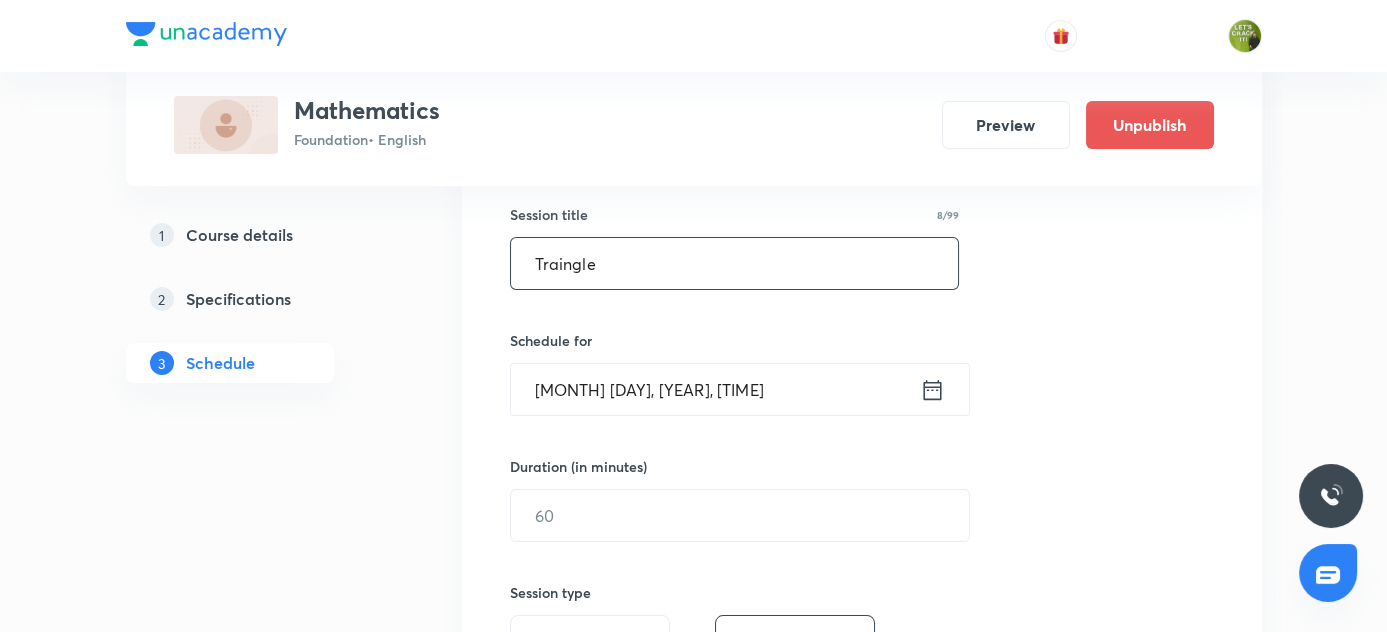type on "Traingle" 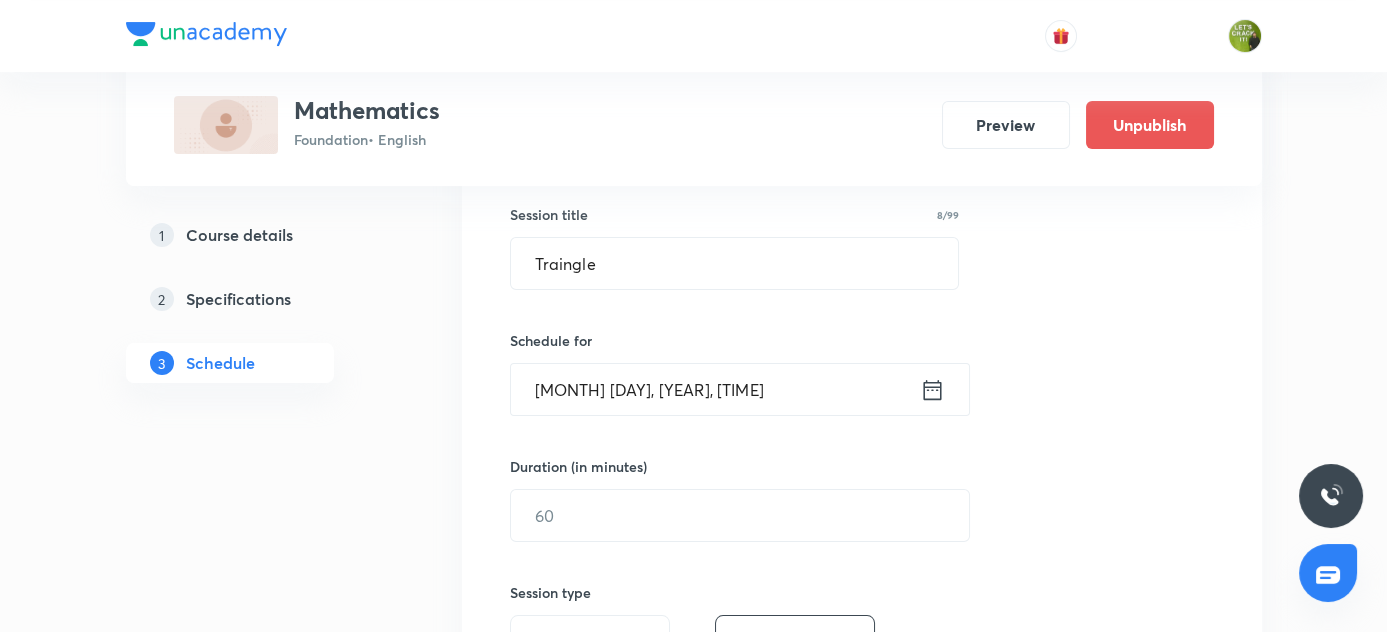 click 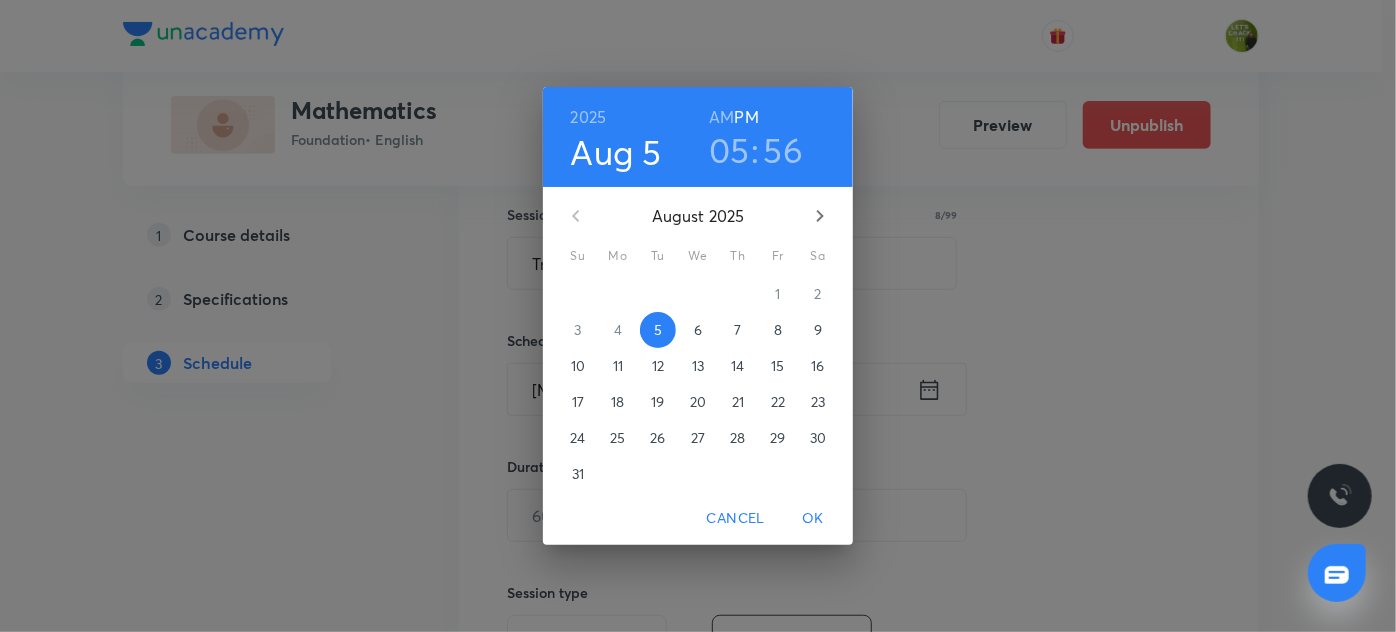 click on "6" at bounding box center [698, 330] 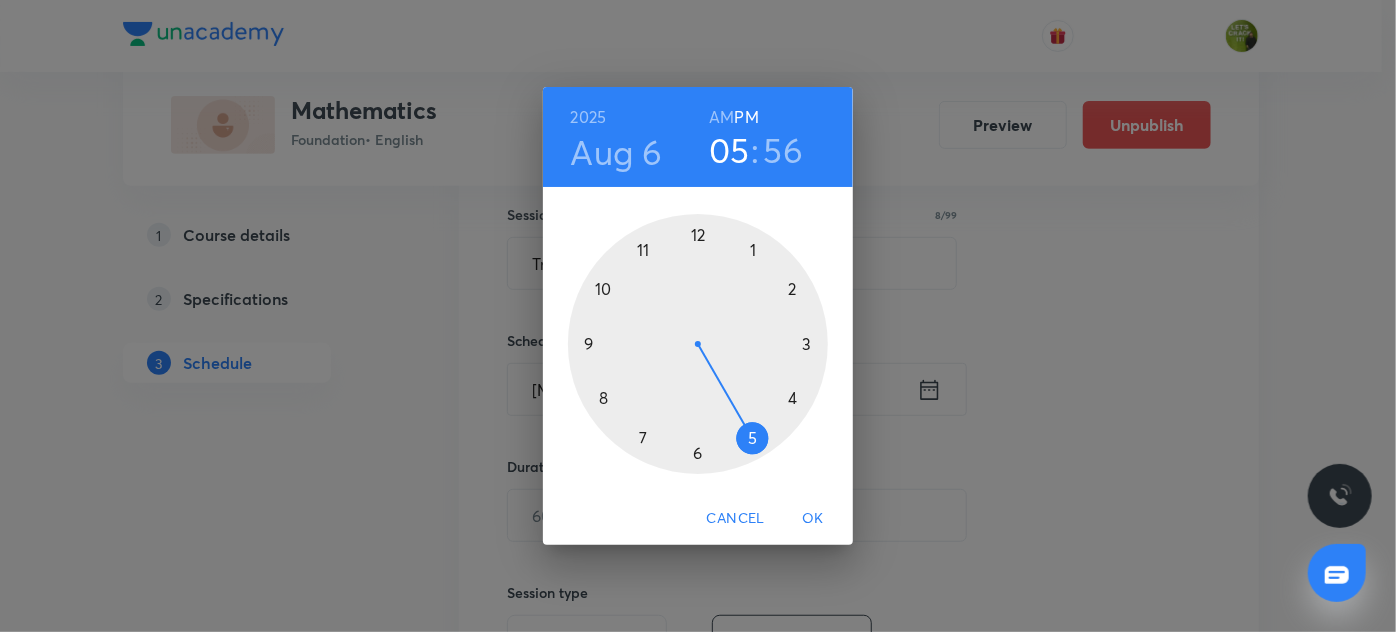click at bounding box center (698, 344) 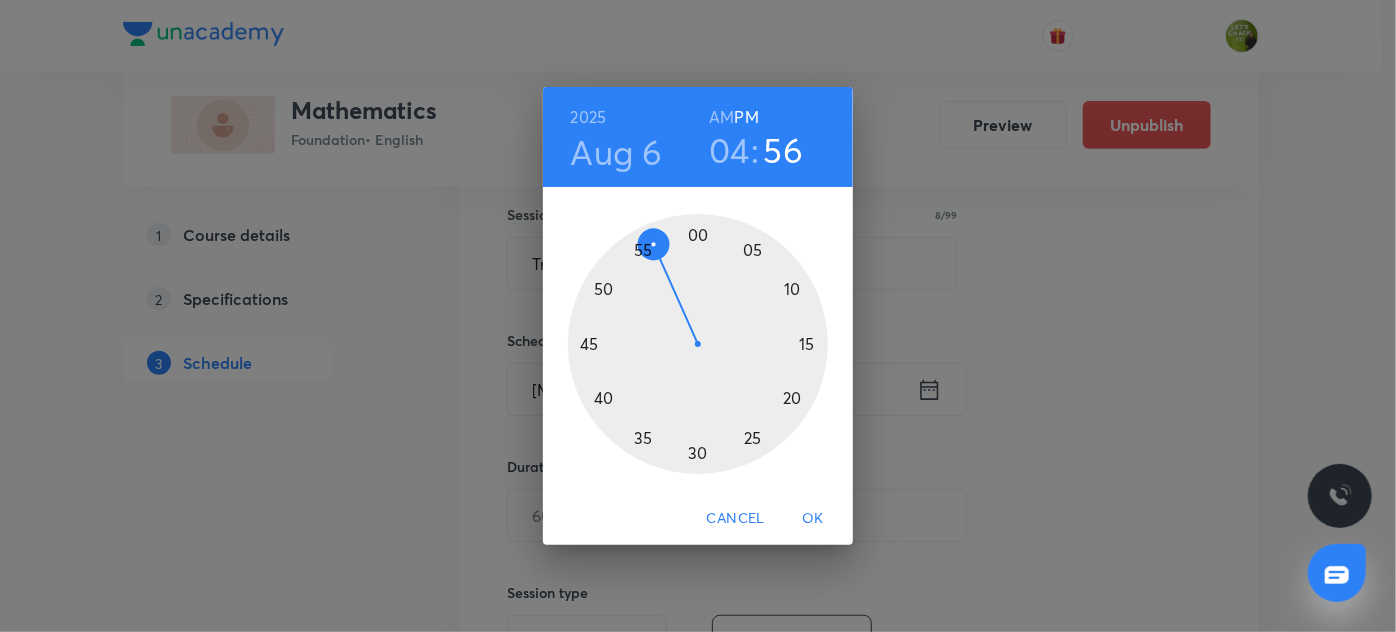 click at bounding box center [698, 344] 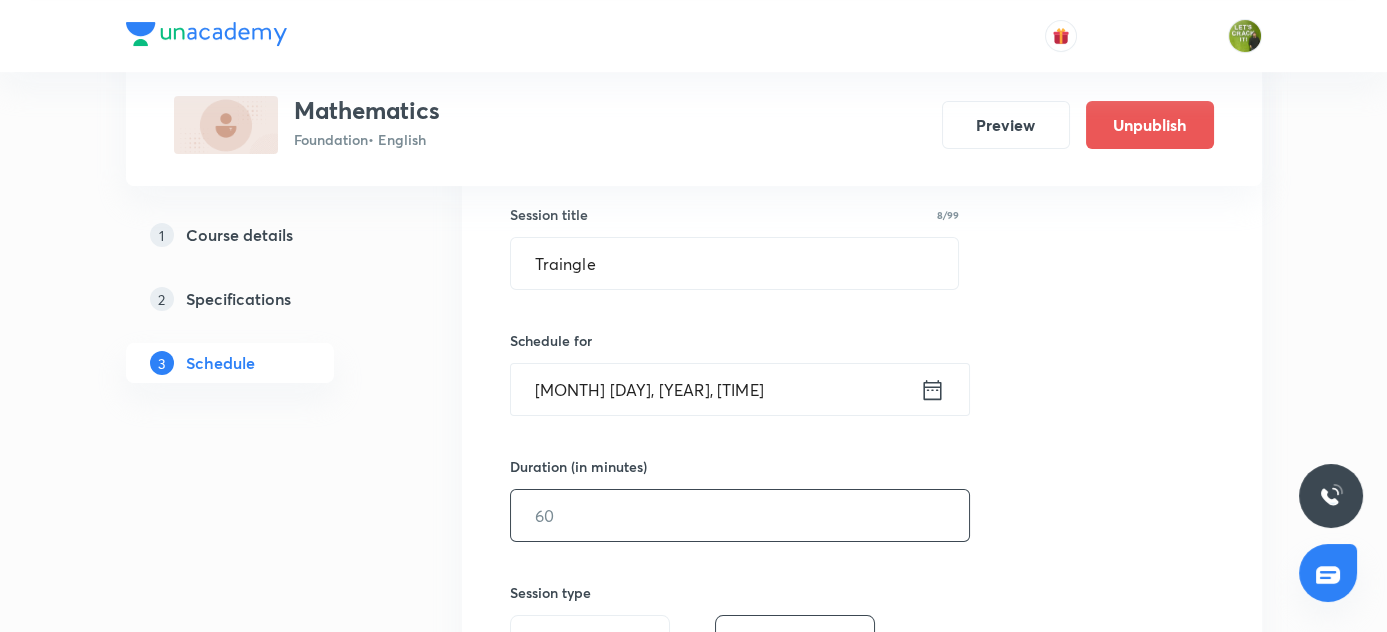 click at bounding box center [740, 515] 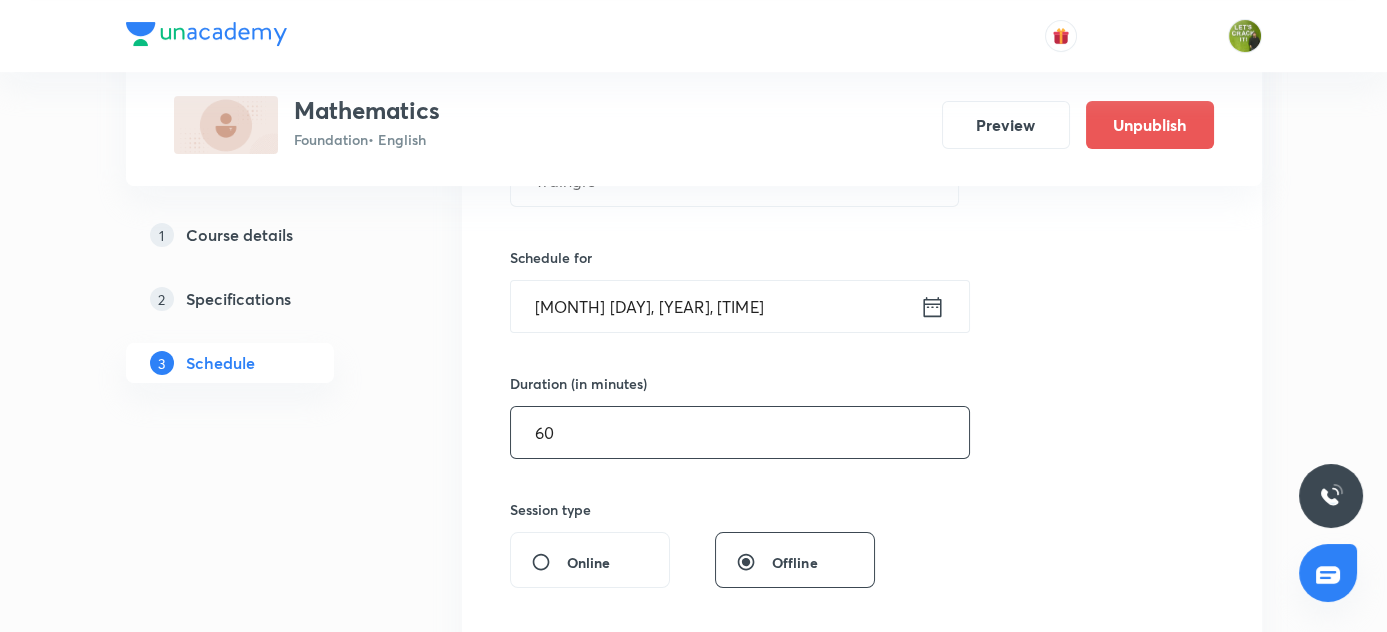 scroll, scrollTop: 727, scrollLeft: 0, axis: vertical 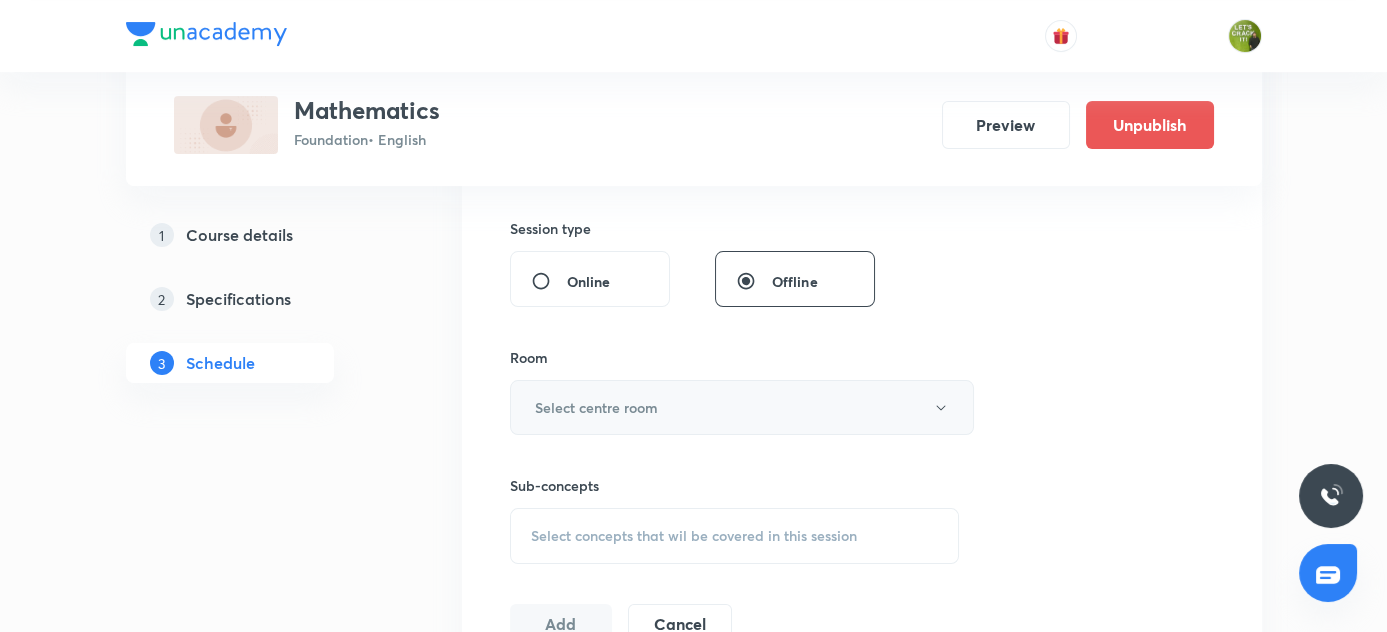 type on "60" 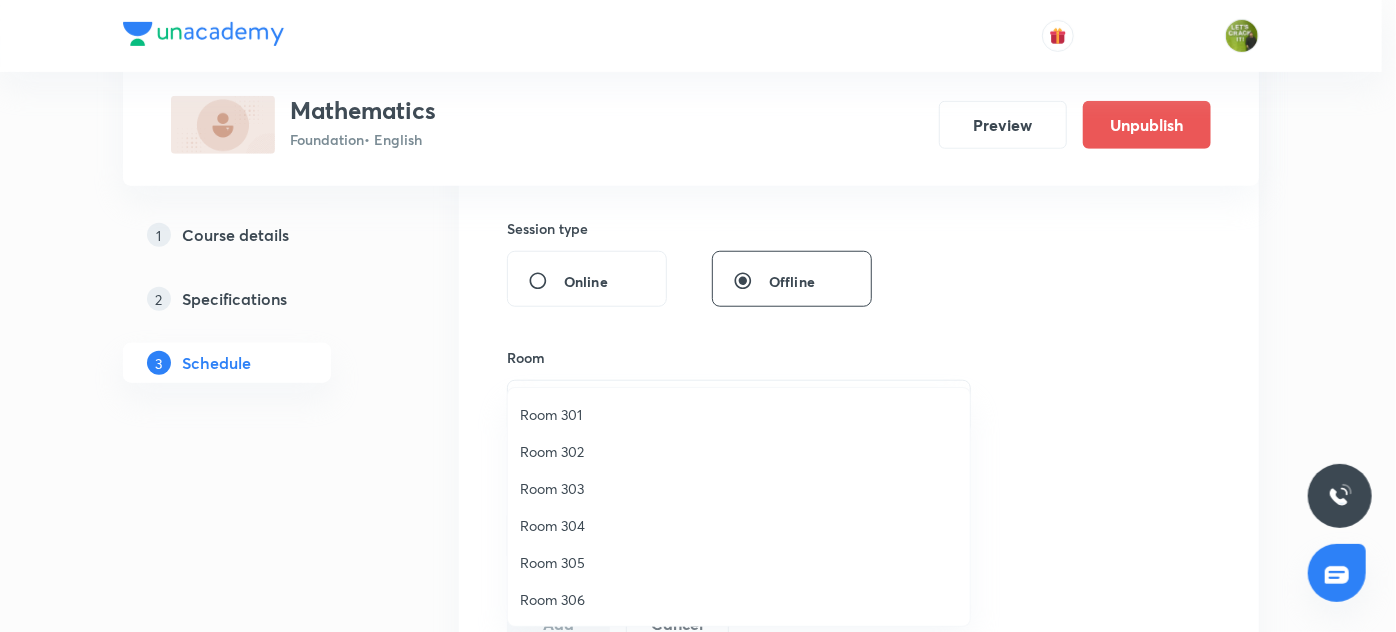 click on "Room 303" at bounding box center [739, 488] 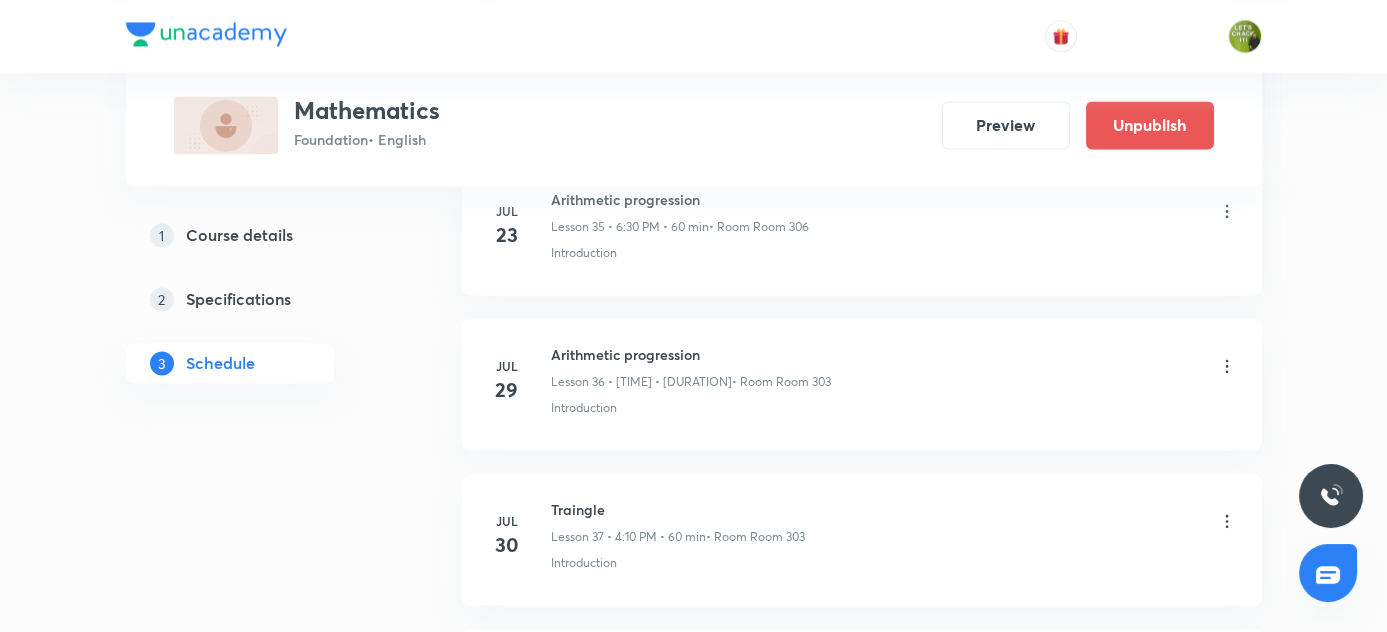 scroll, scrollTop: 6837, scrollLeft: 0, axis: vertical 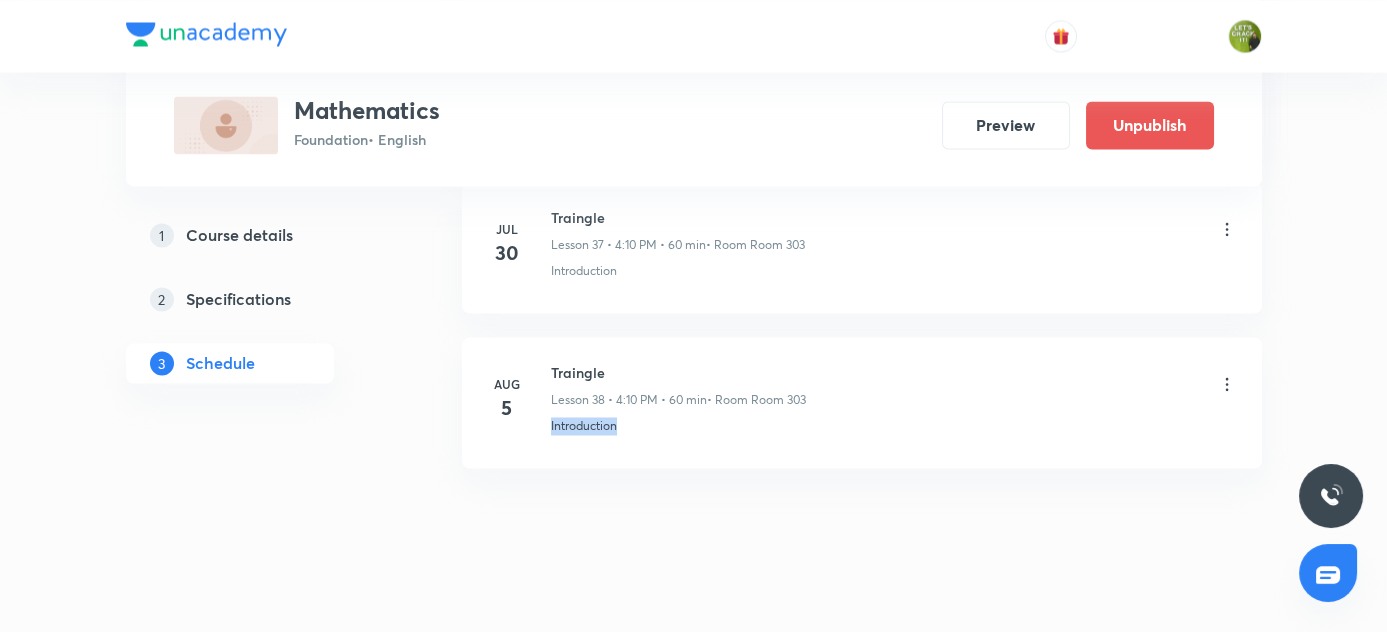 drag, startPoint x: 551, startPoint y: 401, endPoint x: 639, endPoint y: 395, distance: 88.20431 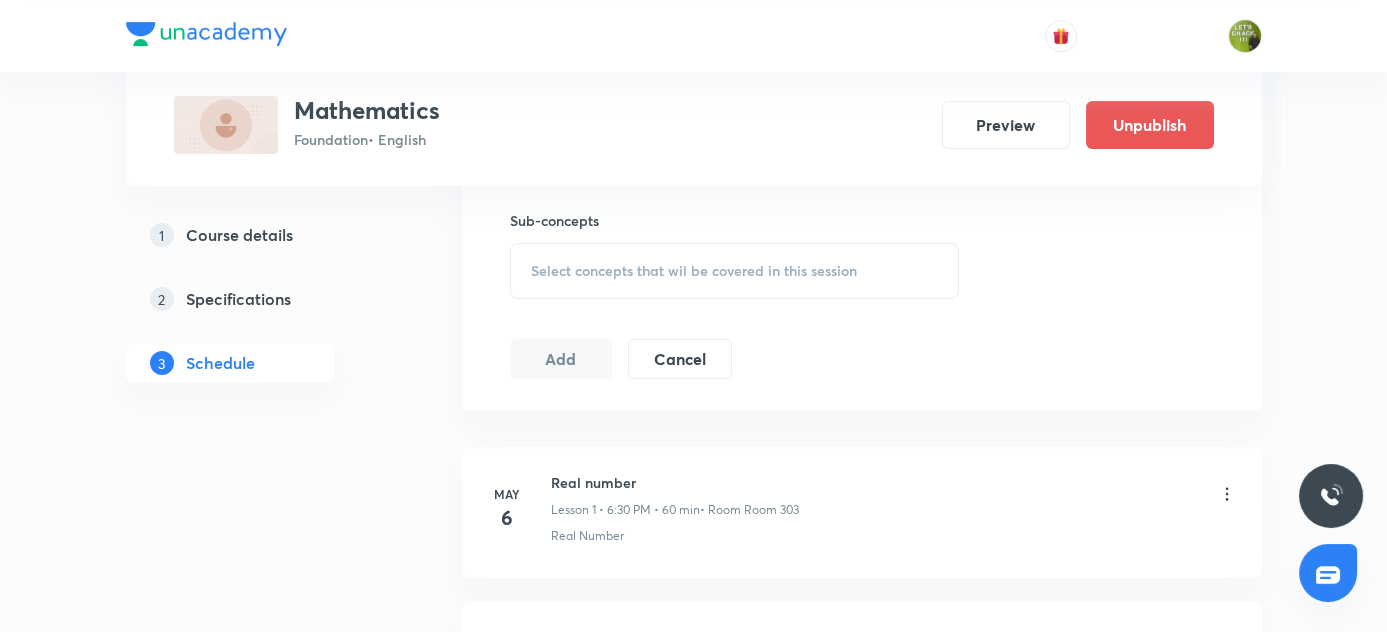 scroll, scrollTop: 1019, scrollLeft: 0, axis: vertical 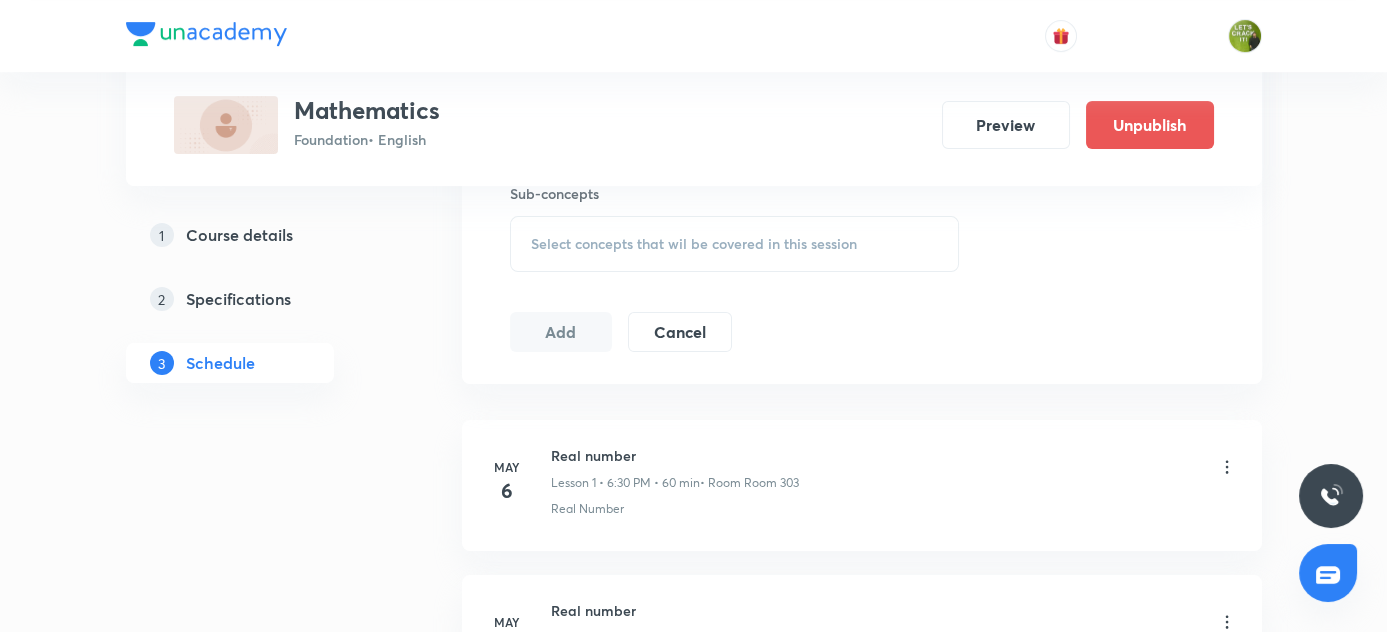 click on "Select concepts that wil be covered in this session" at bounding box center (694, 244) 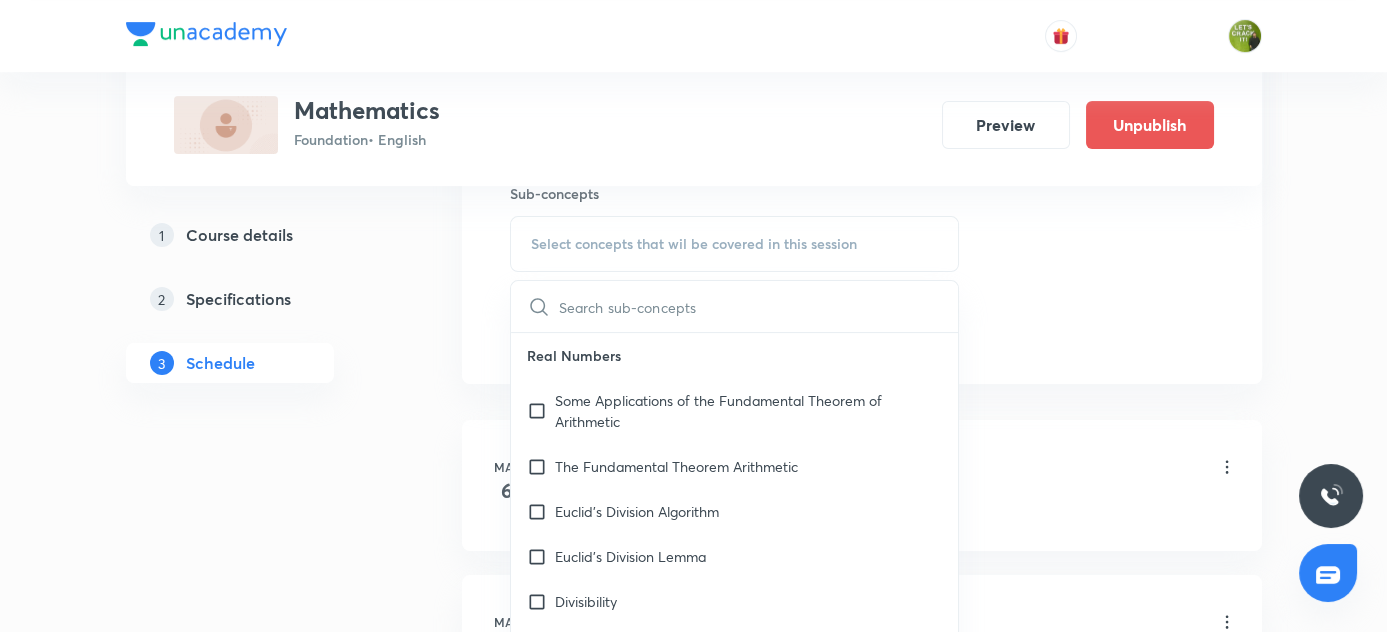 click at bounding box center (759, 306) 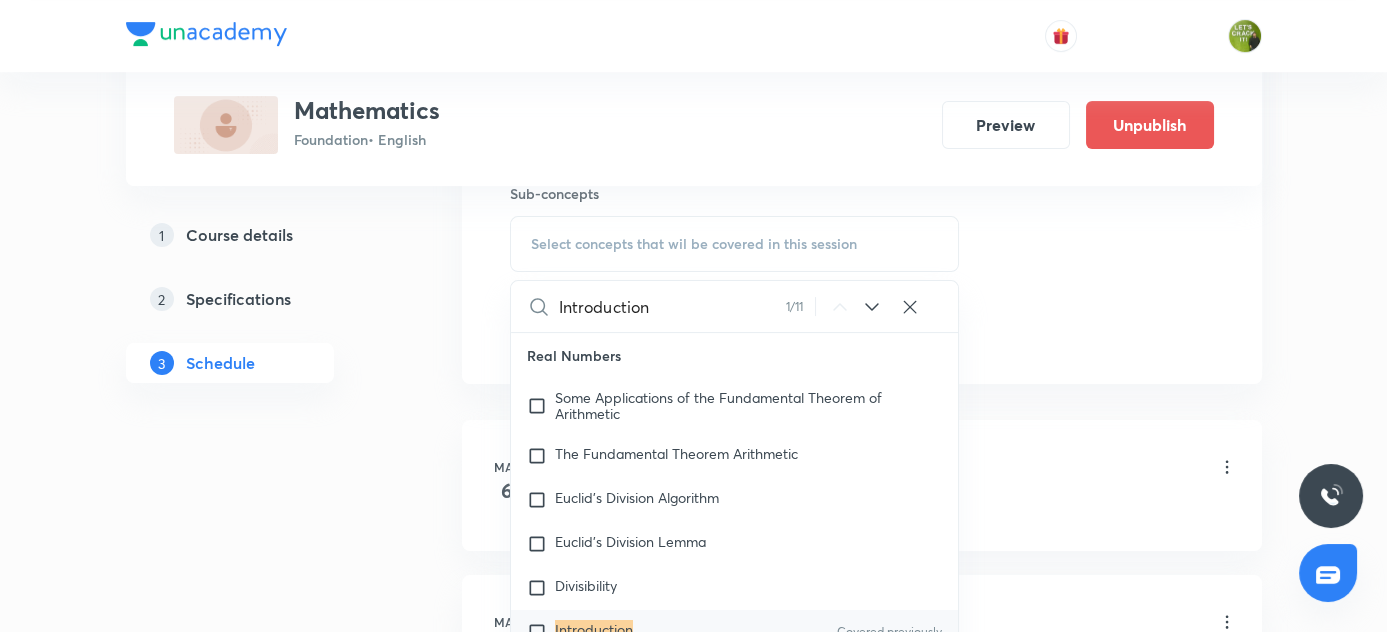scroll, scrollTop: 40, scrollLeft: 0, axis: vertical 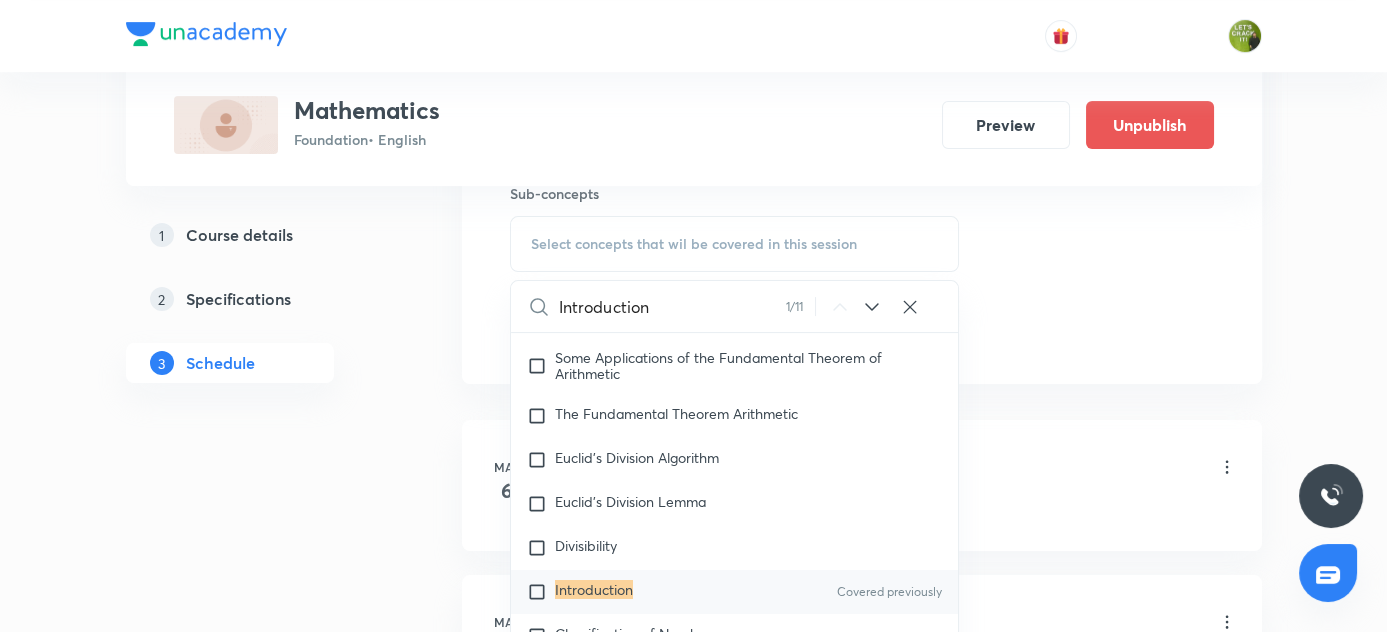 type on "Introduction" 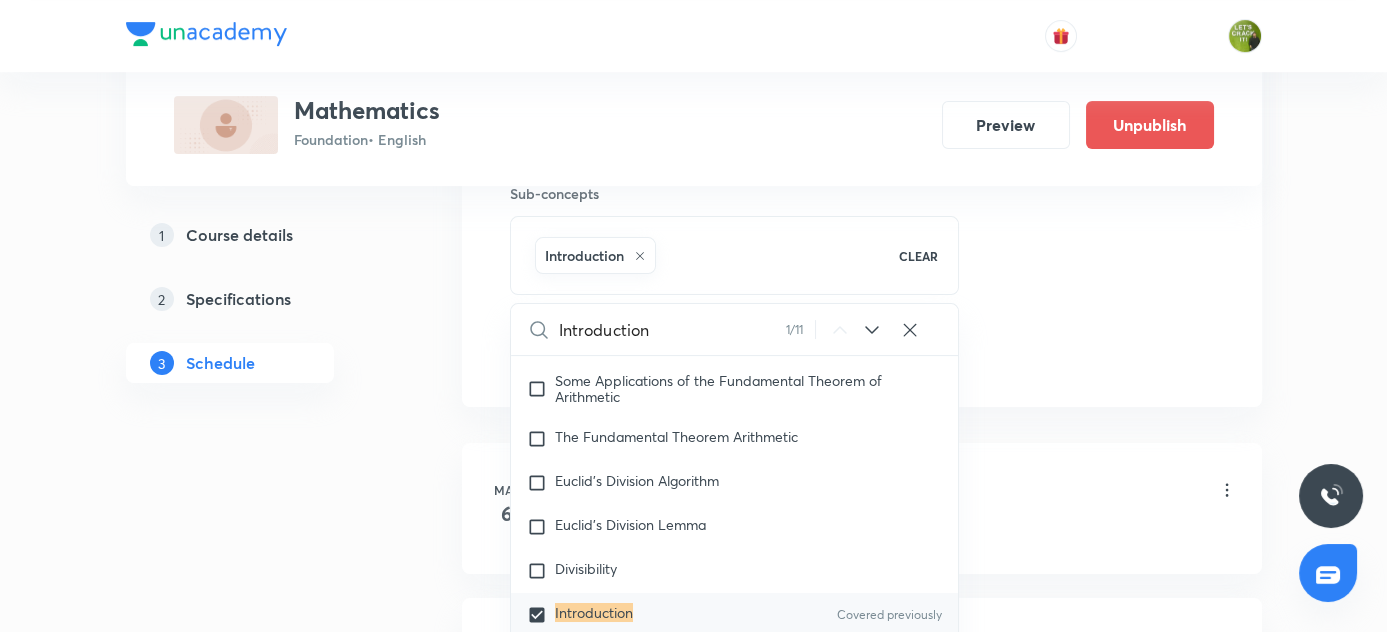drag, startPoint x: 336, startPoint y: 542, endPoint x: 392, endPoint y: 506, distance: 66.573265 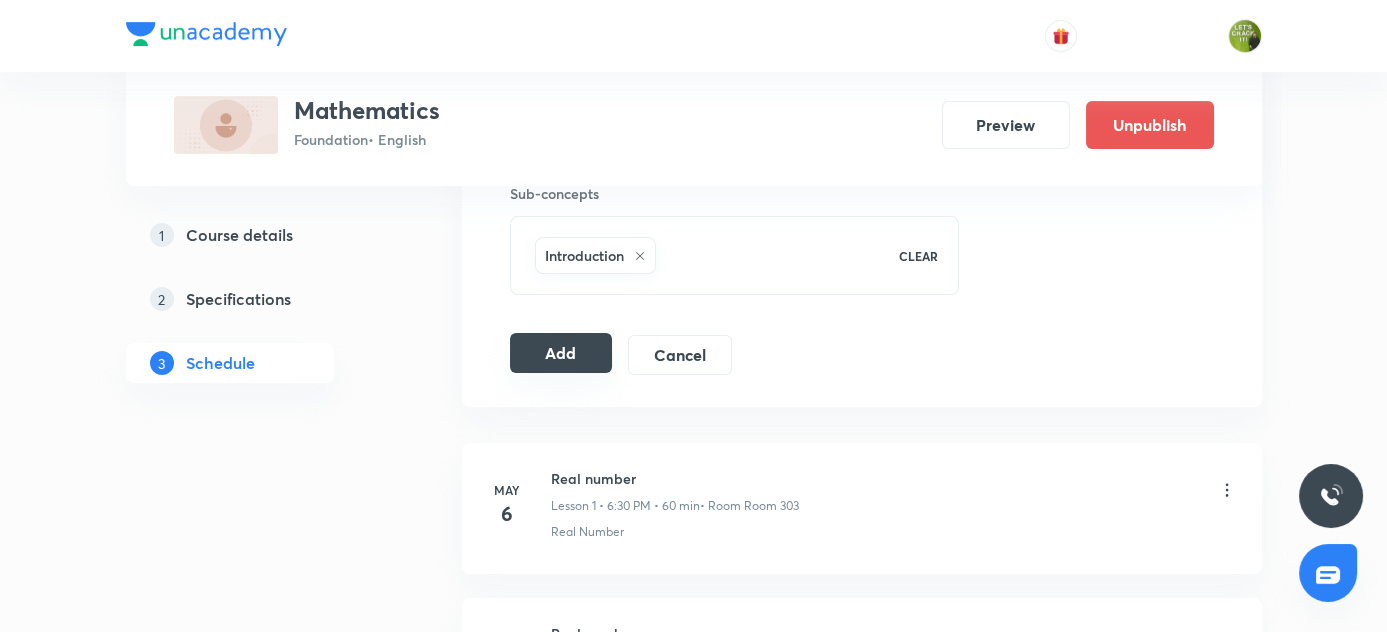 click on "Add" at bounding box center [561, 353] 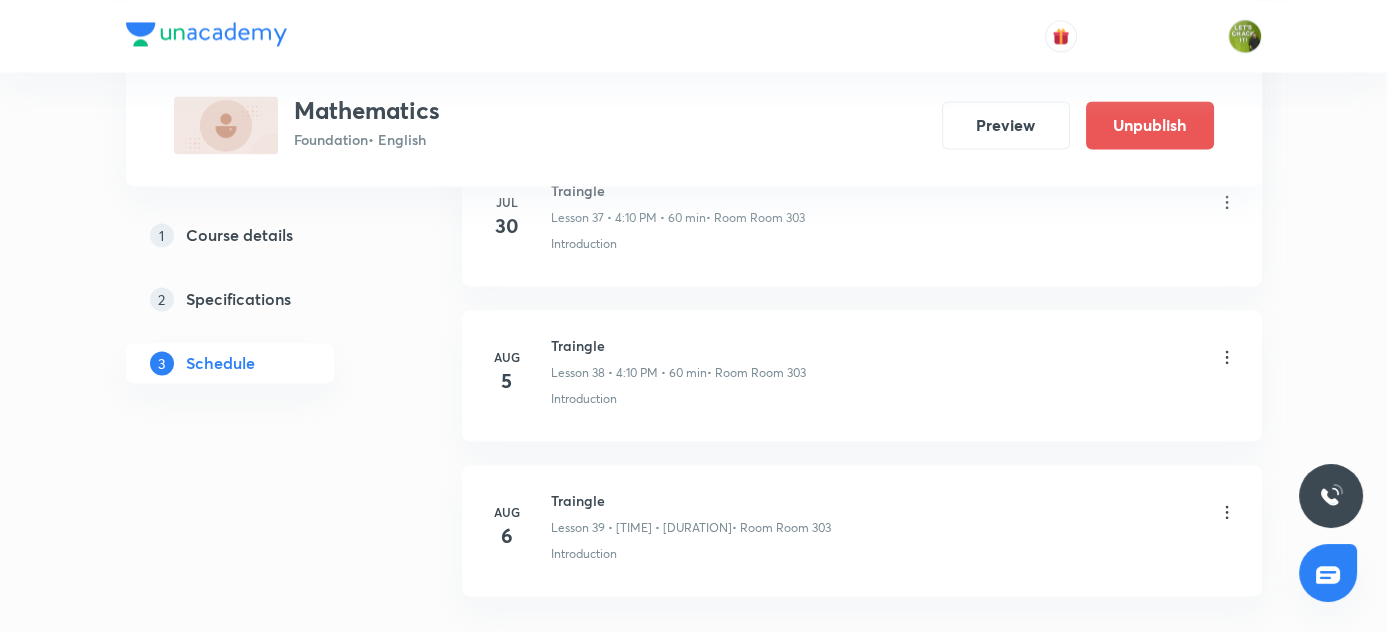 scroll, scrollTop: 6075, scrollLeft: 0, axis: vertical 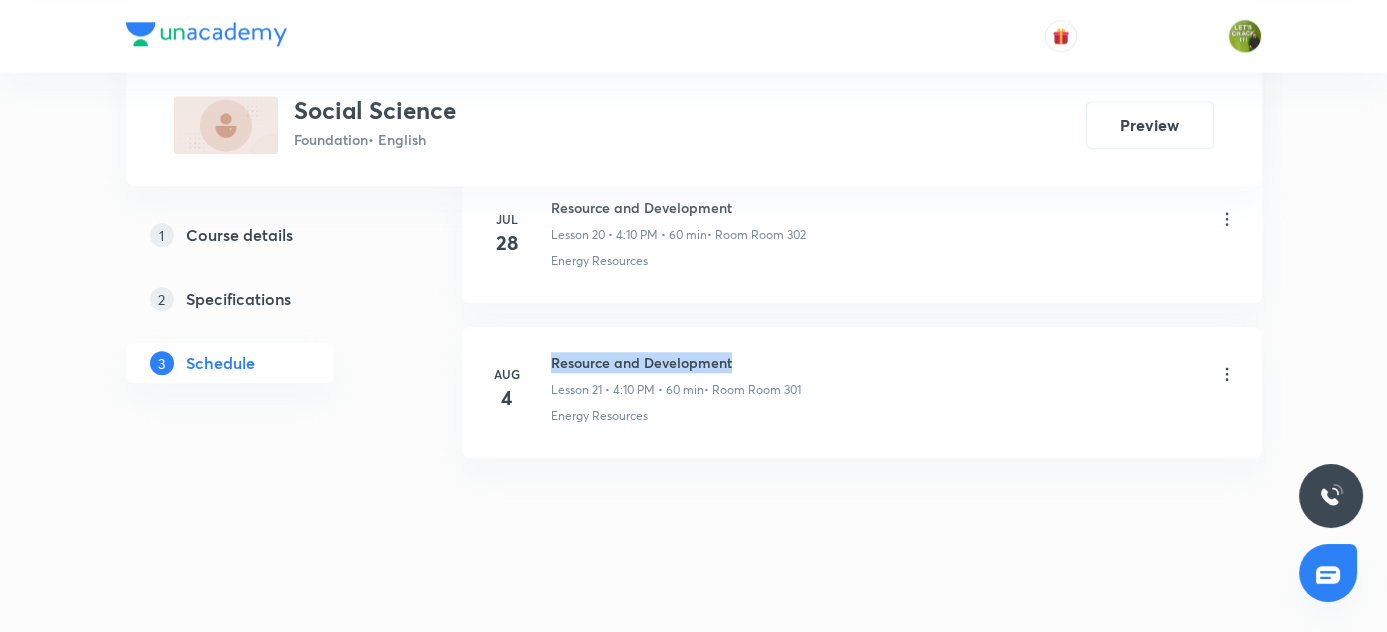 drag, startPoint x: 549, startPoint y: 345, endPoint x: 748, endPoint y: 344, distance: 199.00252 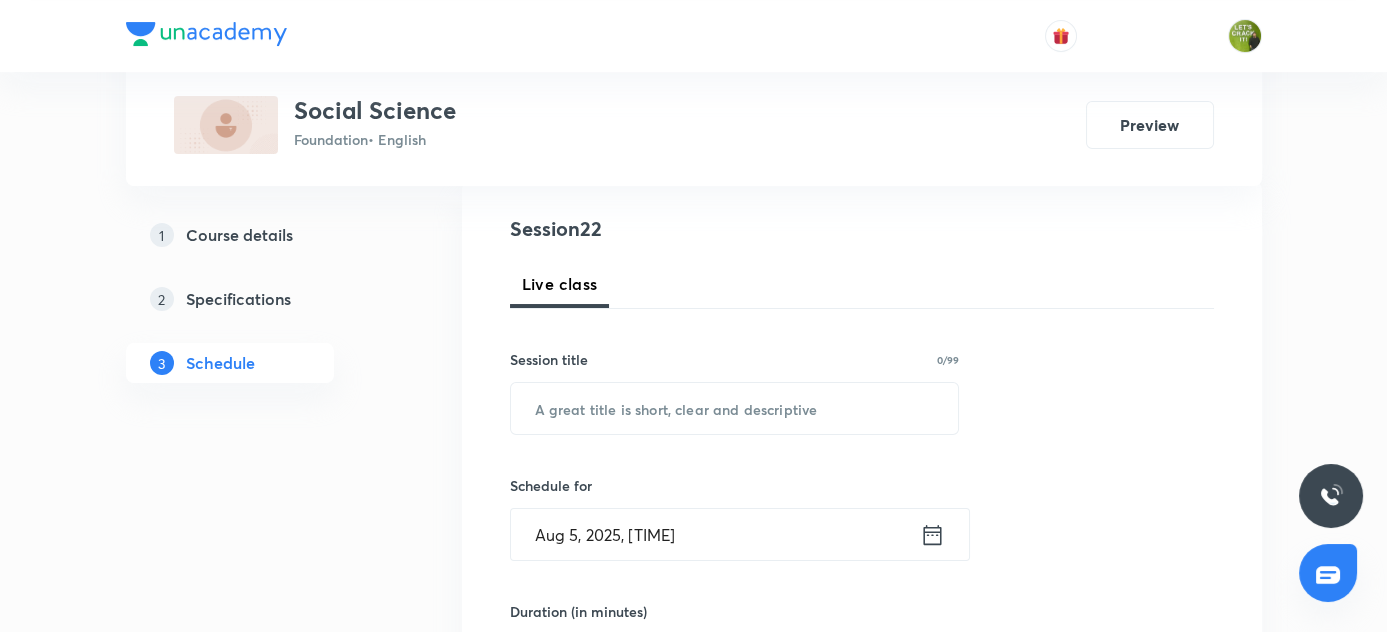 scroll, scrollTop: 341, scrollLeft: 0, axis: vertical 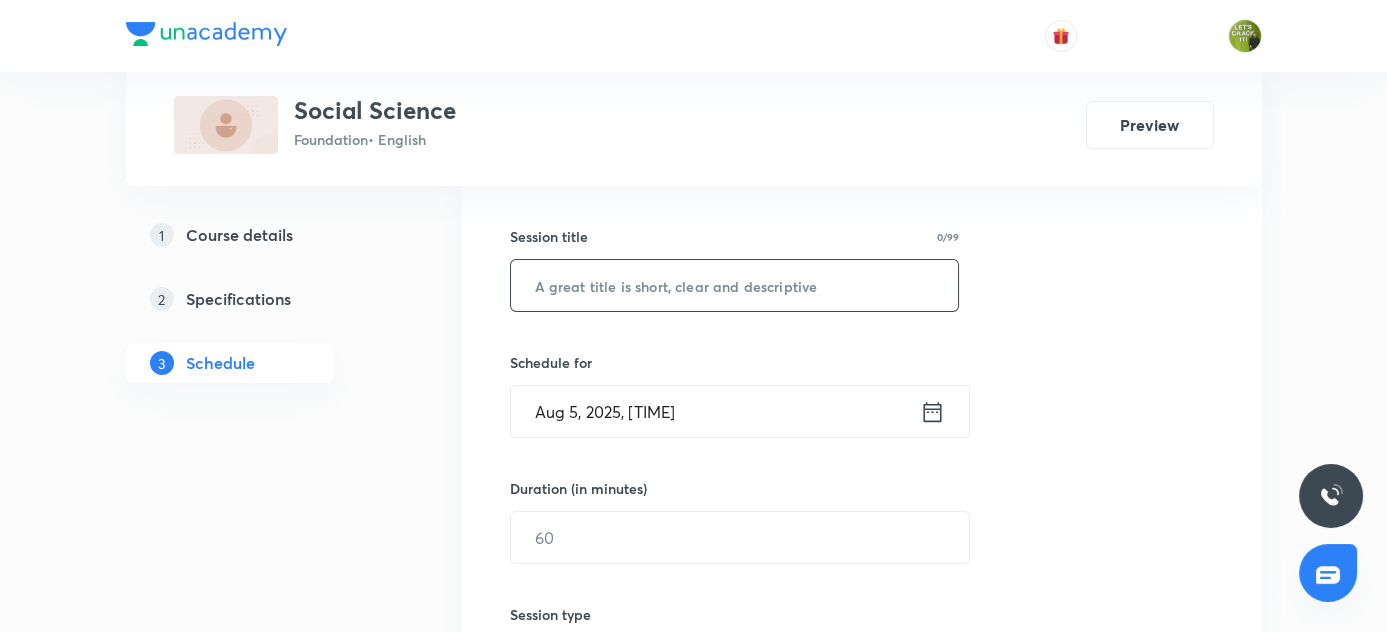 click at bounding box center (735, 285) 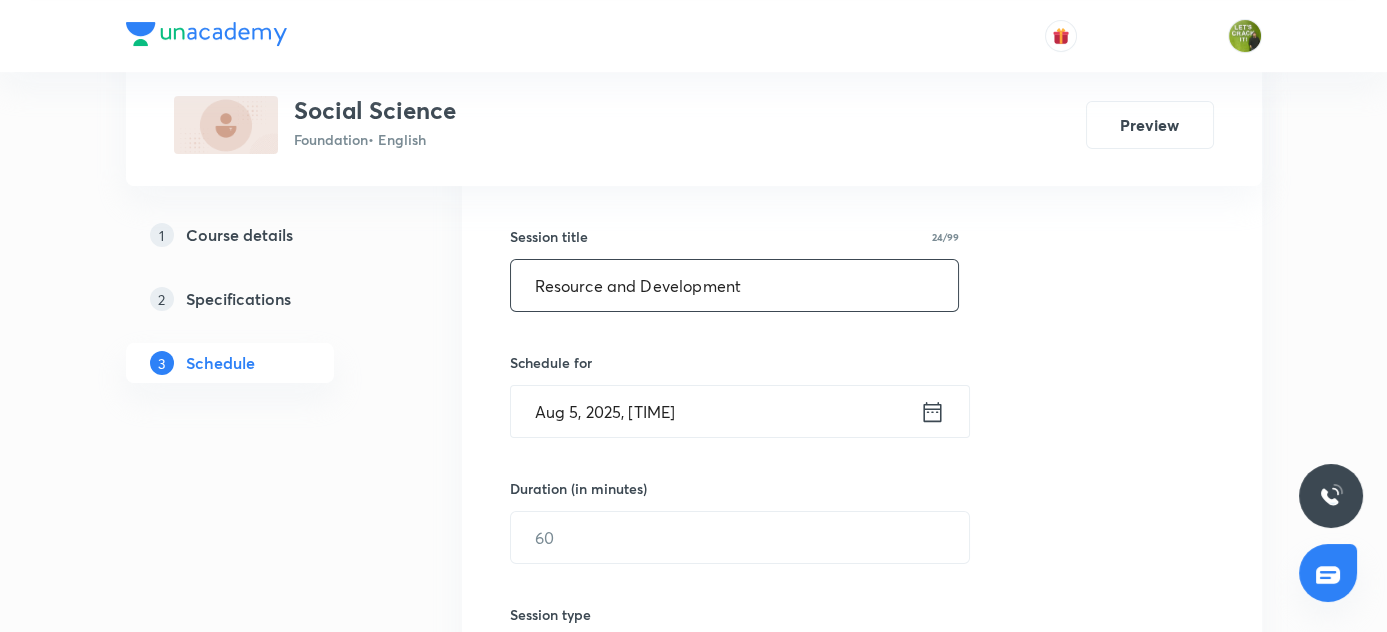 scroll, scrollTop: 432, scrollLeft: 0, axis: vertical 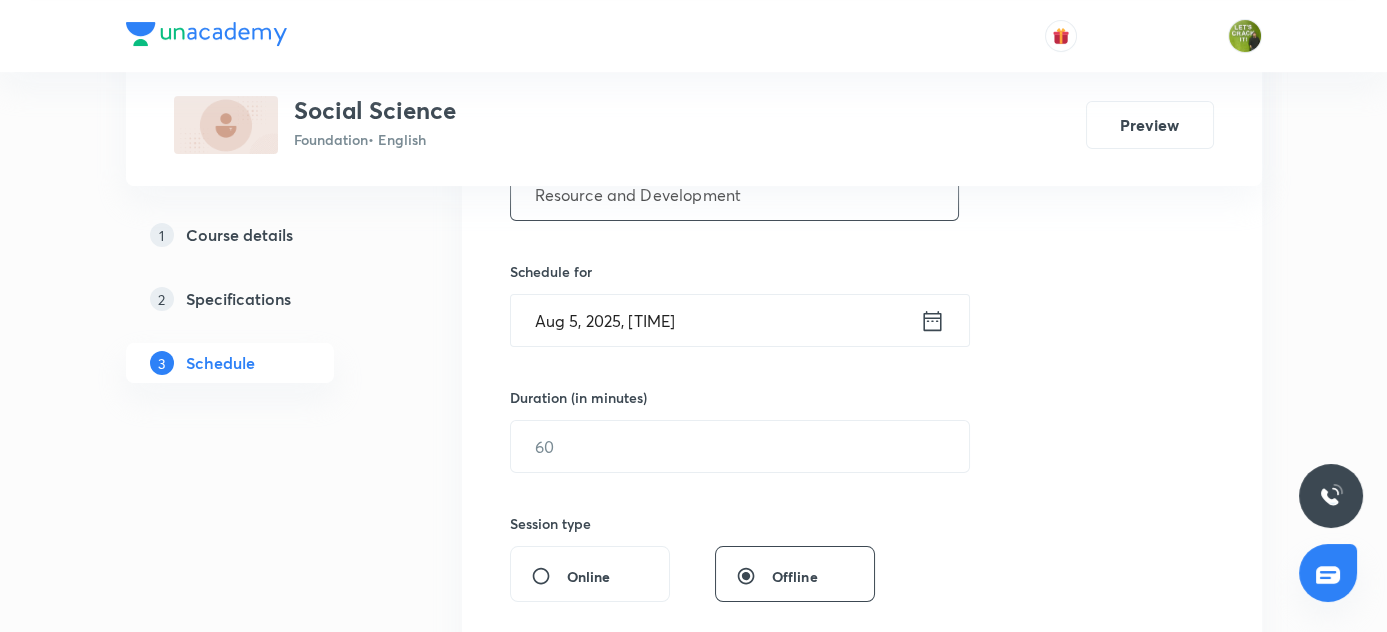type on "Resource and Development" 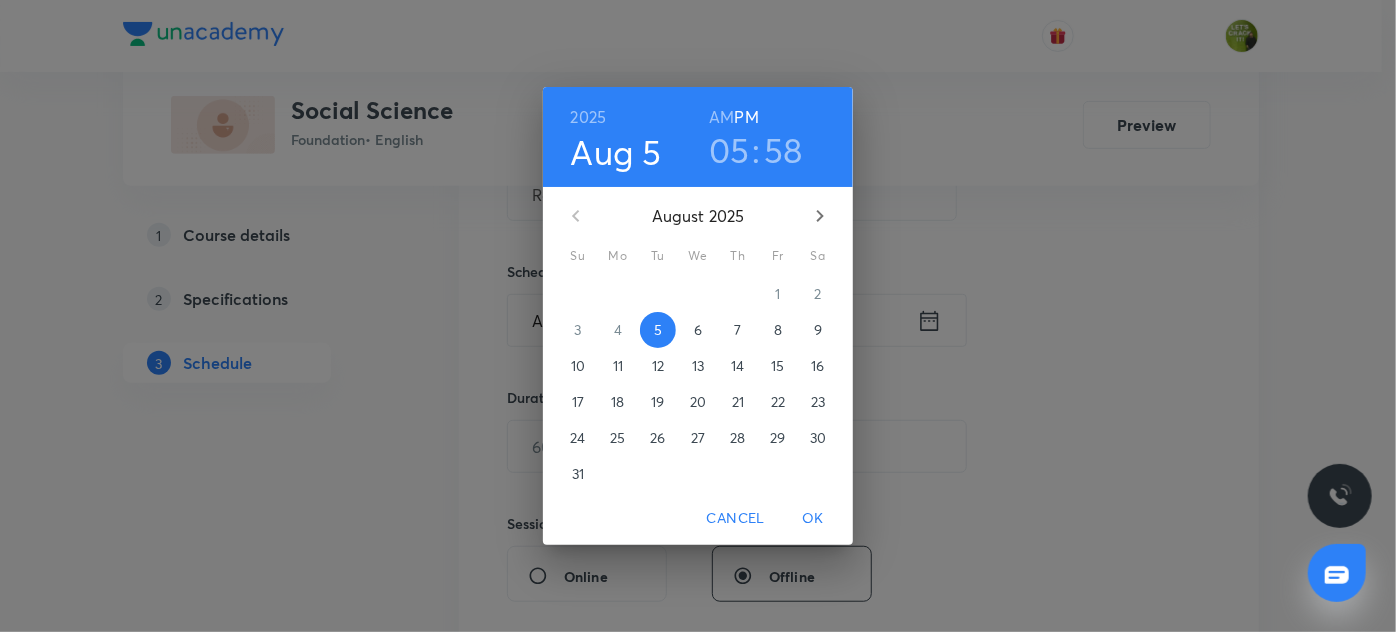 click on "6" at bounding box center (698, 330) 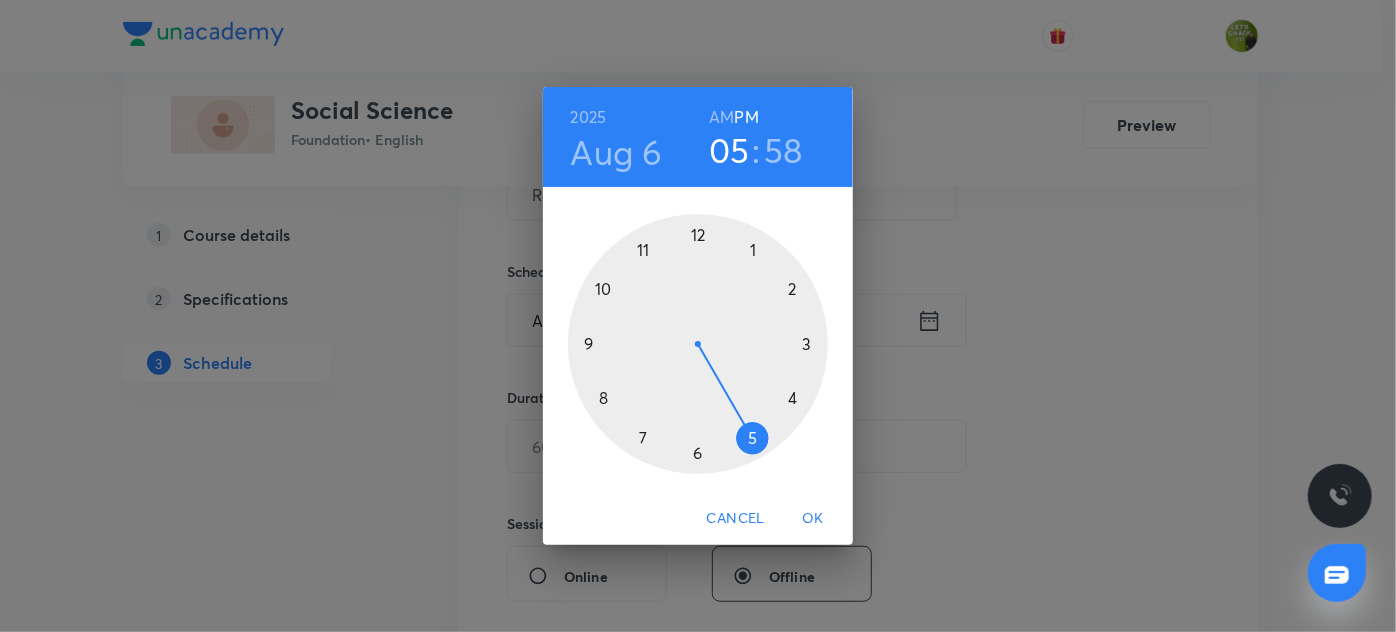 click on "58" at bounding box center (783, 150) 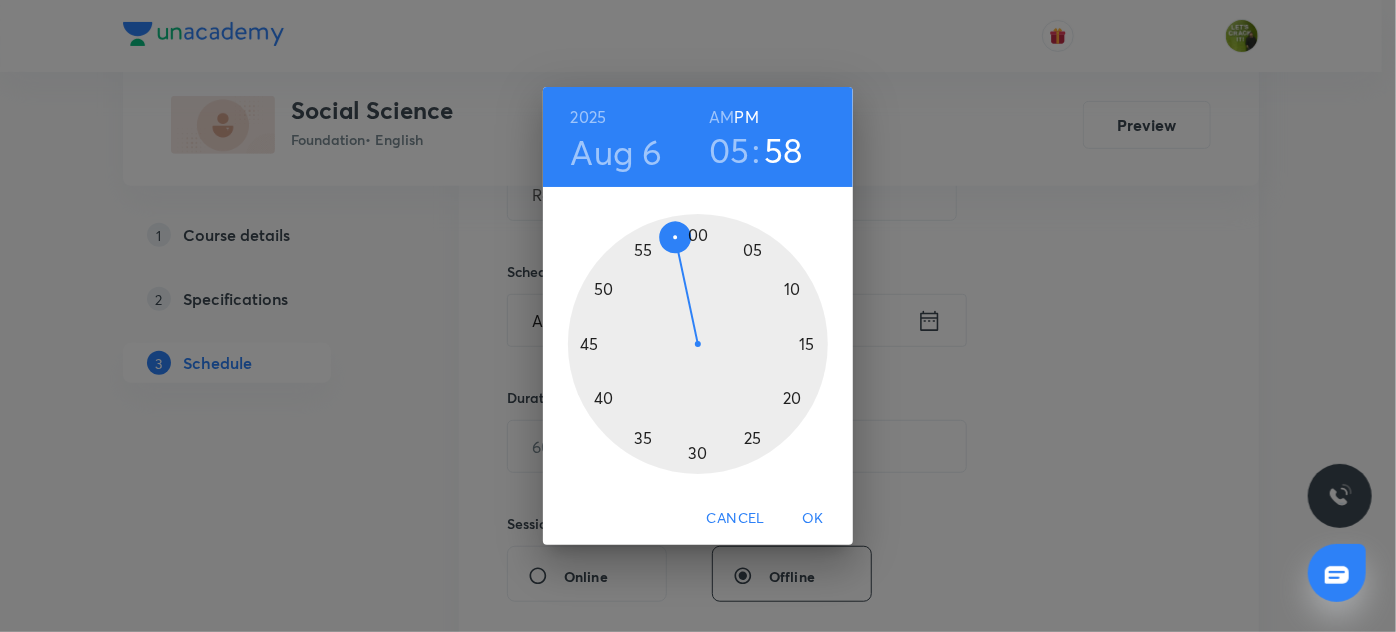 click at bounding box center [698, 344] 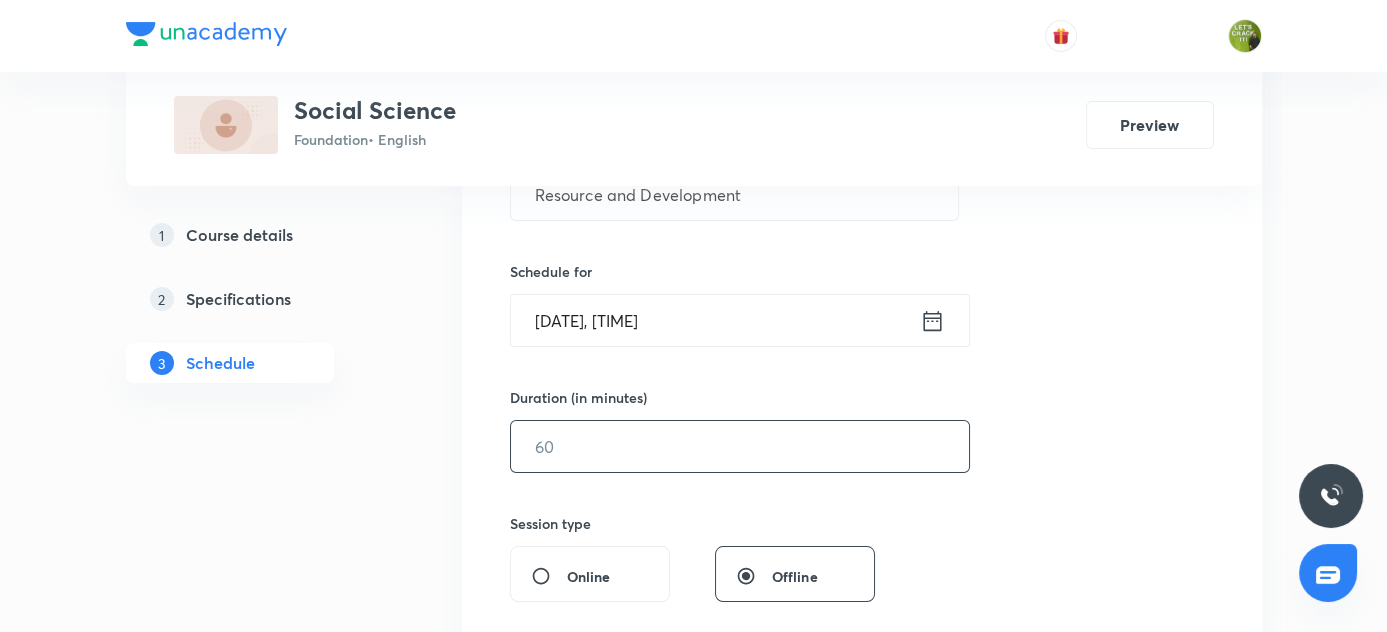 click at bounding box center (740, 446) 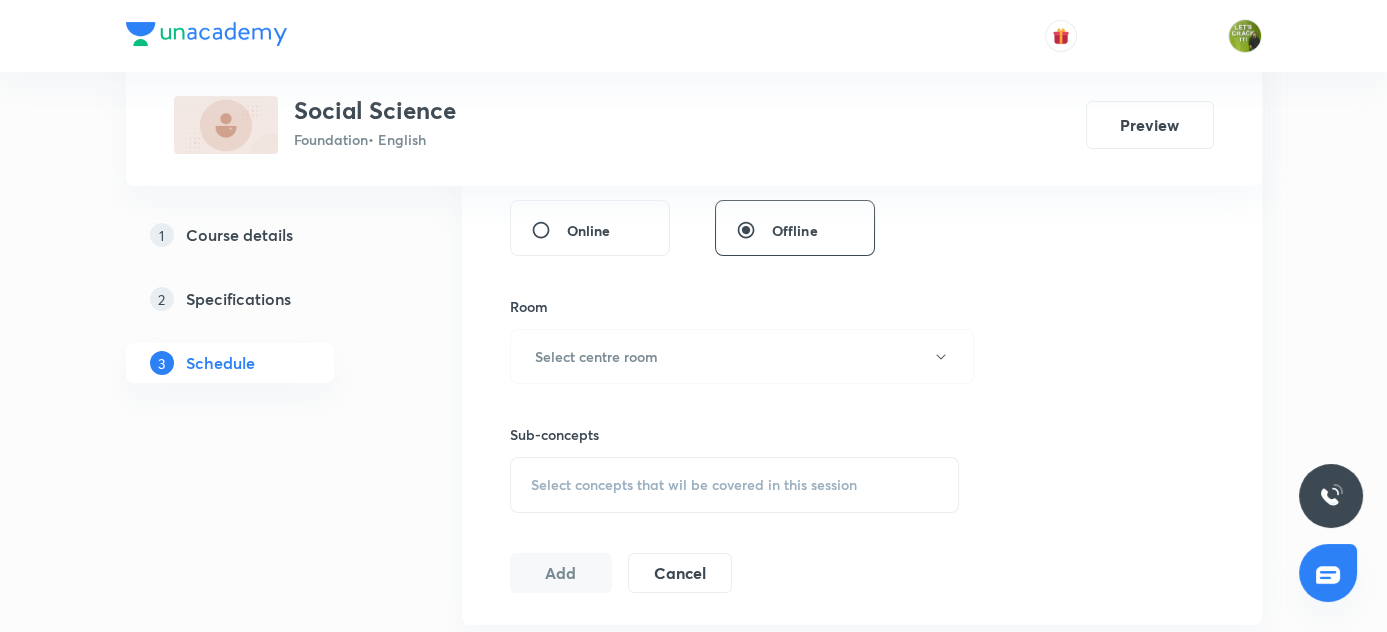 scroll, scrollTop: 795, scrollLeft: 0, axis: vertical 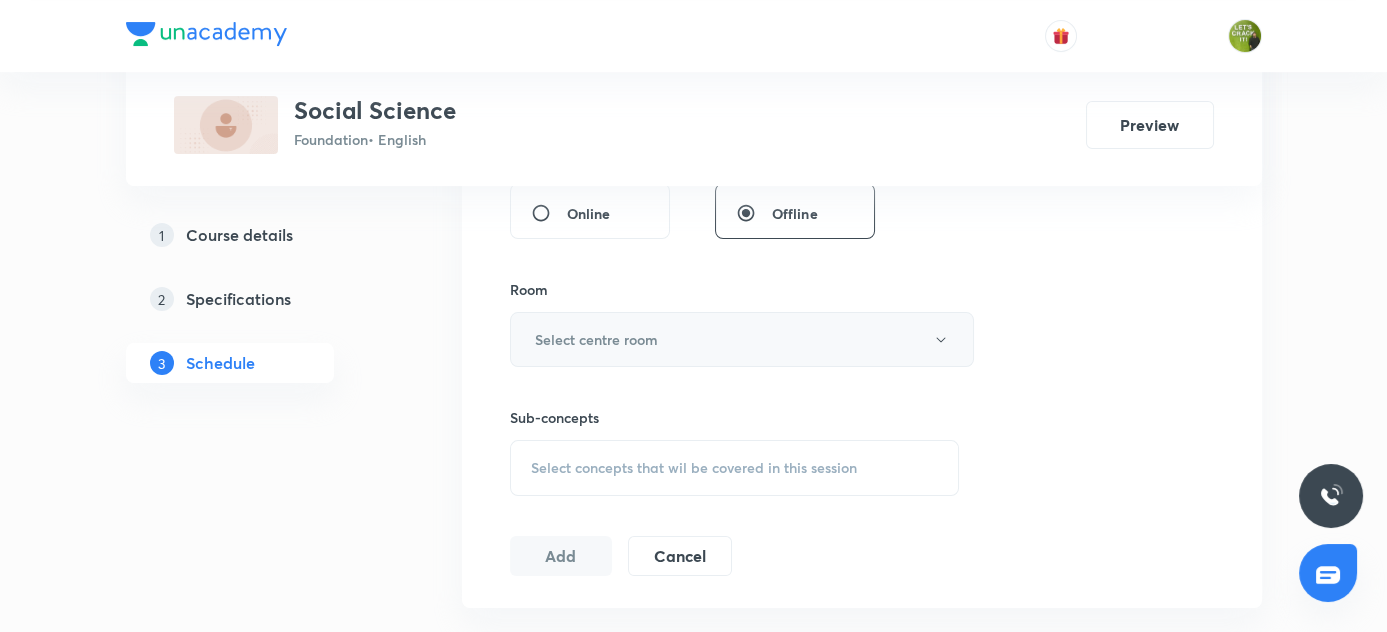 type on "60" 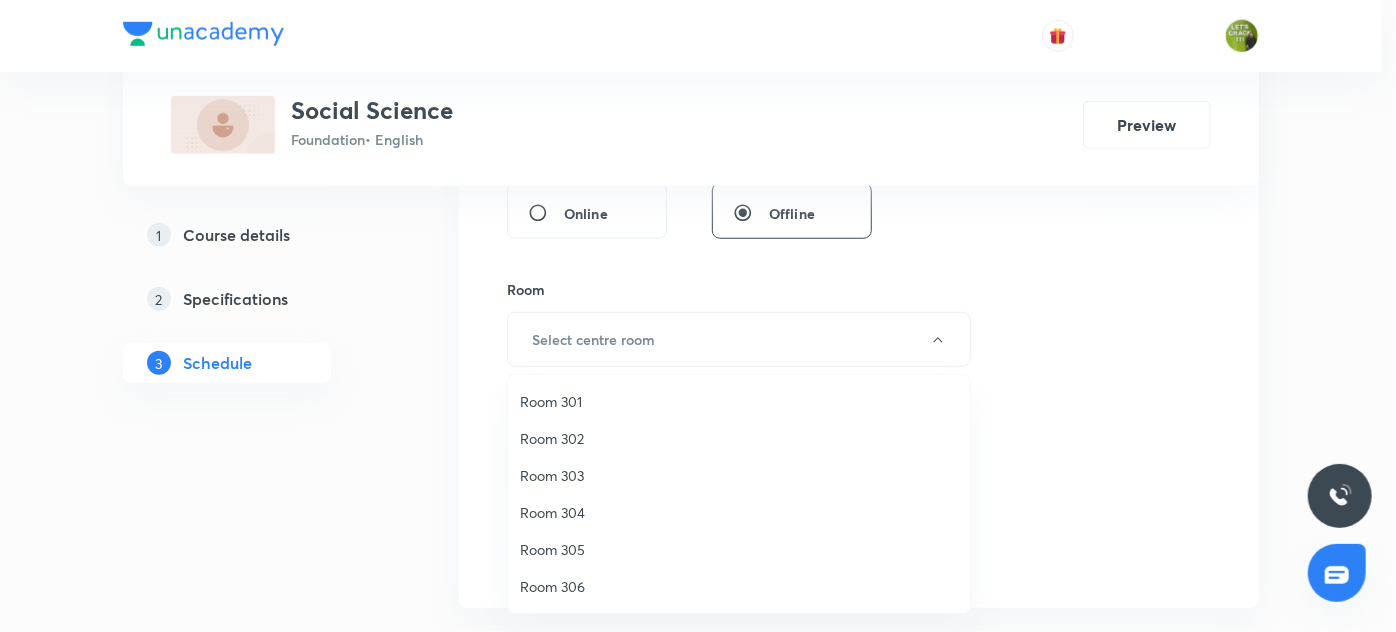 drag, startPoint x: 565, startPoint y: 466, endPoint x: 675, endPoint y: 455, distance: 110.54863 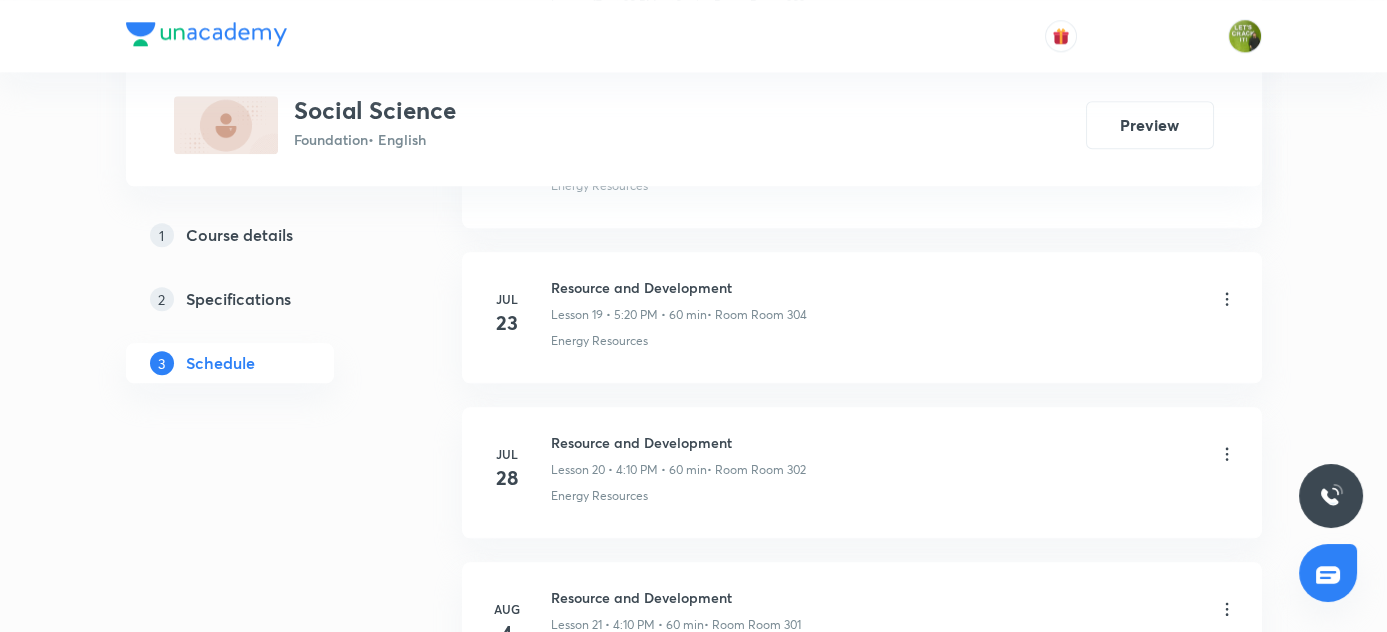 scroll, scrollTop: 4212, scrollLeft: 0, axis: vertical 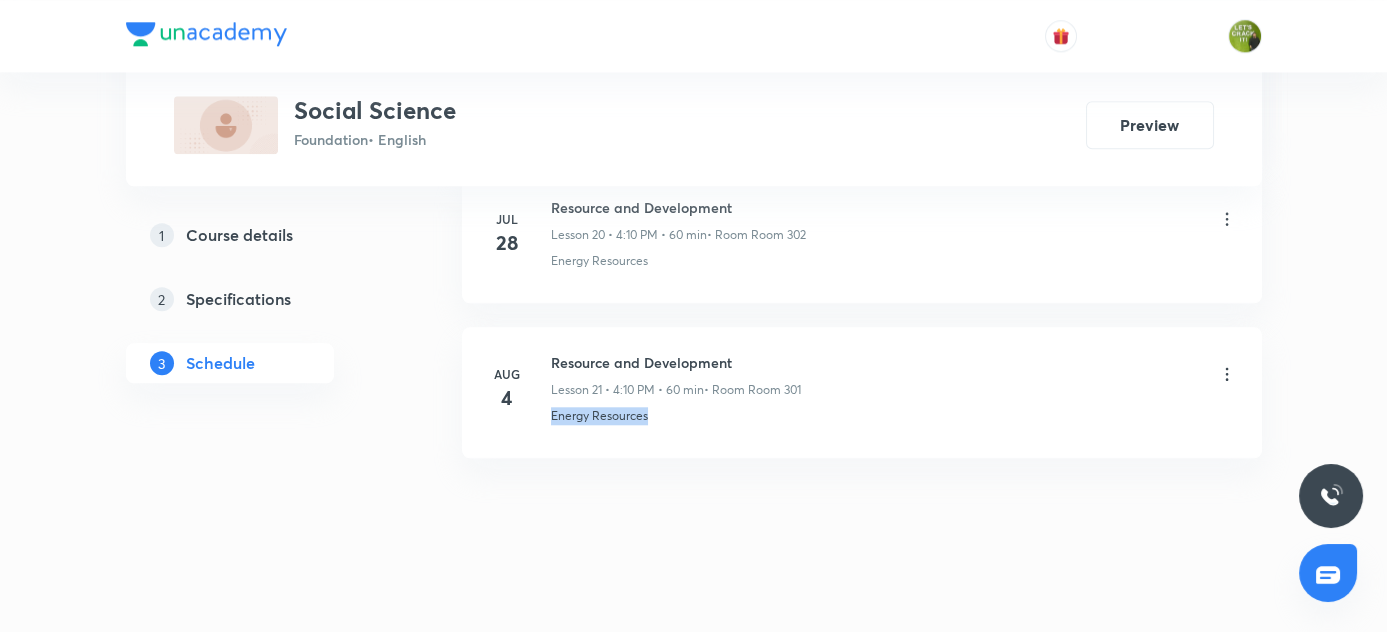 drag, startPoint x: 551, startPoint y: 400, endPoint x: 669, endPoint y: 394, distance: 118.15244 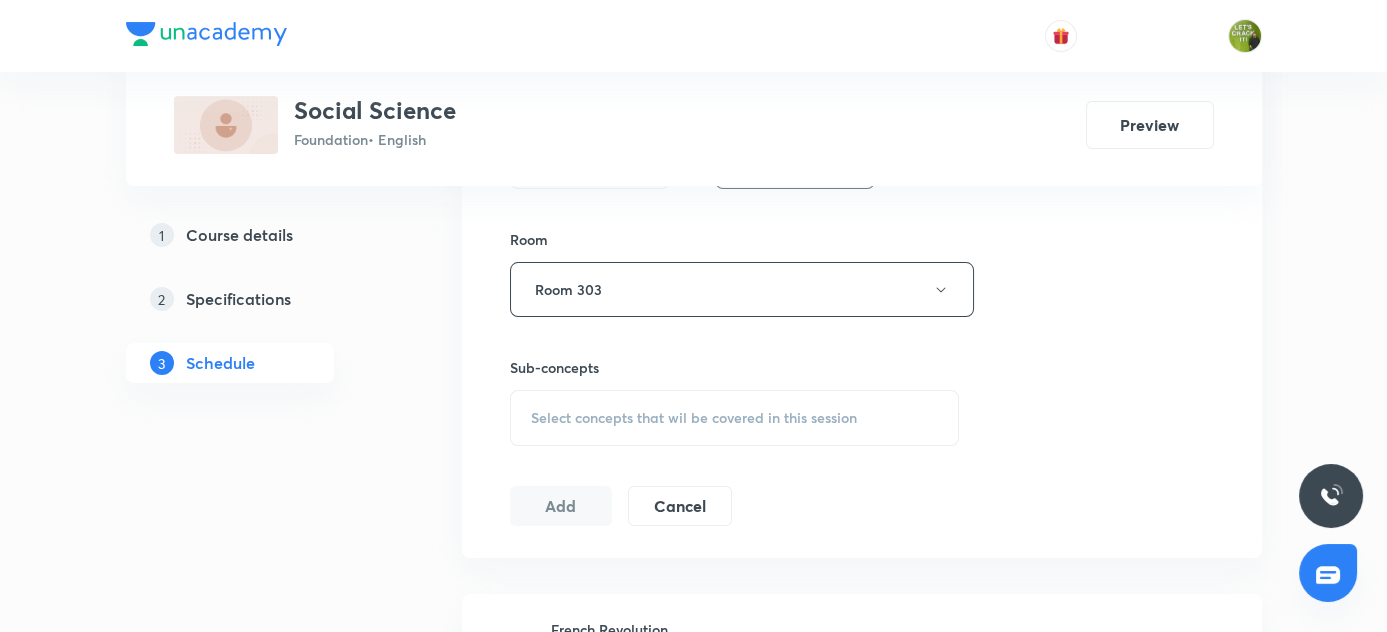 scroll, scrollTop: 939, scrollLeft: 0, axis: vertical 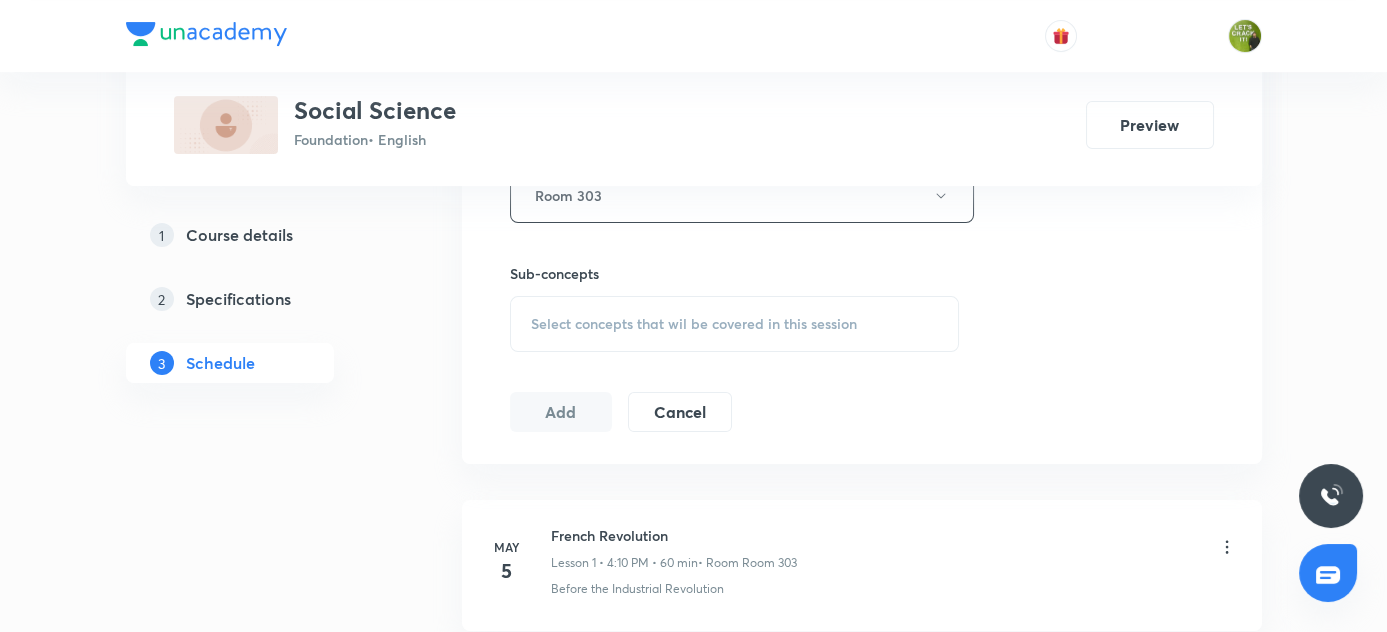 click on "Select concepts that wil be covered in this session" at bounding box center [694, 324] 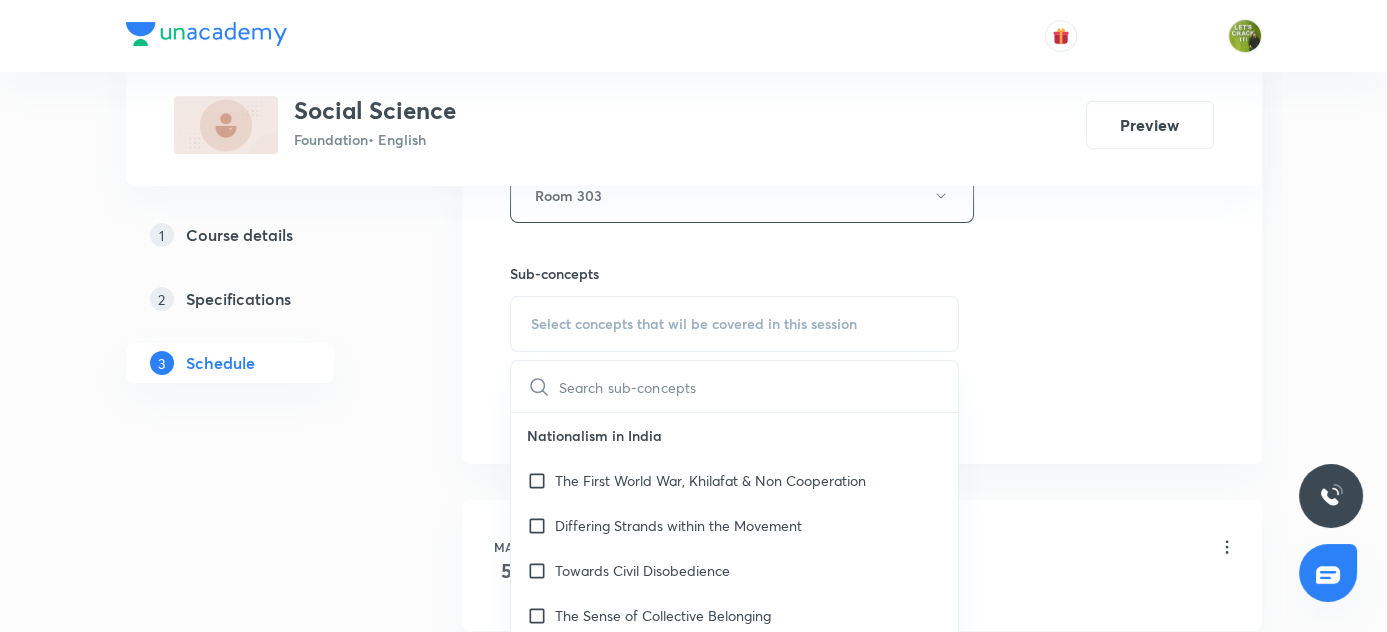 click at bounding box center [759, 386] 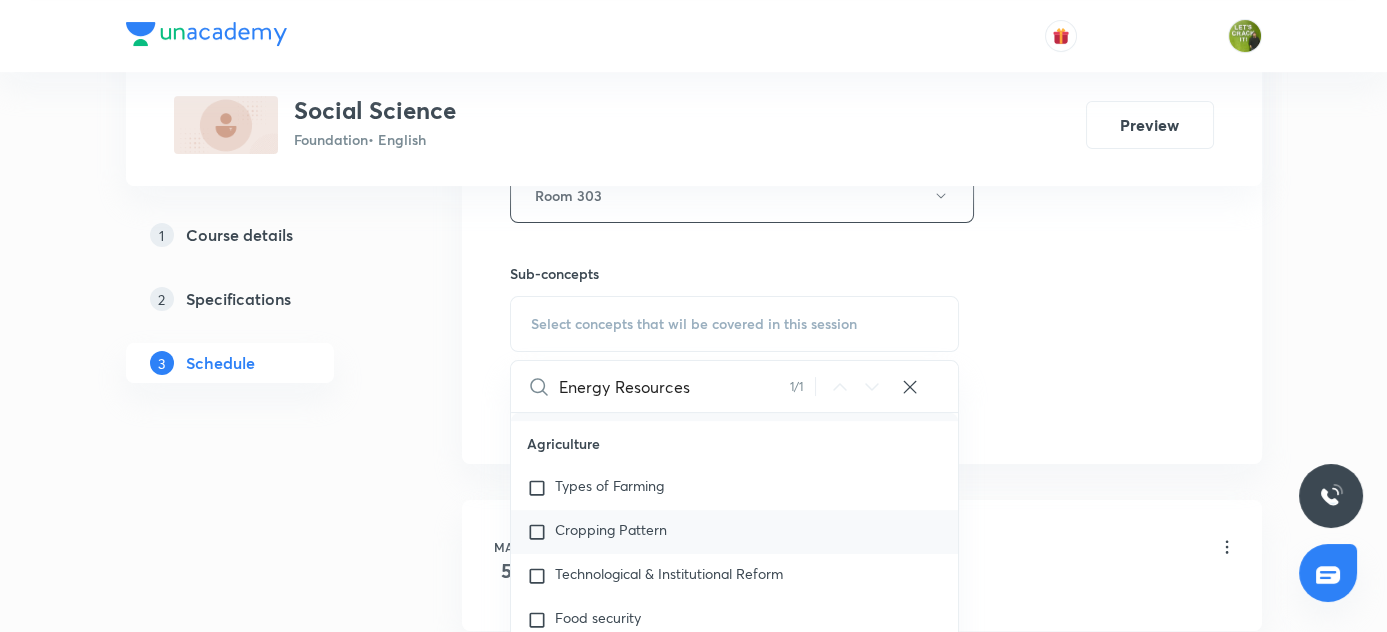 scroll, scrollTop: 2778, scrollLeft: 0, axis: vertical 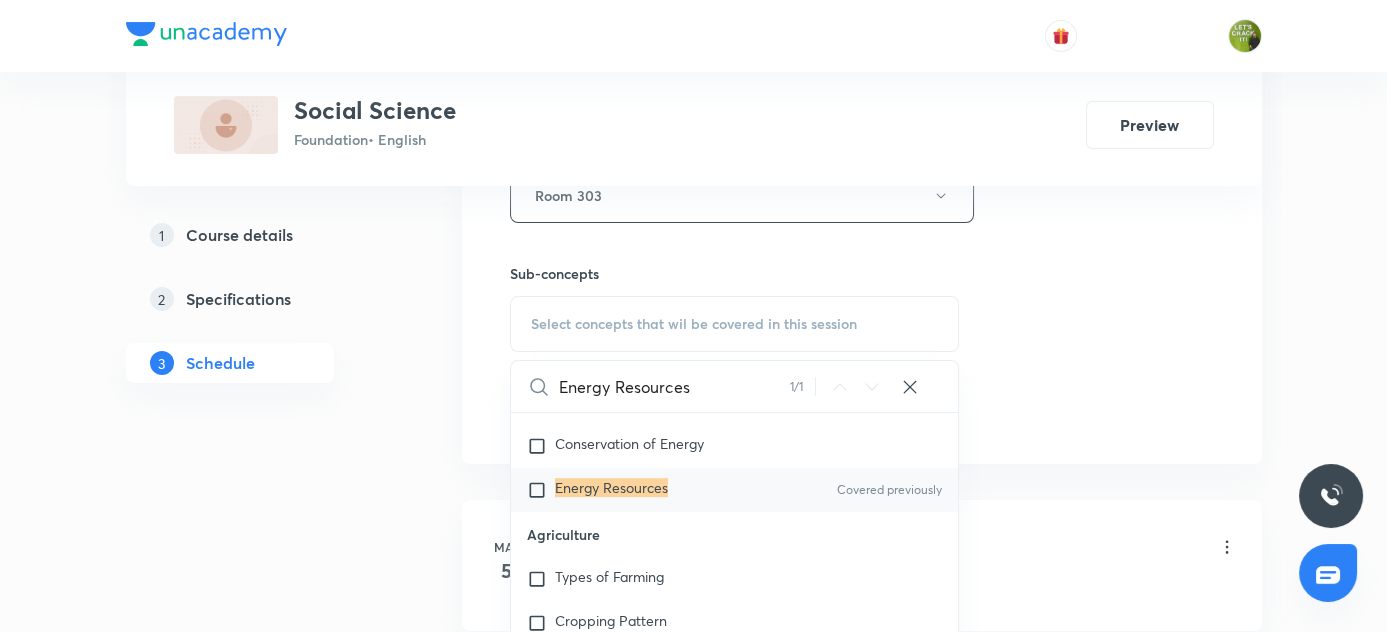 type on "Energy Resources" 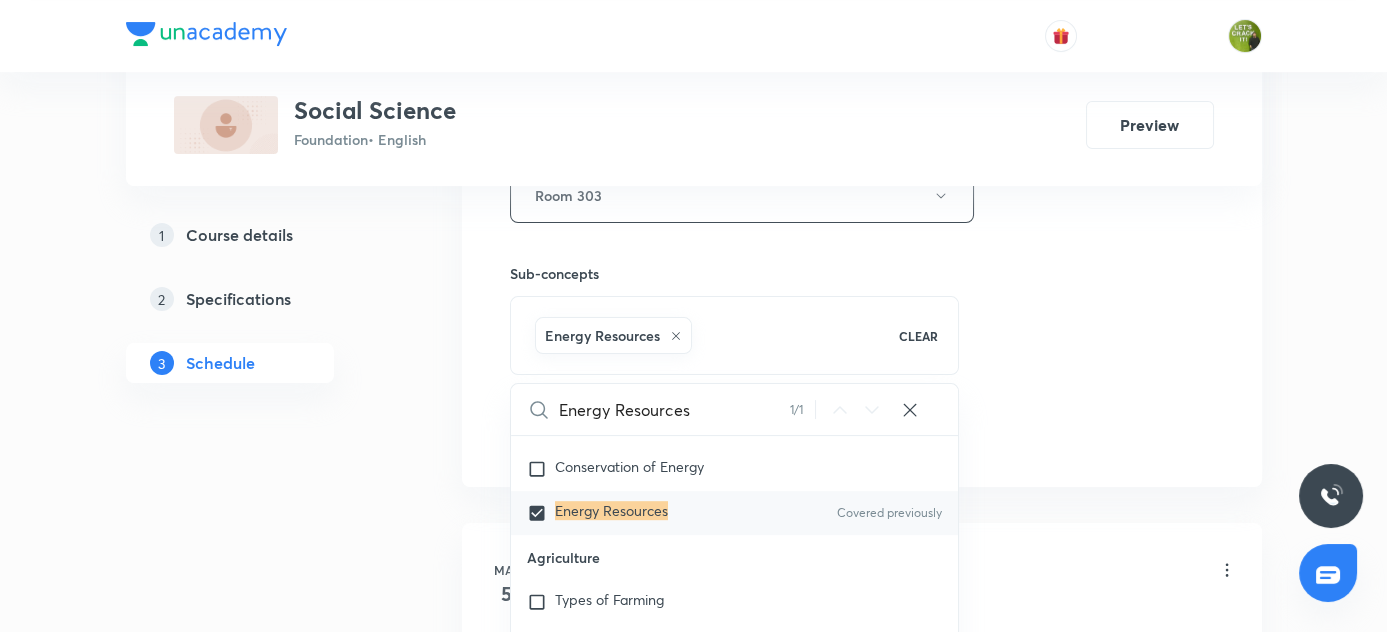 click on "Plus Courses Social Science Foundation  • English Preview 1 Course details 2 Specifications 3 Schedule Schedule 21  classes Session  22 Live class Session title 24/99 Resource and Development ​ Schedule for Aug 6, 2025, 5:20 PM ​ Duration (in minutes) 60 ​   Session type Online Offline Room Room 303 Sub-concepts Energy Resources CLEAR Energy Resources 1 / 1 ​ Nationalism in India The First World War, Khilafat & Non Cooperation Differing Strands within the Movement Towards Civil Disobedience The Sense of Collective Belonging Conclusion Consumer Rights Consumer Movements Globalisation & The Indian Economy Understanding Globalisation Impact of Globalisation In India Liberalization of Foreign Trade Money & Credit Modern Forms of Money Formal Sector Credit In India Money as a Medium of Exchange Loan Activities in Banks Sectors of Indian Economy Sectors of Economic Activities Classification Of Sectors Development Development Promises Income & Other Criteria Public Facilities Challenges of Democracy Add 5" at bounding box center [694, 1539] 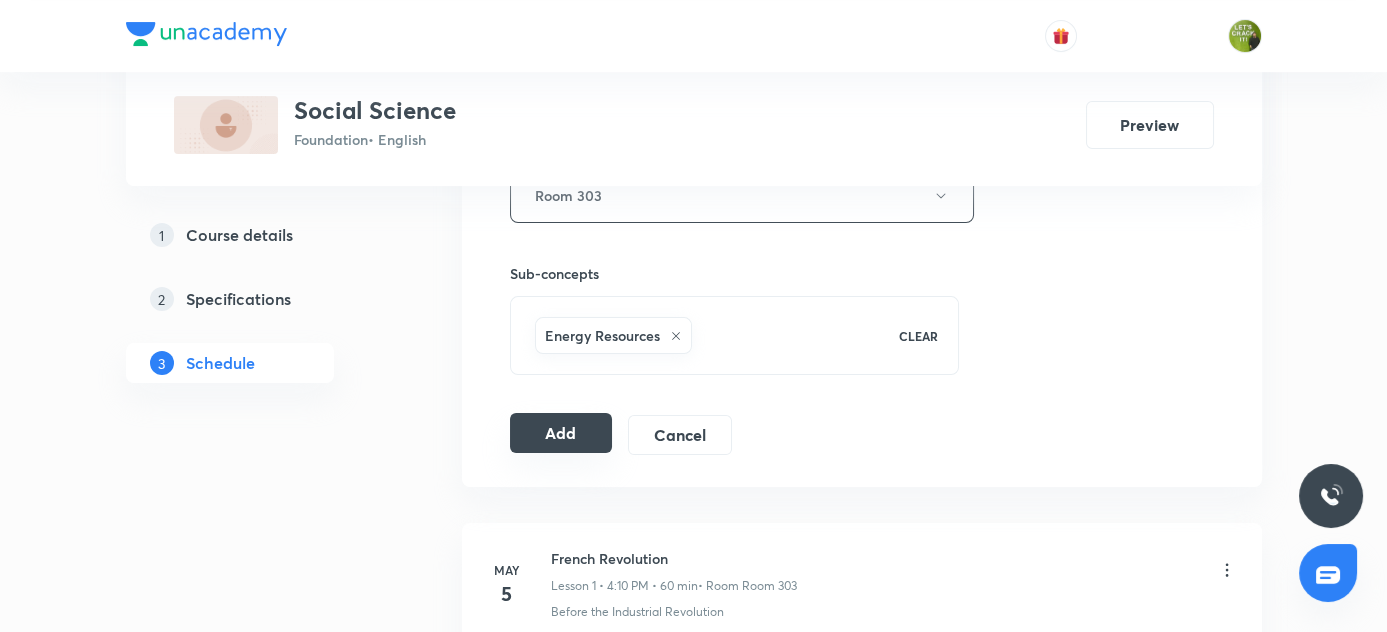 click on "Add" at bounding box center (561, 433) 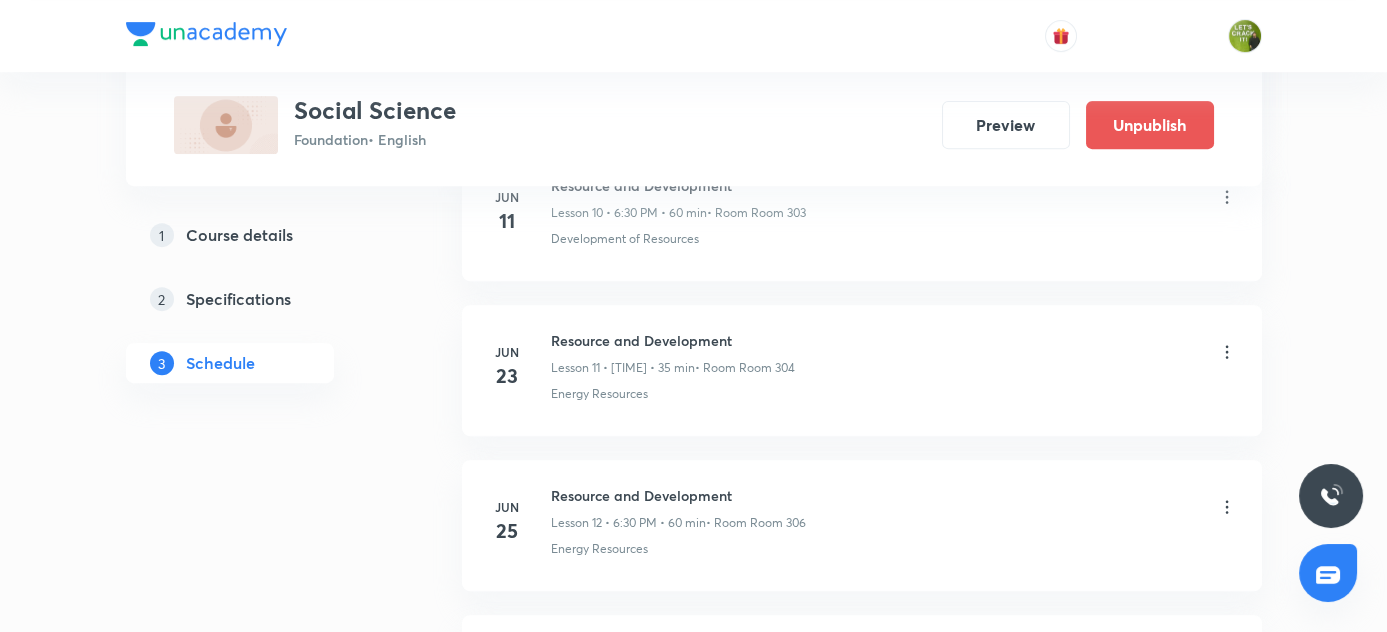 scroll, scrollTop: 3450, scrollLeft: 0, axis: vertical 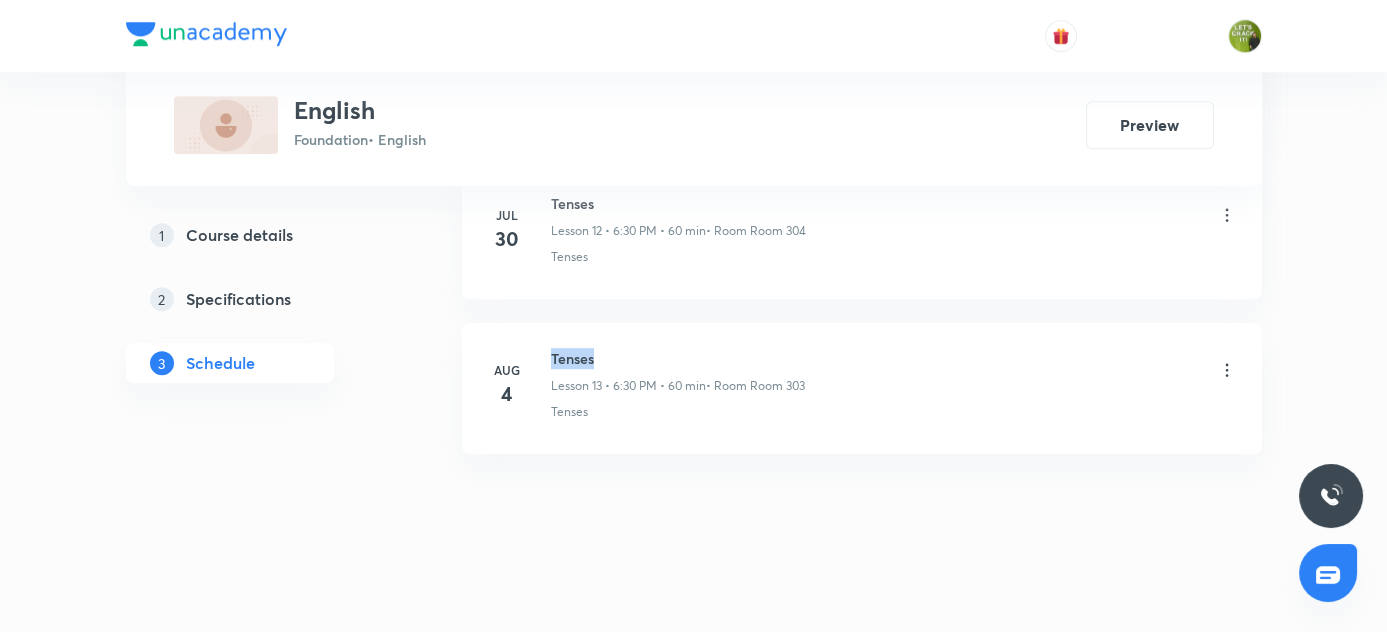drag, startPoint x: 550, startPoint y: 348, endPoint x: 624, endPoint y: 345, distance: 74.06078 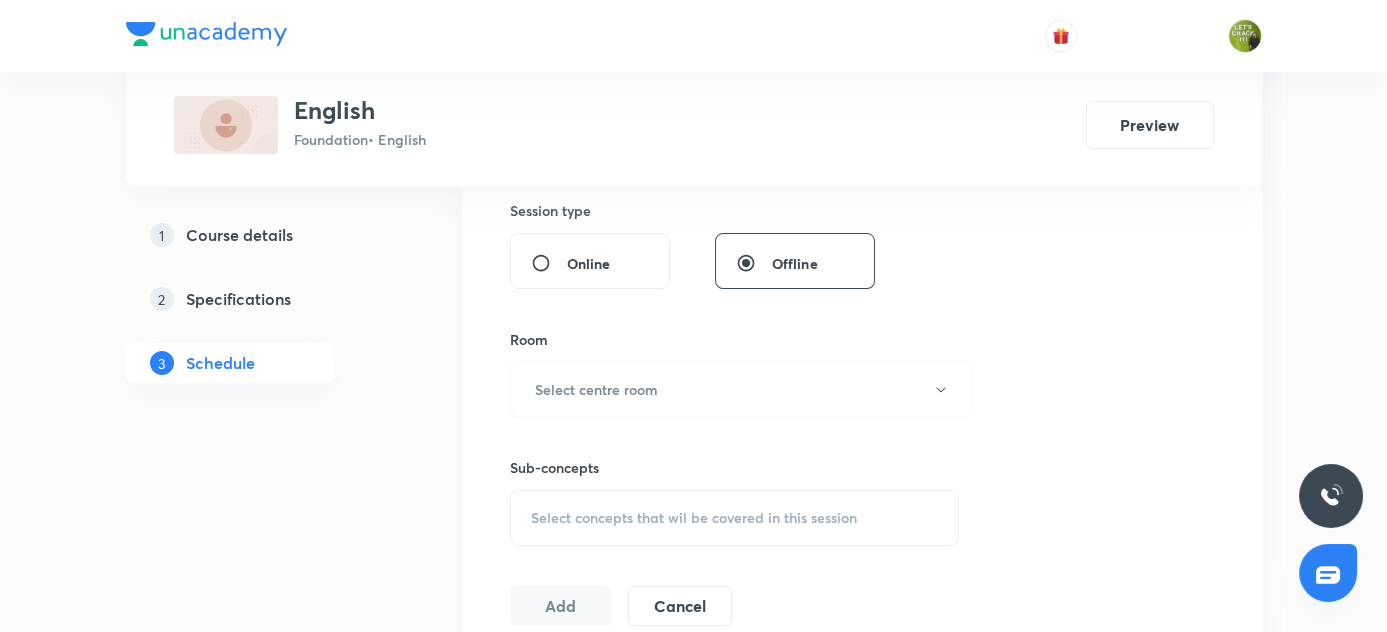 scroll, scrollTop: 211, scrollLeft: 0, axis: vertical 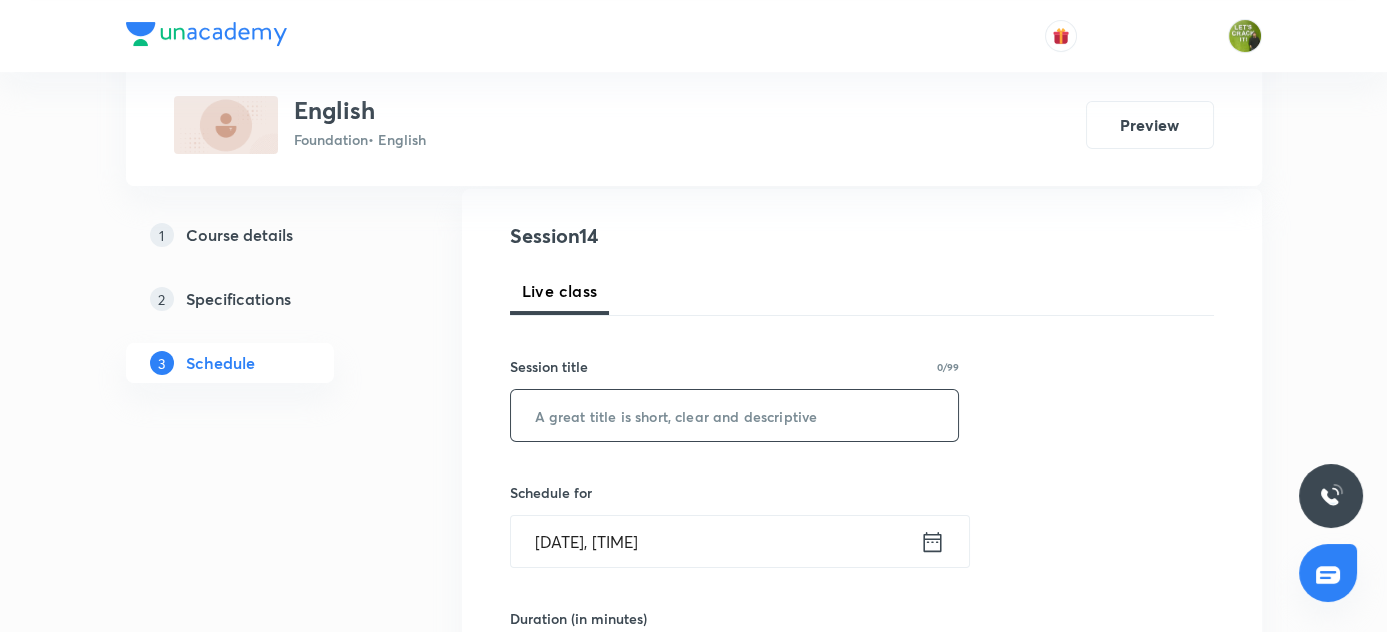 click at bounding box center [735, 415] 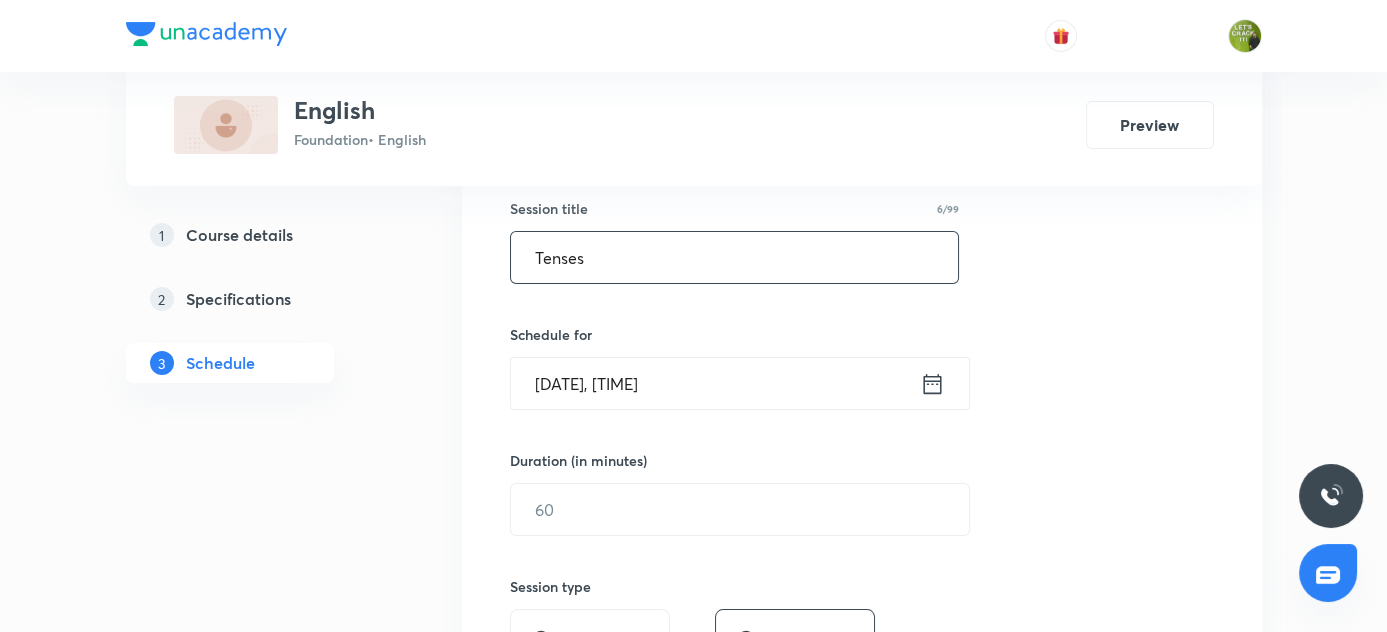scroll, scrollTop: 484, scrollLeft: 0, axis: vertical 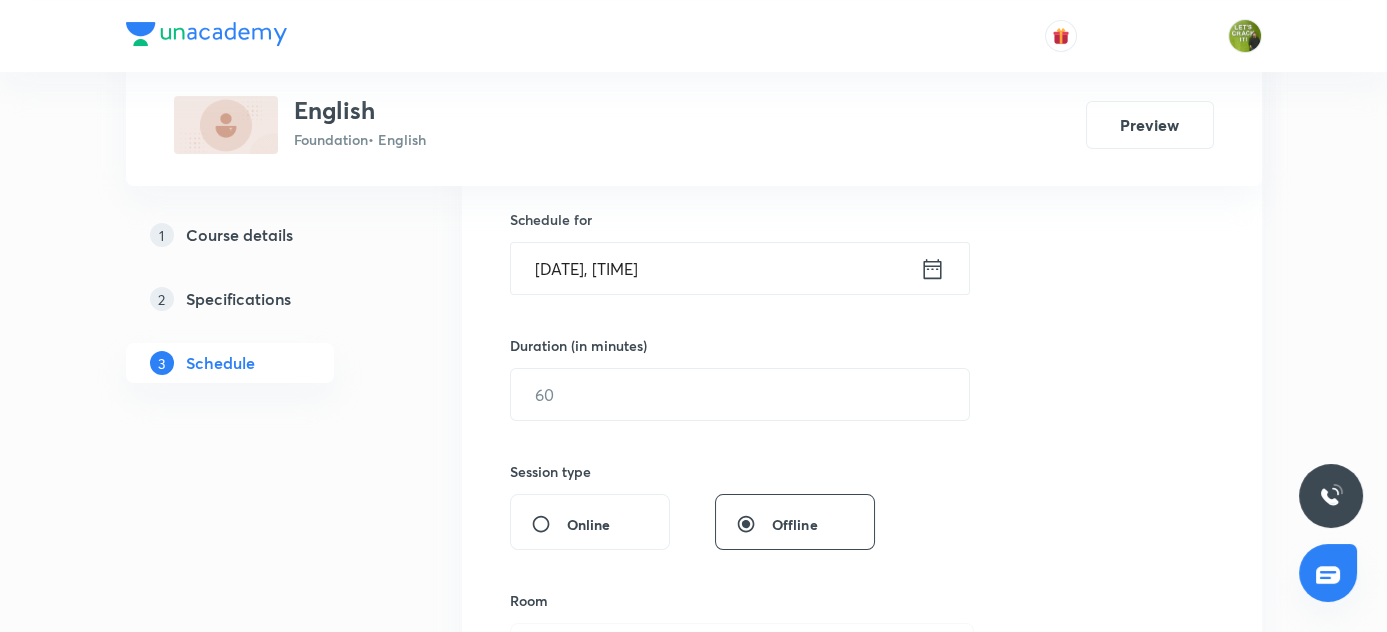 type on "Tenses" 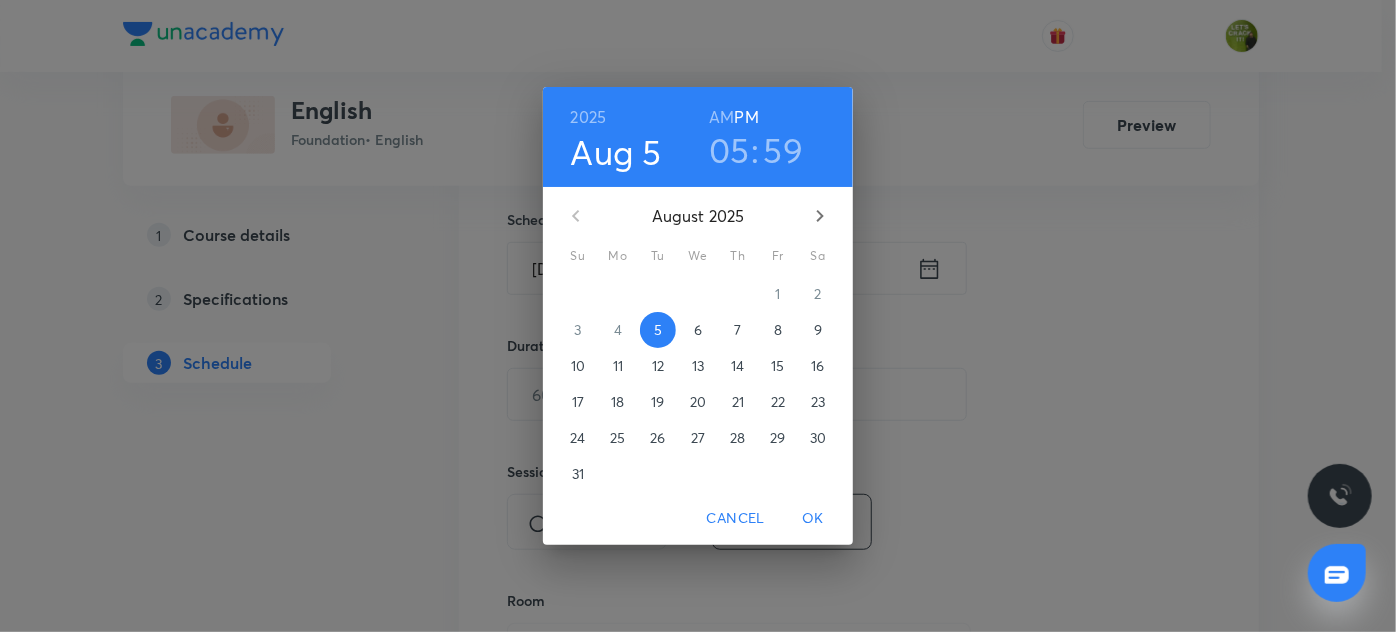 click on "6" at bounding box center (698, 330) 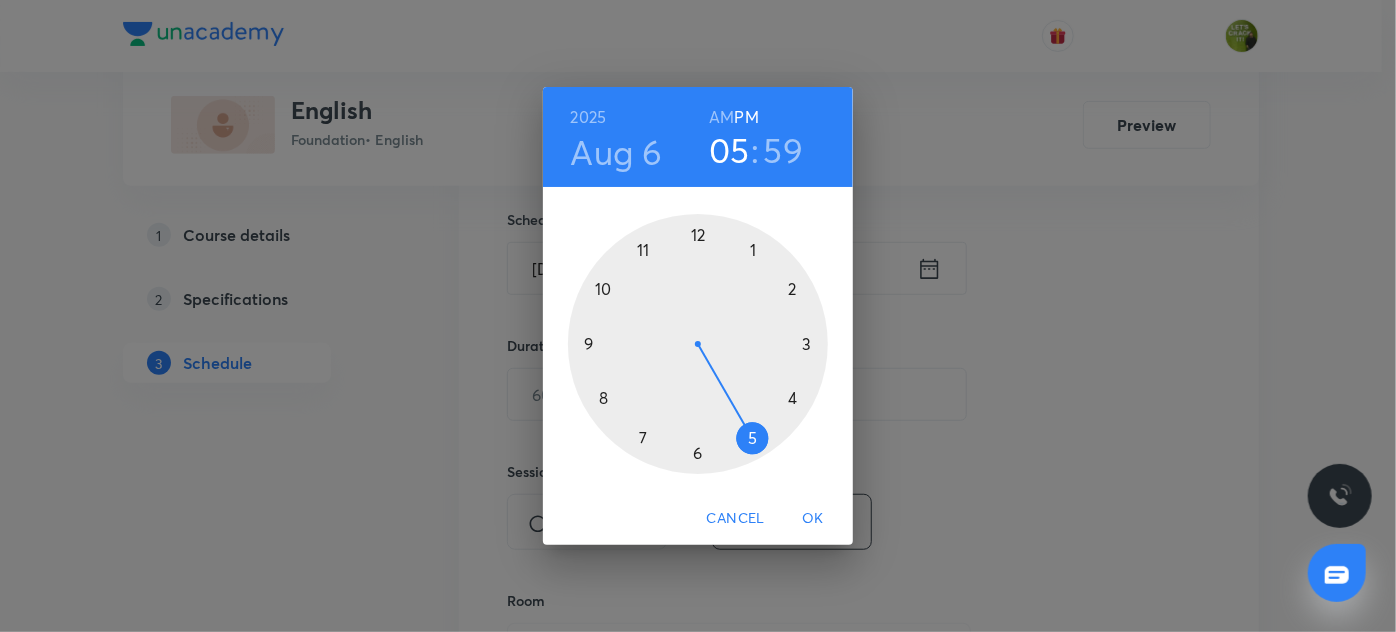 click at bounding box center (698, 344) 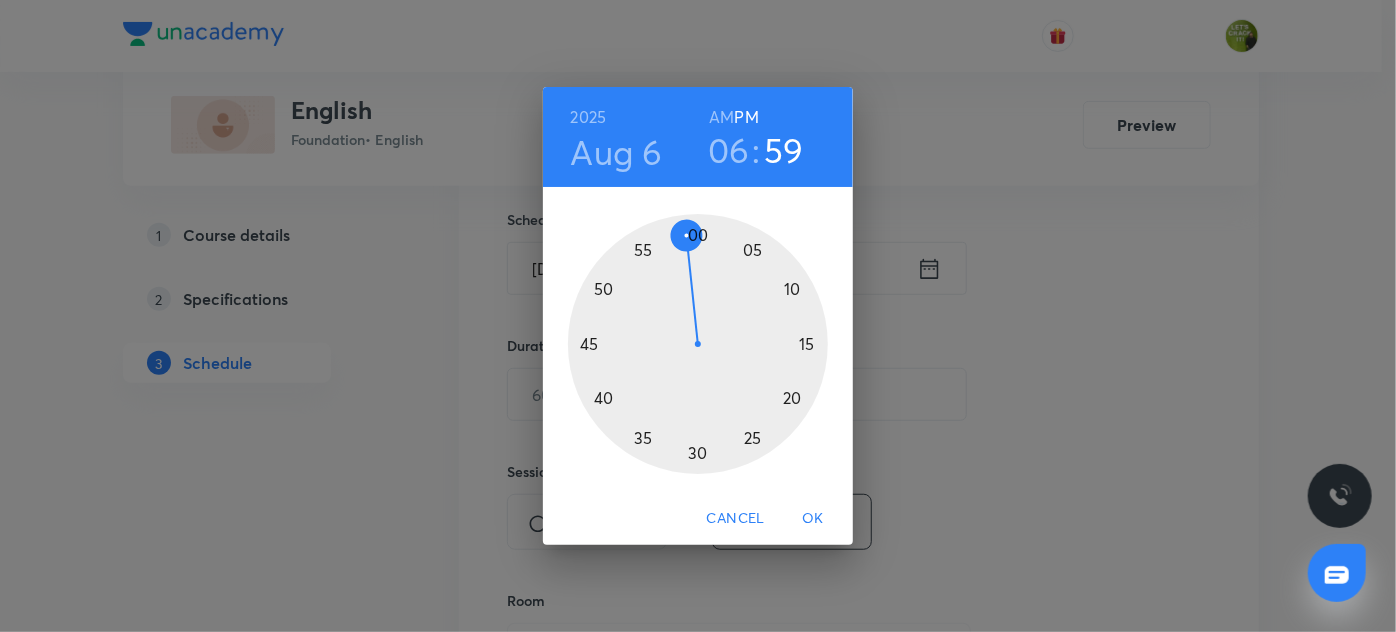 click at bounding box center (698, 344) 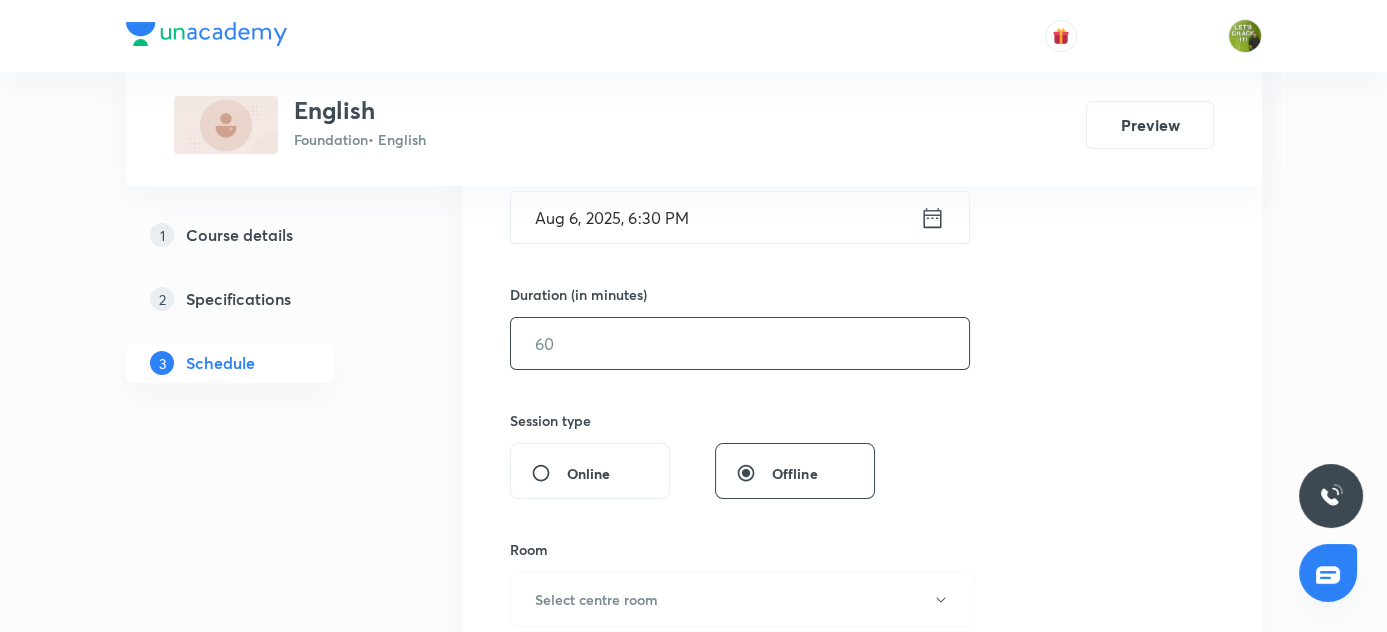 scroll, scrollTop: 575, scrollLeft: 0, axis: vertical 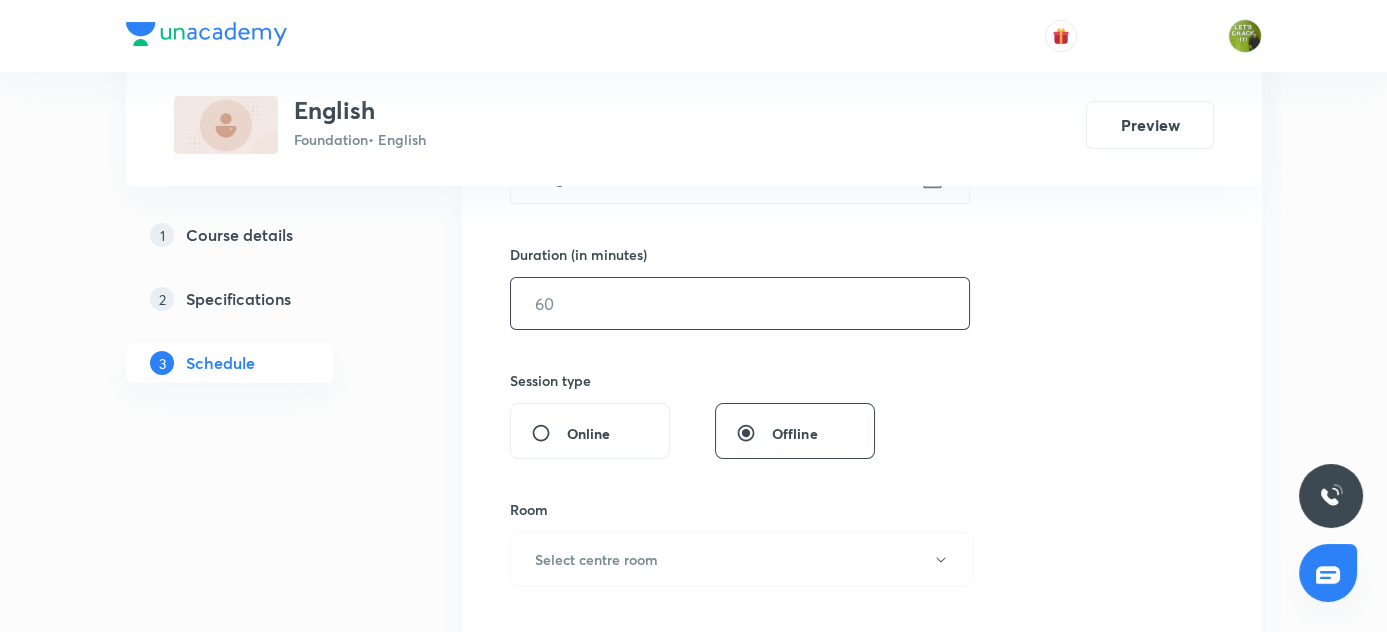 click at bounding box center [740, 303] 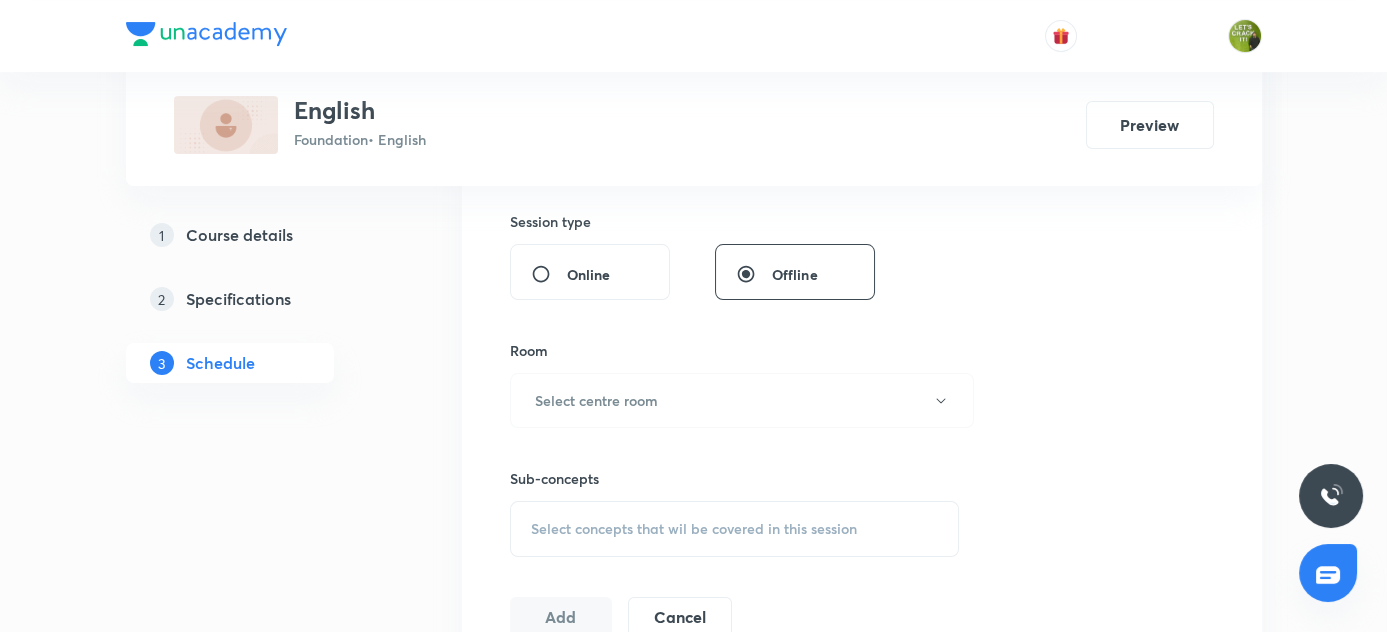 scroll, scrollTop: 848, scrollLeft: 0, axis: vertical 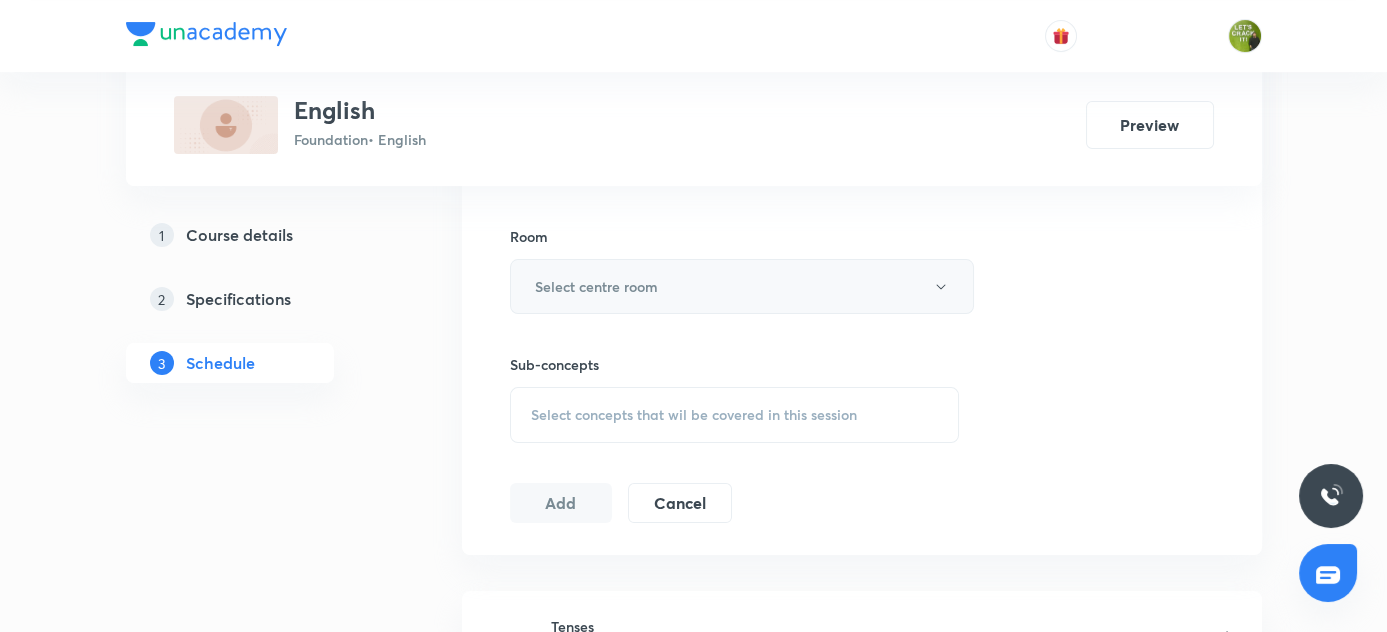 type on "60" 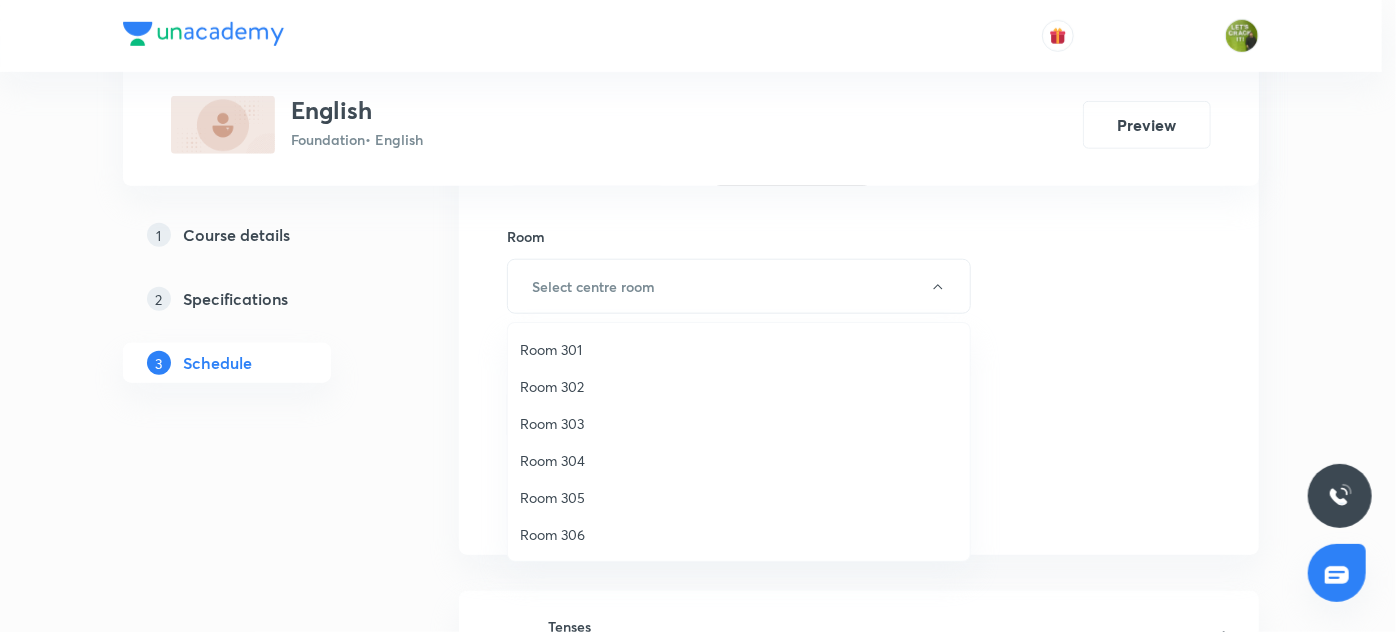 click on "Room 303" at bounding box center [739, 423] 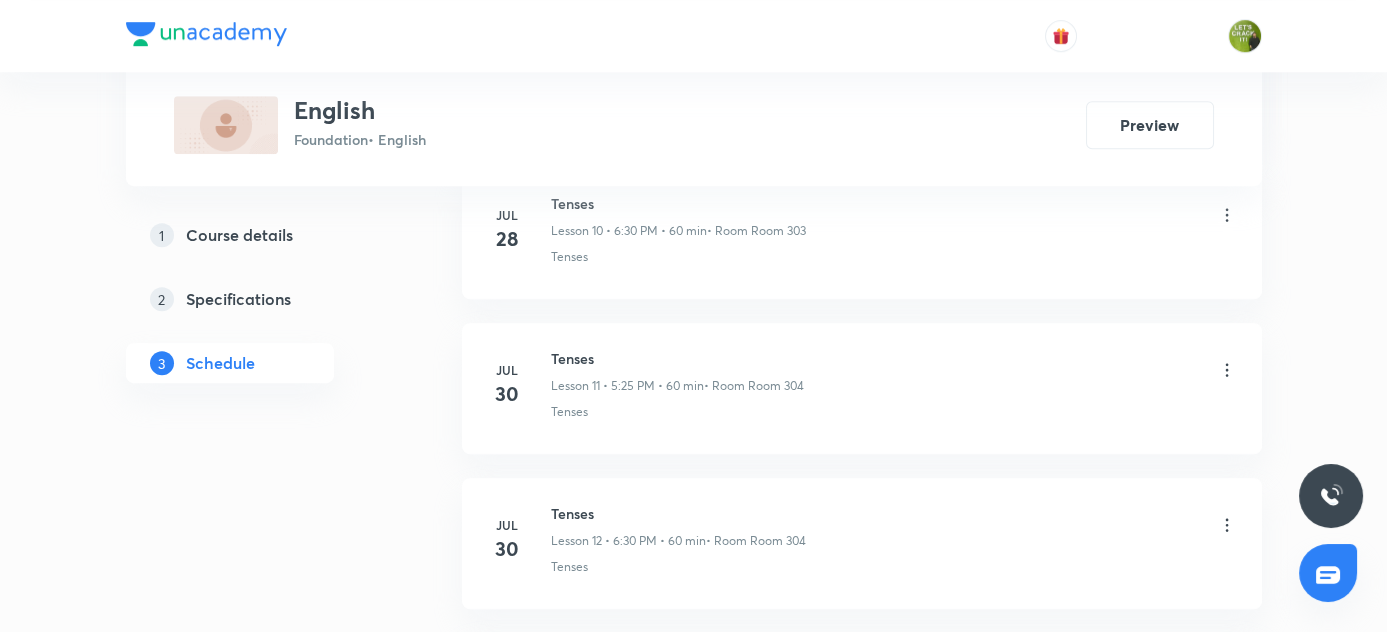 scroll, scrollTop: 2976, scrollLeft: 0, axis: vertical 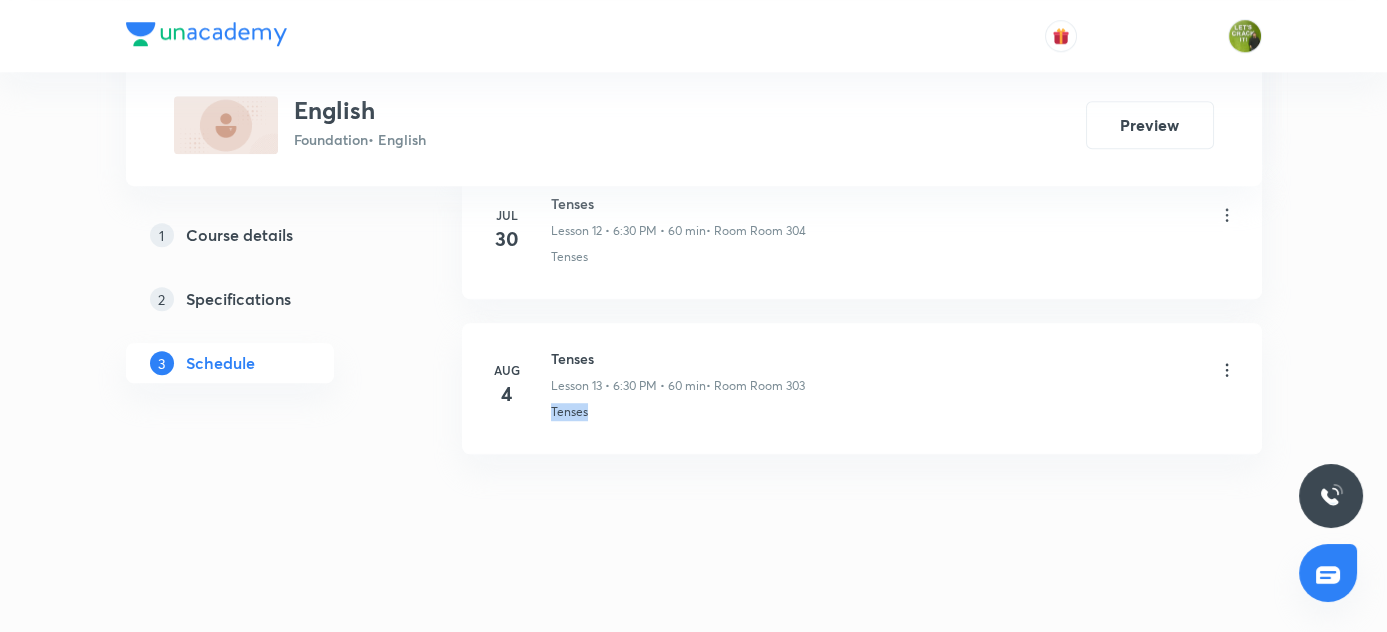 drag, startPoint x: 550, startPoint y: 400, endPoint x: 600, endPoint y: 397, distance: 50.08992 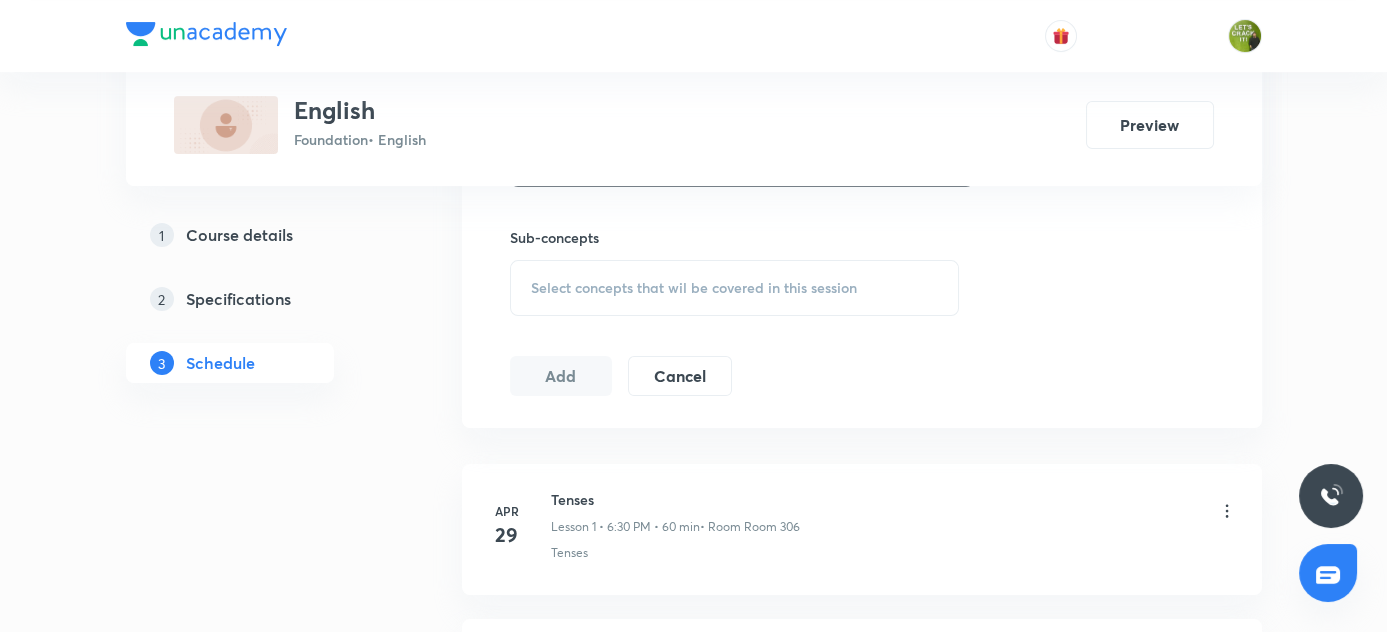 scroll, scrollTop: 976, scrollLeft: 0, axis: vertical 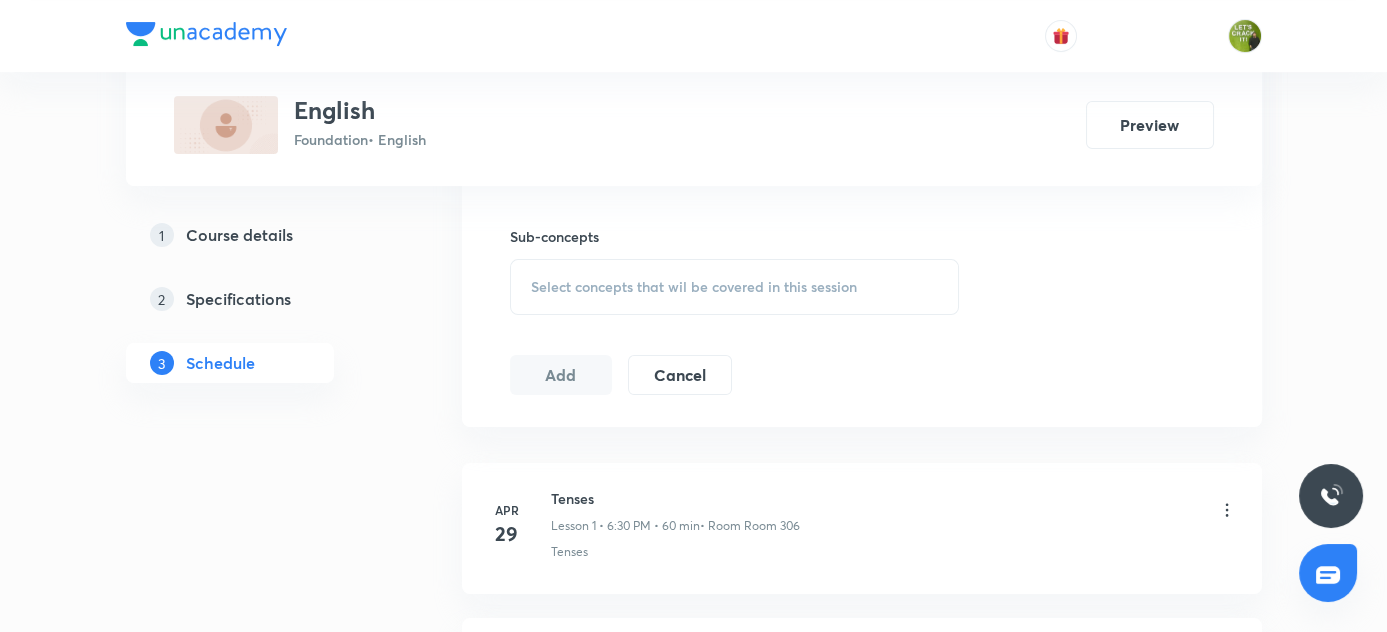 click on "Select concepts that wil be covered in this session" at bounding box center [694, 287] 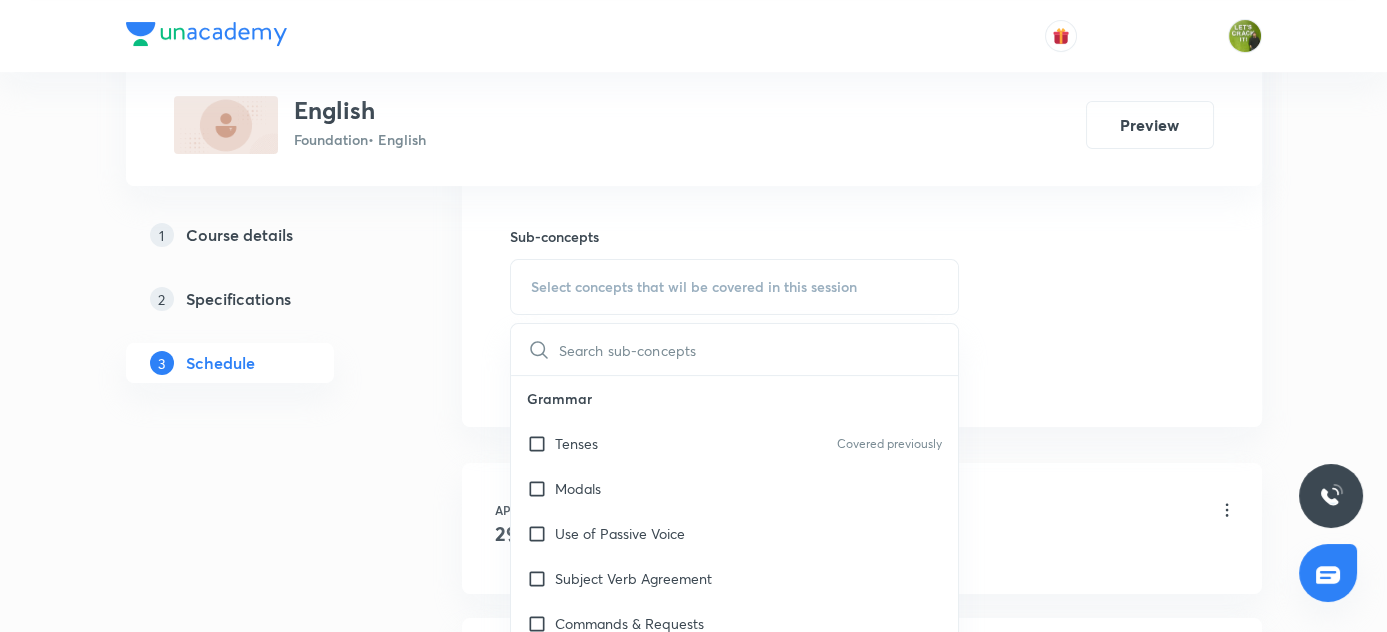 click at bounding box center (759, 349) 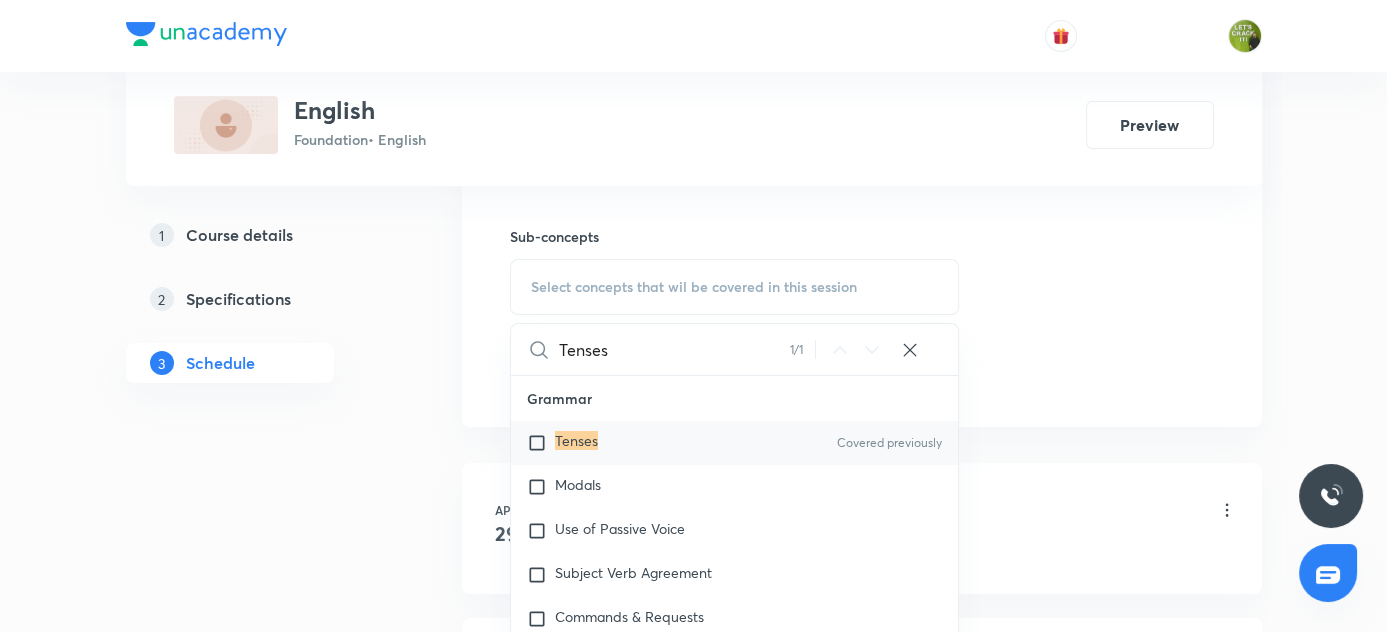 type on "Tenses" 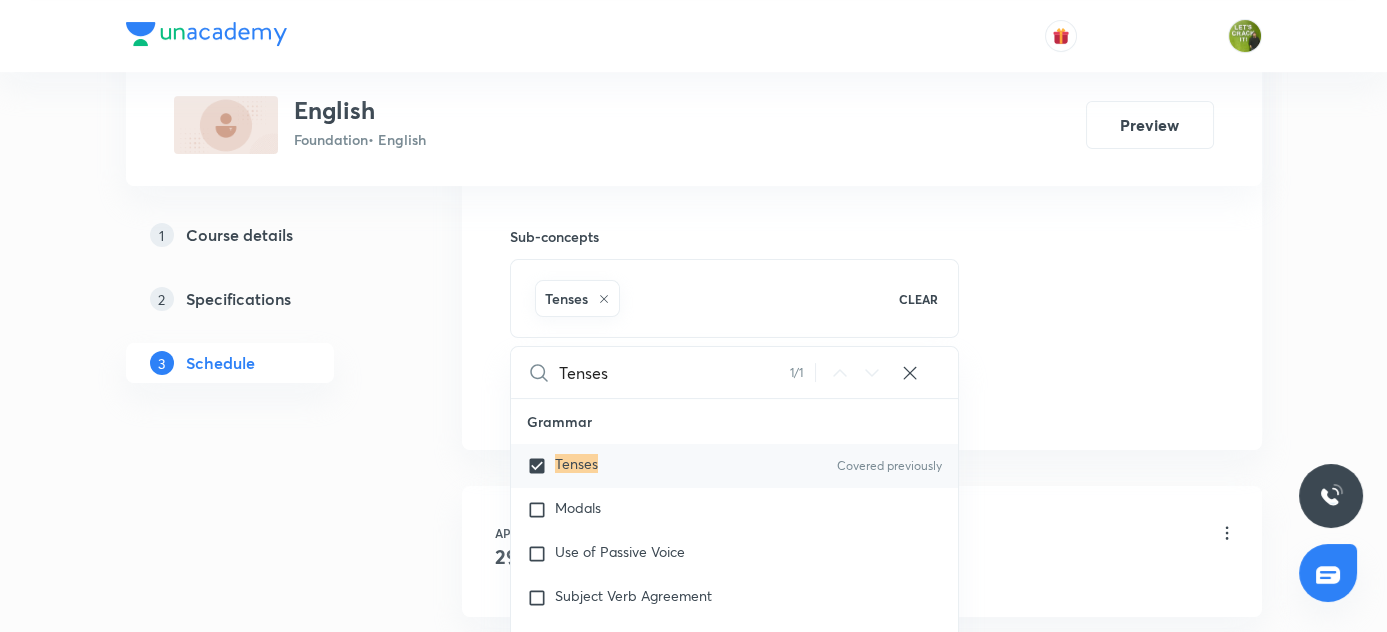 drag, startPoint x: 442, startPoint y: 441, endPoint x: 573, endPoint y: 362, distance: 152.97713 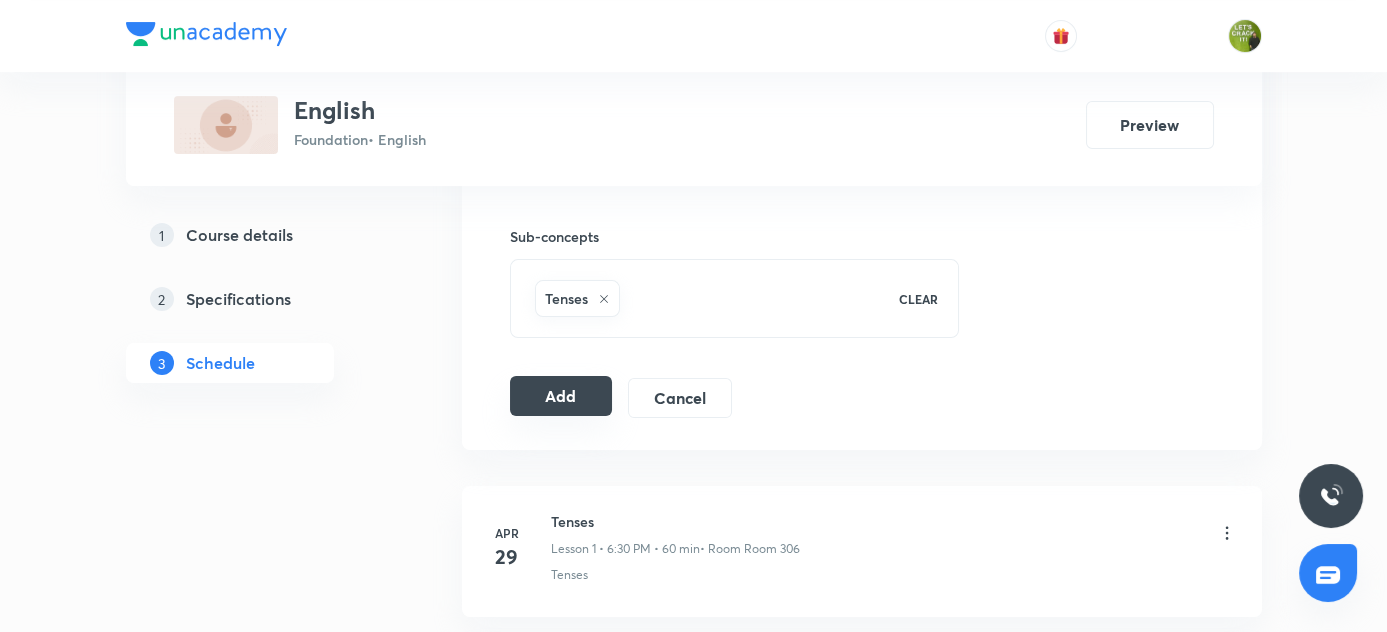 click on "Add" at bounding box center [561, 396] 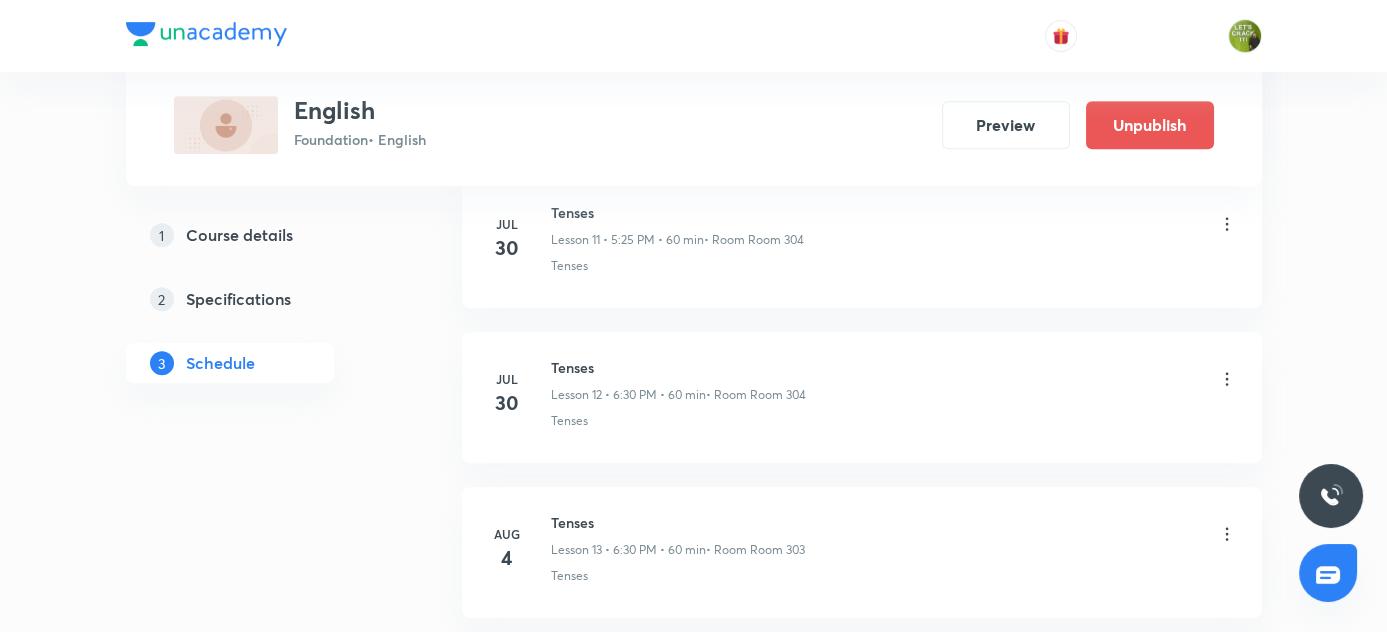 scroll, scrollTop: 2214, scrollLeft: 0, axis: vertical 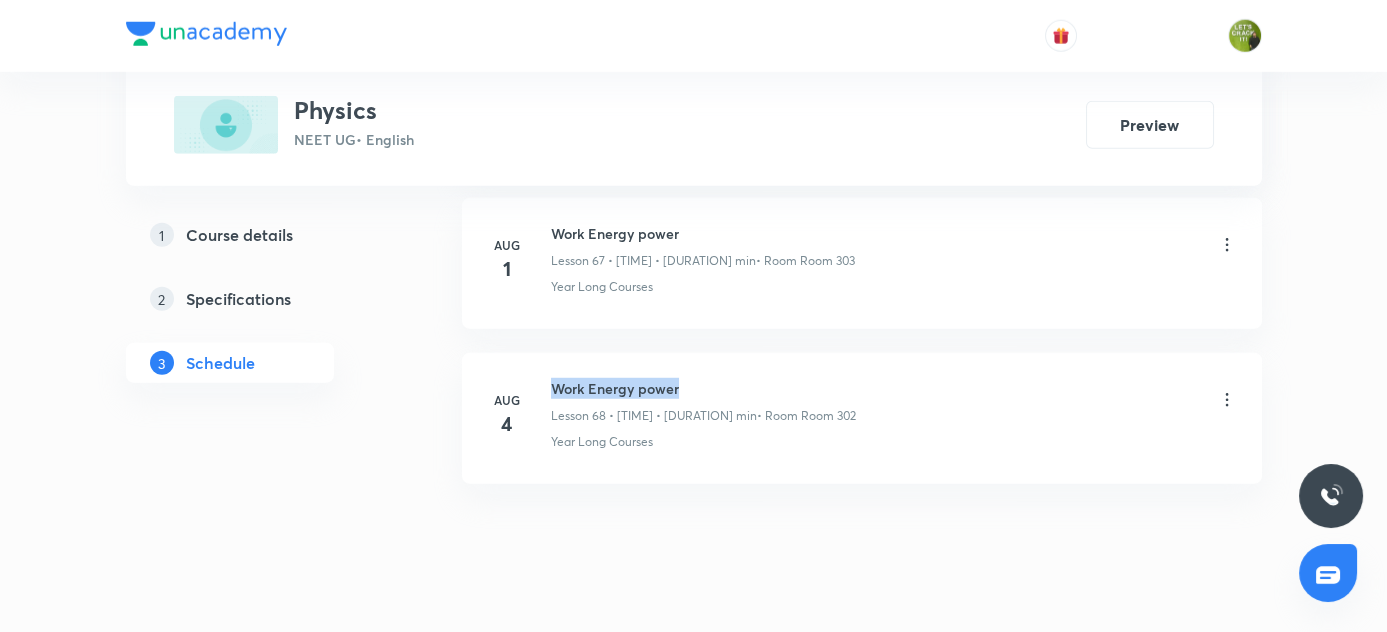 drag, startPoint x: 551, startPoint y: 343, endPoint x: 722, endPoint y: 346, distance: 171.0263 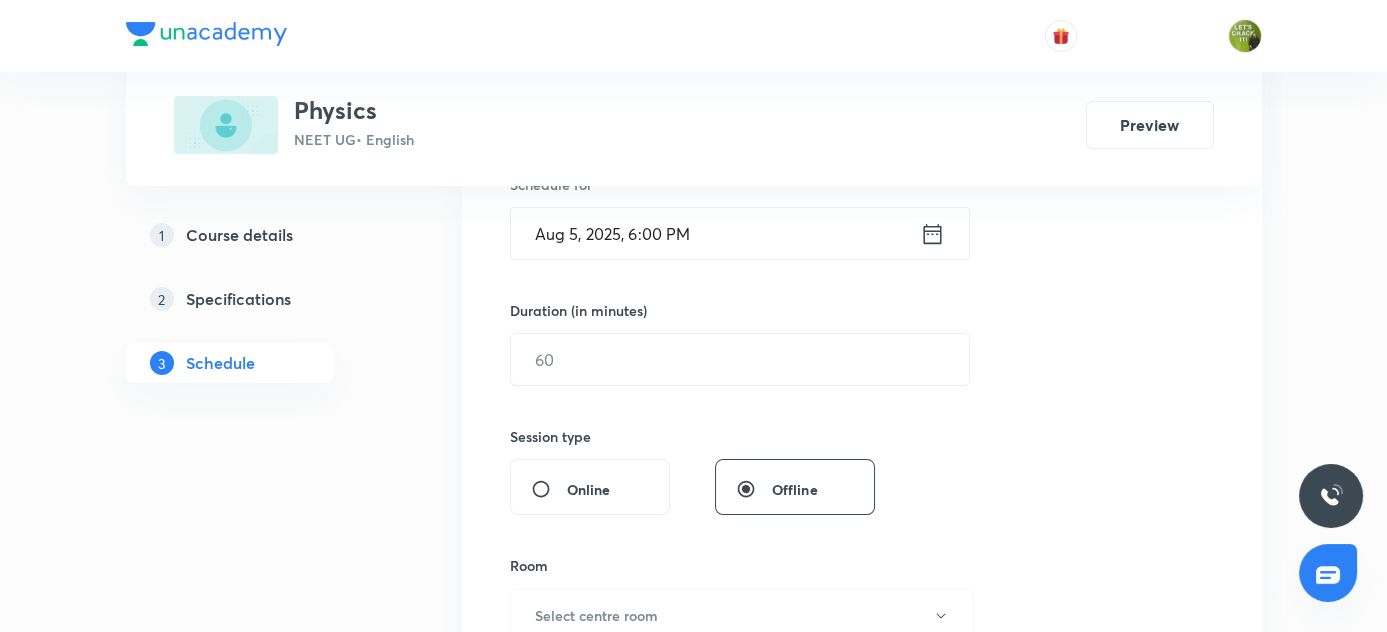 scroll, scrollTop: 289, scrollLeft: 0, axis: vertical 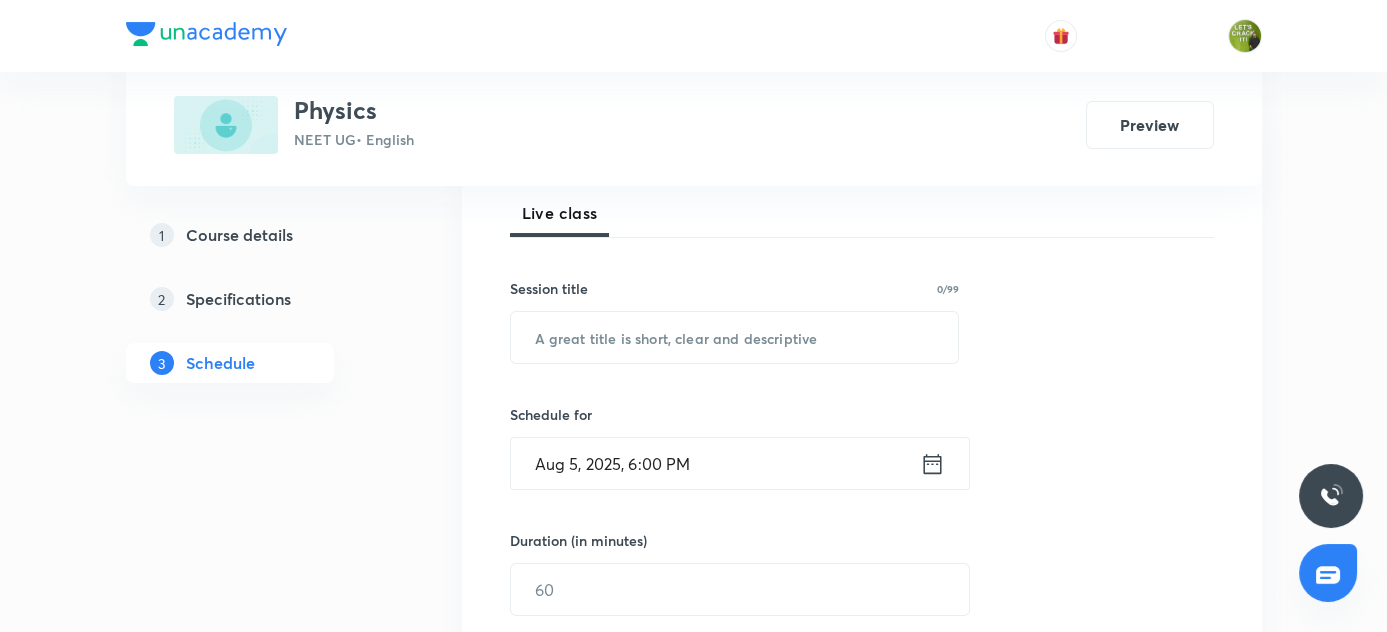 click at bounding box center (735, 337) 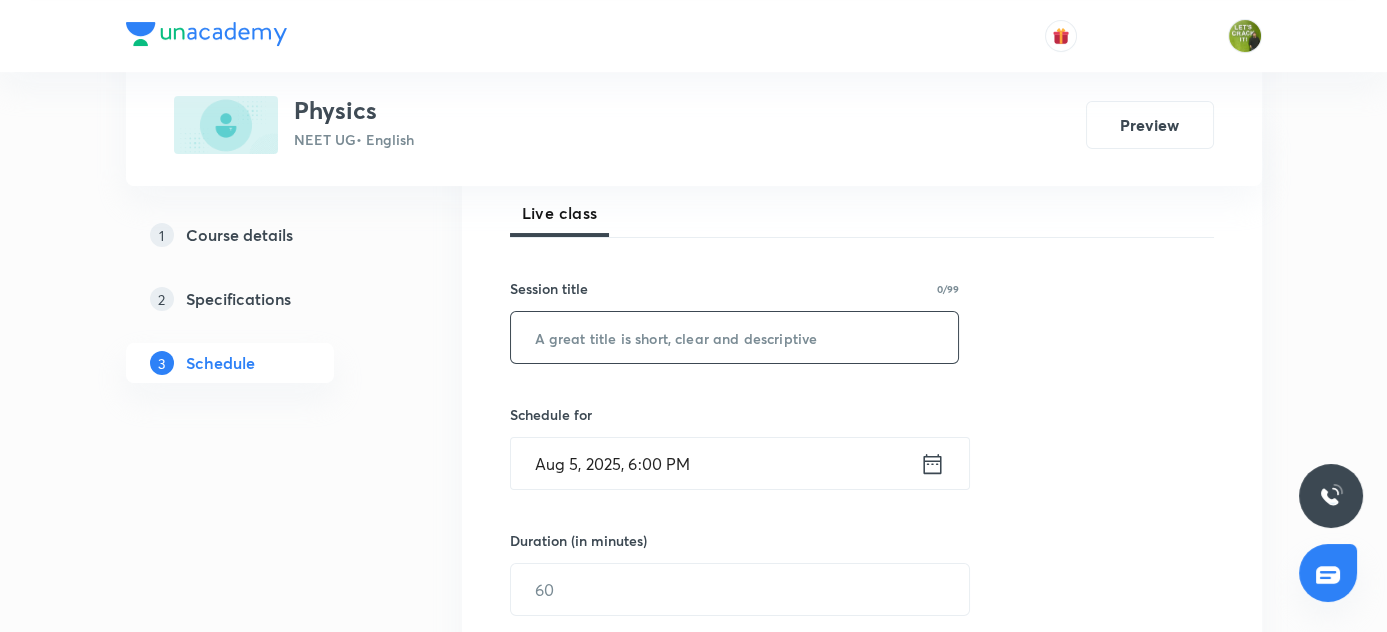 paste on "Work Energy power" 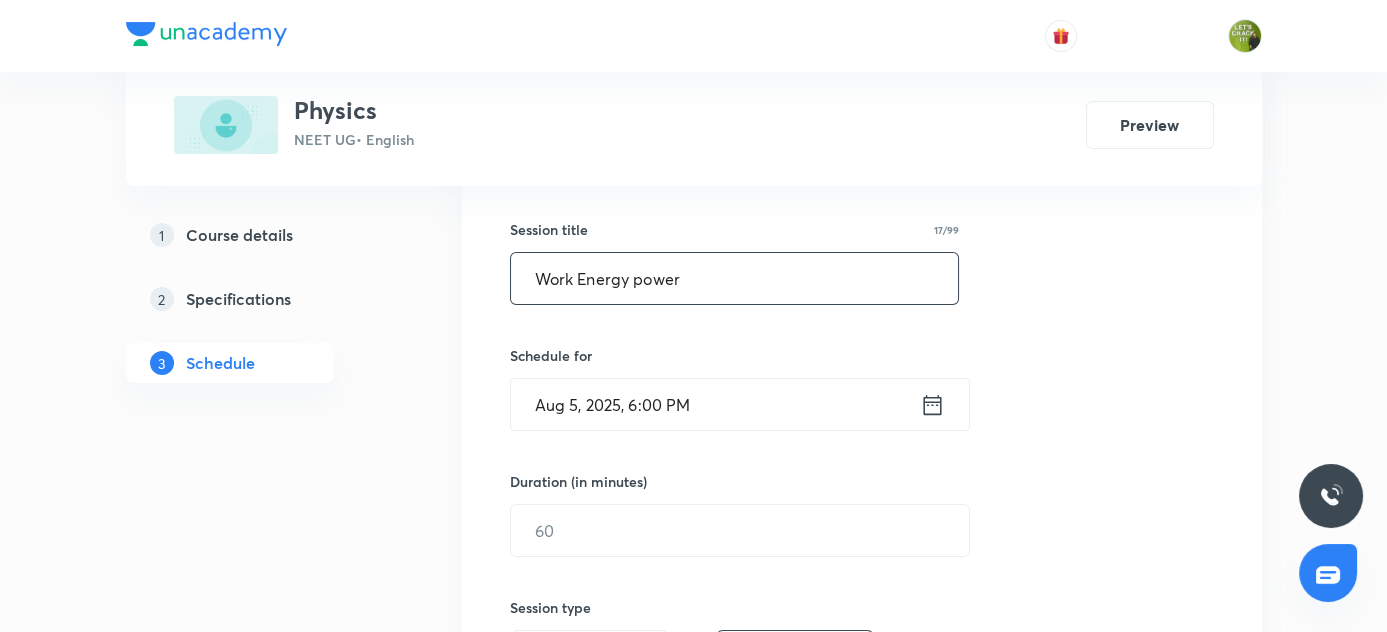 scroll, scrollTop: 380, scrollLeft: 0, axis: vertical 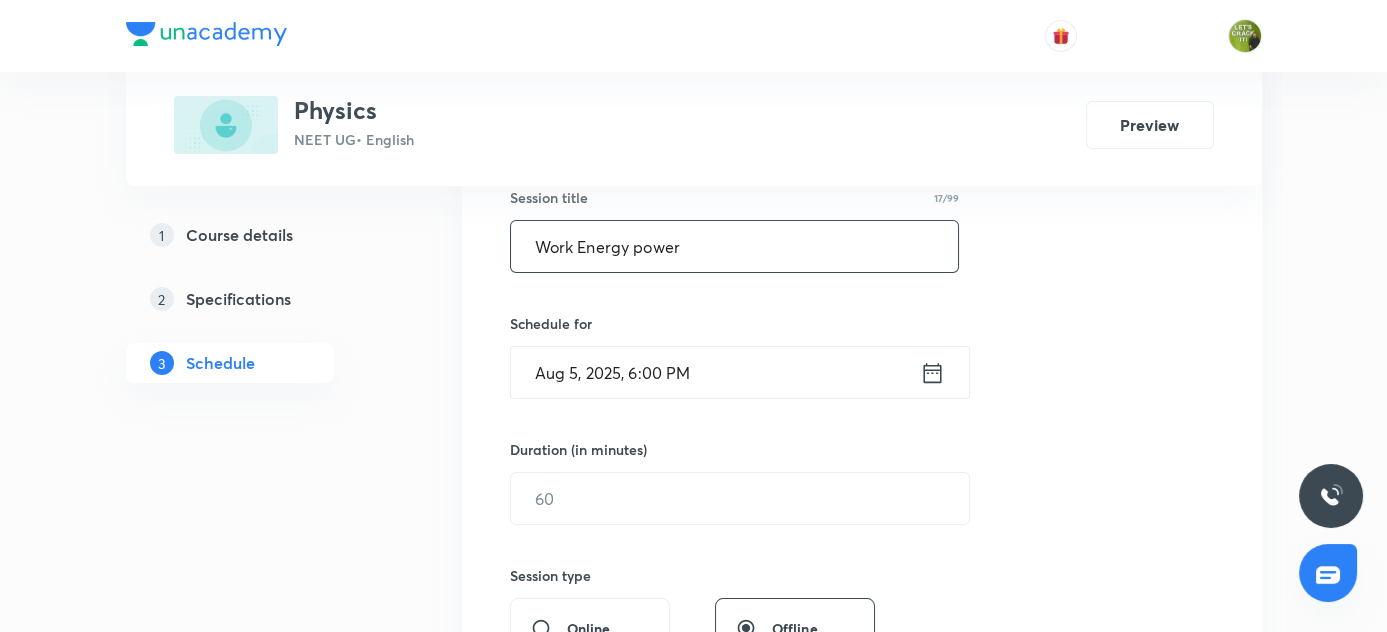 type on "Work Energy power" 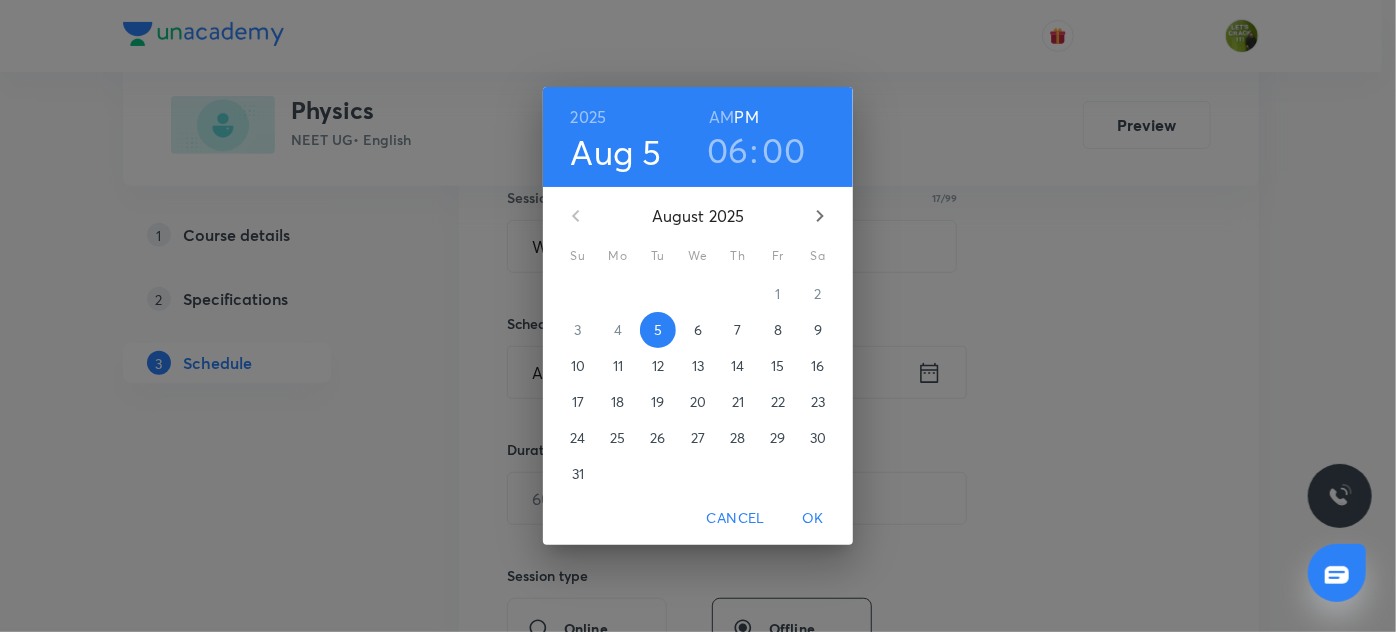 click on "6" at bounding box center [698, 330] 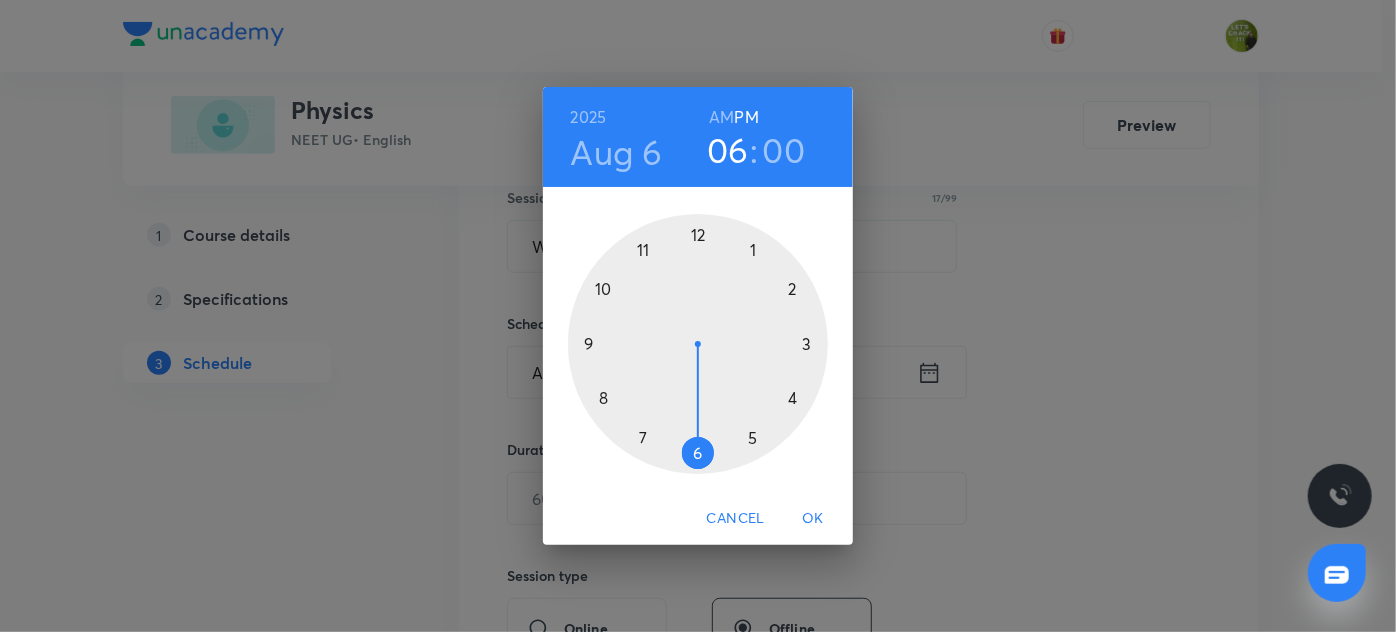 click at bounding box center (698, 344) 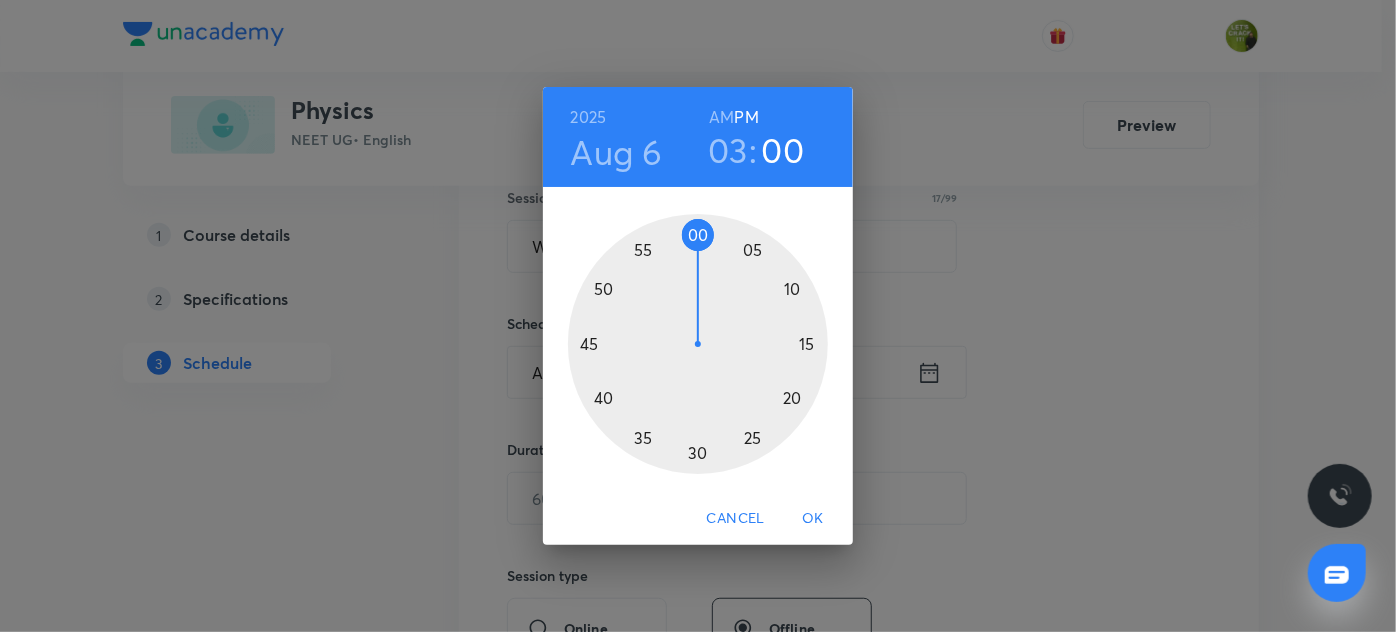 click at bounding box center (698, 344) 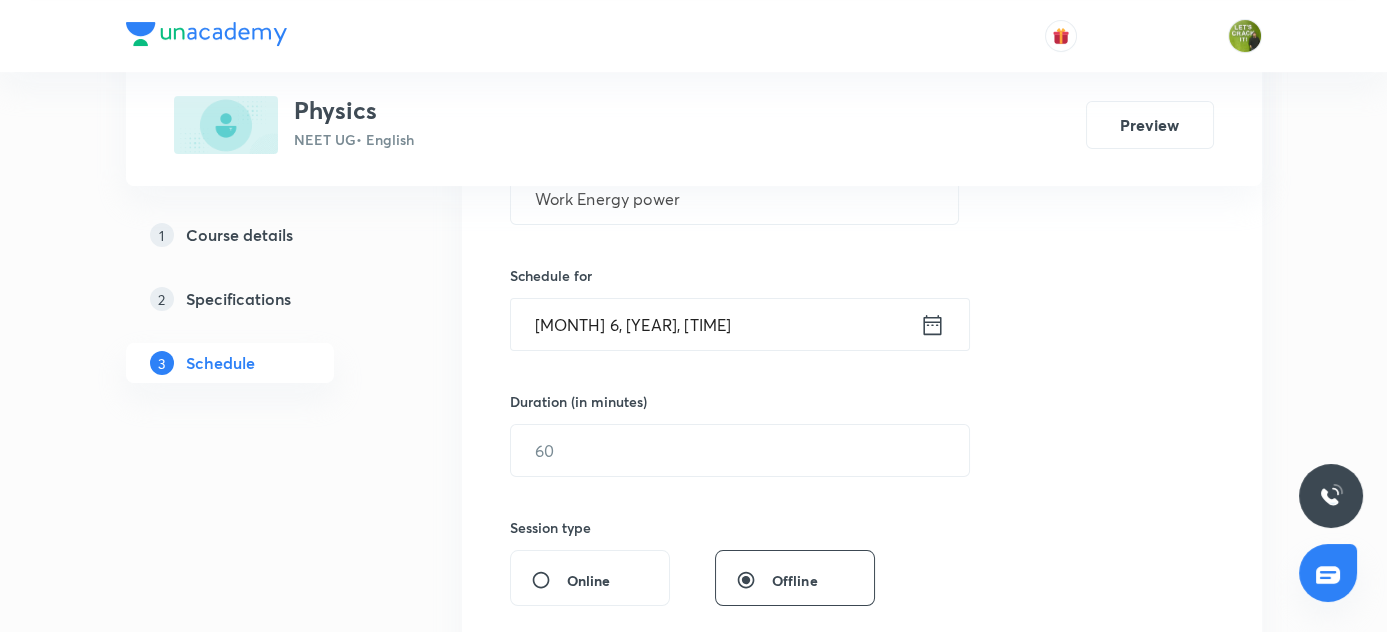 scroll, scrollTop: 471, scrollLeft: 0, axis: vertical 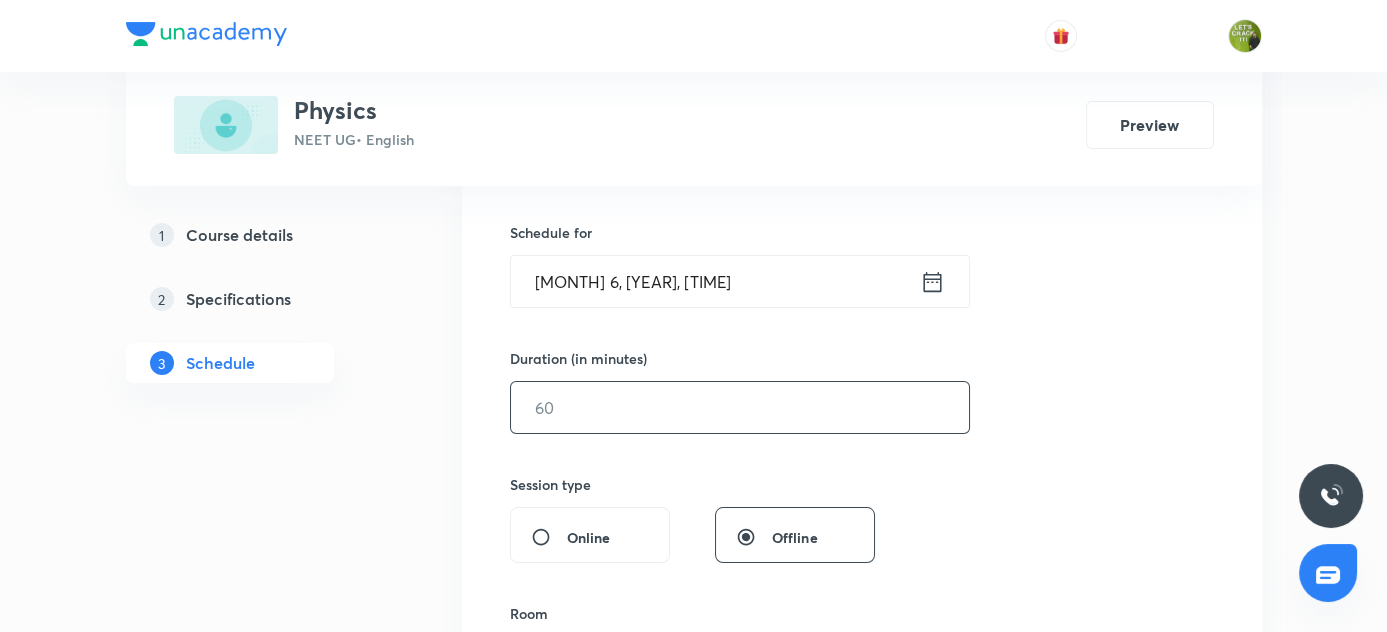 click at bounding box center (740, 407) 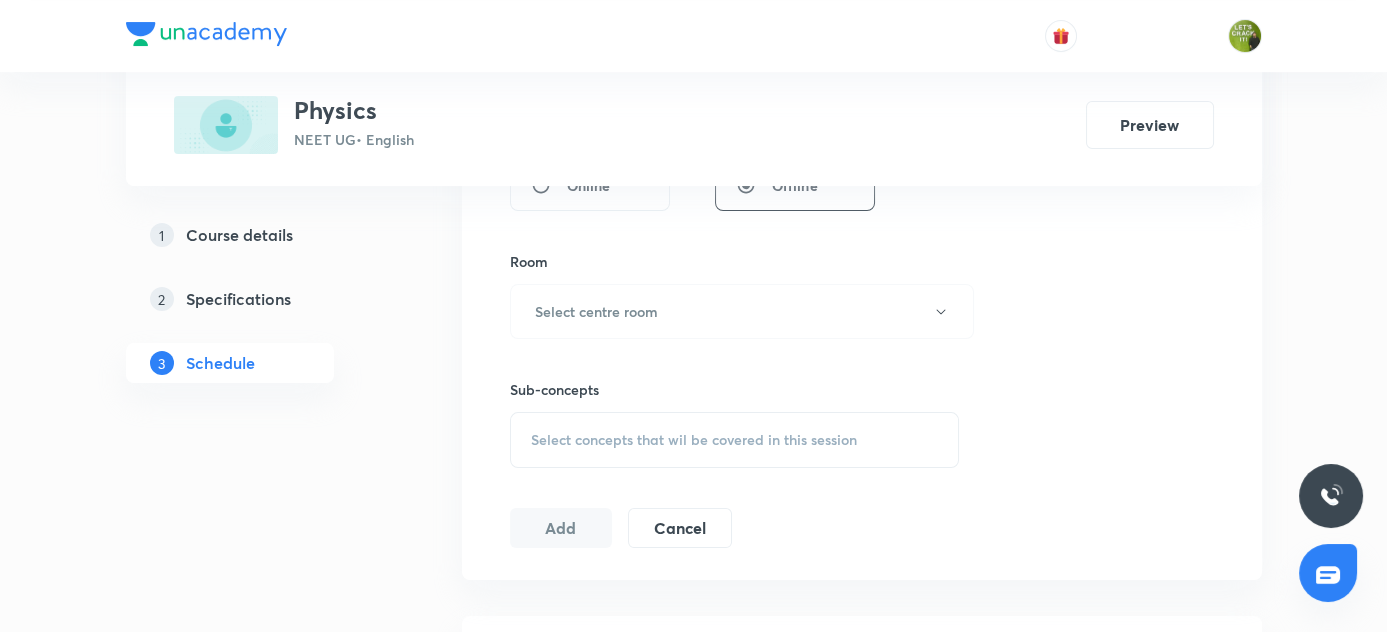 scroll, scrollTop: 834, scrollLeft: 0, axis: vertical 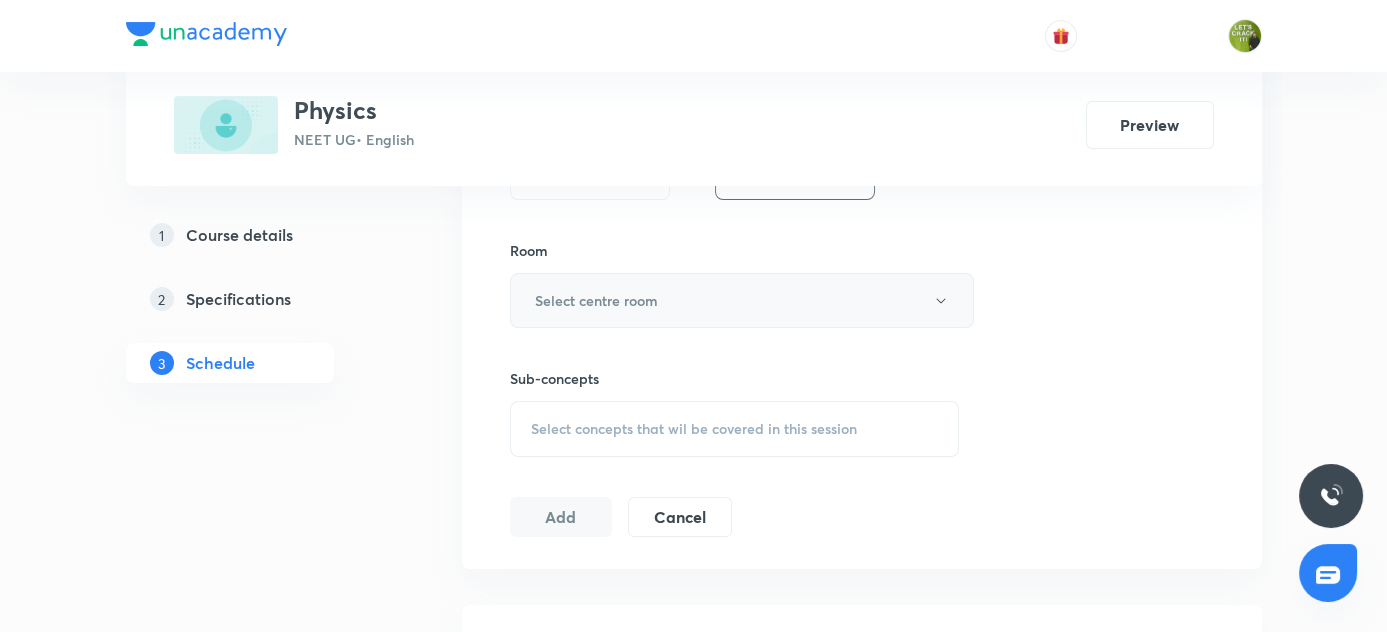 type on "80" 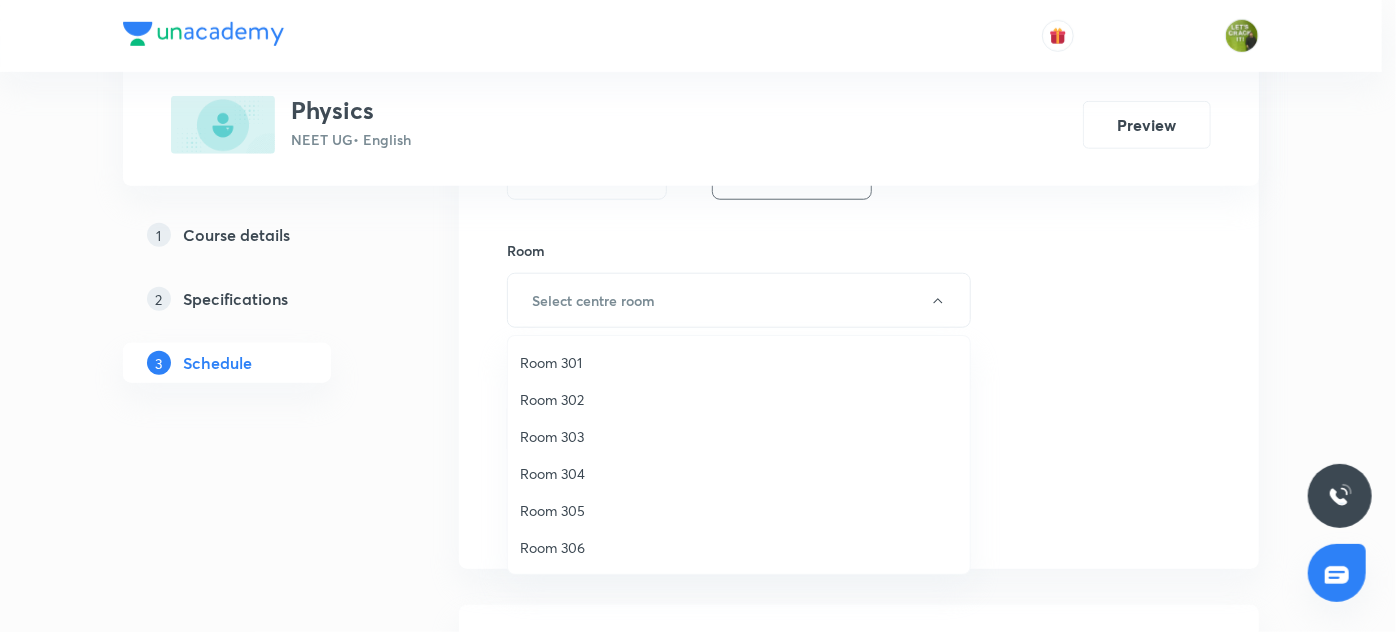click on "Room 304" at bounding box center (739, 473) 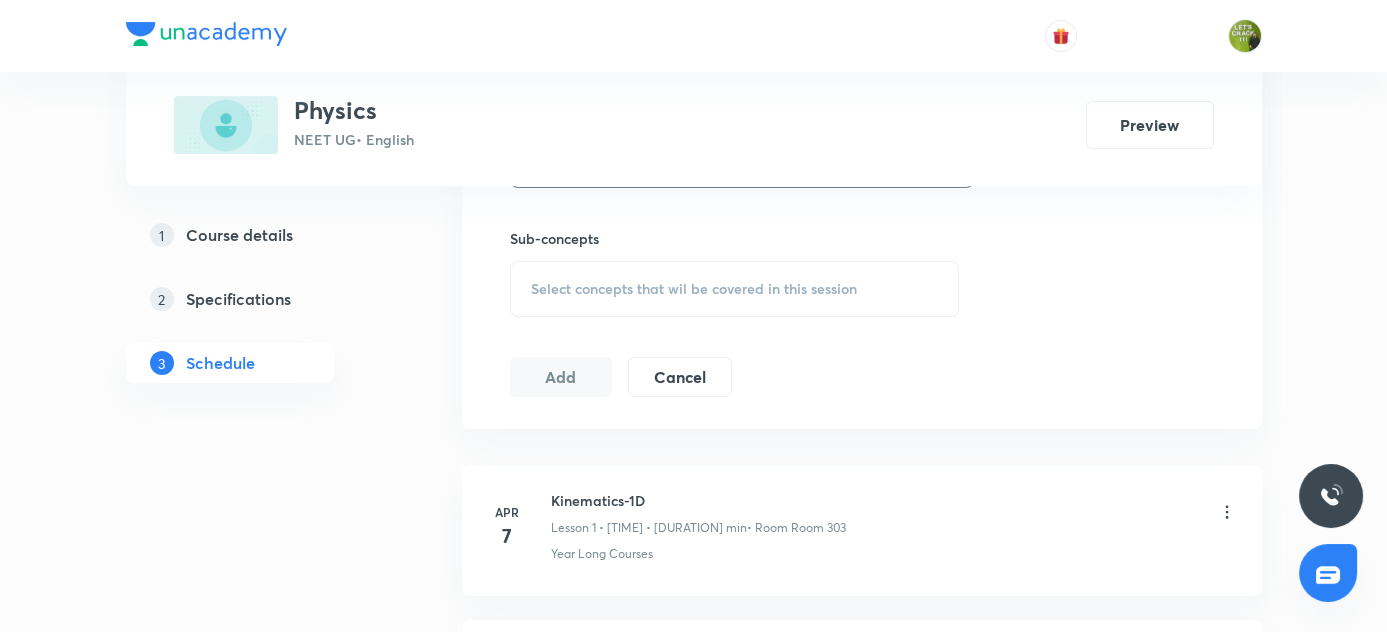 scroll, scrollTop: 1016, scrollLeft: 0, axis: vertical 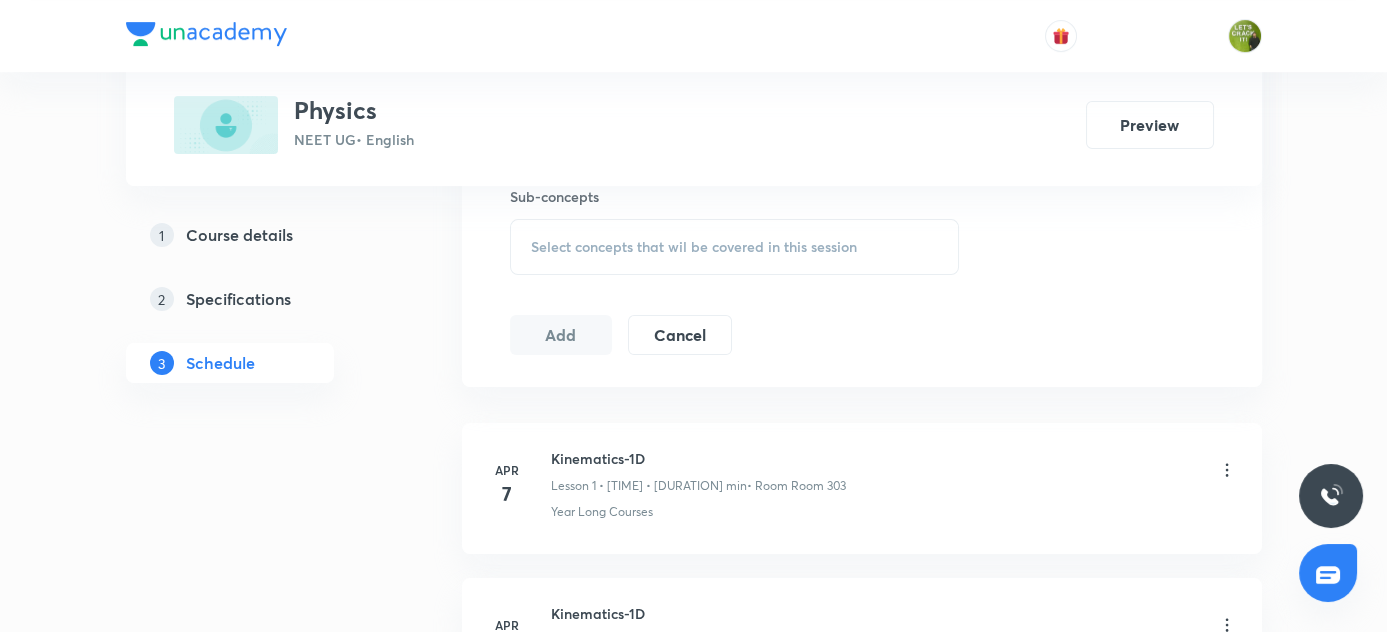 click on "Select concepts that wil be covered in this session" at bounding box center [735, 247] 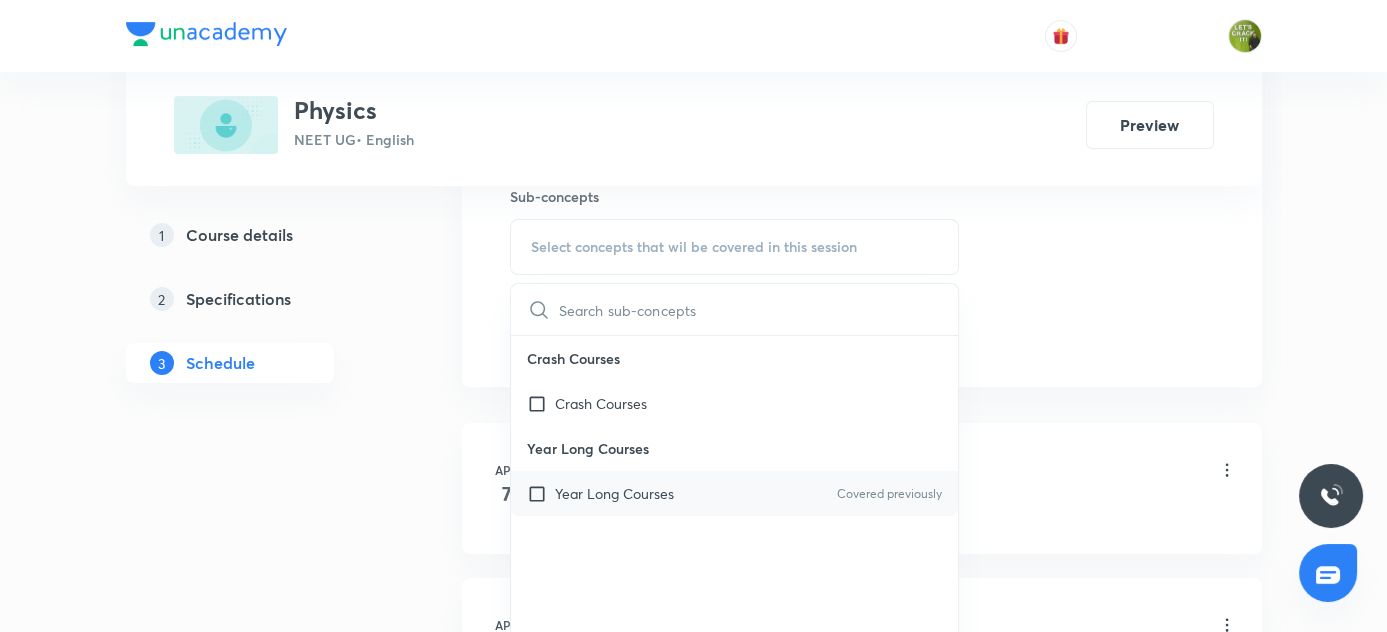 click at bounding box center (541, 493) 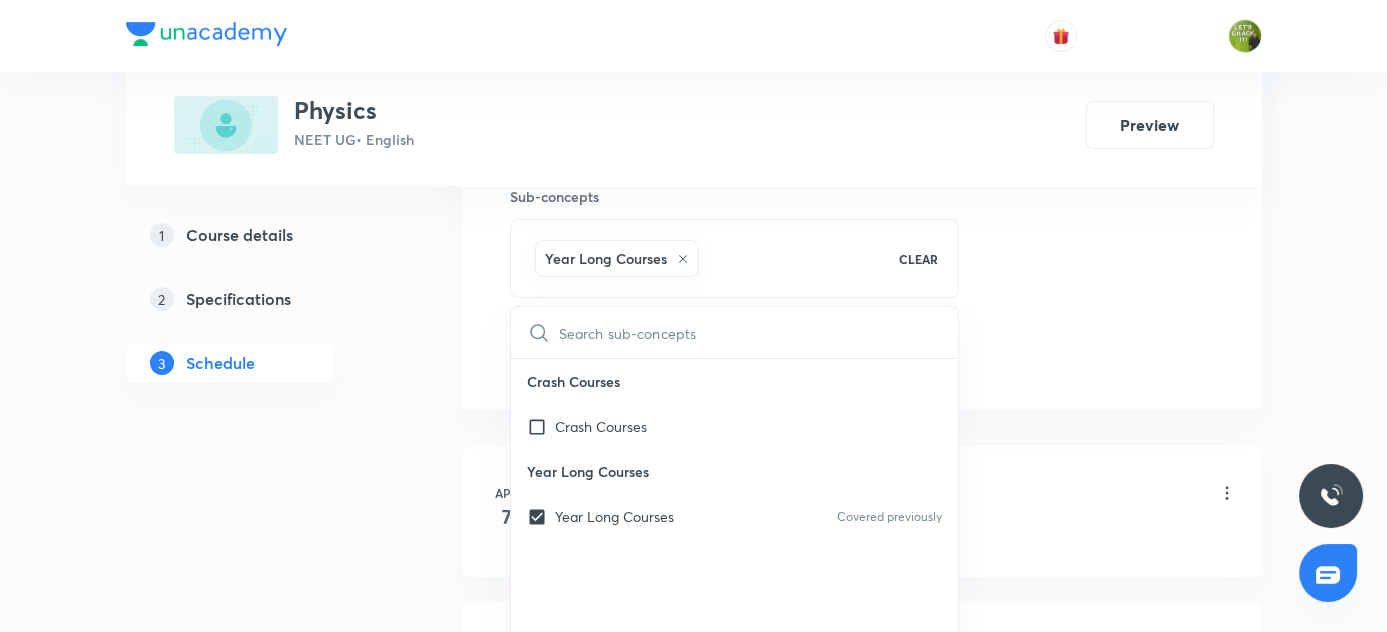 click on "Plus Courses Physics NEET UG  • English Preview 1 Course details 2 Specifications 3 Schedule Schedule 68  classes Session  69 Live class Session title 17/99 Work Energy power ​ Schedule for Aug 6, 2025, 3:40 PM ​ Duration (in minutes) 80 ​   Session type Online Offline Room Room 304 Sub-concepts Year Long Courses CLEAR ​ Crash Courses Crash Courses Year Long Courses Year Long Courses Covered previously Add Cancel Apr 7 Kinematics-1D Lesson 1 • 3:50 PM • 70 min  • Room Room 303 Year Long Courses Apr 14 Kinematics-1D Lesson 2 • 3:40 PM • 80 min  • Room Room 302 Year Long Courses Apr 16 Kinematics-1D Lesson 3 • 3:40 PM • 80 min  • Room Room 302 Year Long Courses Apr 16 Kinematics-1D Lesson 4 • 6:30 PM • 80 min  • Room Room 302 Year Long Courses Apr 18 Kinematics-1D Lesson 5 • 3:40 PM • 80 min  • Room Room 303 Year Long Courses Apr 18 Kinematics-1D Lesson 6 • 6:30 PM • 80 min  • Room Room 303 Year Long Courses Apr 20 Basic Mathematics  • Room Room 303 Apr 21" at bounding box center (694, 5105) 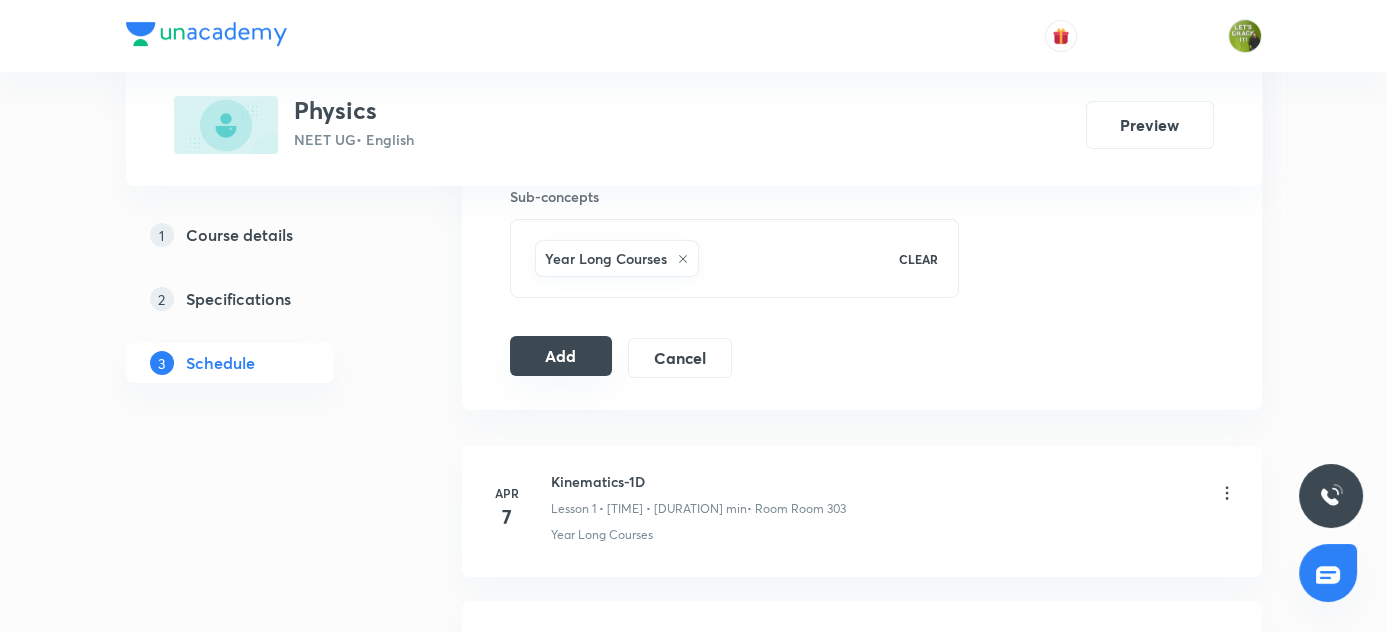 click on "Add" at bounding box center (561, 356) 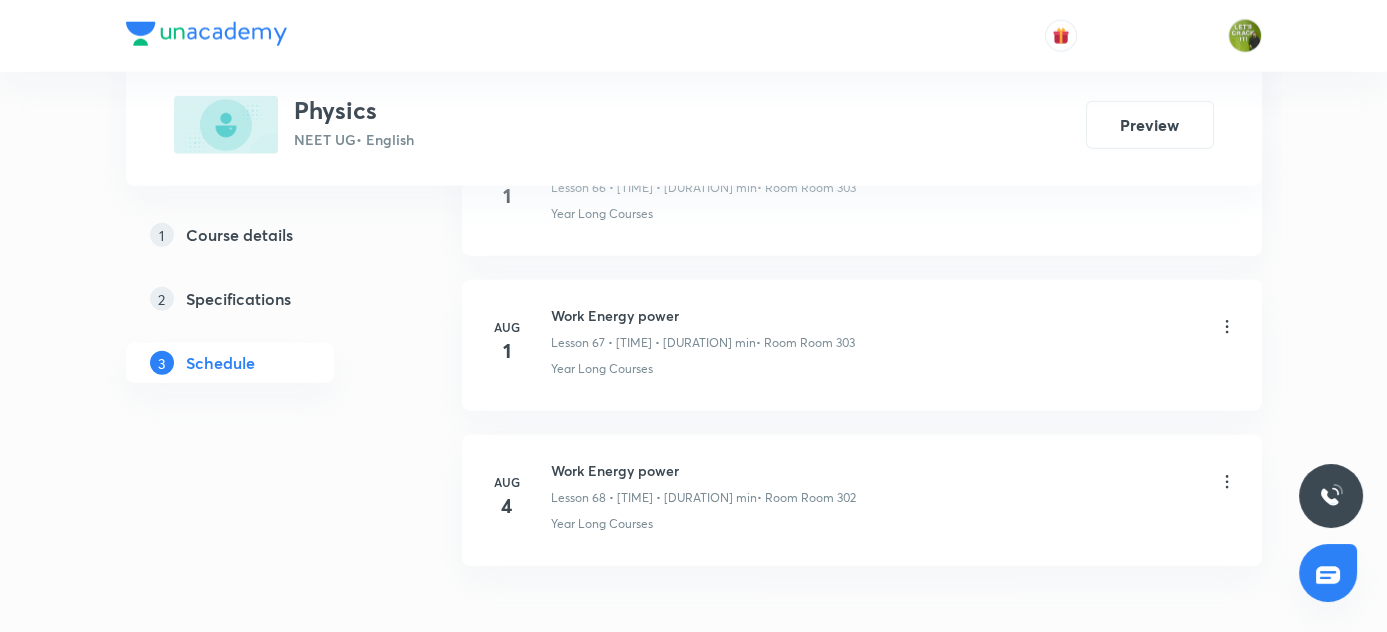 scroll, scrollTop: 10554, scrollLeft: 0, axis: vertical 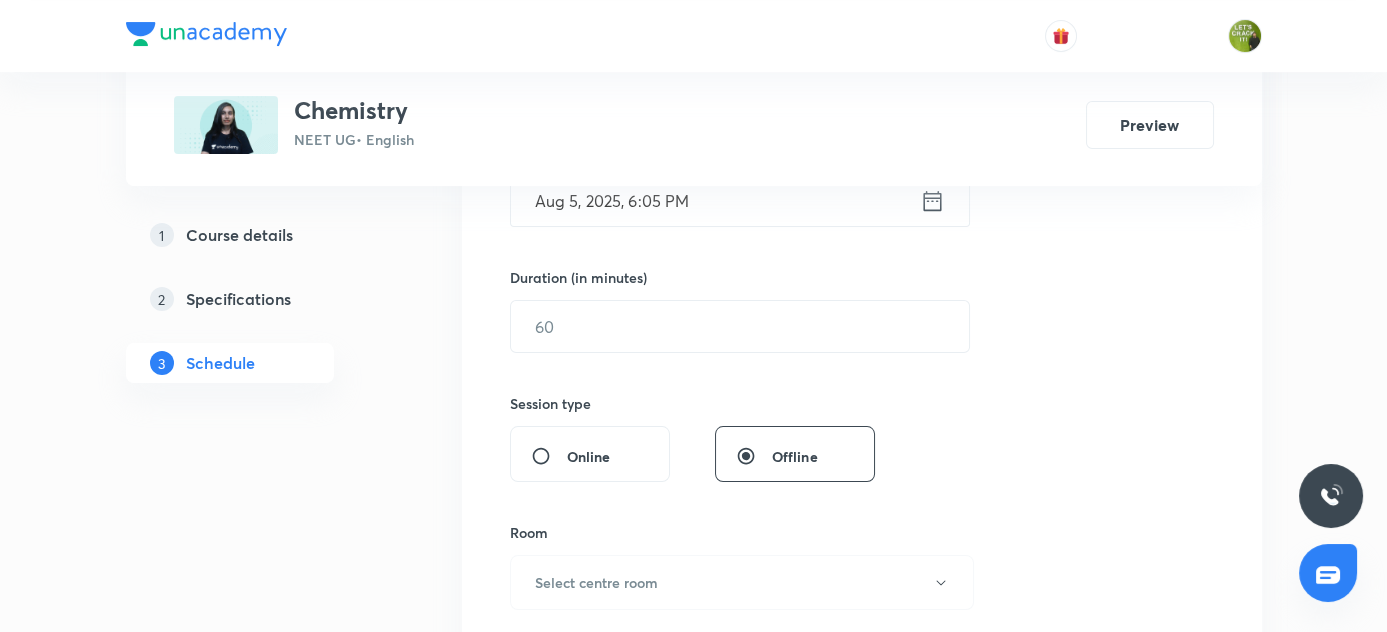 click on "Plus Courses Chemistry NEET UG  • English Preview 1 Course details 2 Specifications 3 Schedule Schedule 49  classes Session  50 Live class Session title 0/99 ​ Schedule for Aug 5, 2025, 6:05 PM ​ Duration (in minutes) ​   Session type Online Offline Room Select centre room Sub-concepts Select concepts that wil be covered in this session Add Cancel Apr 8 Periodic Table & Periodic Properties Lesson 1 • 5:10 PM • 70 min  • Room Room 303 Year Long Courses Apr 18 Periodic Table & Periodic Properties Lesson 2 • 5:05 PM • 80 min  • Room Room 303 Year Long Courses Apr 19 Periodic Table & Periodic Properties Lesson 3 • 3:40 PM • 80 min  • Room Room 303 Year Long Courses Apr 20 Periodic Table & Periodic Properties Lesson 4 • 5:05 PM • 80 min  • Room Room 302 Year Long Courses Apr 23 Periodic Table & Periodic Properties Lesson 5 • 5:05 PM • 80 min  • Room Room 301 Year Long Courses Apr 23 Periodic Table & Periodic Properties Lesson 6 • 6:30 PM • 80 min  • Room Room 301 9" at bounding box center [693, 4047] 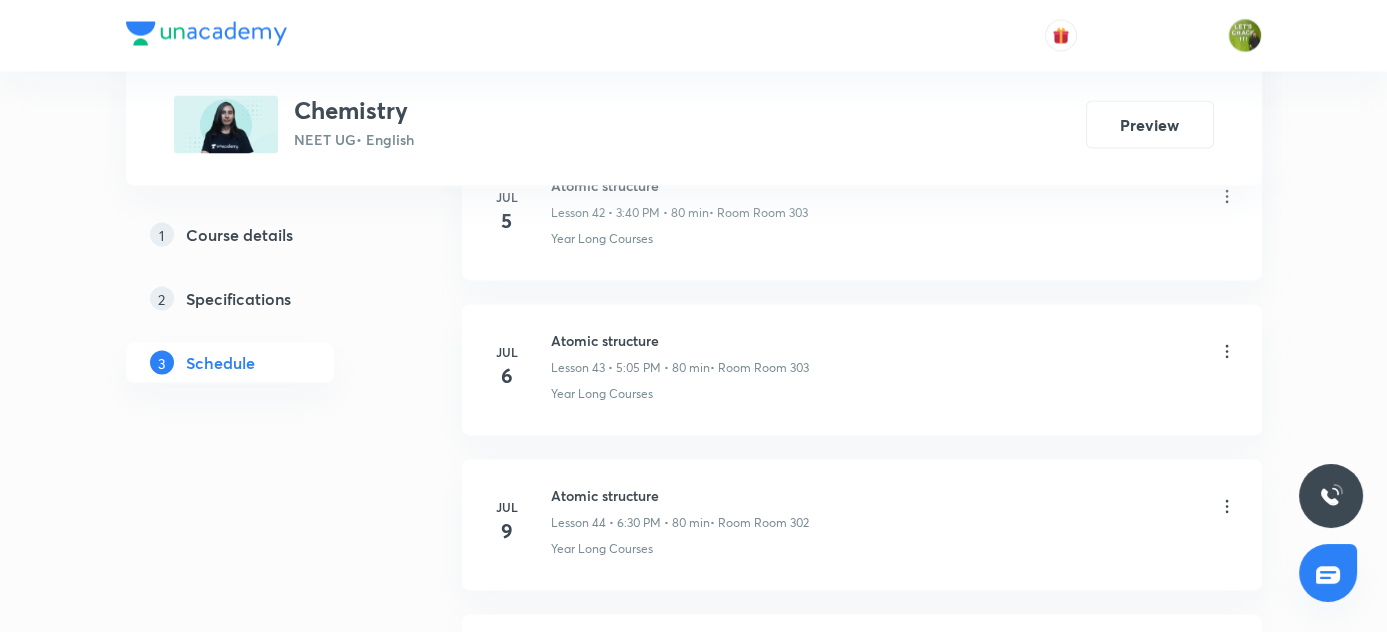 scroll, scrollTop: 8536, scrollLeft: 0, axis: vertical 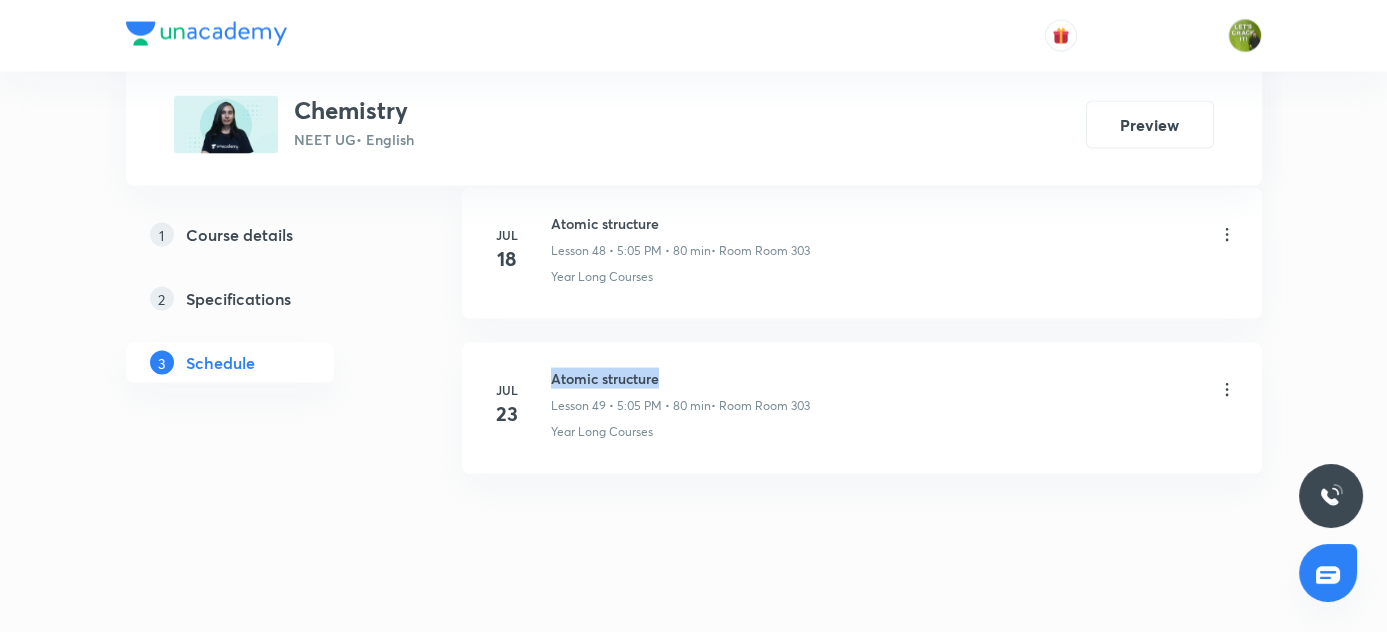 drag, startPoint x: 548, startPoint y: 345, endPoint x: 692, endPoint y: 344, distance: 144.00348 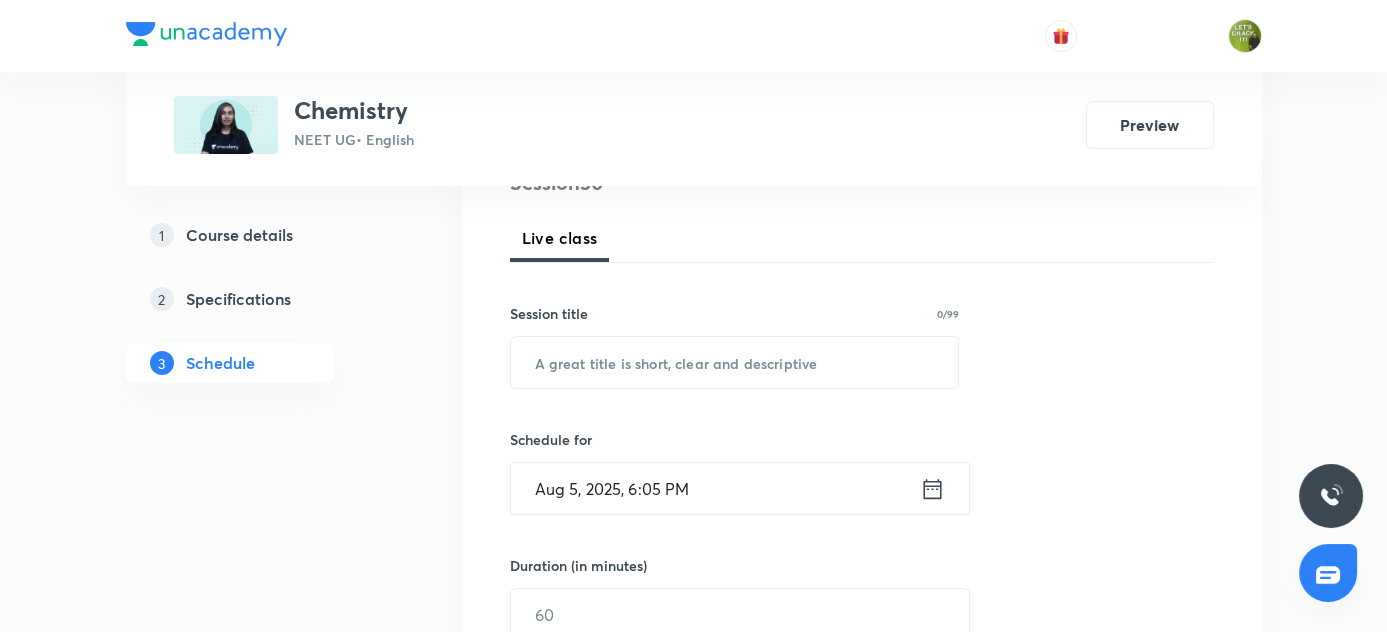 scroll, scrollTop: 241, scrollLeft: 0, axis: vertical 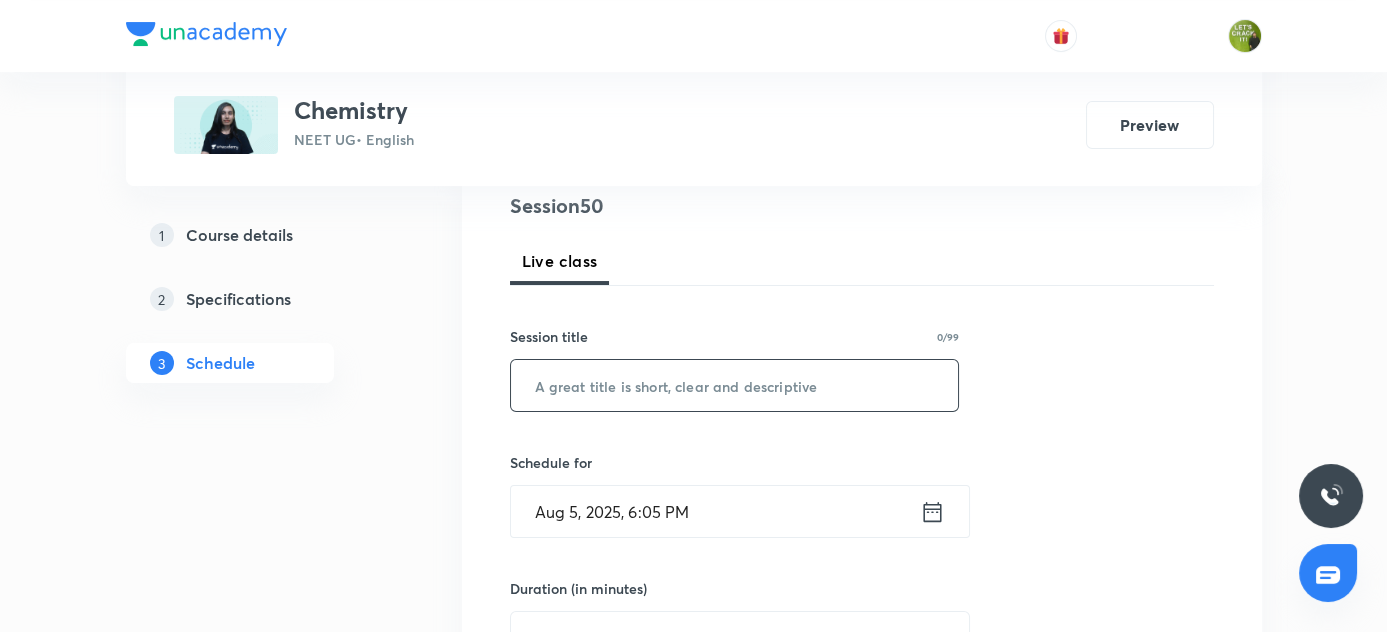 click at bounding box center (735, 385) 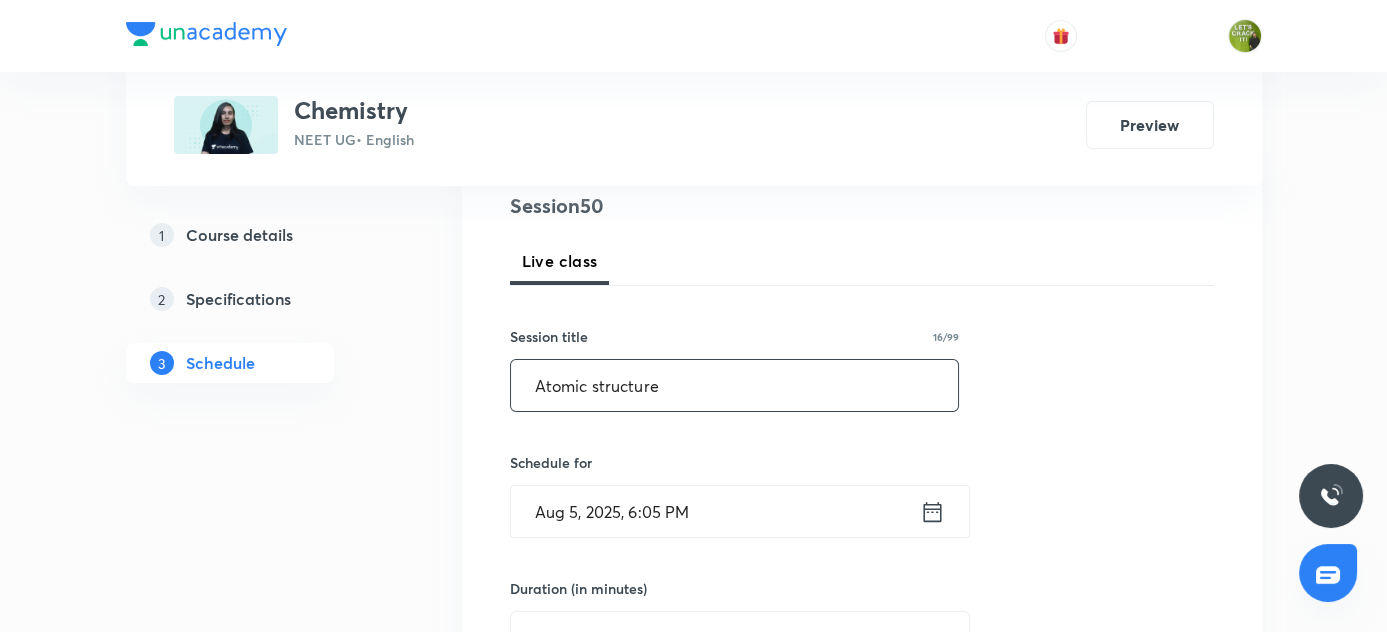type on "Atomic structure" 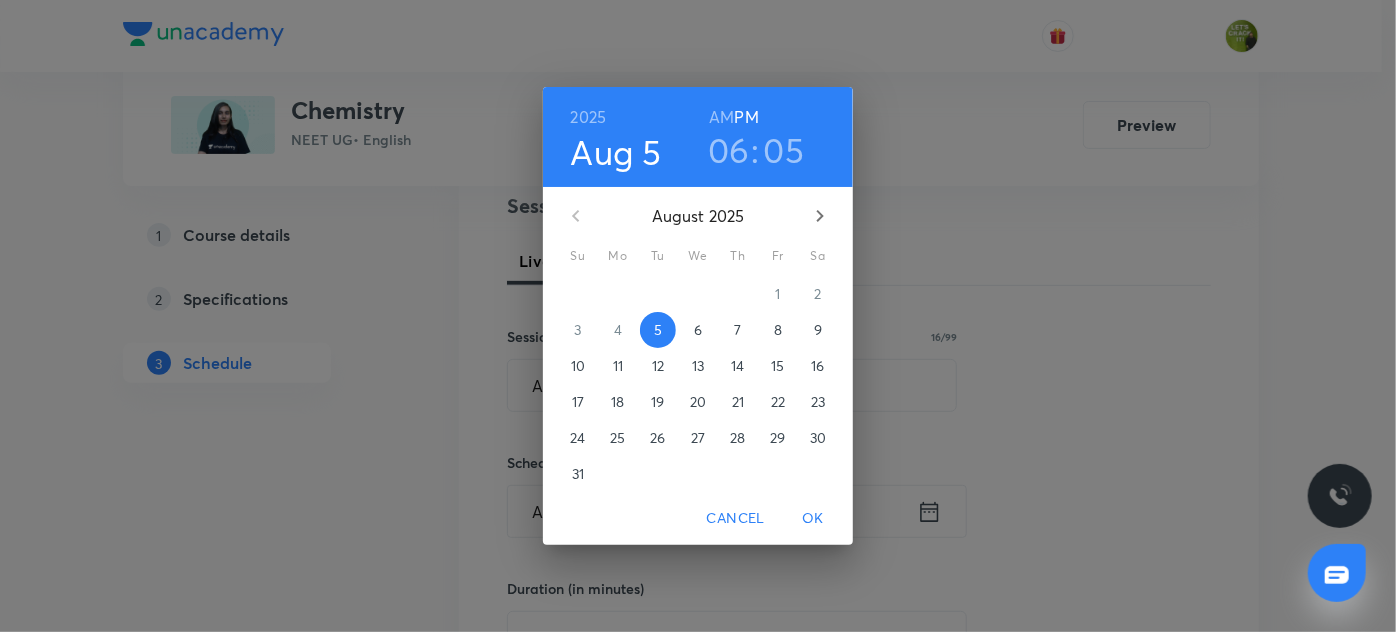 click on "6" at bounding box center [698, 330] 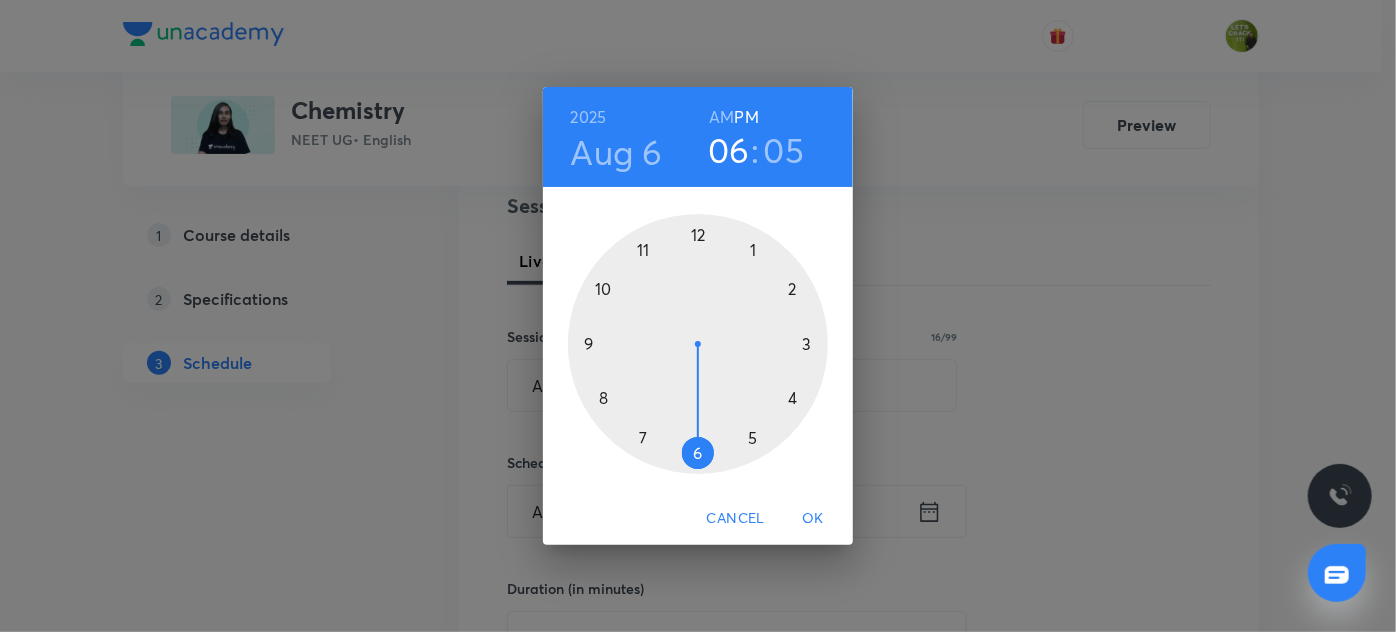 click at bounding box center [698, 344] 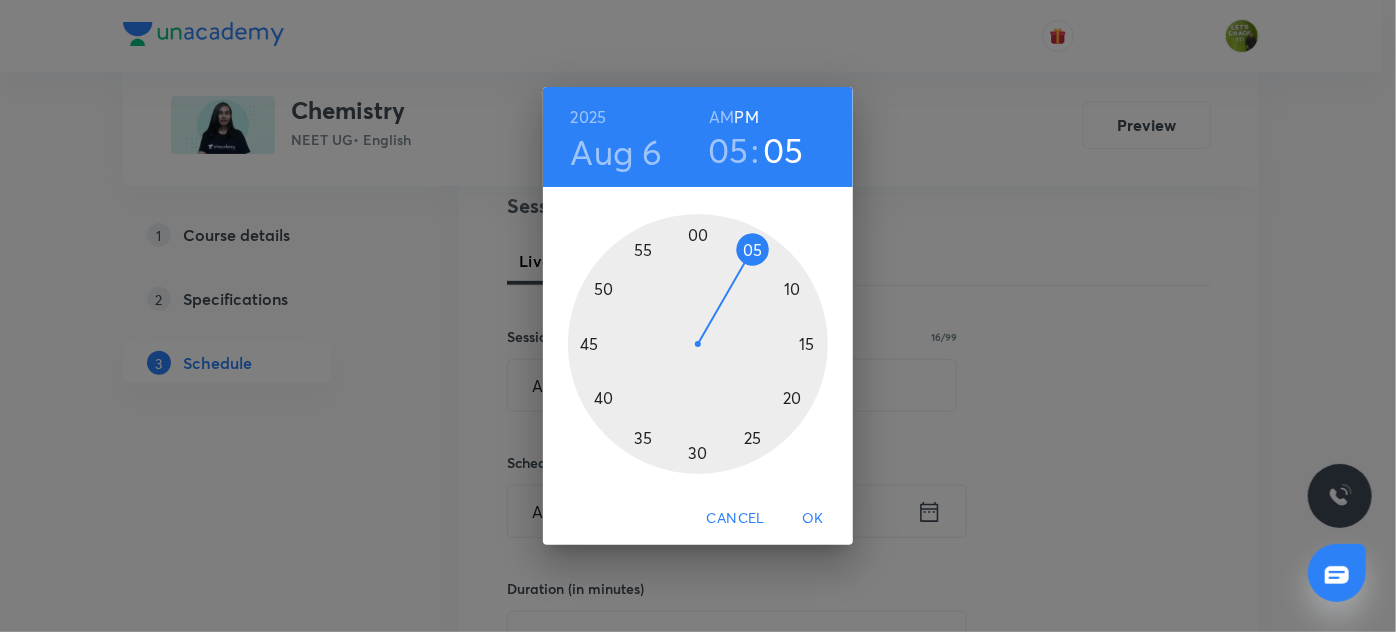 click on "OK" at bounding box center (813, 518) 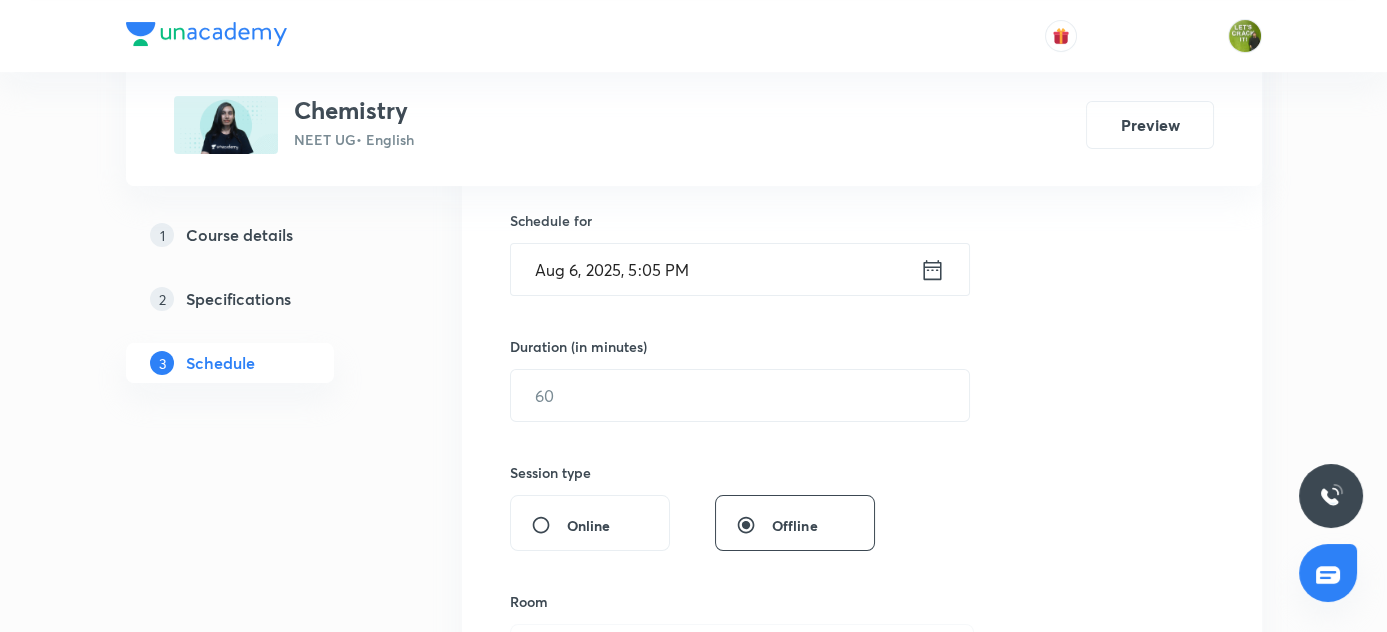 scroll, scrollTop: 514, scrollLeft: 0, axis: vertical 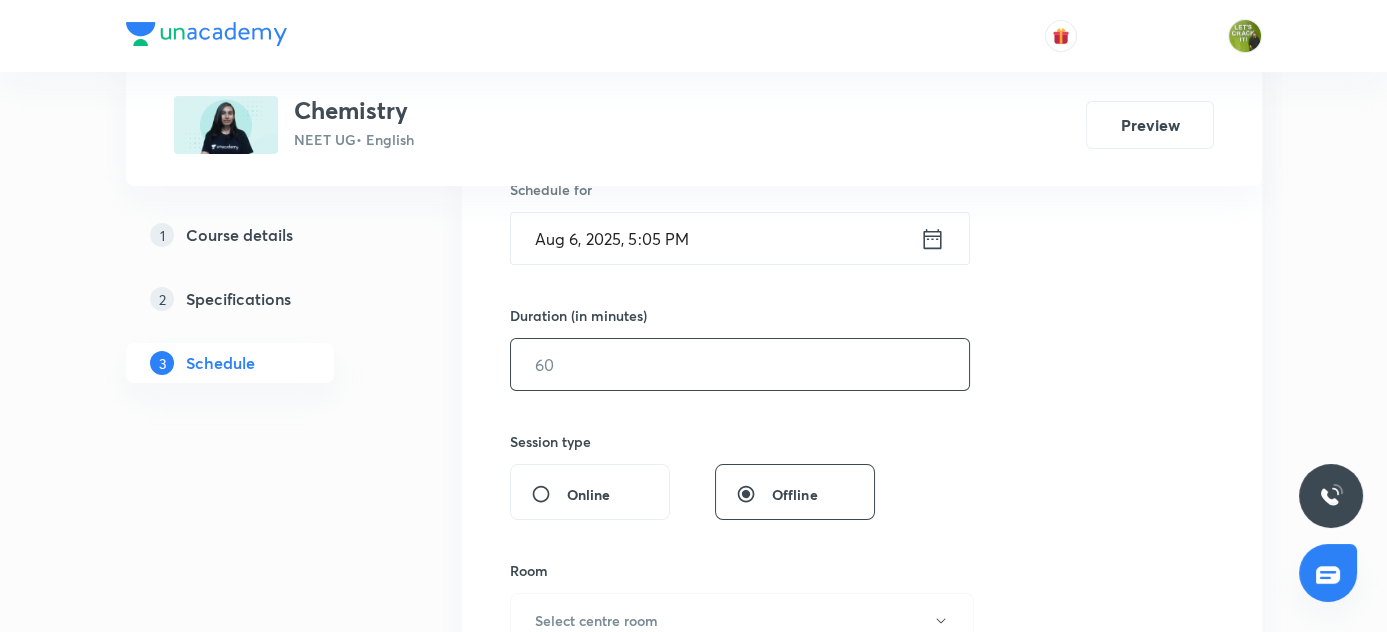 click at bounding box center (740, 364) 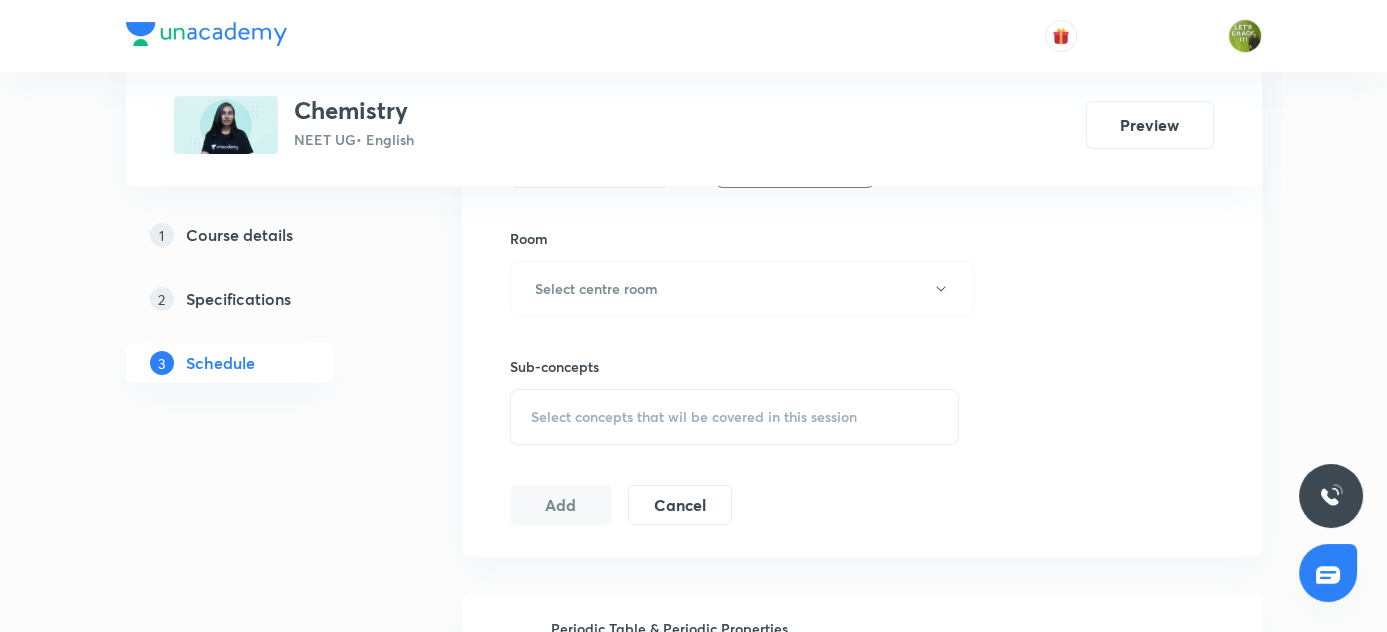 scroll, scrollTop: 877, scrollLeft: 0, axis: vertical 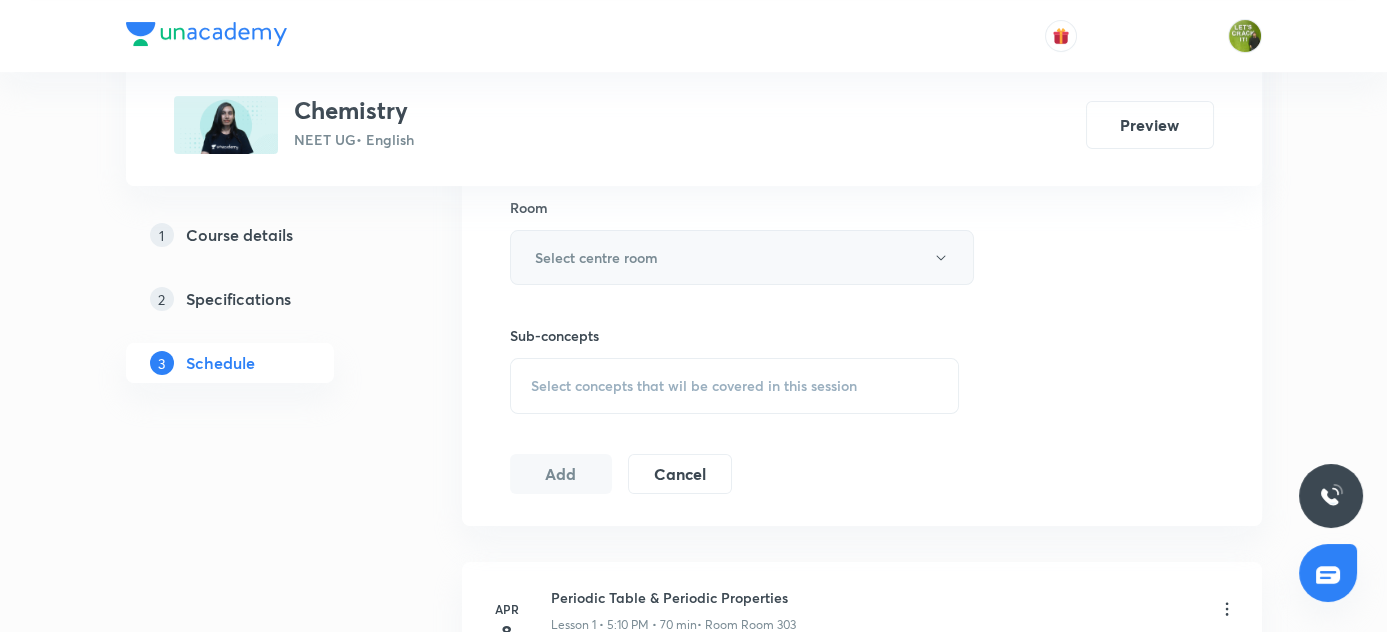 type on "80" 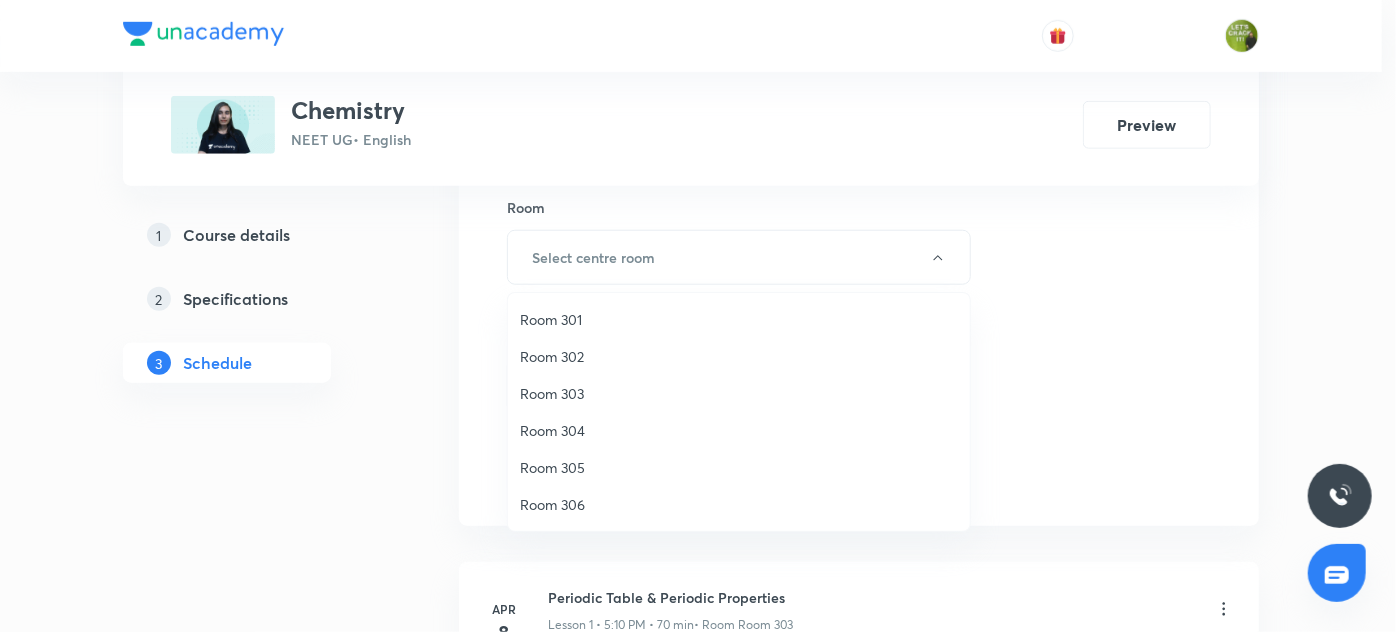 click on "Room 304" at bounding box center (739, 430) 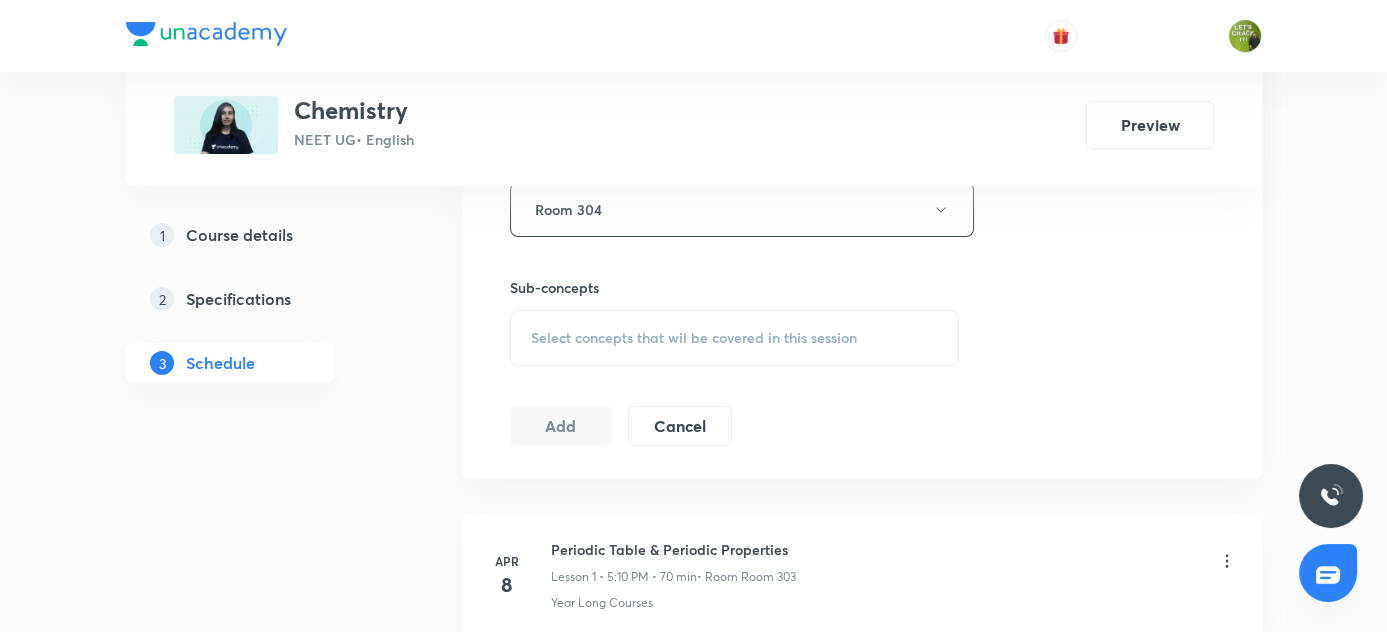 scroll, scrollTop: 968, scrollLeft: 0, axis: vertical 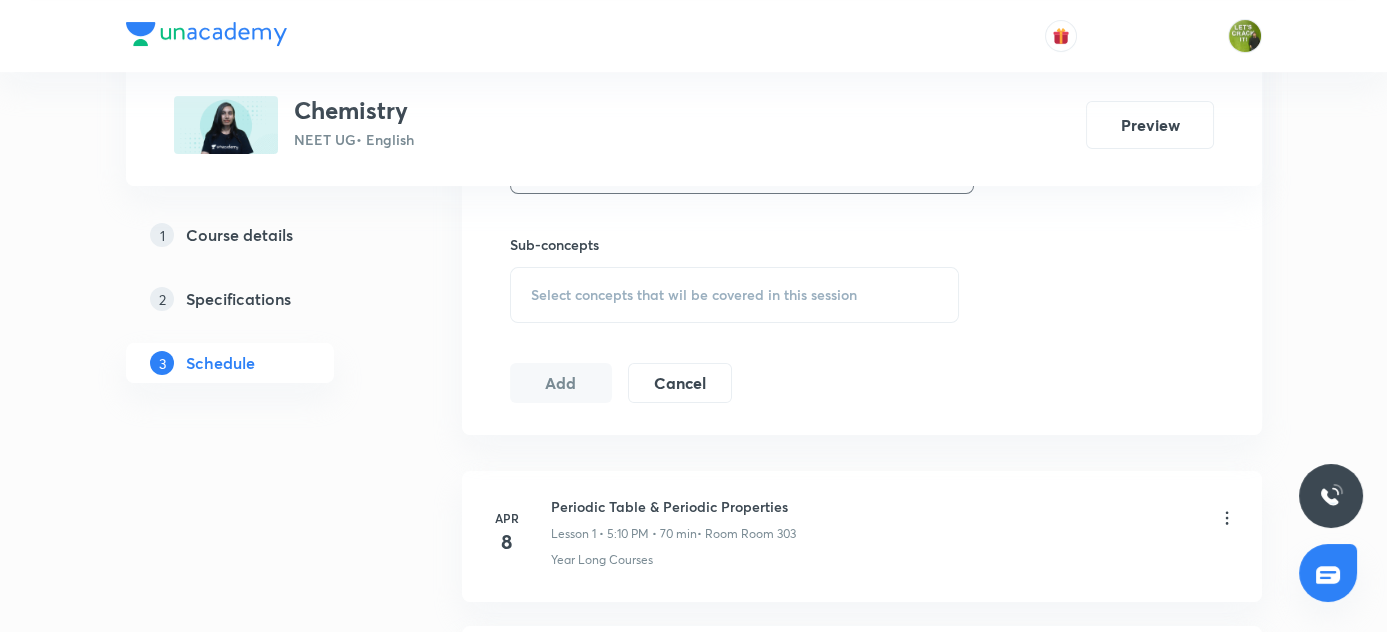 click on "Select concepts that wil be covered in this session" at bounding box center [694, 295] 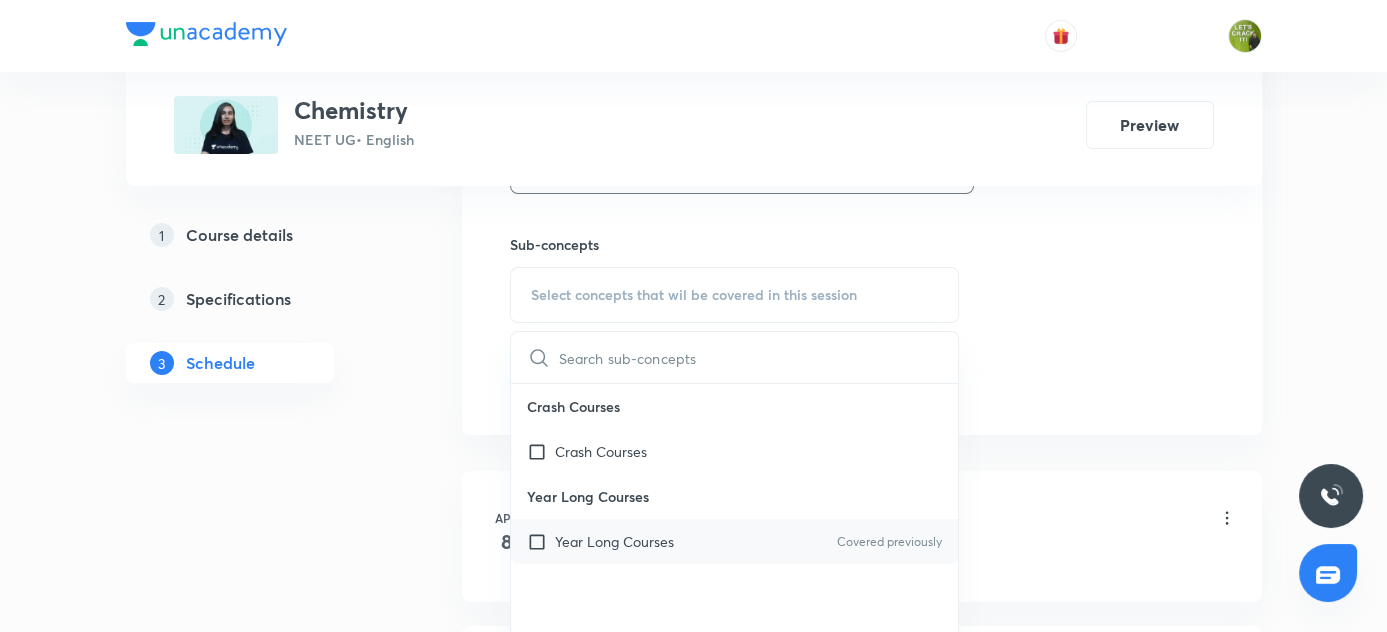 click at bounding box center (541, 541) 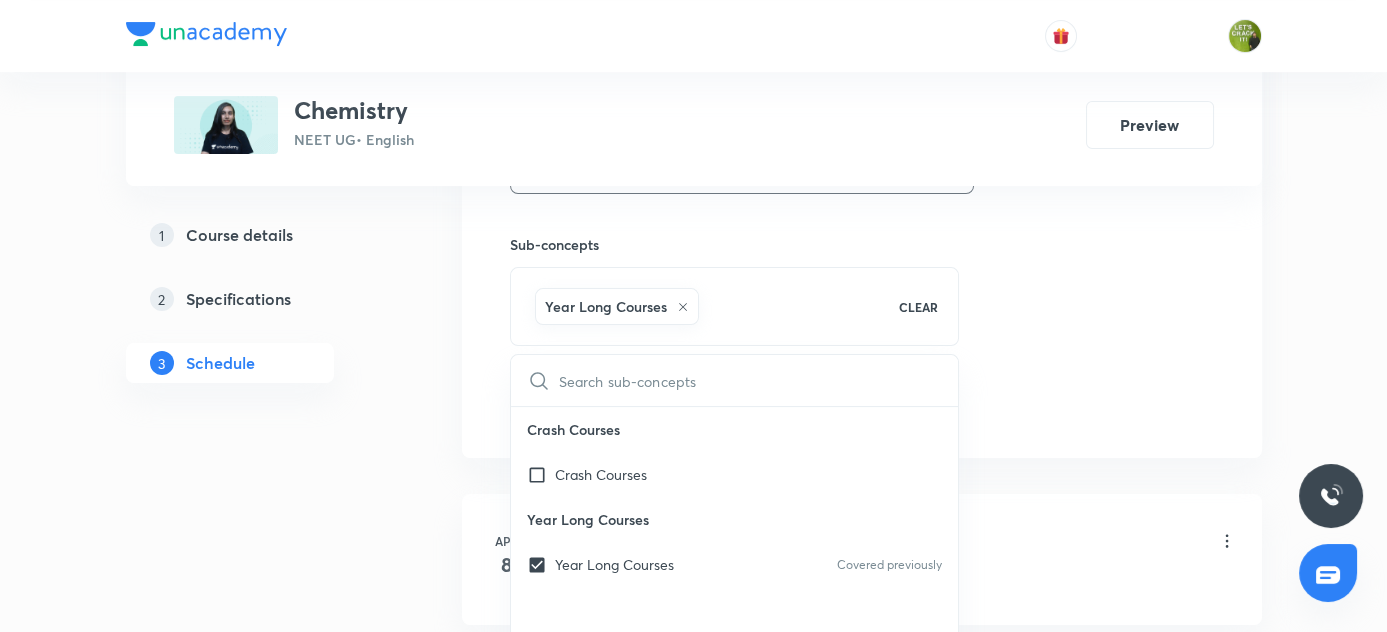 drag, startPoint x: 323, startPoint y: 498, endPoint x: 509, endPoint y: 422, distance: 200.92784 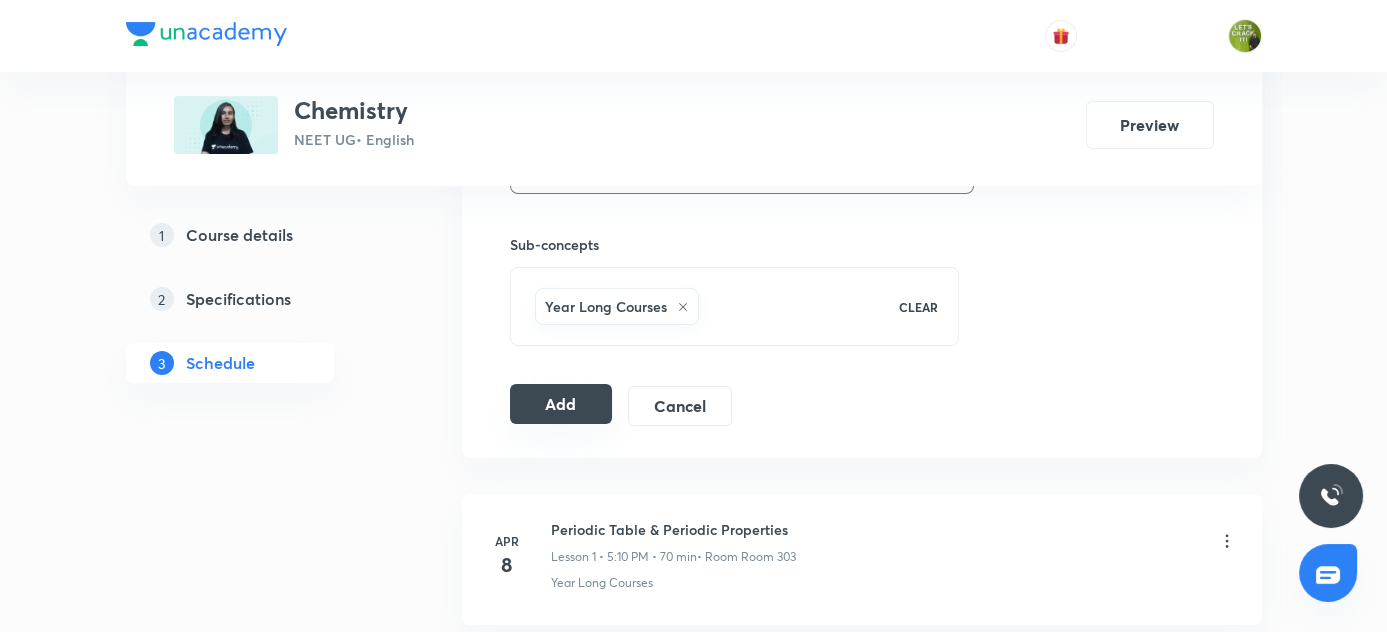 click on "Add" at bounding box center (561, 404) 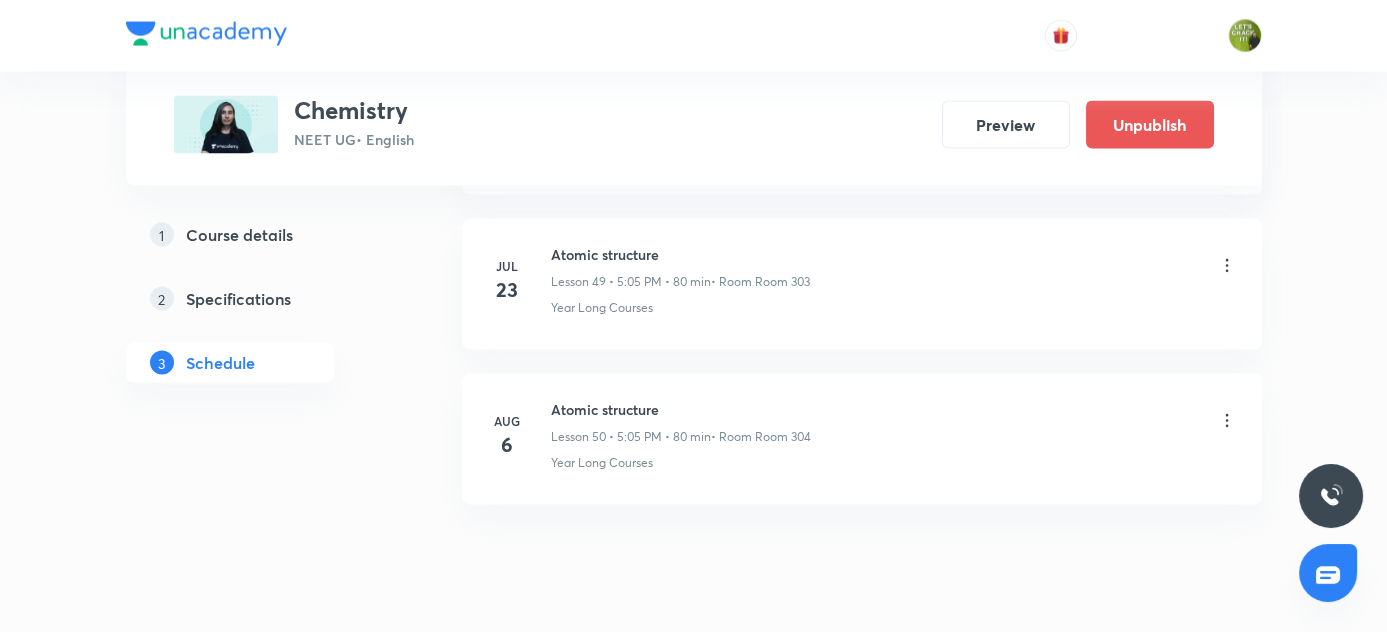 scroll, scrollTop: 7774, scrollLeft: 0, axis: vertical 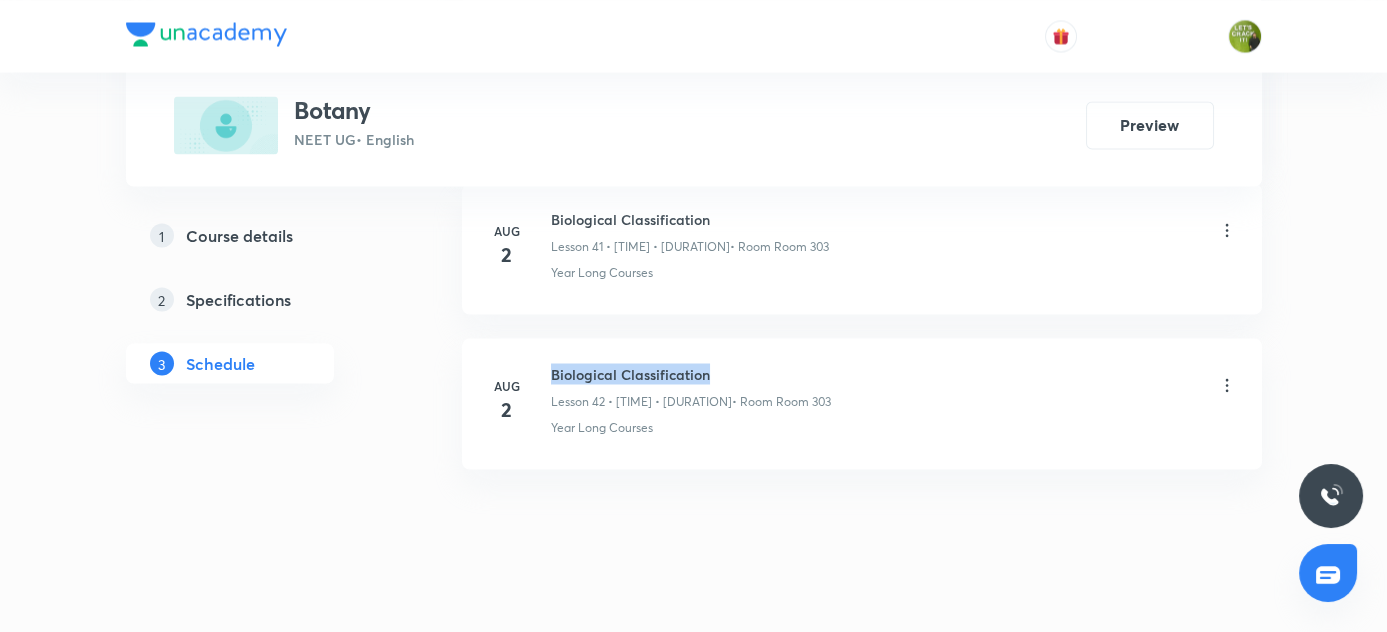 drag, startPoint x: 552, startPoint y: 346, endPoint x: 747, endPoint y: 338, distance: 195.16403 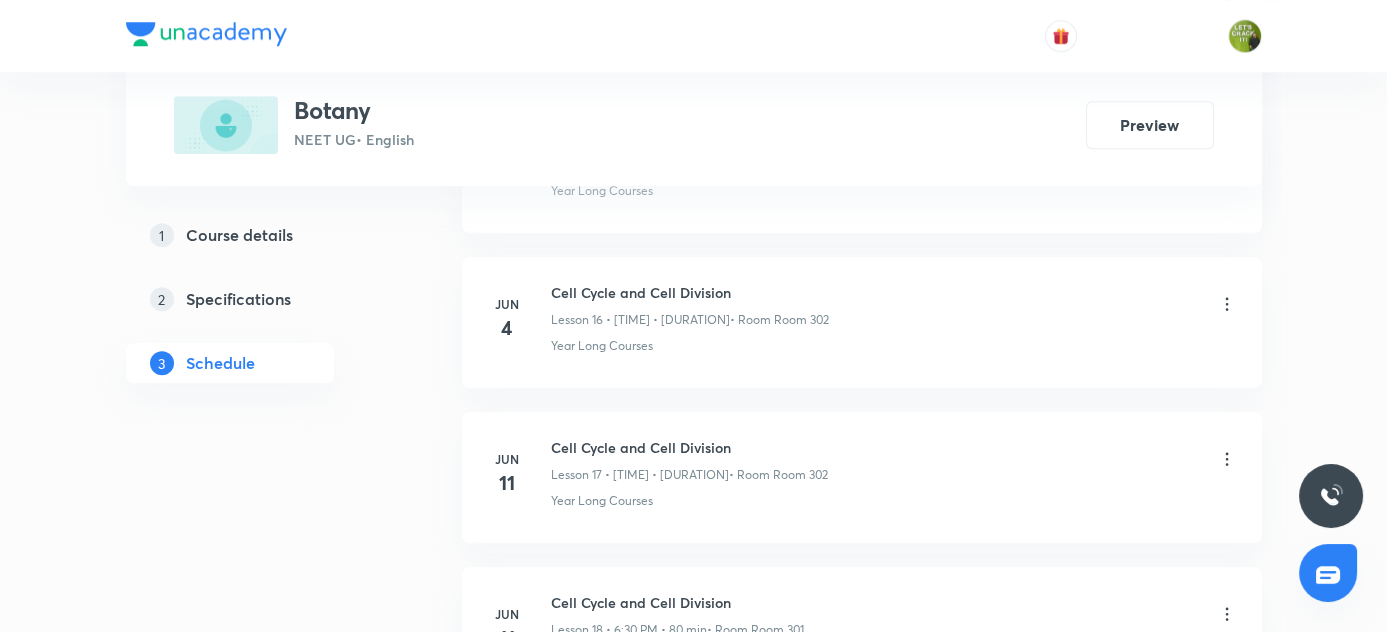 scroll, scrollTop: 1925, scrollLeft: 0, axis: vertical 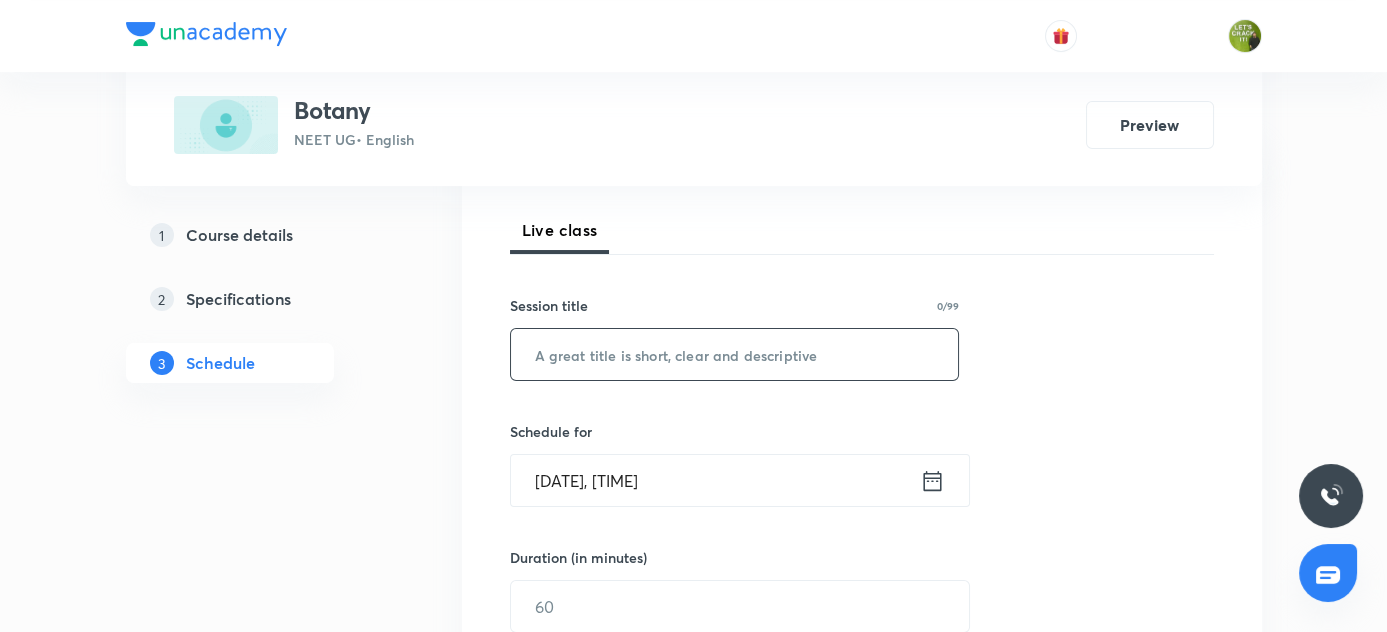 click at bounding box center [735, 354] 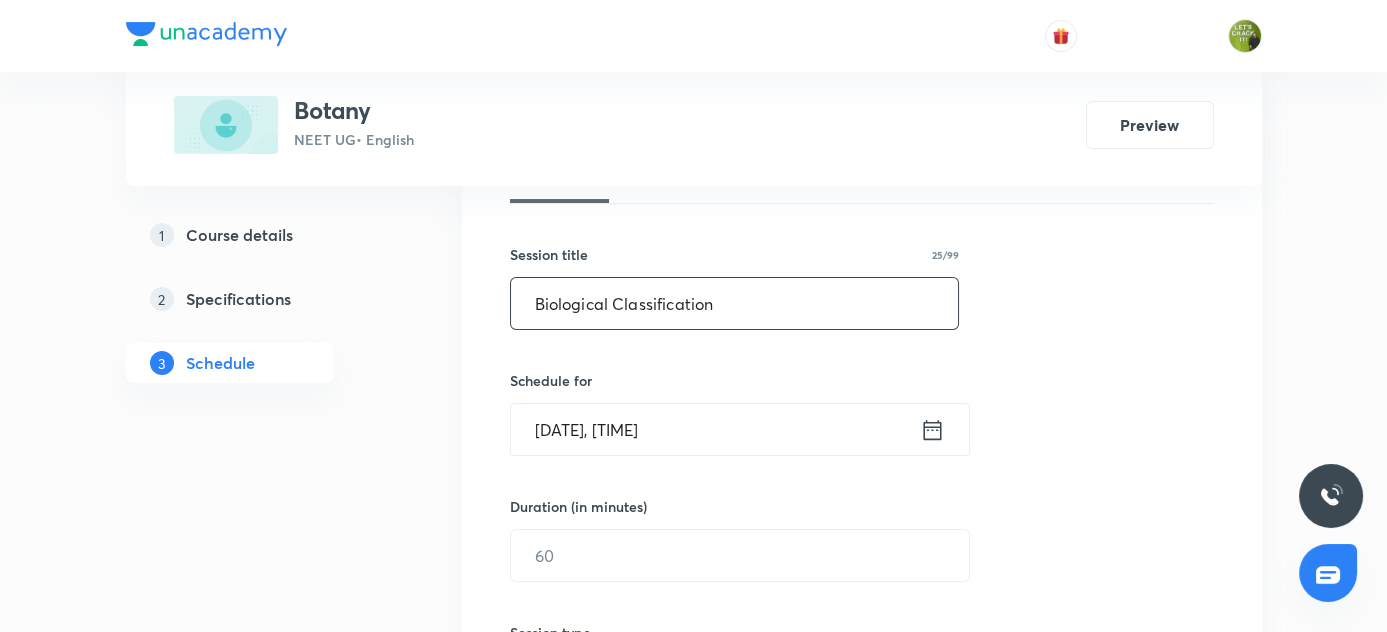 scroll, scrollTop: 363, scrollLeft: 0, axis: vertical 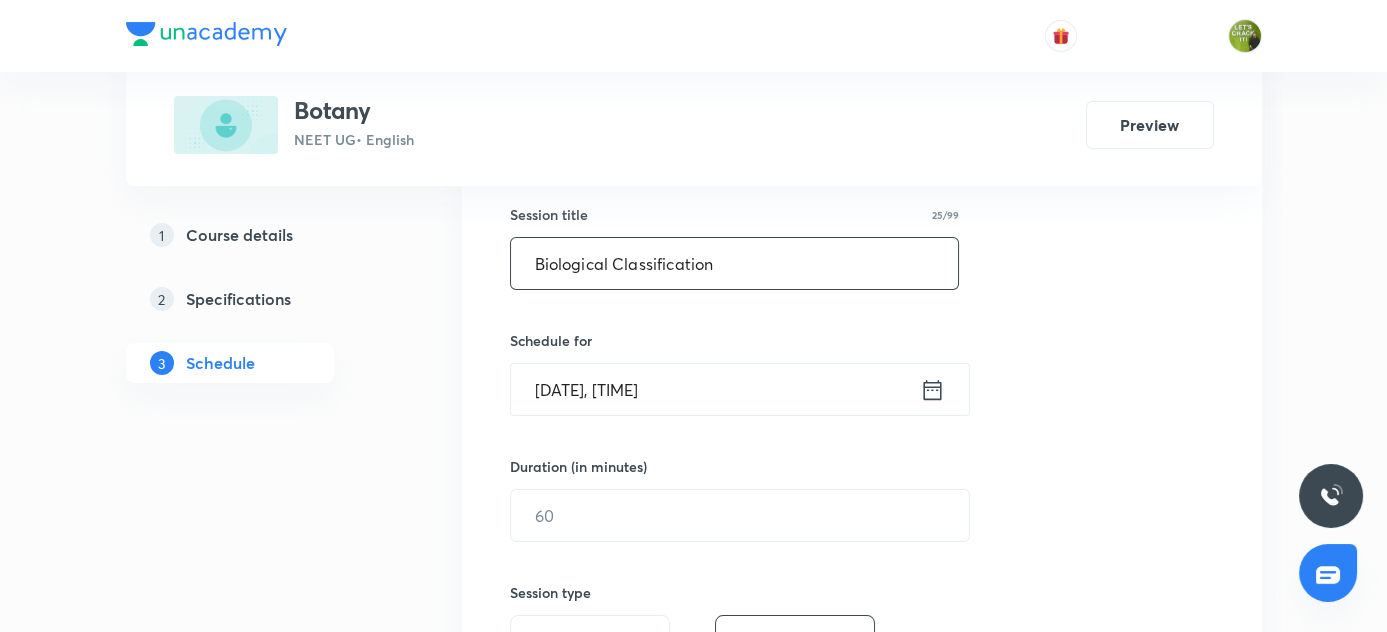 type on "Biological Classification" 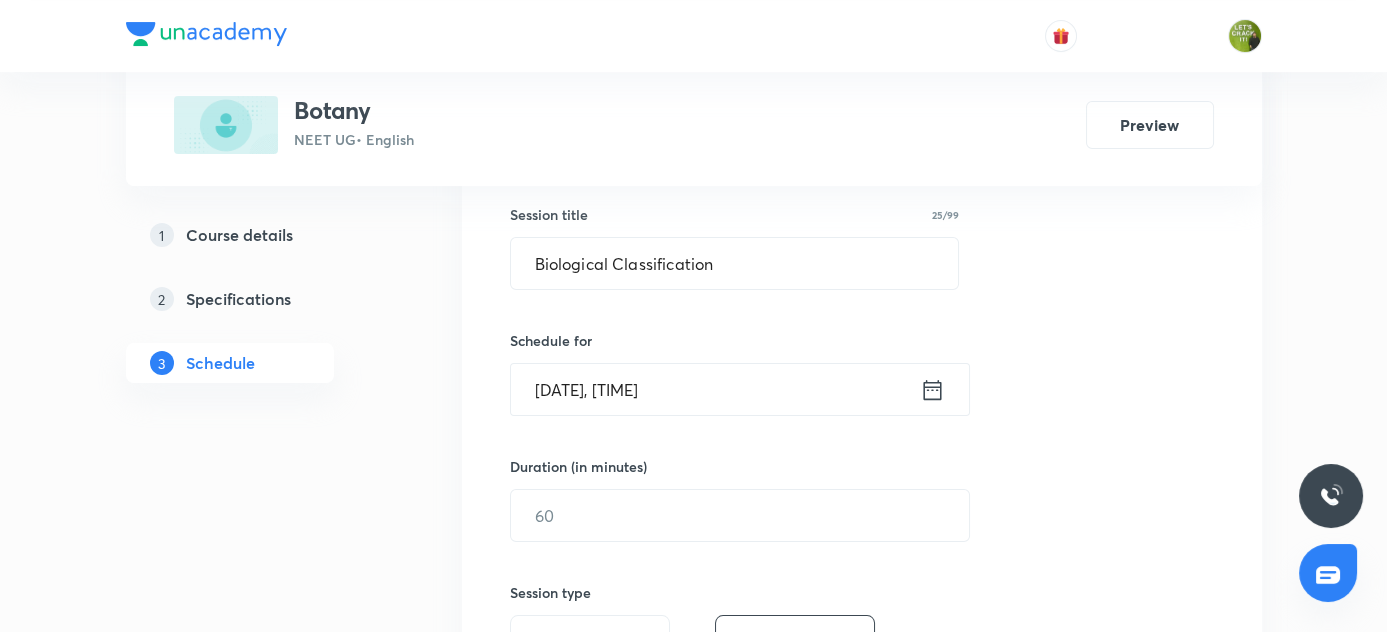 click 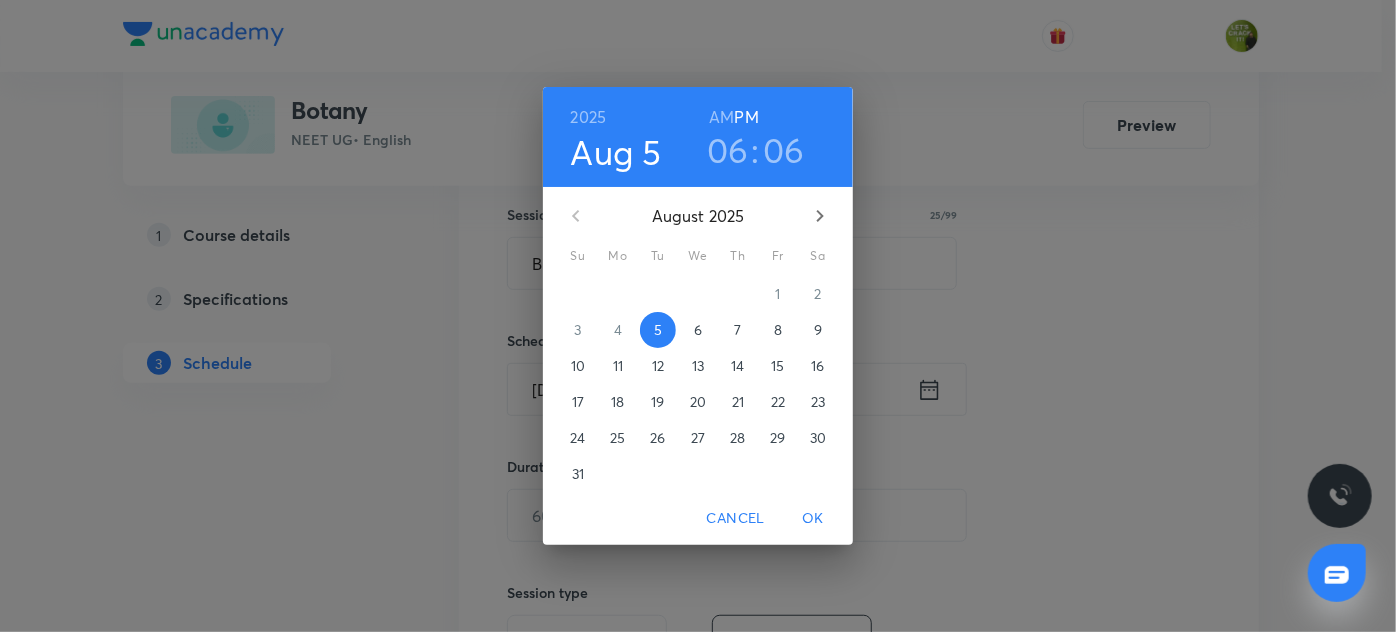 click on "6" at bounding box center (698, 330) 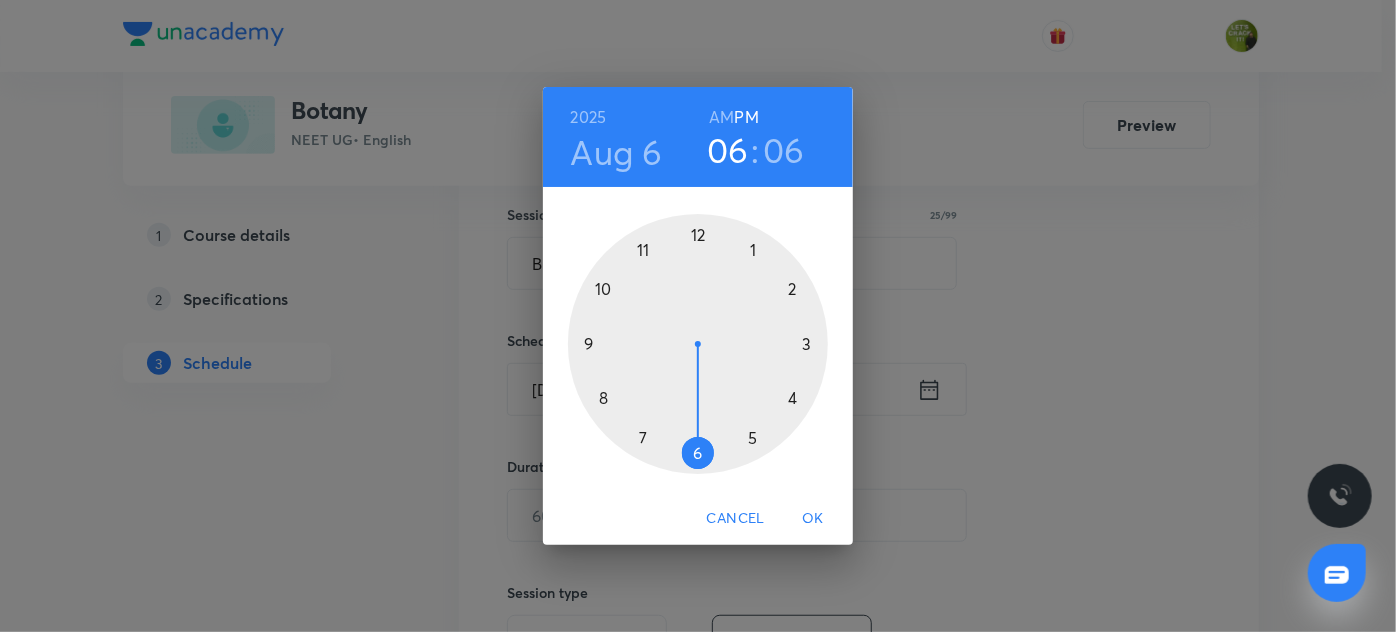 drag, startPoint x: 792, startPoint y: 156, endPoint x: 567, endPoint y: 463, distance: 380.62317 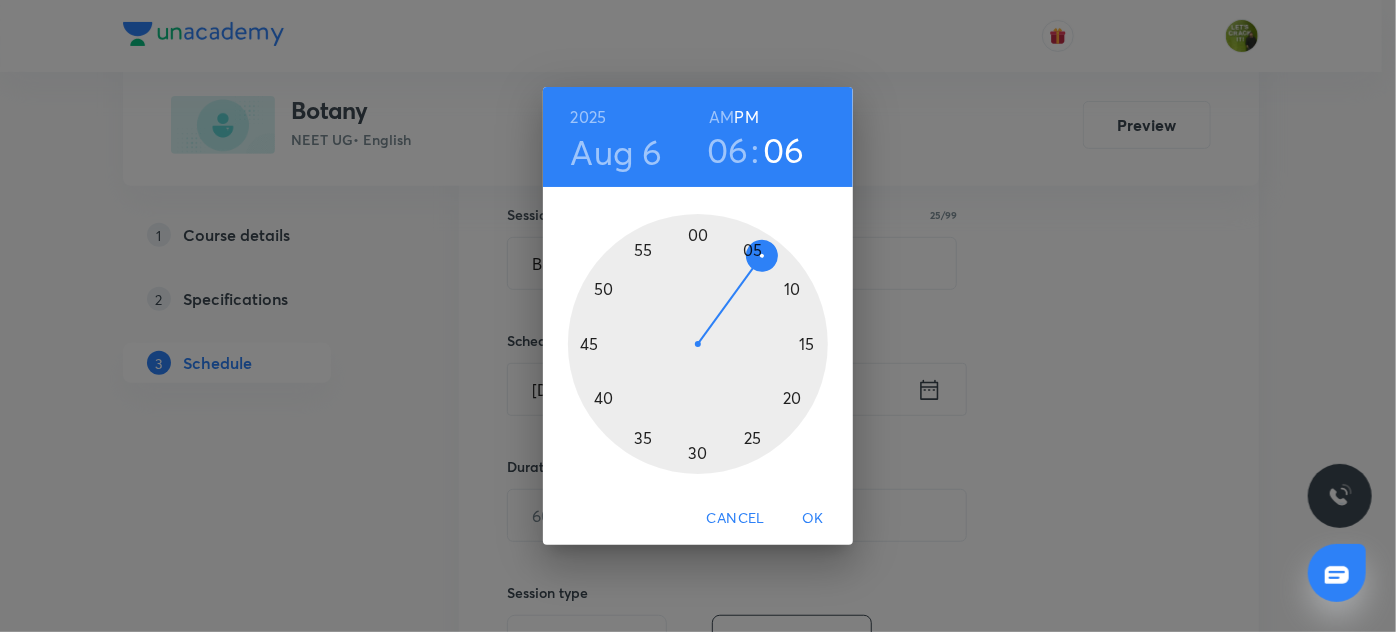click at bounding box center (698, 344) 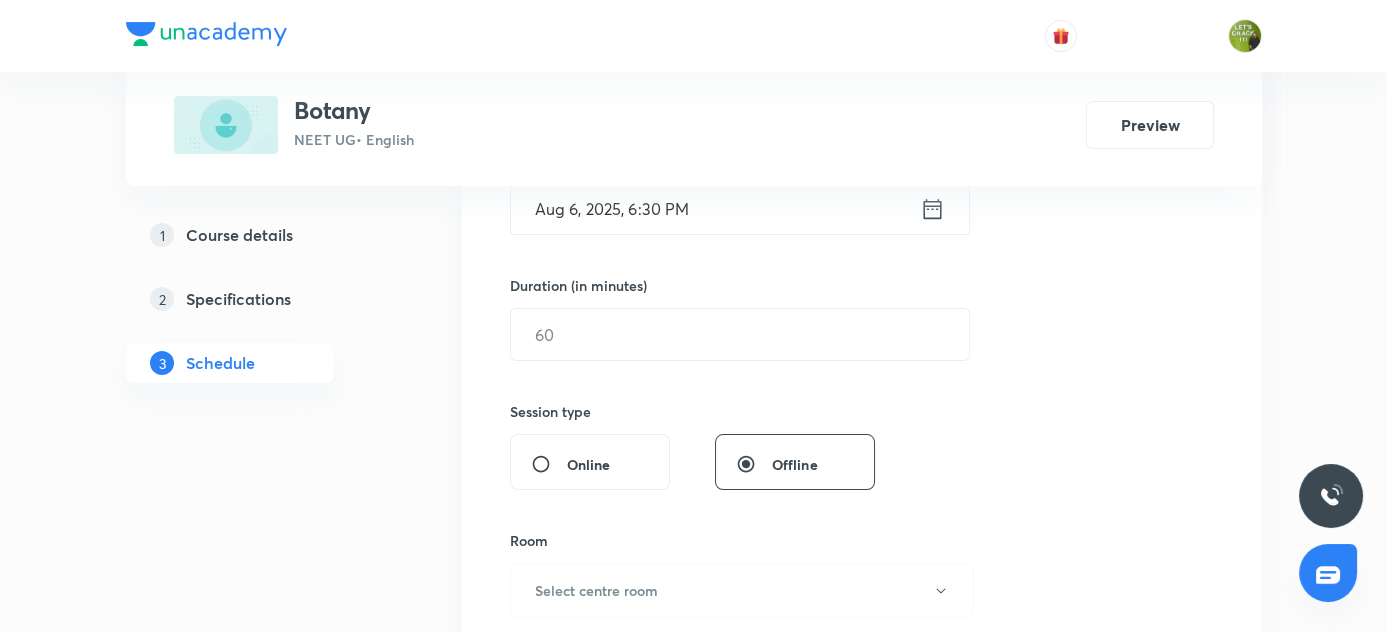 scroll, scrollTop: 545, scrollLeft: 0, axis: vertical 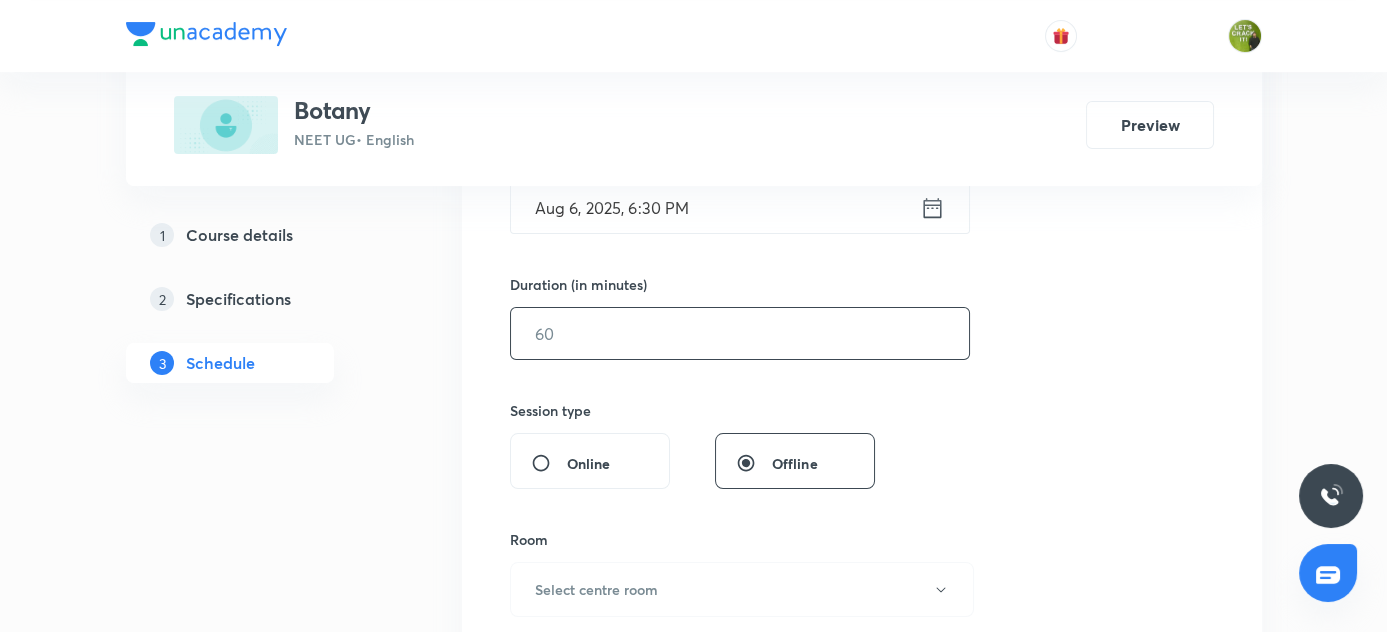 click at bounding box center (740, 333) 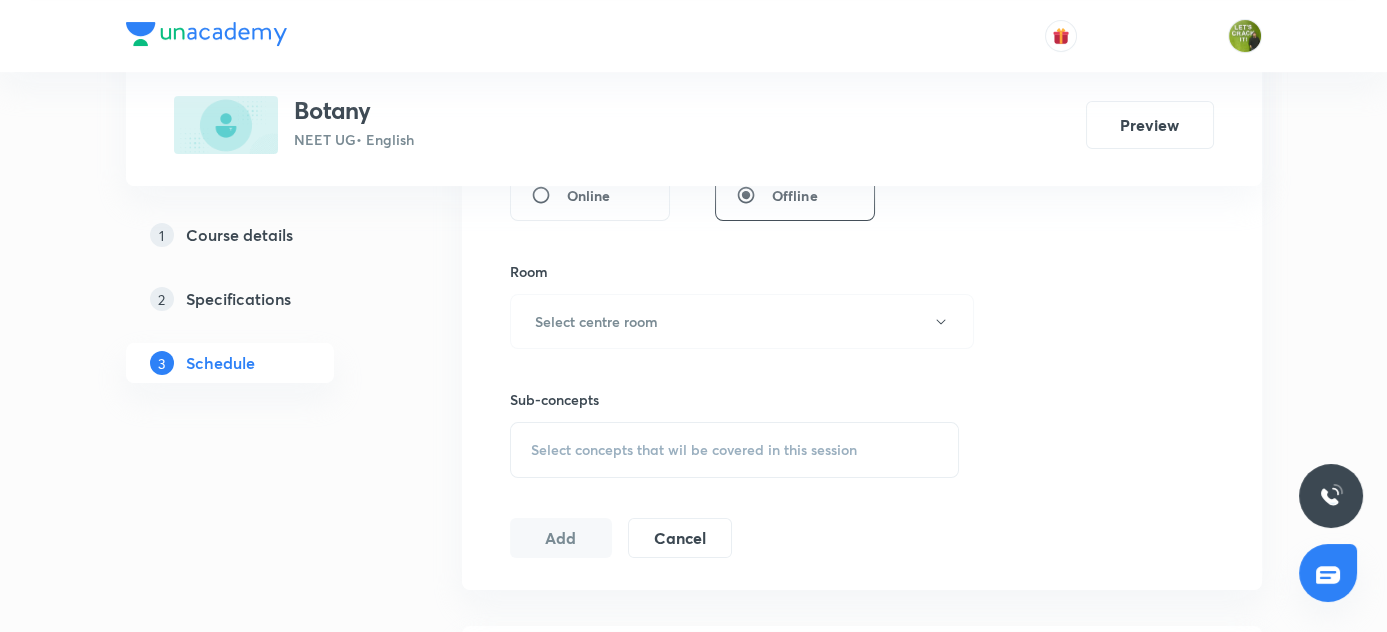 scroll, scrollTop: 818, scrollLeft: 0, axis: vertical 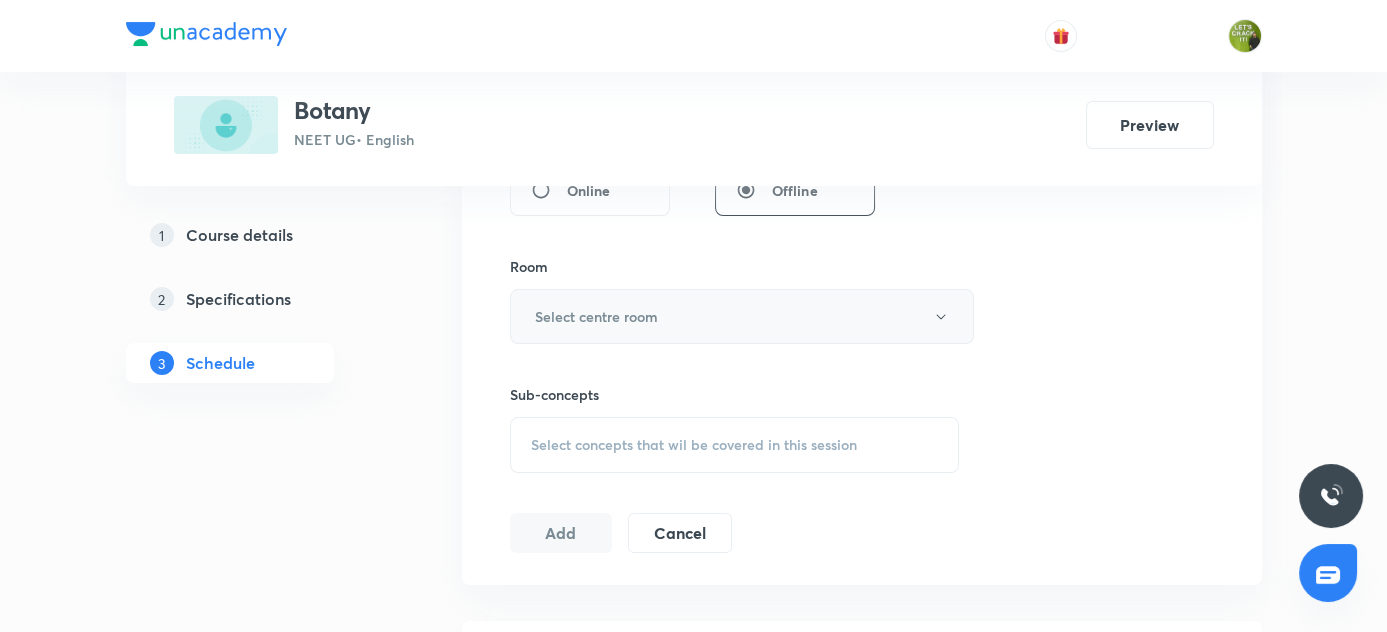 type on "80" 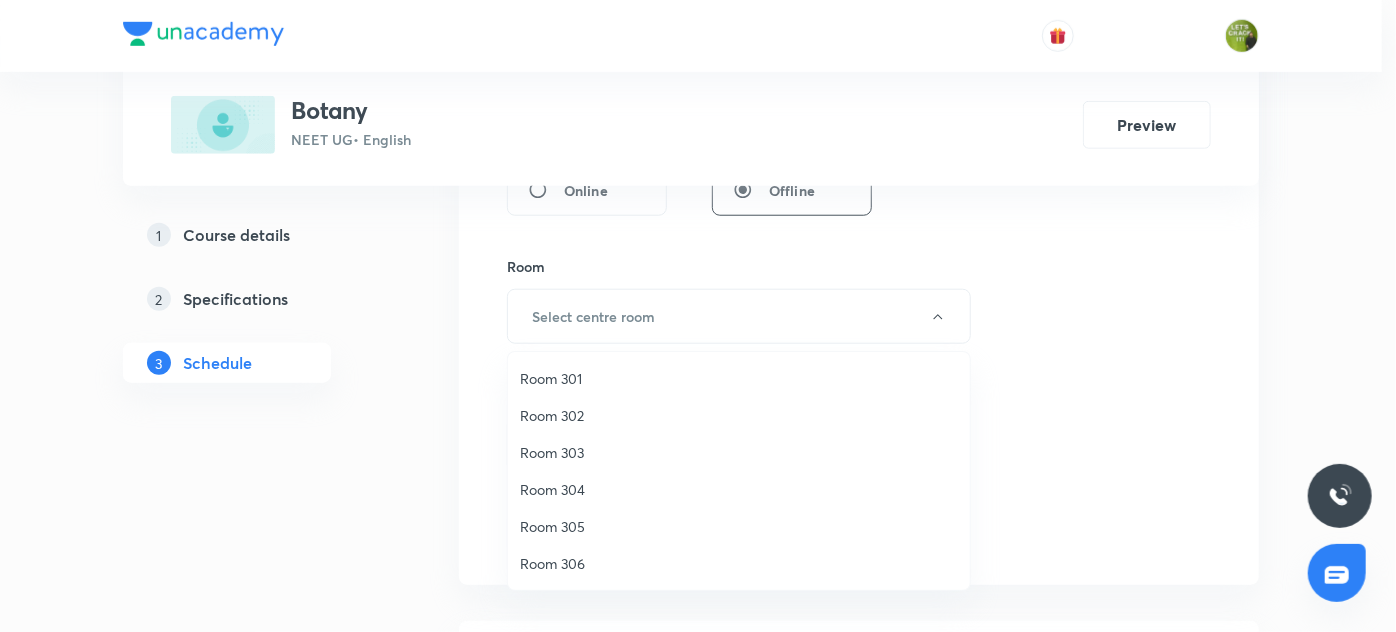 click on "Room 304" at bounding box center (739, 489) 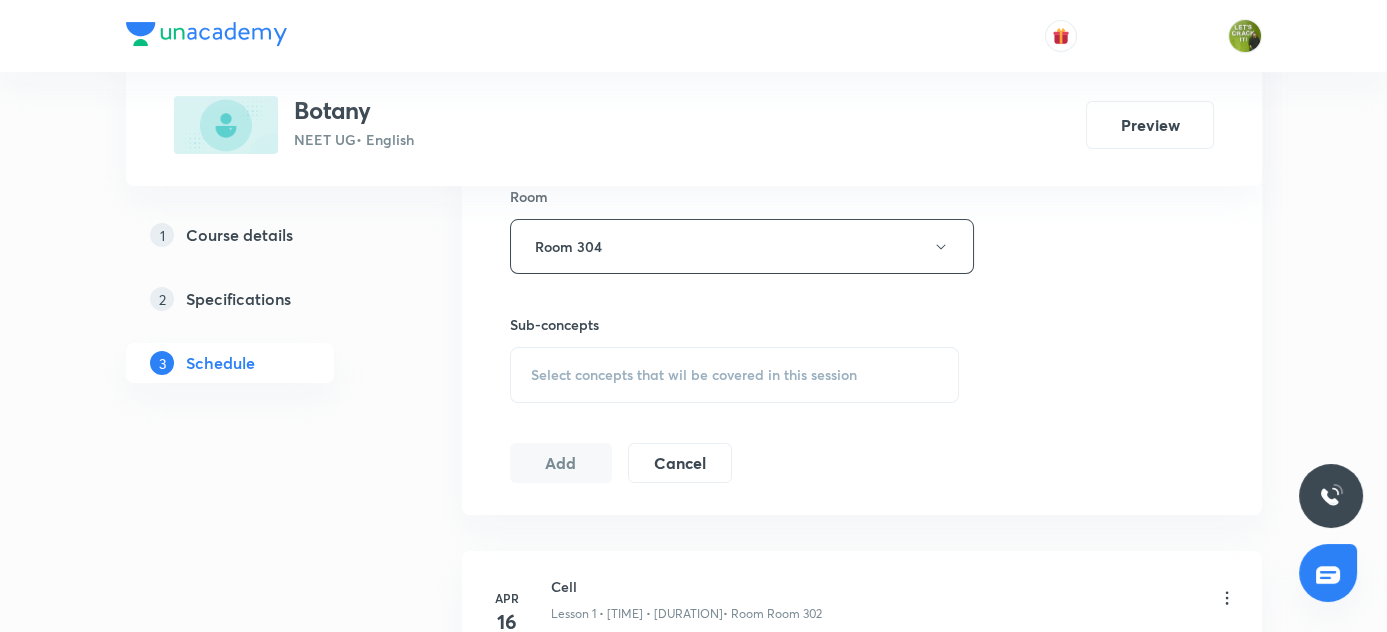 scroll, scrollTop: 1000, scrollLeft: 0, axis: vertical 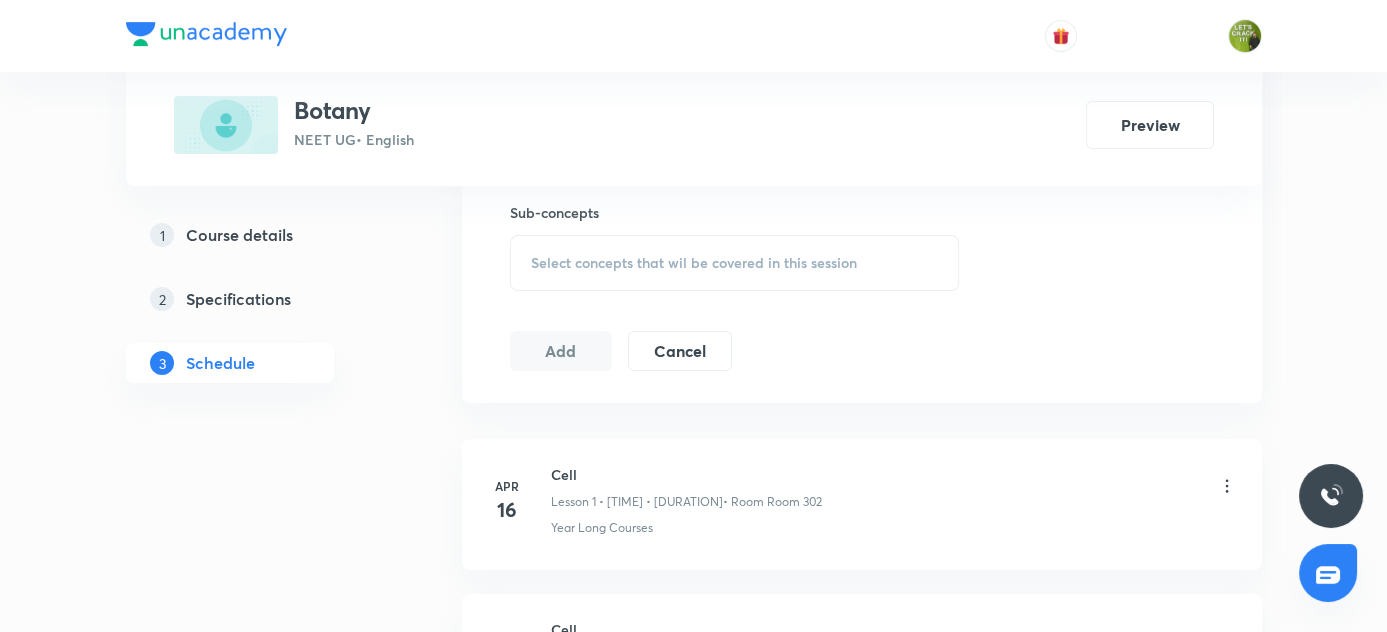 click on "Select concepts that wil be covered in this session" at bounding box center (735, 263) 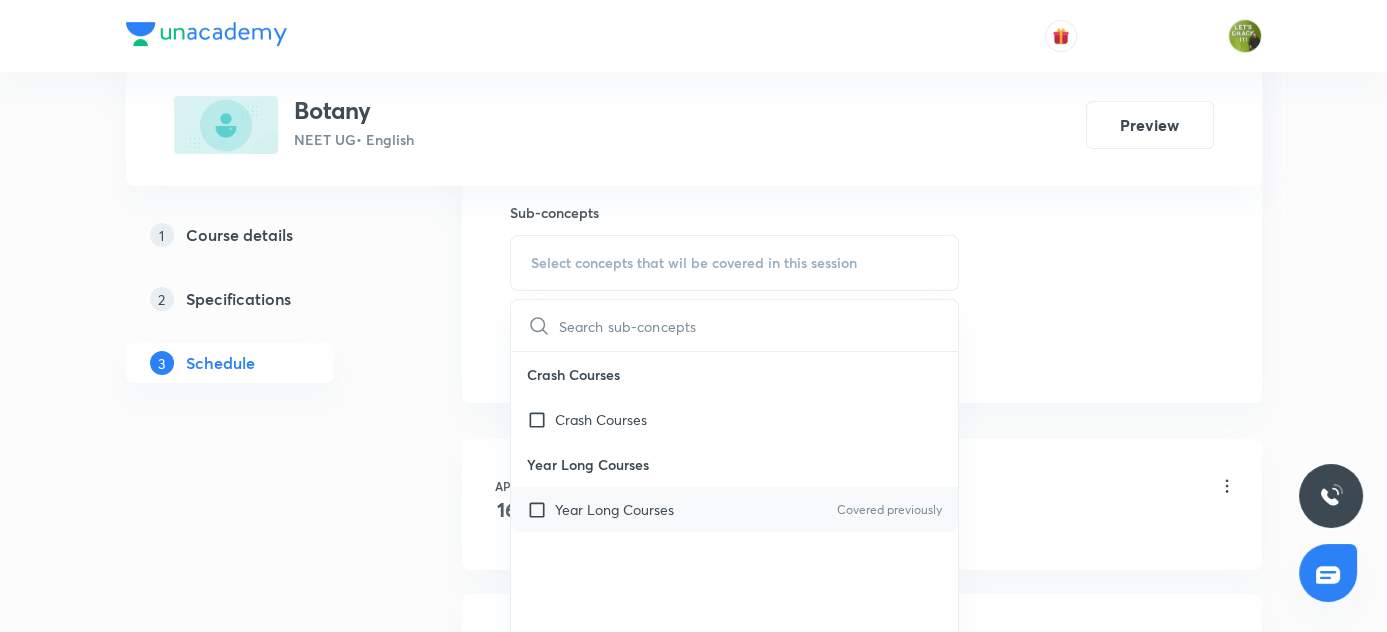 click at bounding box center [541, 509] 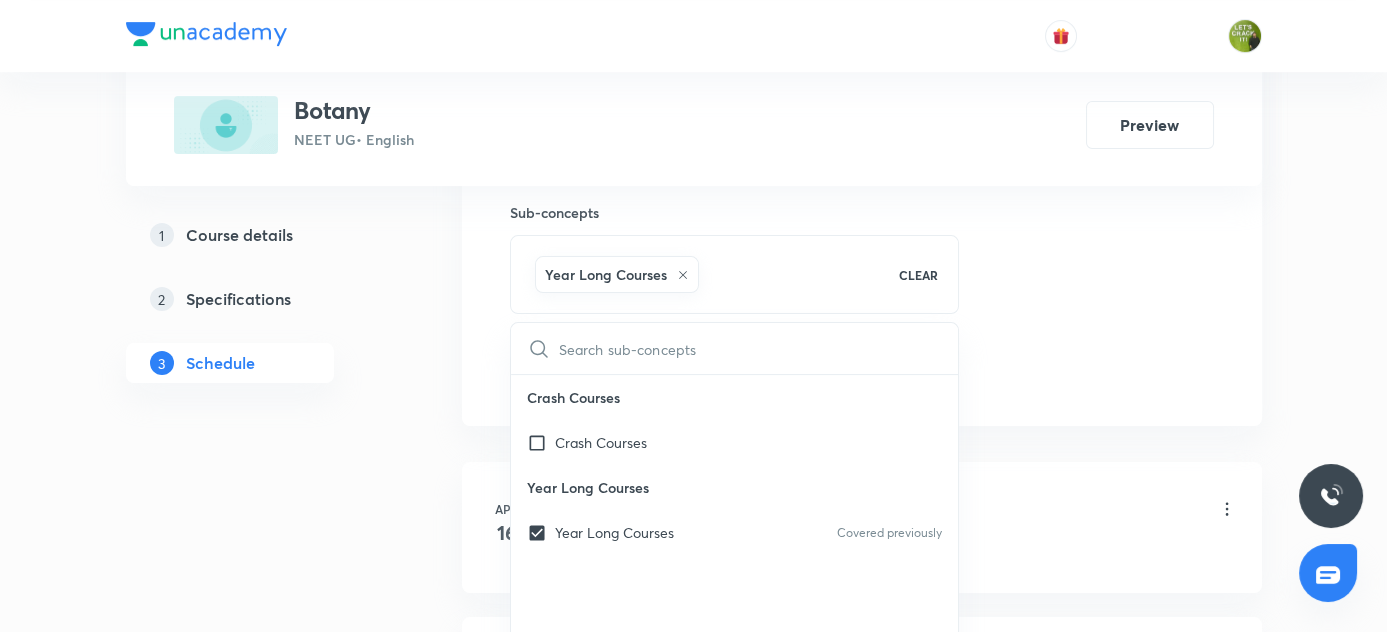 click on "Apr 16 Cell Lesson 1 • 5:05 PM • 80 min  • Room Room 302 Year Long Courses" at bounding box center (862, 527) 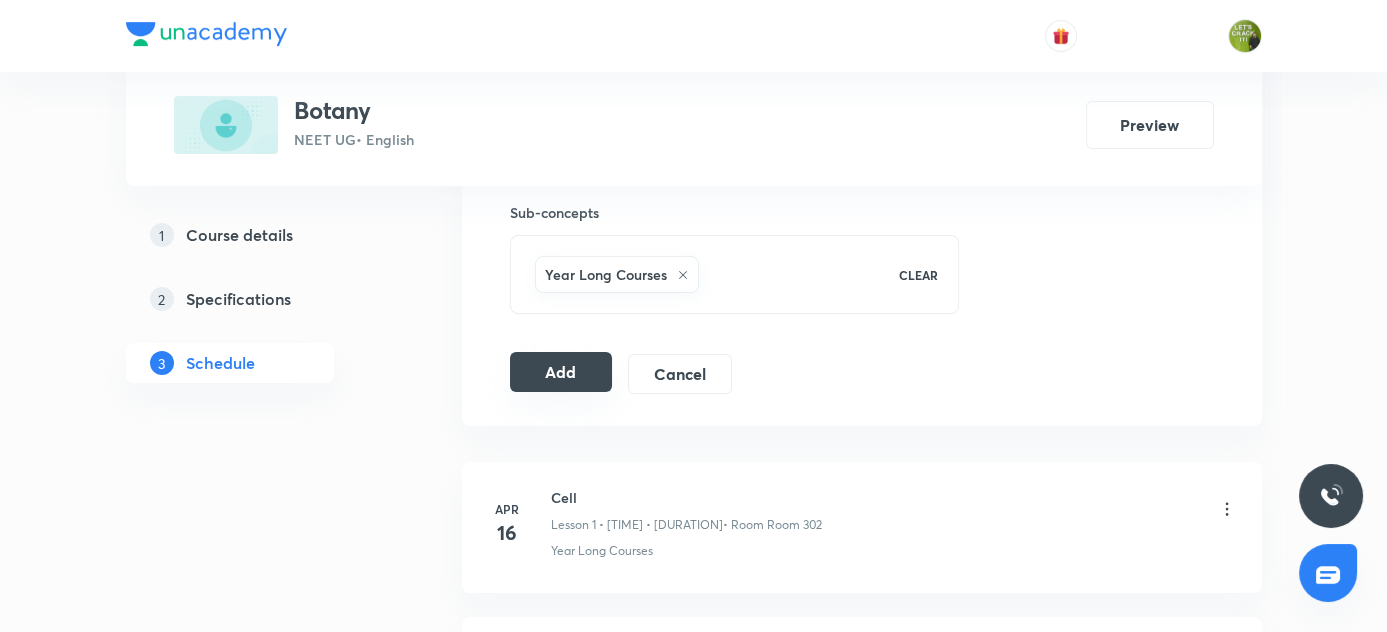 click on "Add" at bounding box center [561, 372] 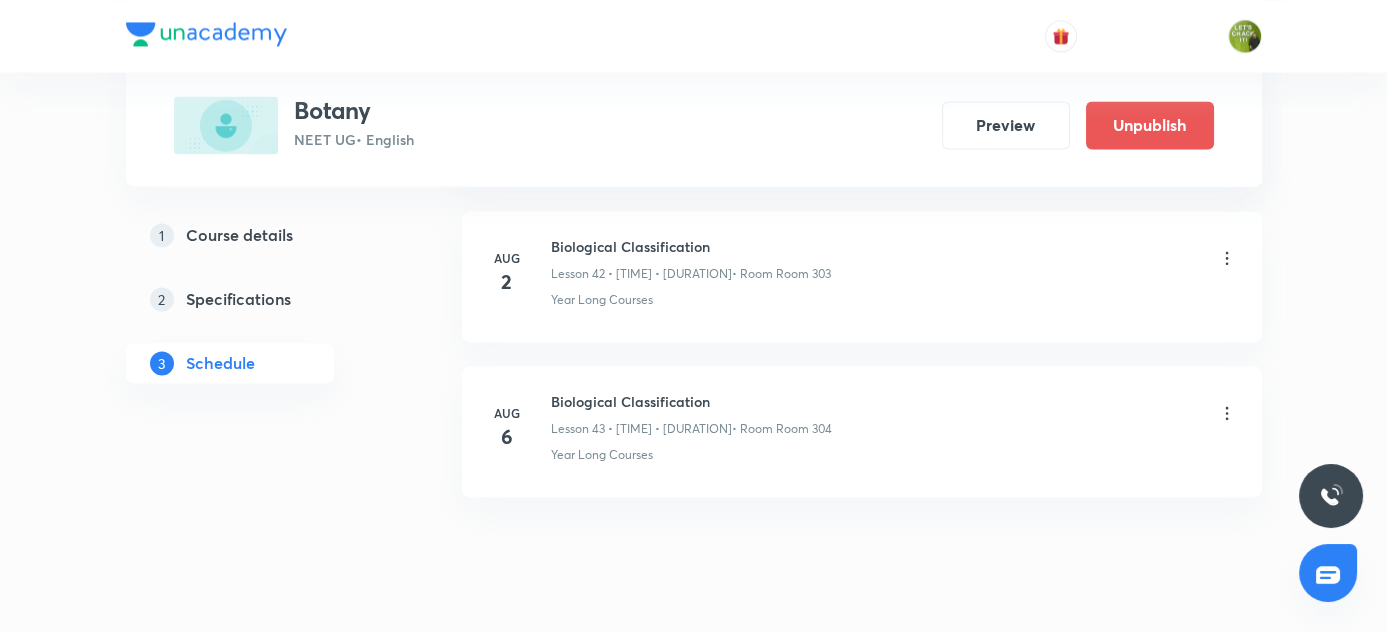 scroll, scrollTop: 6693, scrollLeft: 0, axis: vertical 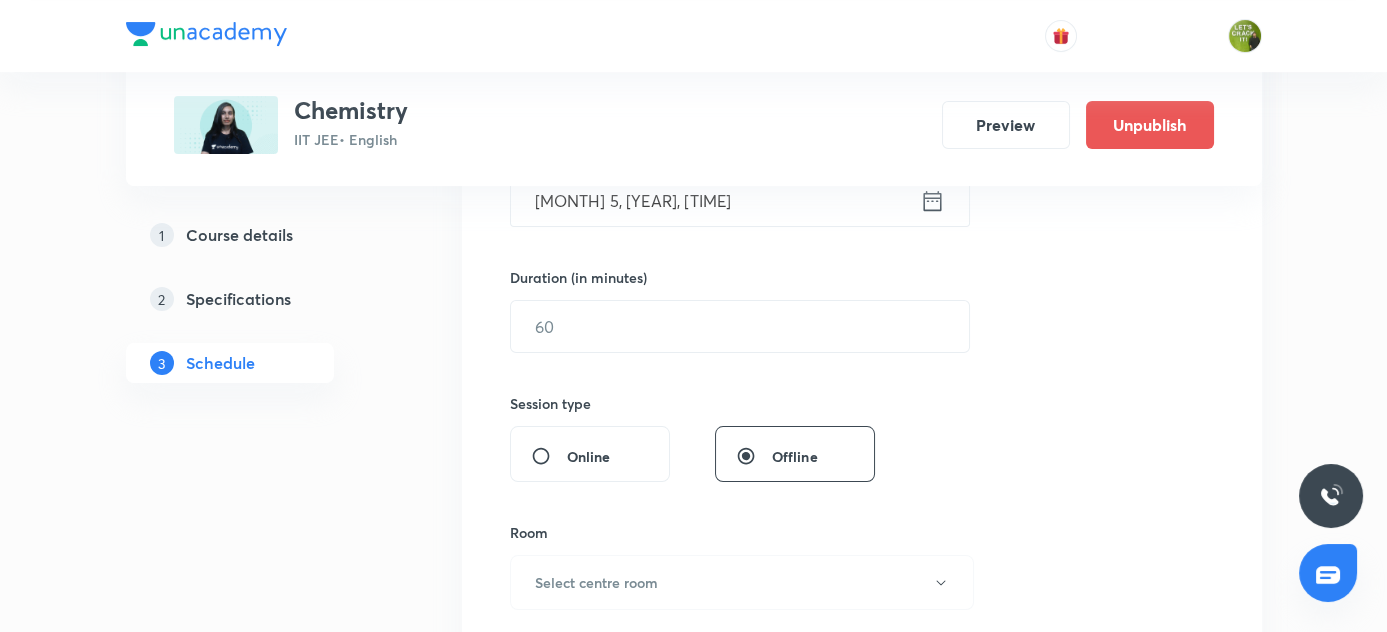 click on "Plus Courses Chemistry IIT JEE  • English Preview Unpublish 1 Course details 2 Specifications 3 Schedule Schedule 58  classes Session  59 Live class Session title 0/99 ​ Schedule for [MONTH] 5, [YEAR], [TIME] ​ Duration (in minutes) ​   Session type Online Offline Room Select centre room Sub-concepts Select concepts that wil be covered in this session Add Cancel [MONTH] 15 Moleconcept Lesson 1 • [TIME] • [DURATION]  • Room Room 303 Year long courses [MONTH] 17 Moleconcept Lesson 2 • [TIME] • [DURATION]  • Room Room 301 Year long courses [MONTH] 19 Moleconcept Lesson 3 • [TIME] • [DURATION]  • Room Room 304 Year long courses [MONTH] 19 Moleconcept Lesson 4 • [TIME] • [DURATION]  • Room Room 304 Year long courses [MONTH] 20 Moleconcept Lesson 5 • [TIME] • [DURATION]  • Room Room 302 Year long courses [MONTH] 22 Moleconcept Lesson 6 • [TIME] • [DURATION]  • Room Room 303 Year long courses [MONTH] 23 Moleconcept Lesson 7 • [TIME] • [DURATION]  • Room Room 302 Year long courses [MONTH] 24 Moleconcept [MONTH] 26 [MONTH] 29" at bounding box center [693, 4744] 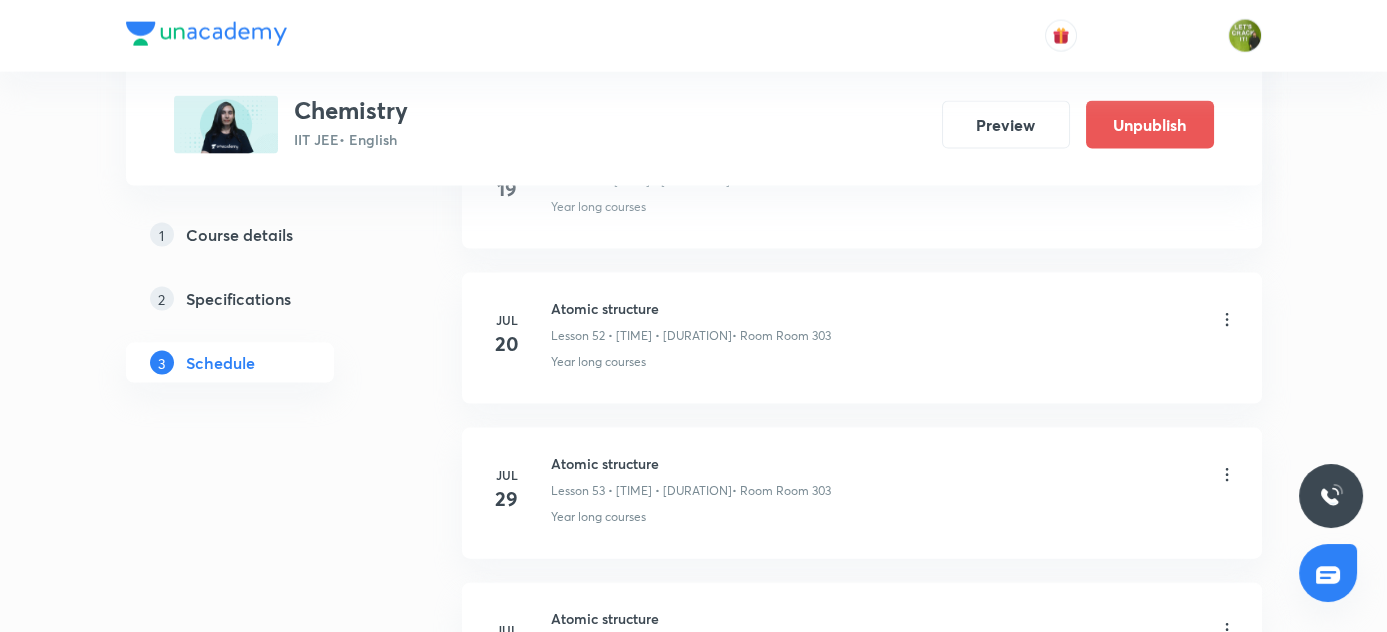 scroll, scrollTop: 9927, scrollLeft: 0, axis: vertical 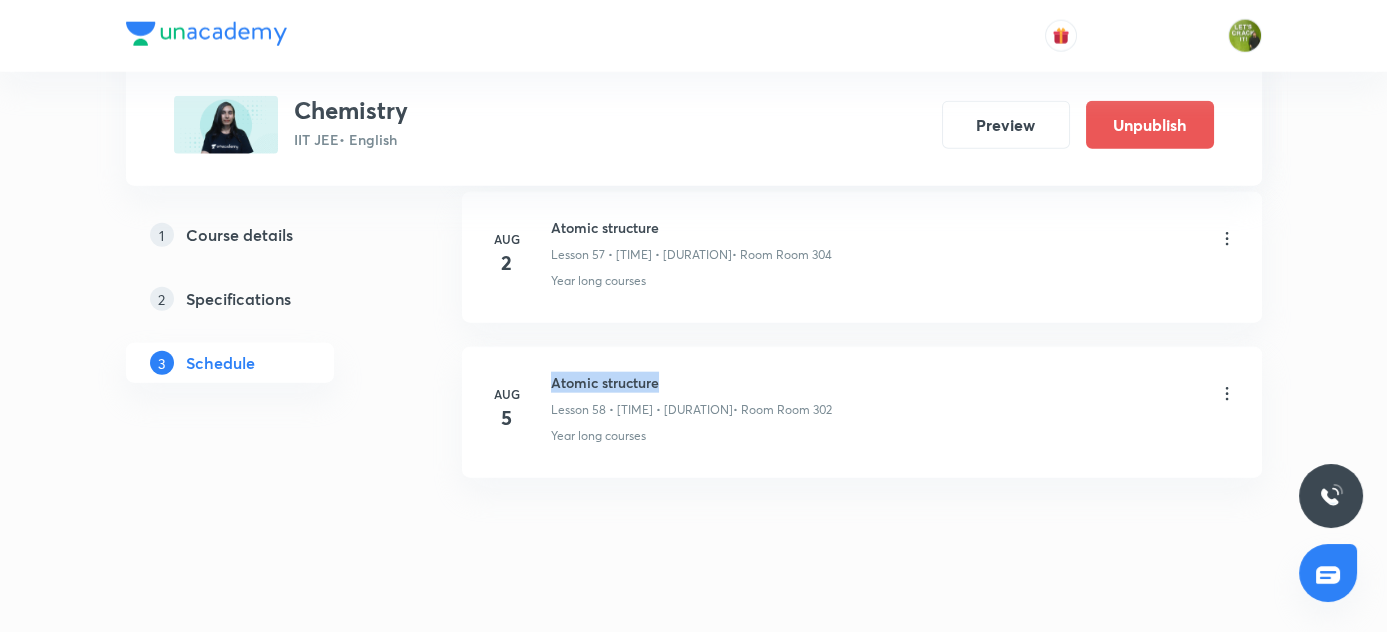 drag, startPoint x: 546, startPoint y: 343, endPoint x: 686, endPoint y: 339, distance: 140.05713 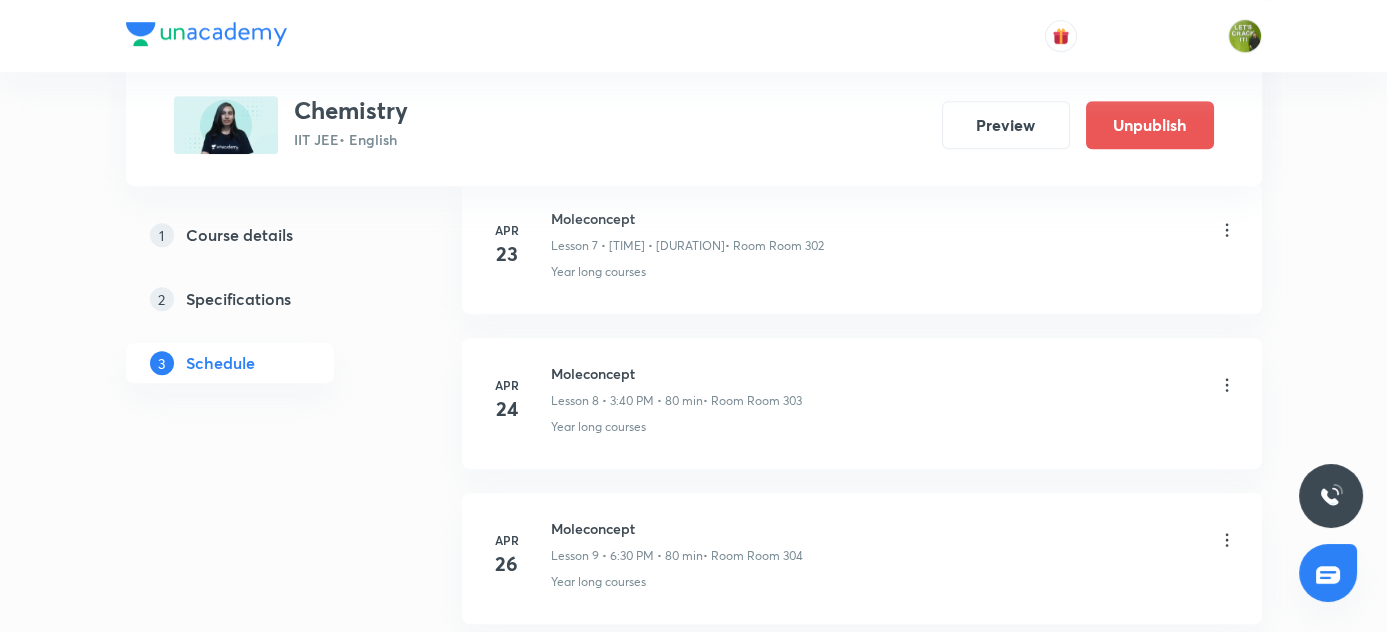 scroll, scrollTop: 2185, scrollLeft: 0, axis: vertical 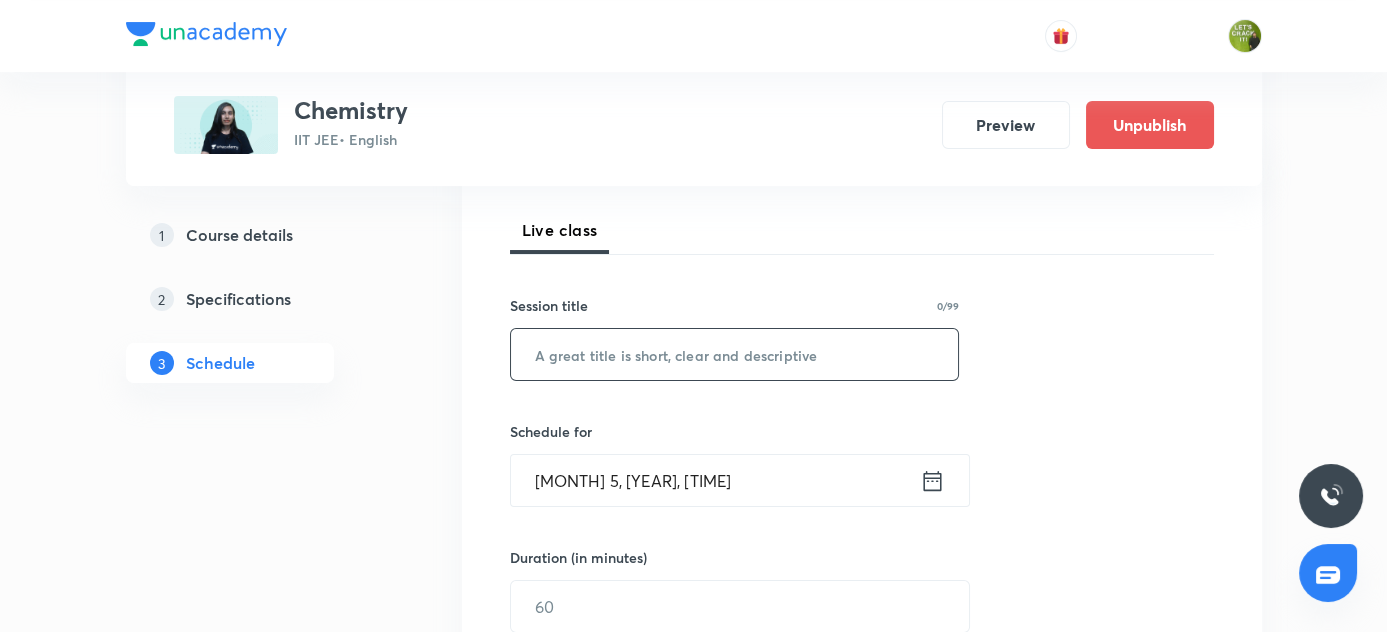 click at bounding box center [735, 354] 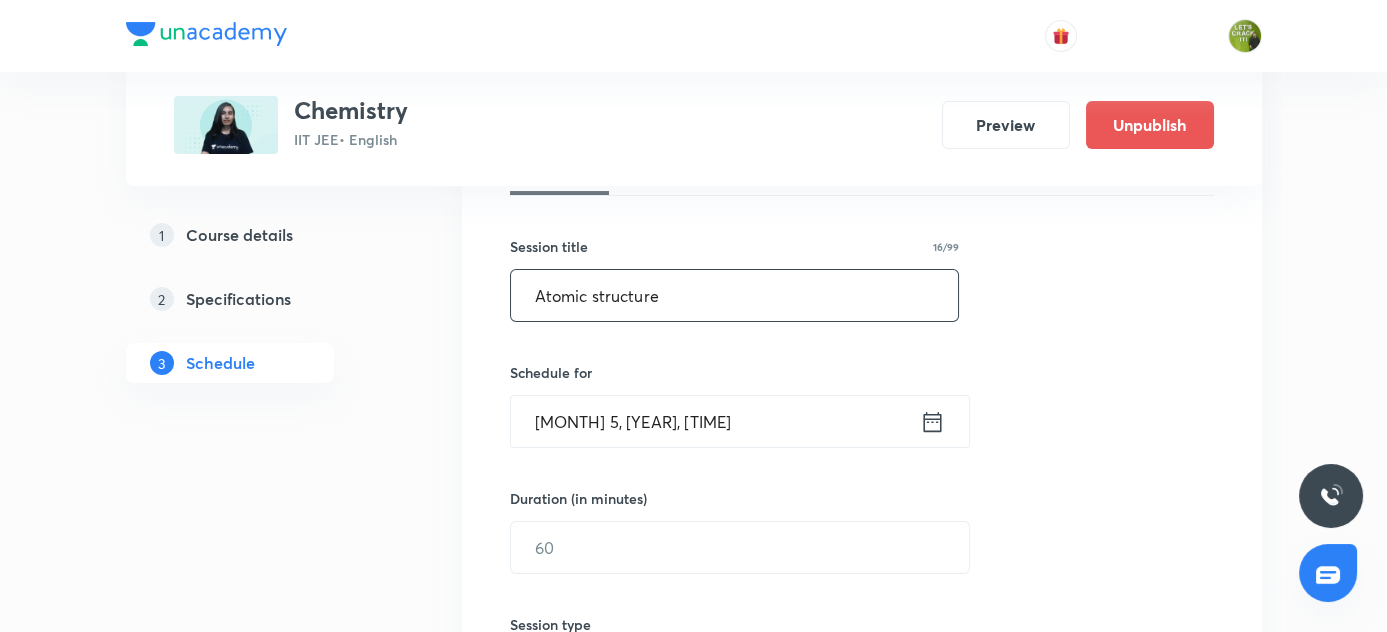 scroll, scrollTop: 363, scrollLeft: 0, axis: vertical 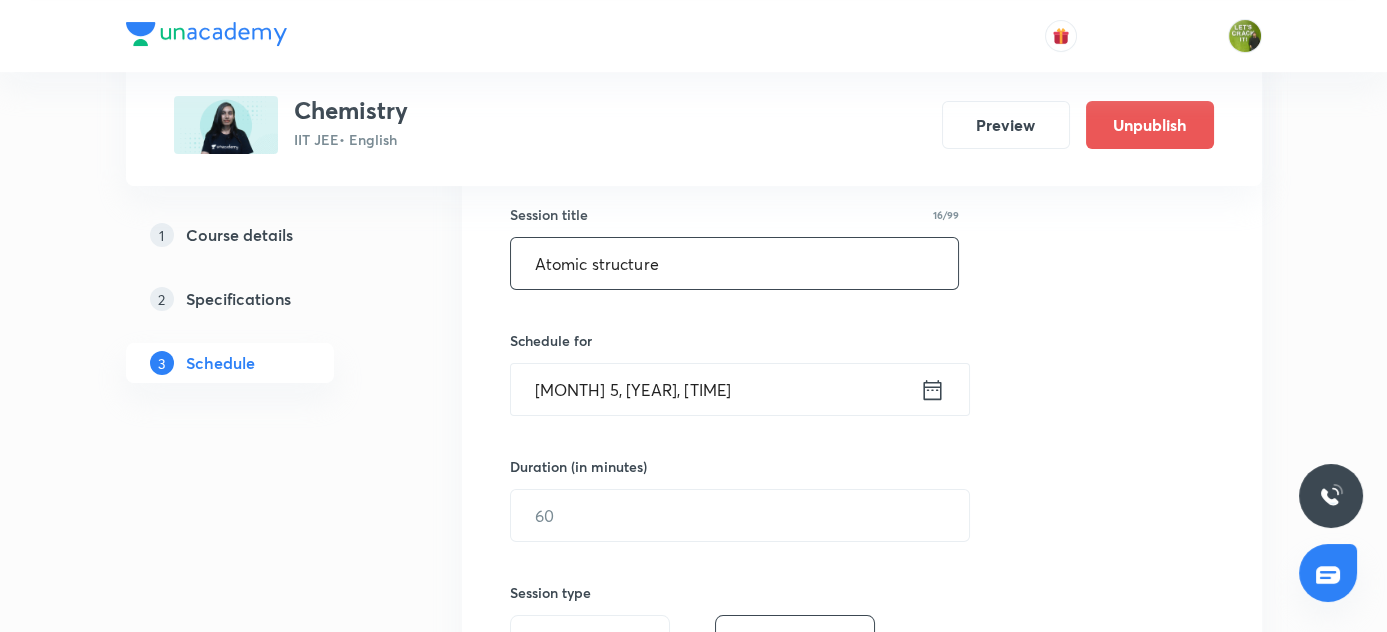 type on "Atomic structure" 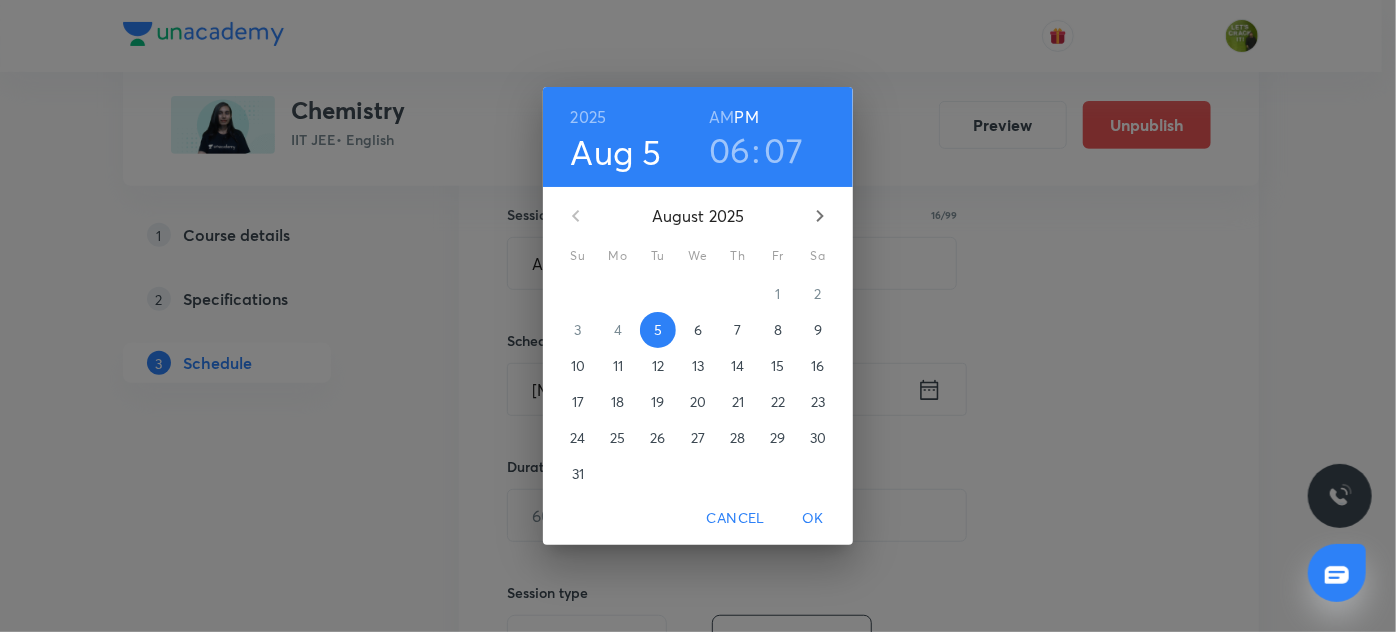 click on "6" at bounding box center [698, 330] 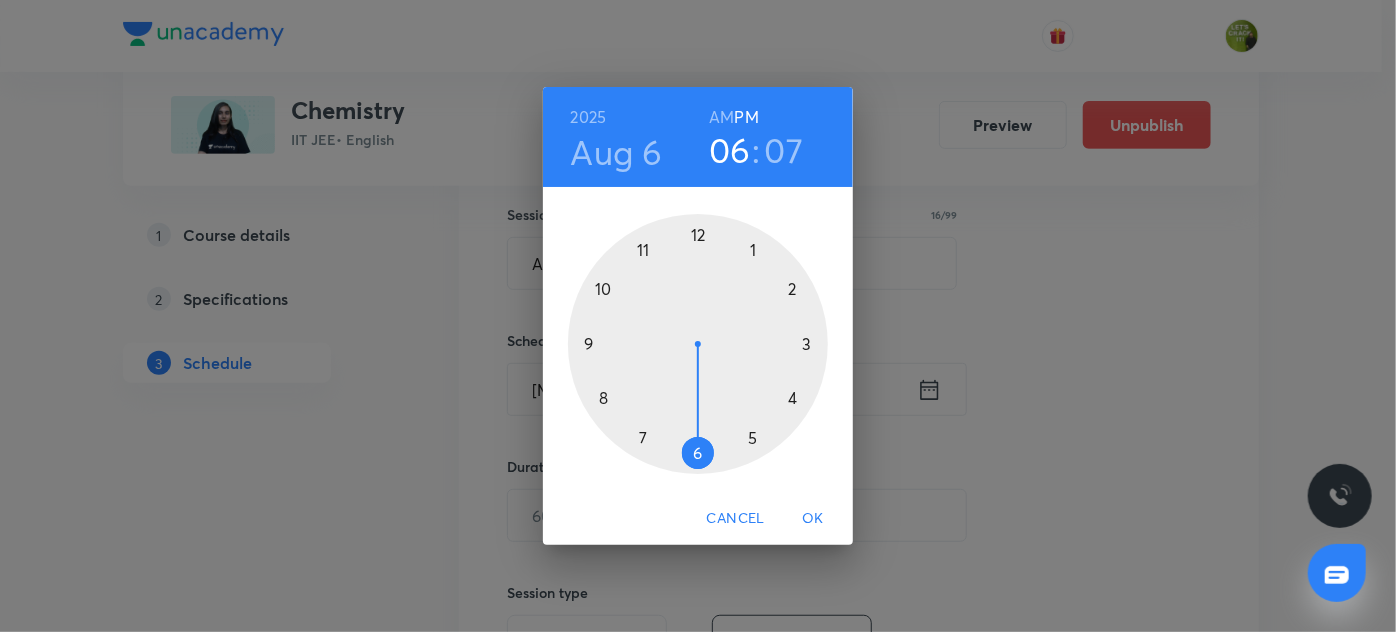 click at bounding box center [698, 344] 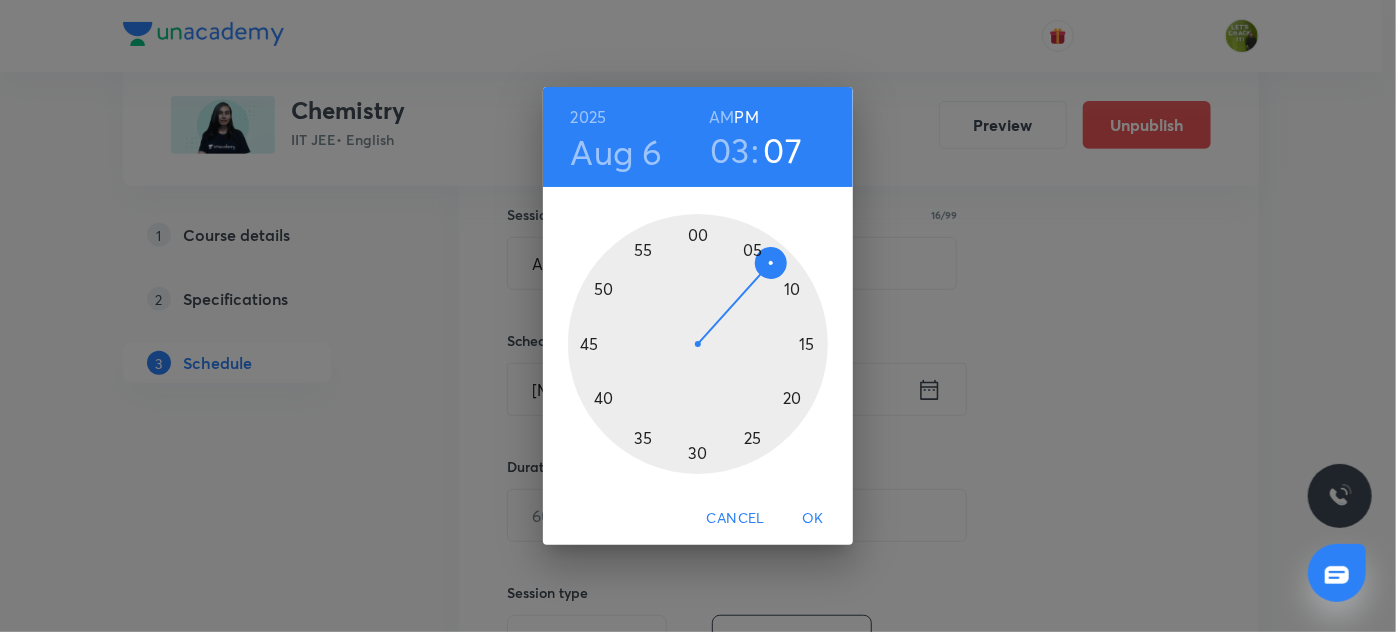 click at bounding box center [698, 344] 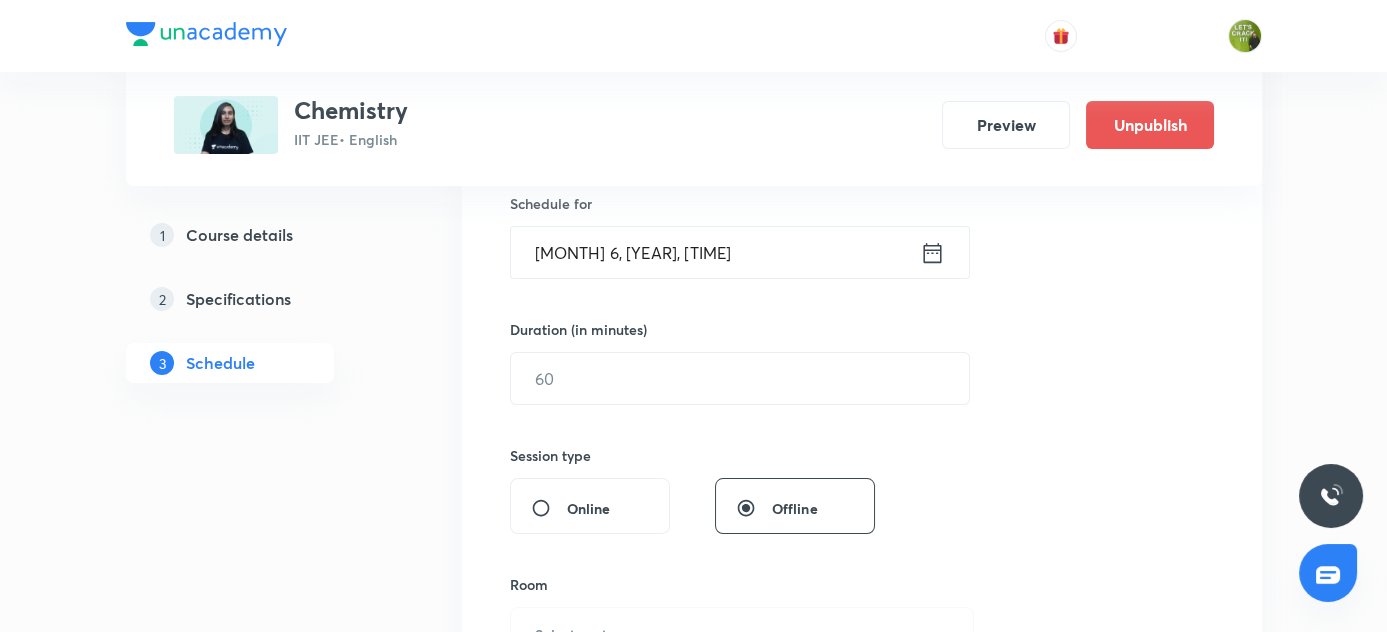 scroll, scrollTop: 545, scrollLeft: 0, axis: vertical 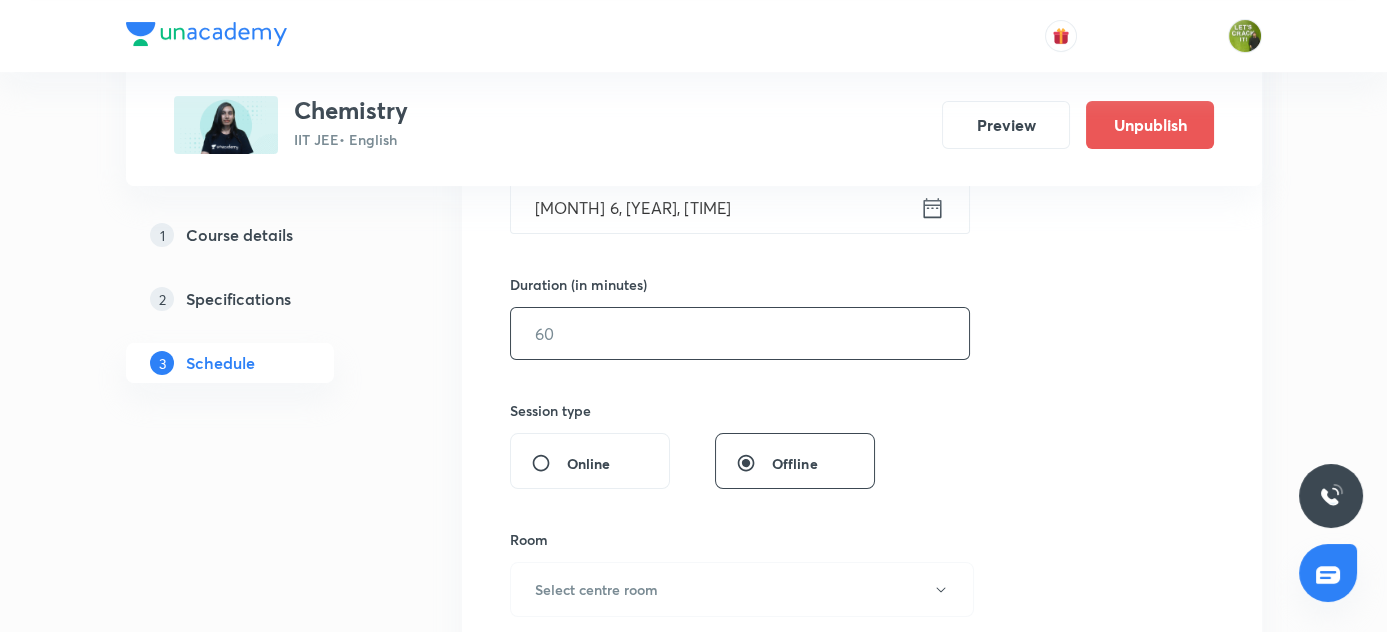 click at bounding box center (740, 333) 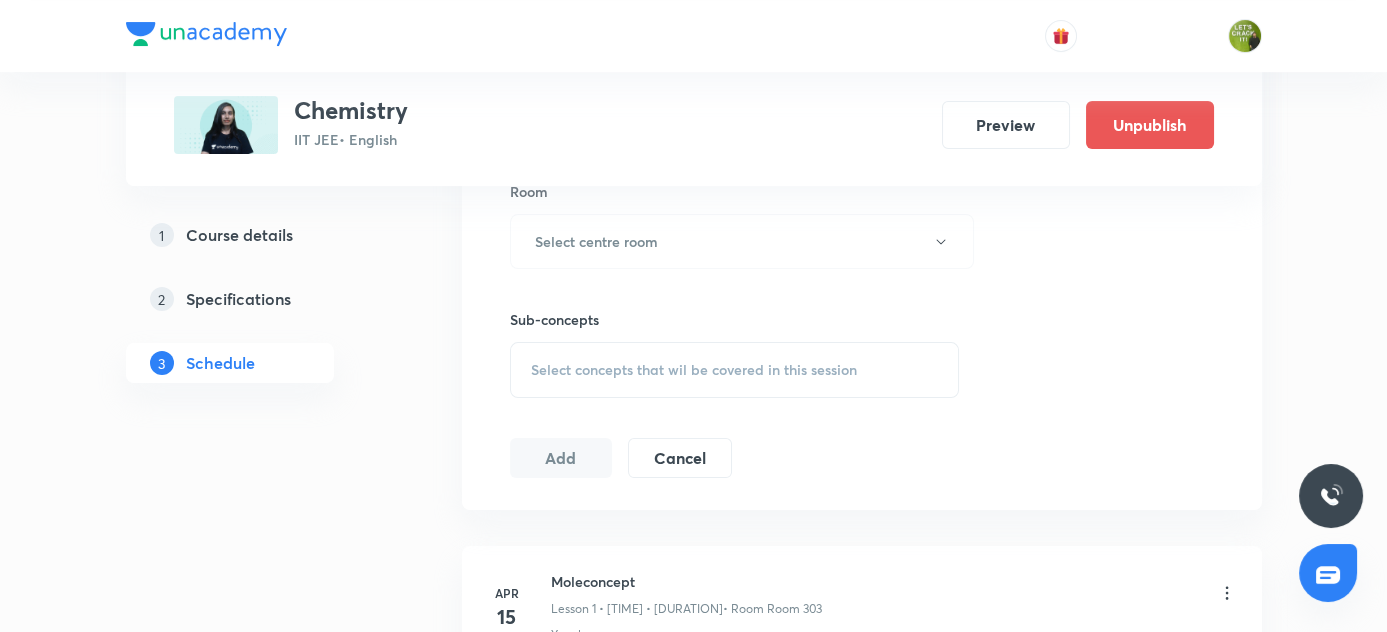 scroll, scrollTop: 909, scrollLeft: 0, axis: vertical 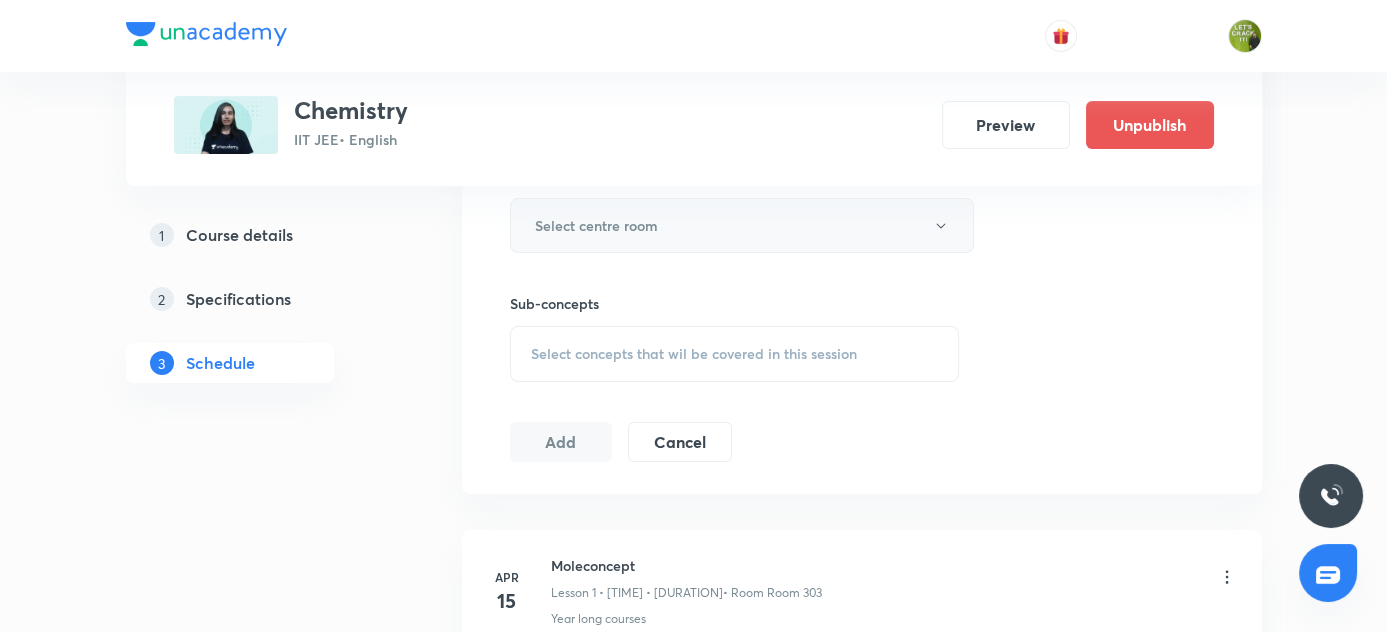 type on "80" 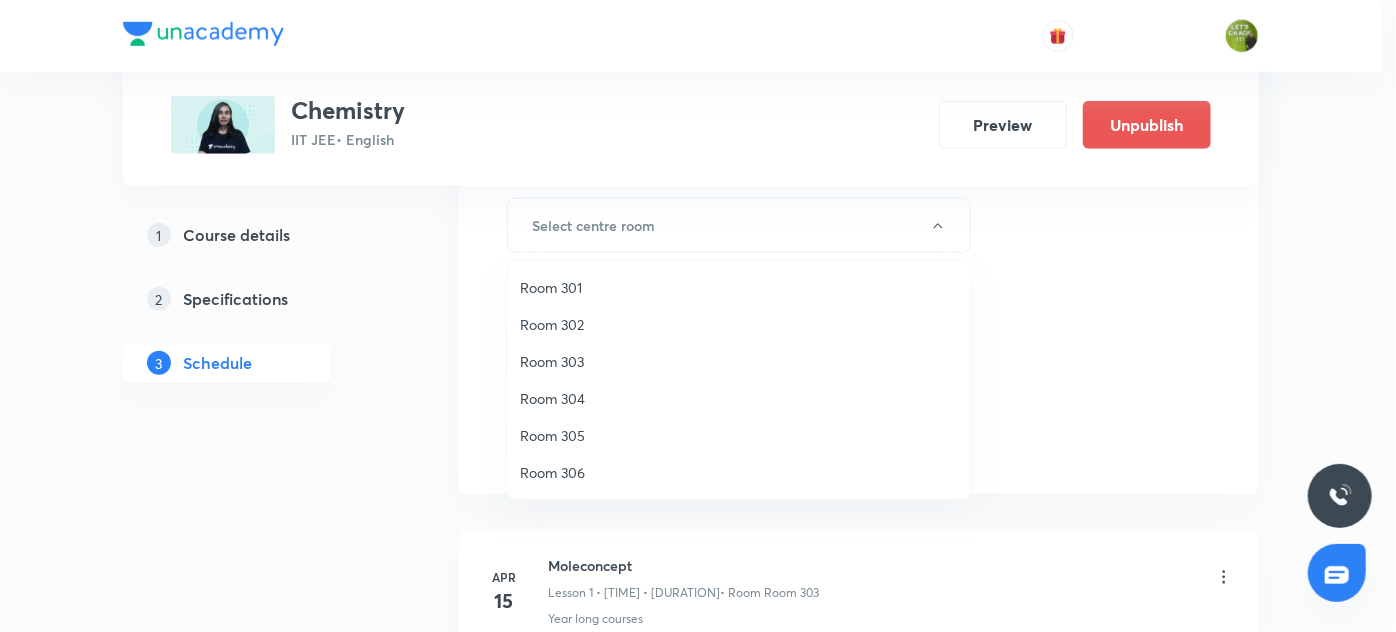 click on "Room 302" at bounding box center (739, 324) 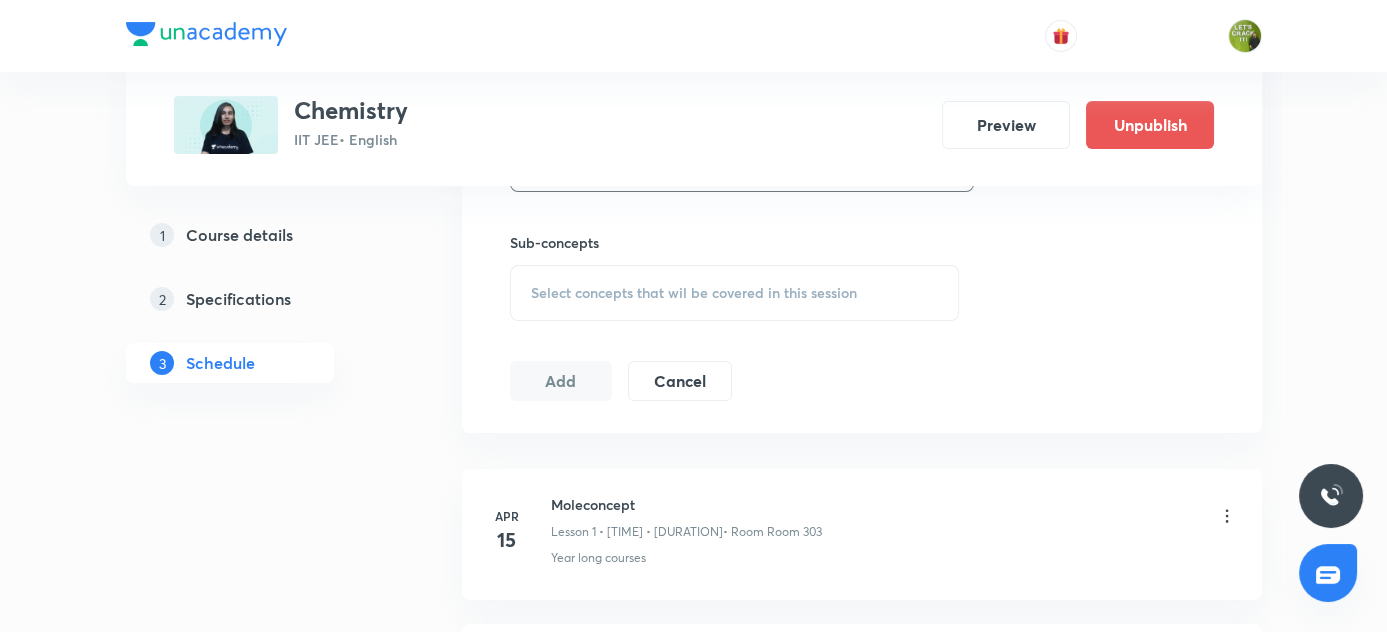 scroll, scrollTop: 1000, scrollLeft: 0, axis: vertical 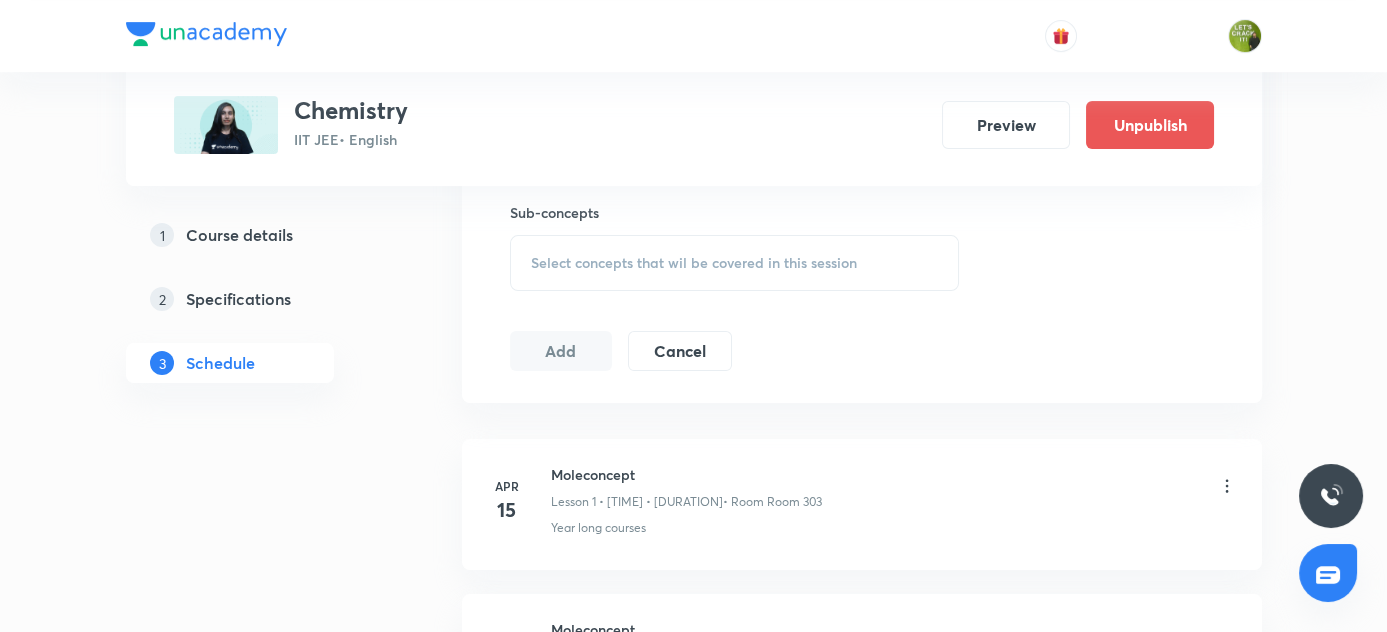 click on "Select concepts that wil be covered in this session" at bounding box center (694, 263) 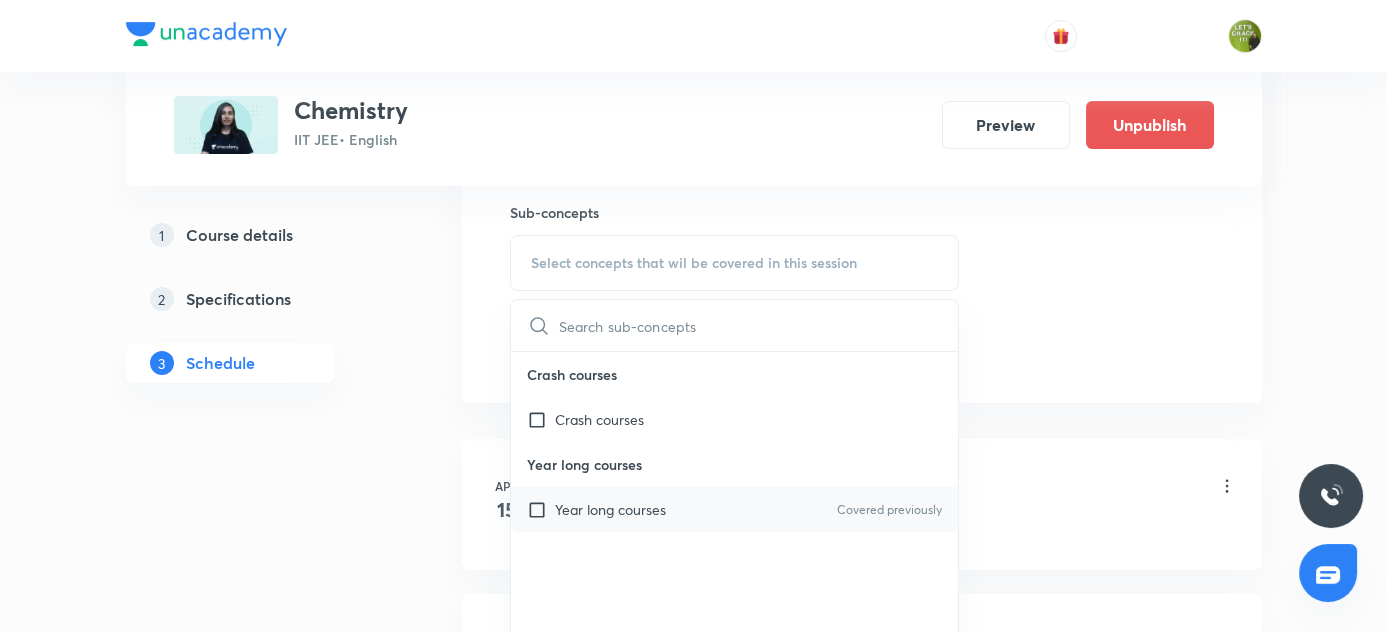 click at bounding box center (541, 509) 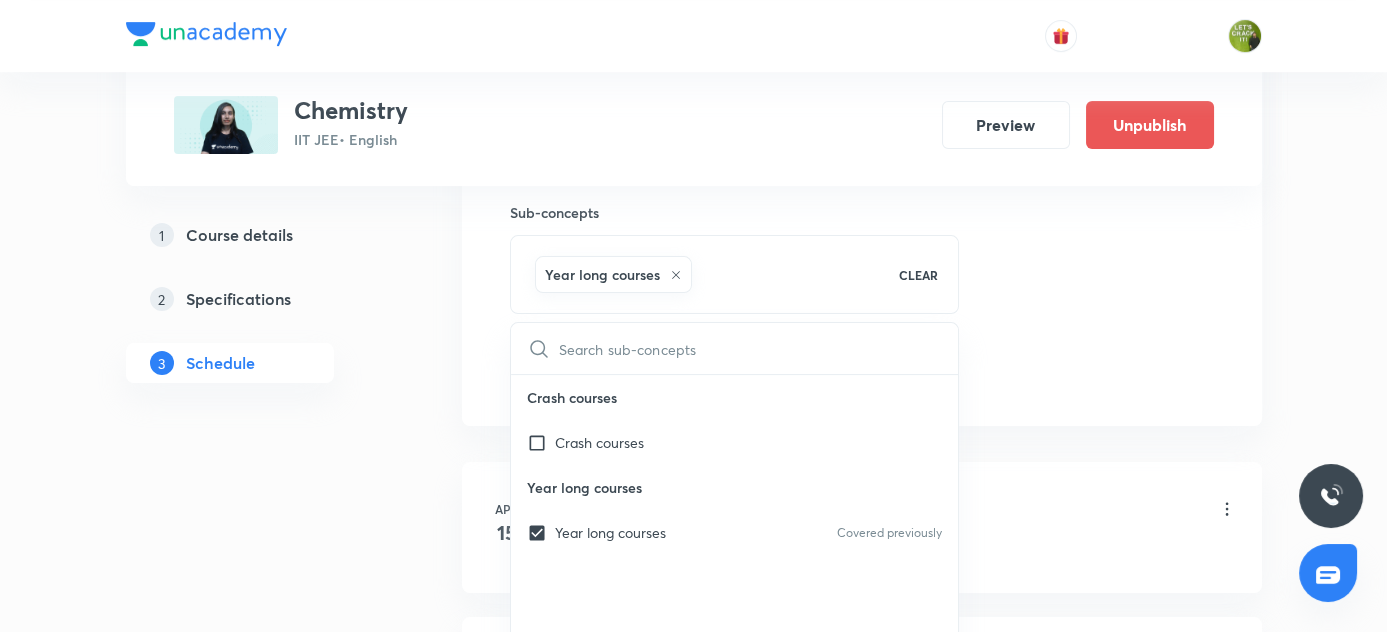 drag, startPoint x: 430, startPoint y: 490, endPoint x: 537, endPoint y: 414, distance: 131.24405 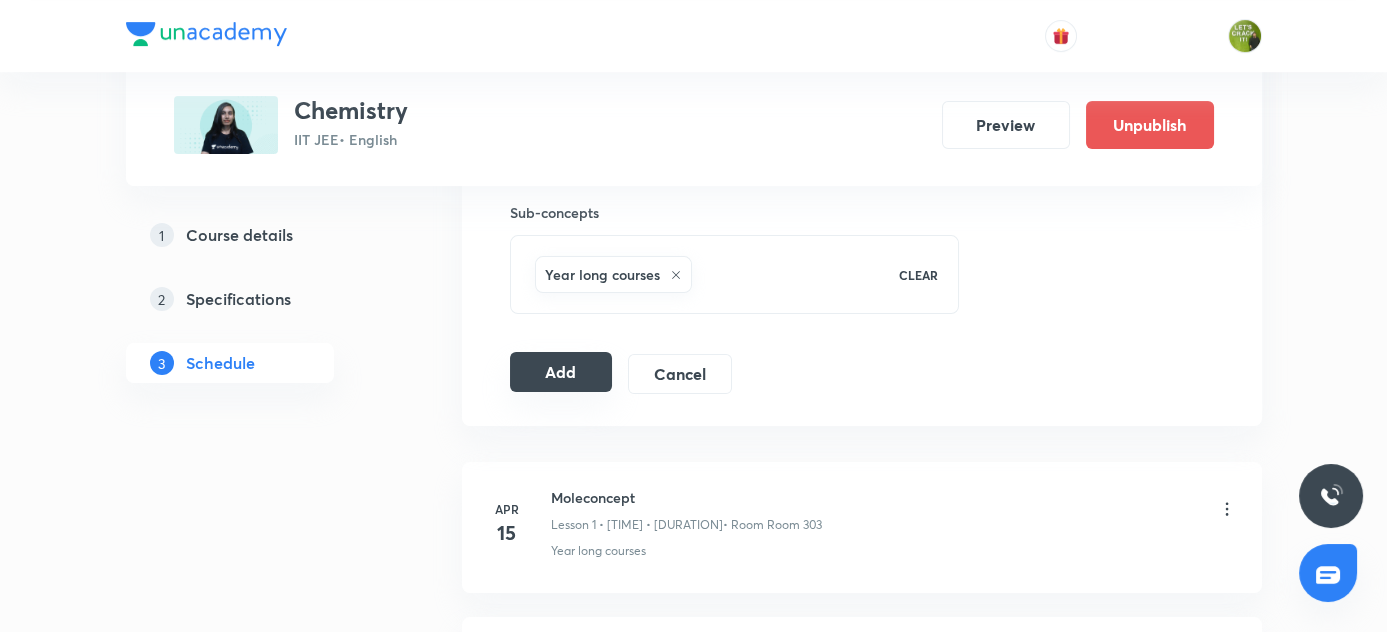 click on "Add" at bounding box center [561, 372] 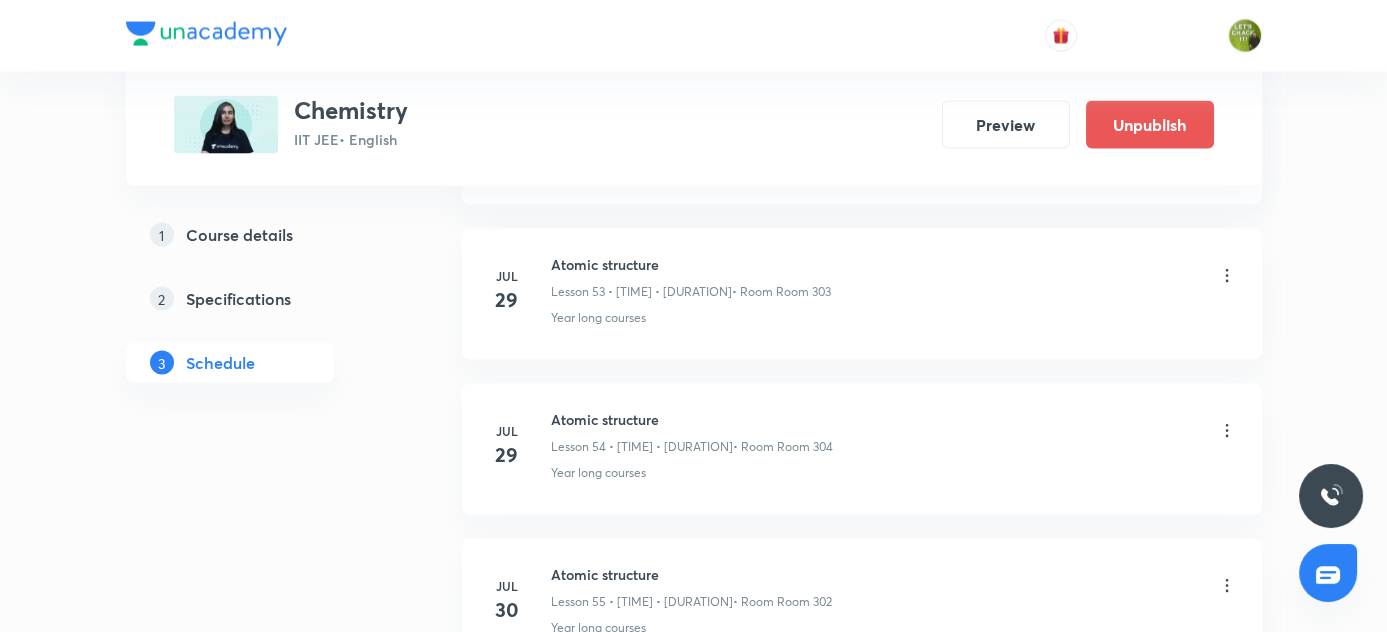 scroll, scrollTop: 9165, scrollLeft: 0, axis: vertical 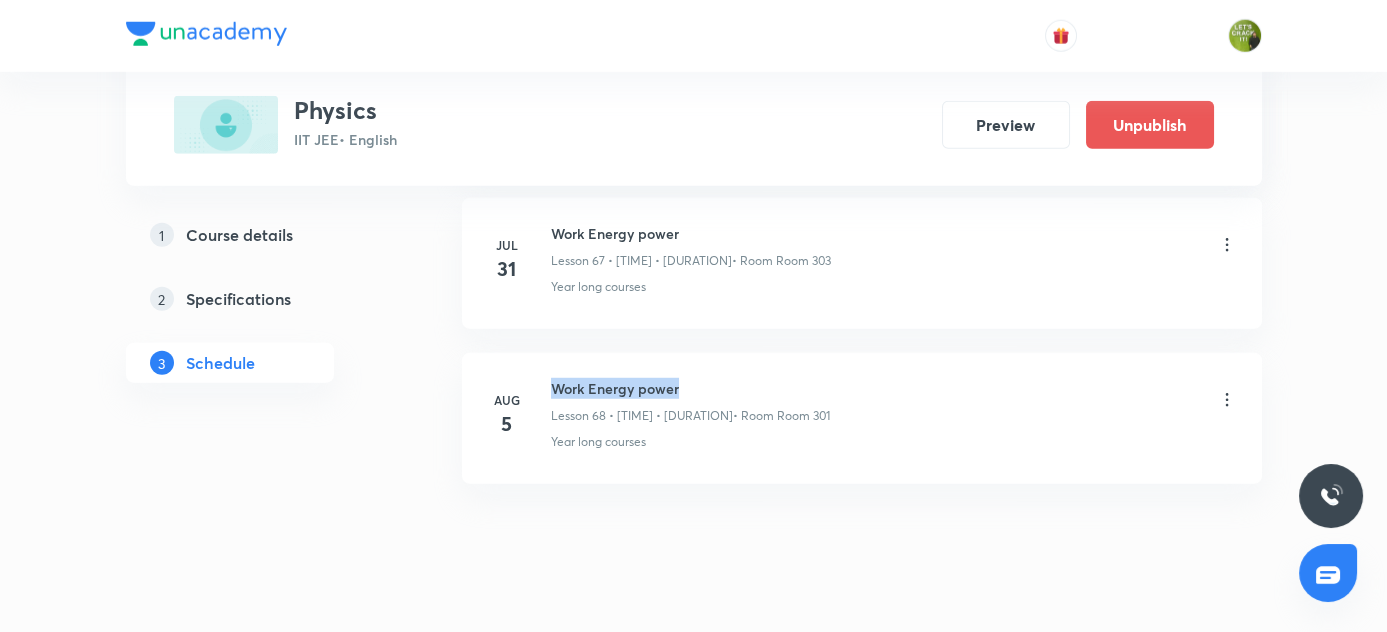 drag, startPoint x: 548, startPoint y: 346, endPoint x: 721, endPoint y: 357, distance: 173.34937 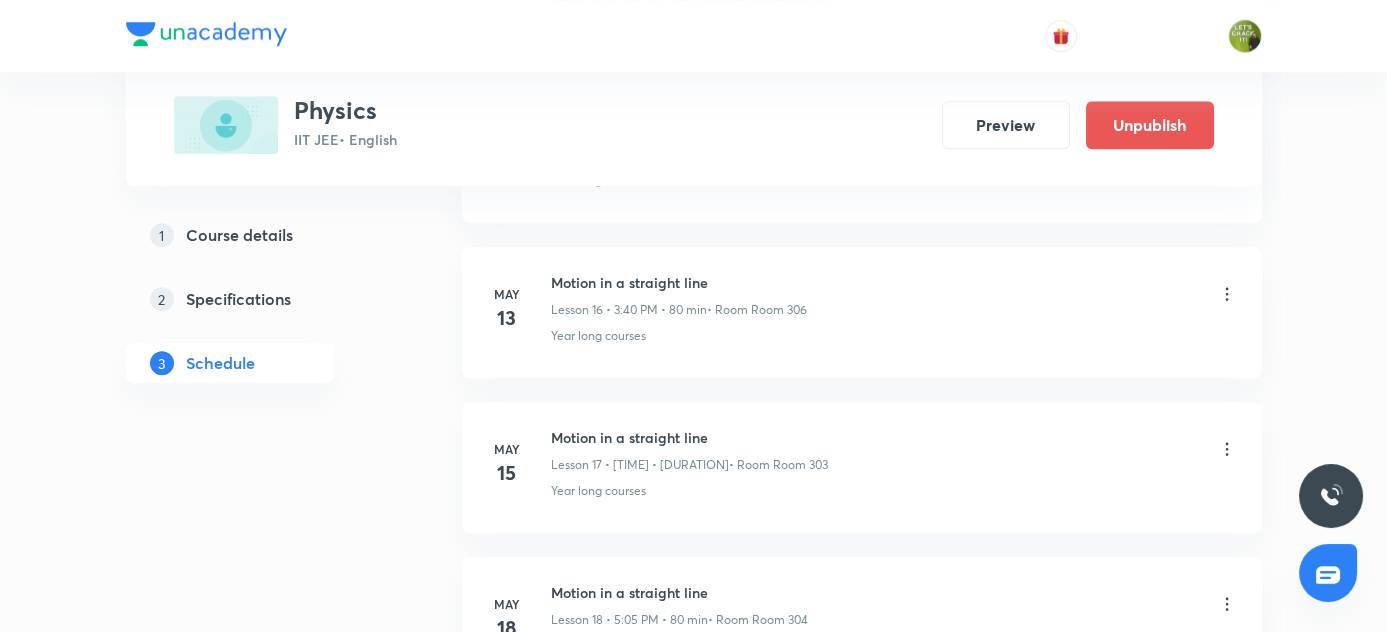 scroll, scrollTop: 2623, scrollLeft: 0, axis: vertical 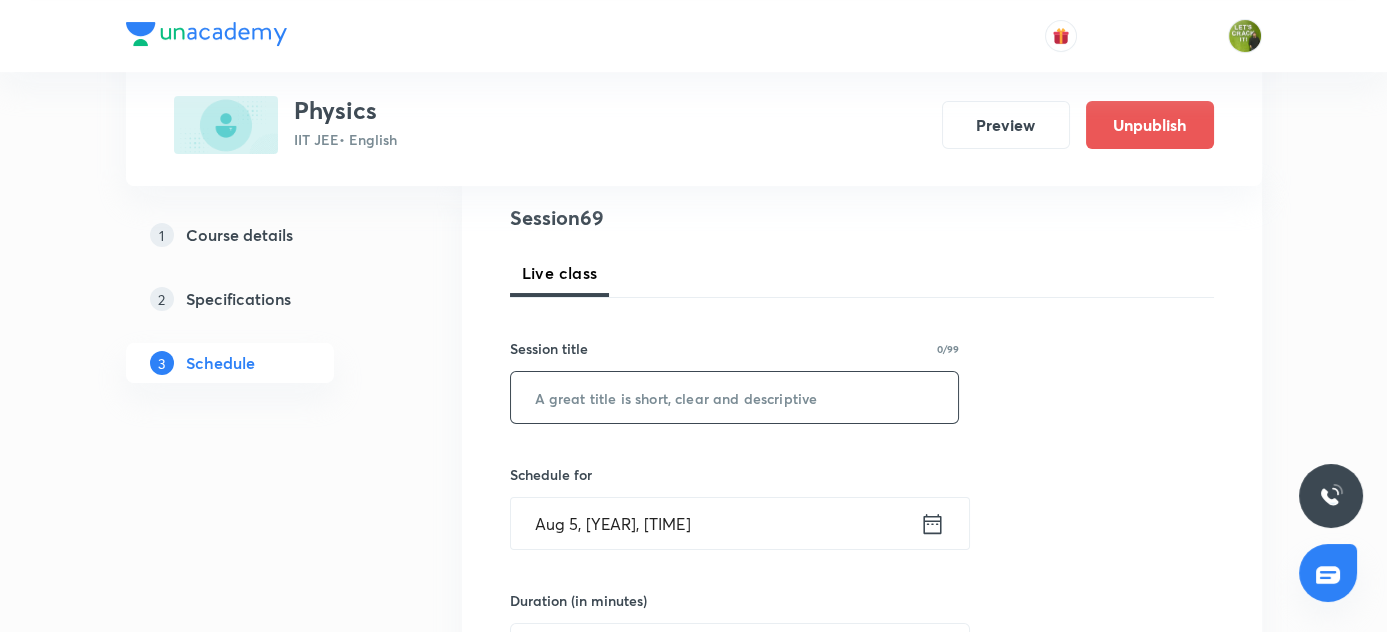 click at bounding box center [735, 397] 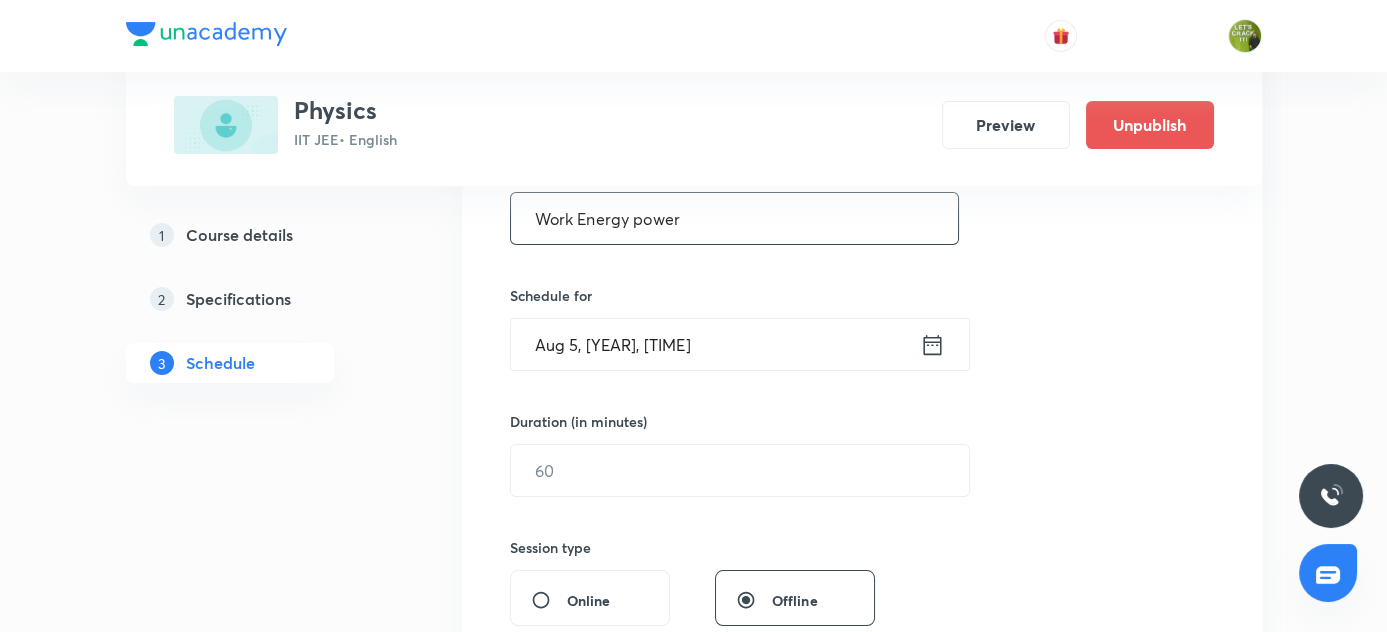 scroll, scrollTop: 411, scrollLeft: 0, axis: vertical 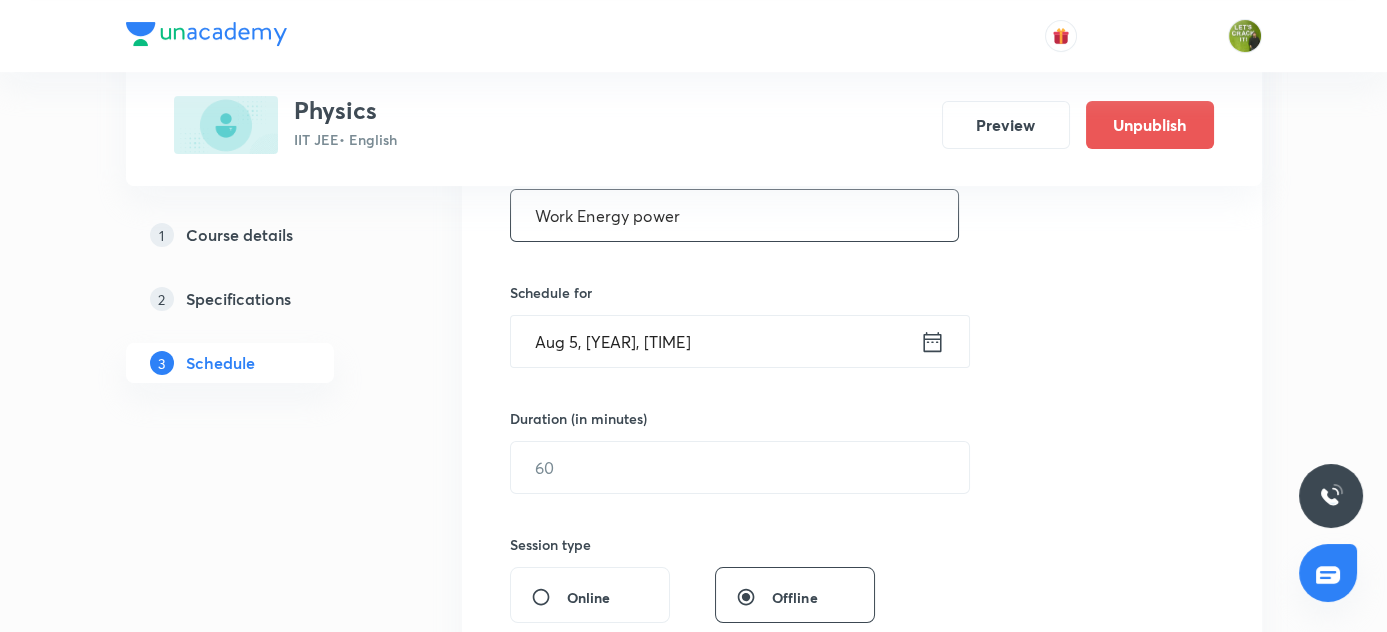 type on "Work Energy power" 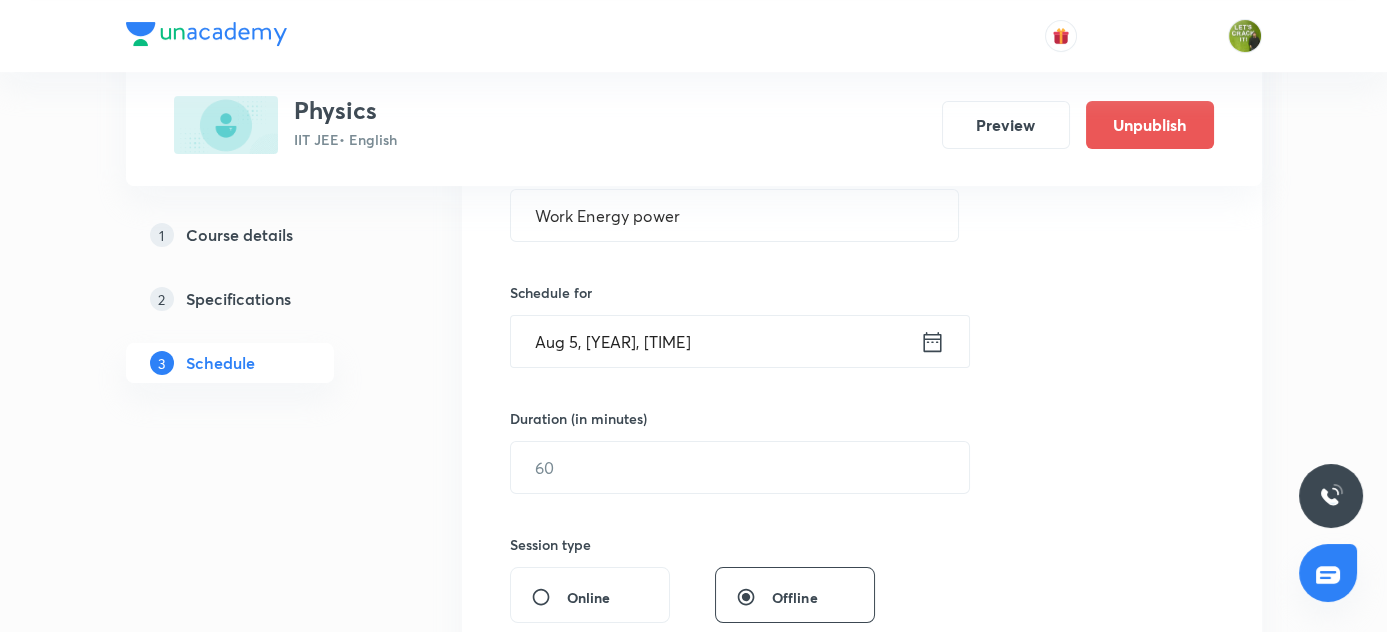 click 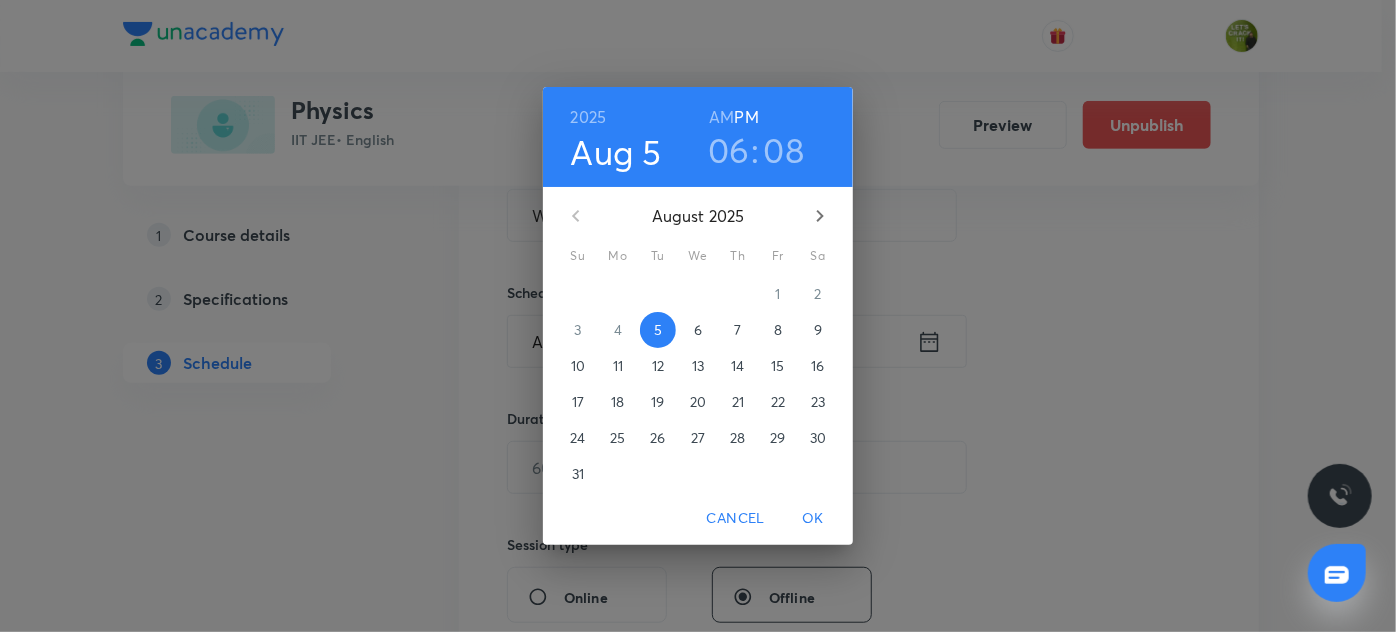 drag, startPoint x: 727, startPoint y: 151, endPoint x: 726, endPoint y: 209, distance: 58.00862 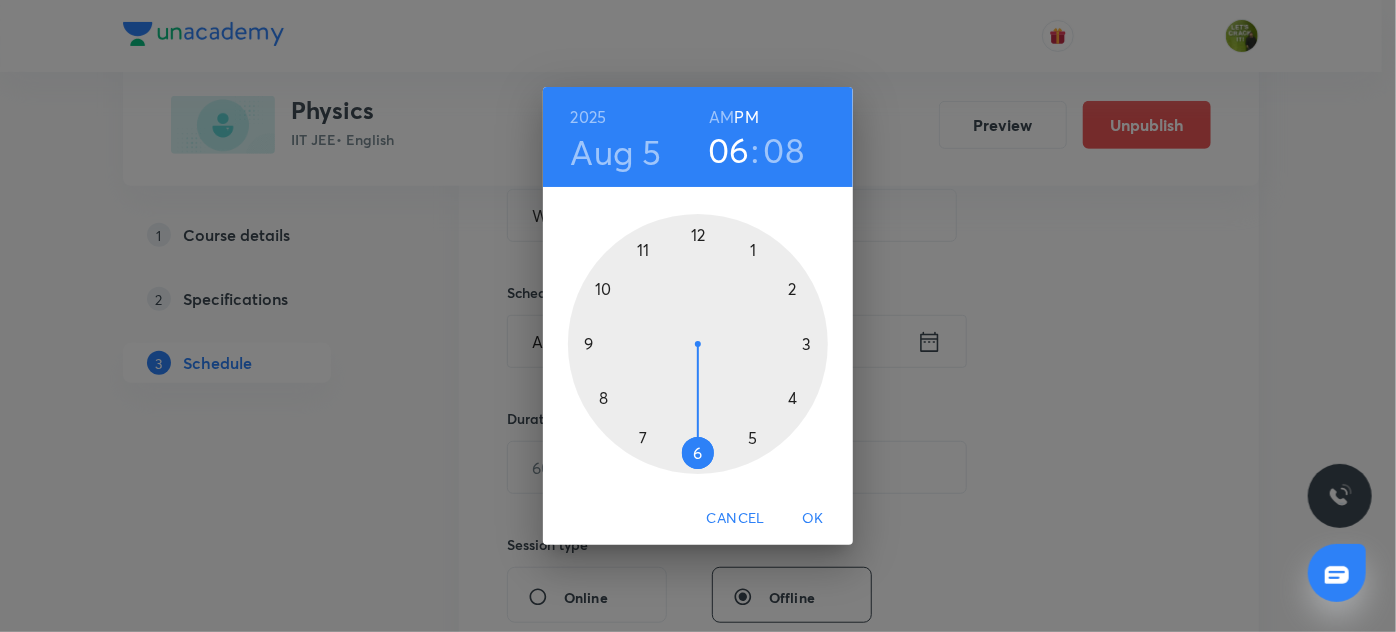 click at bounding box center [698, 344] 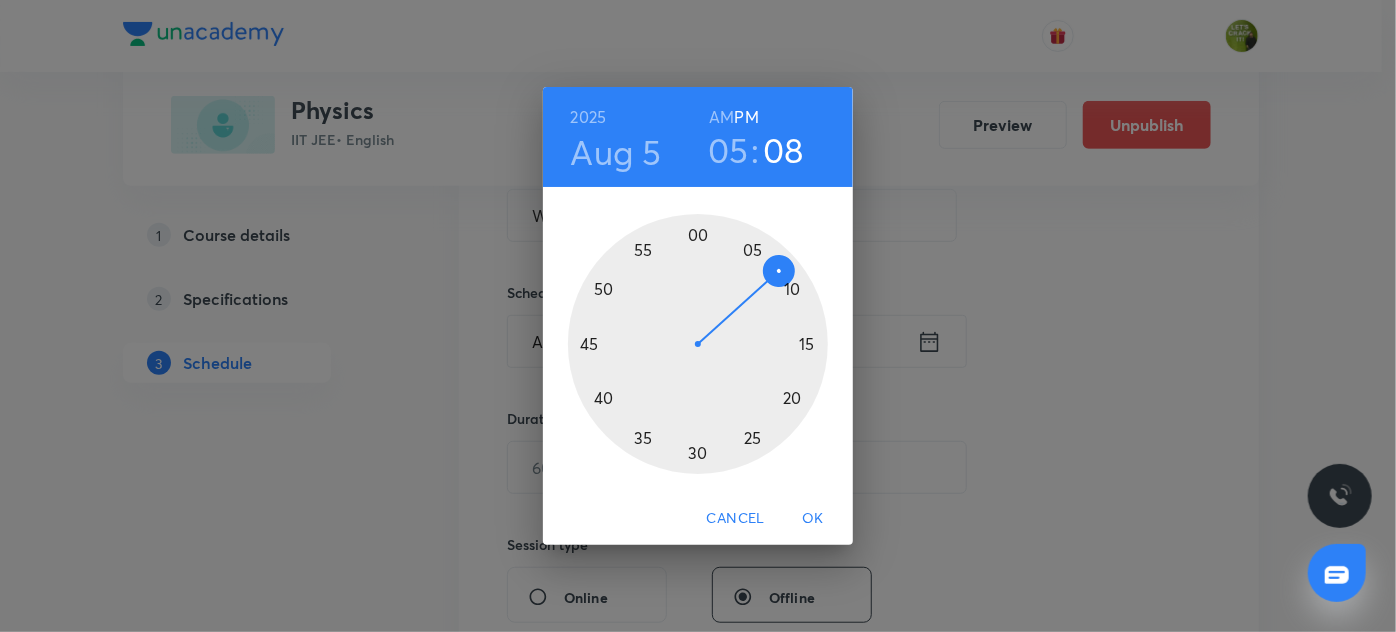 click at bounding box center [698, 344] 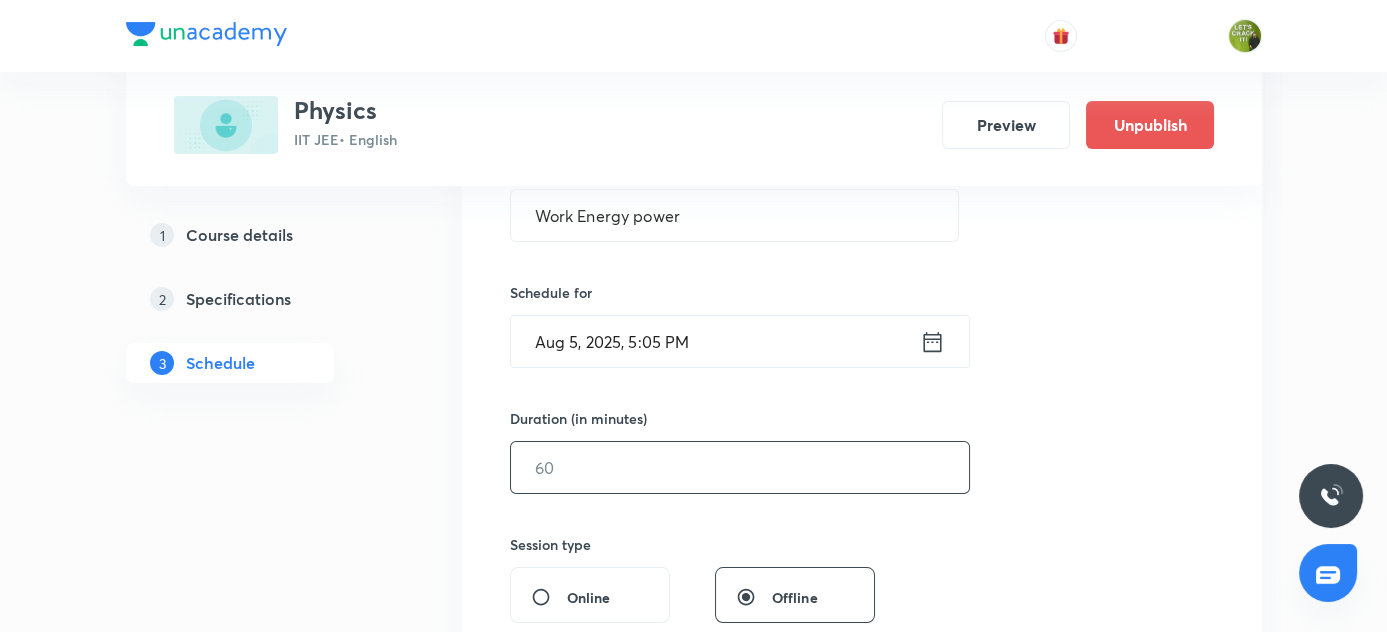 click at bounding box center (740, 467) 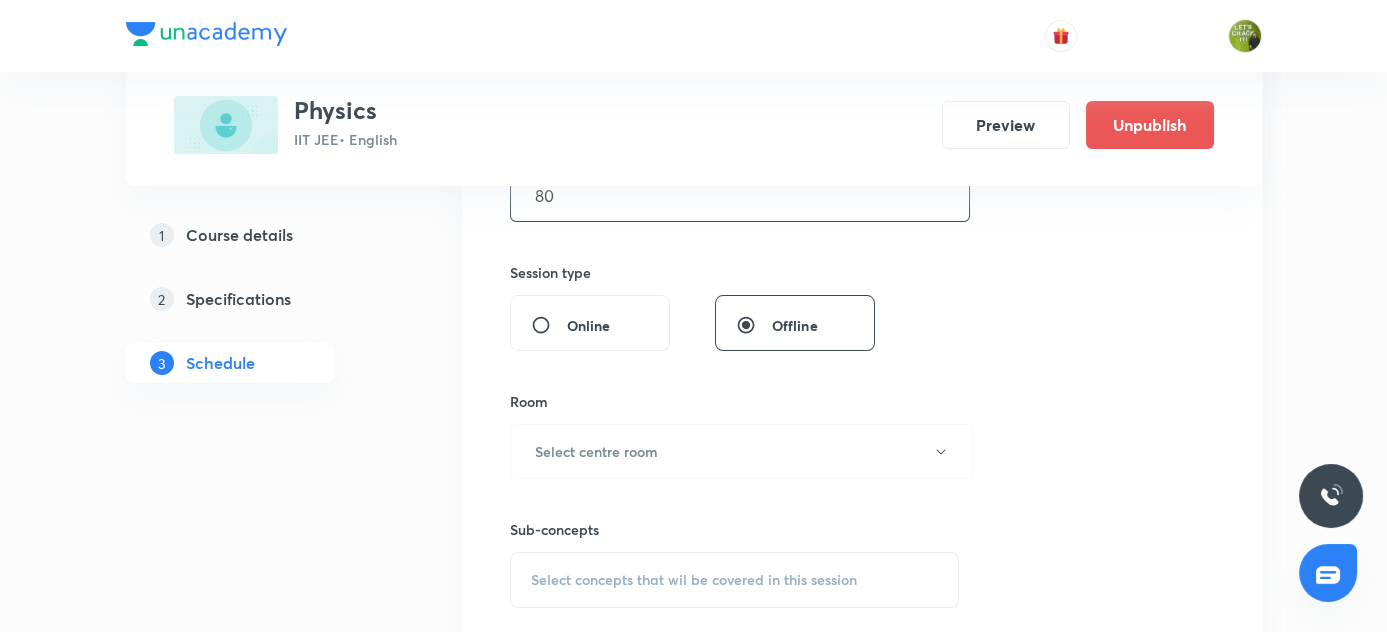 scroll, scrollTop: 684, scrollLeft: 0, axis: vertical 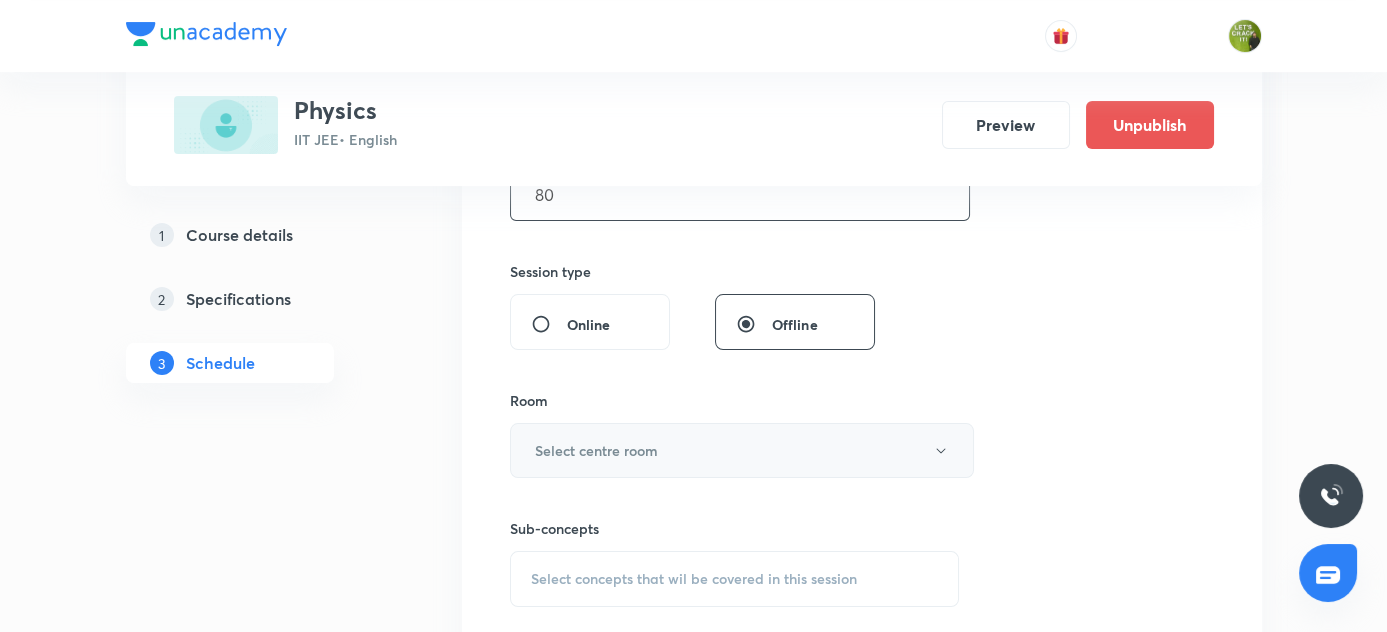 type on "80" 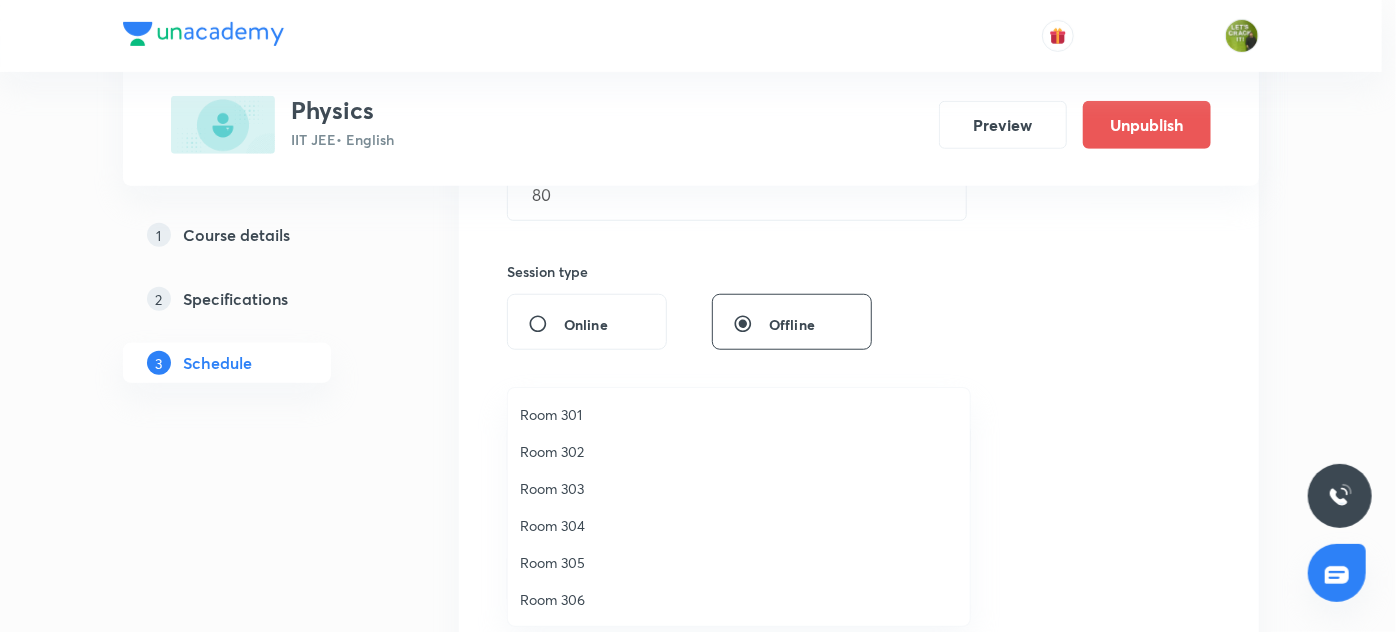 click on "Room 302" at bounding box center [739, 451] 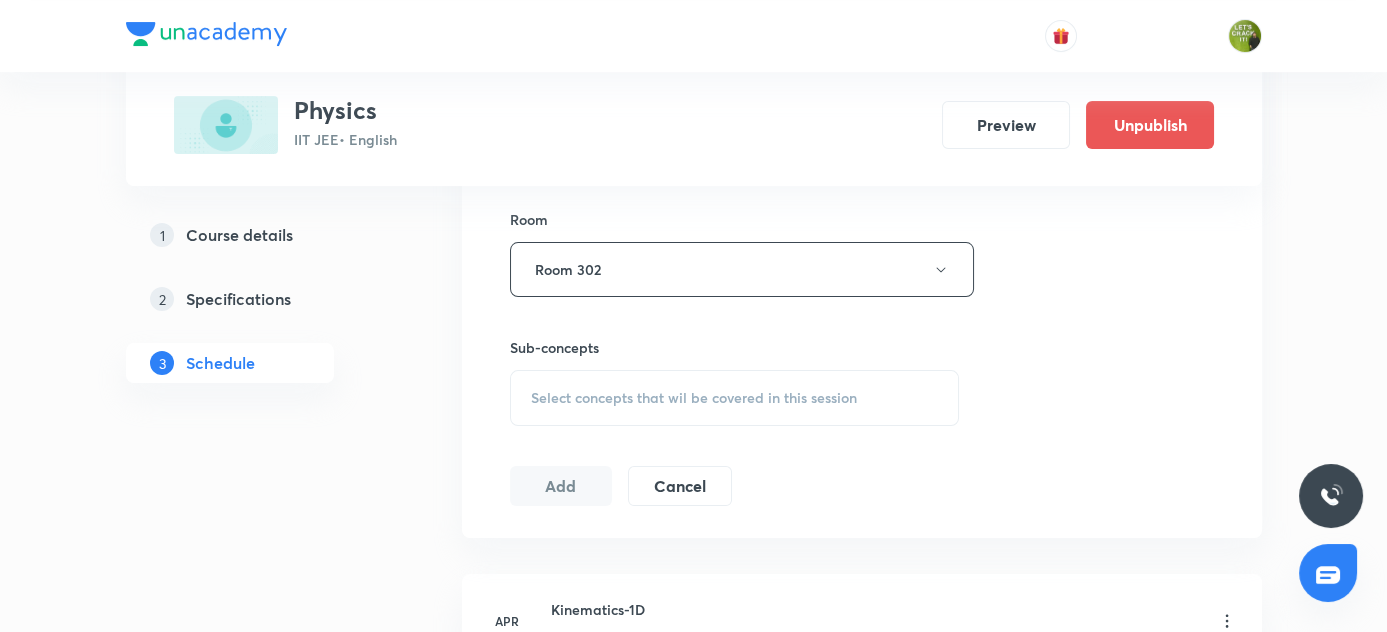 scroll, scrollTop: 866, scrollLeft: 0, axis: vertical 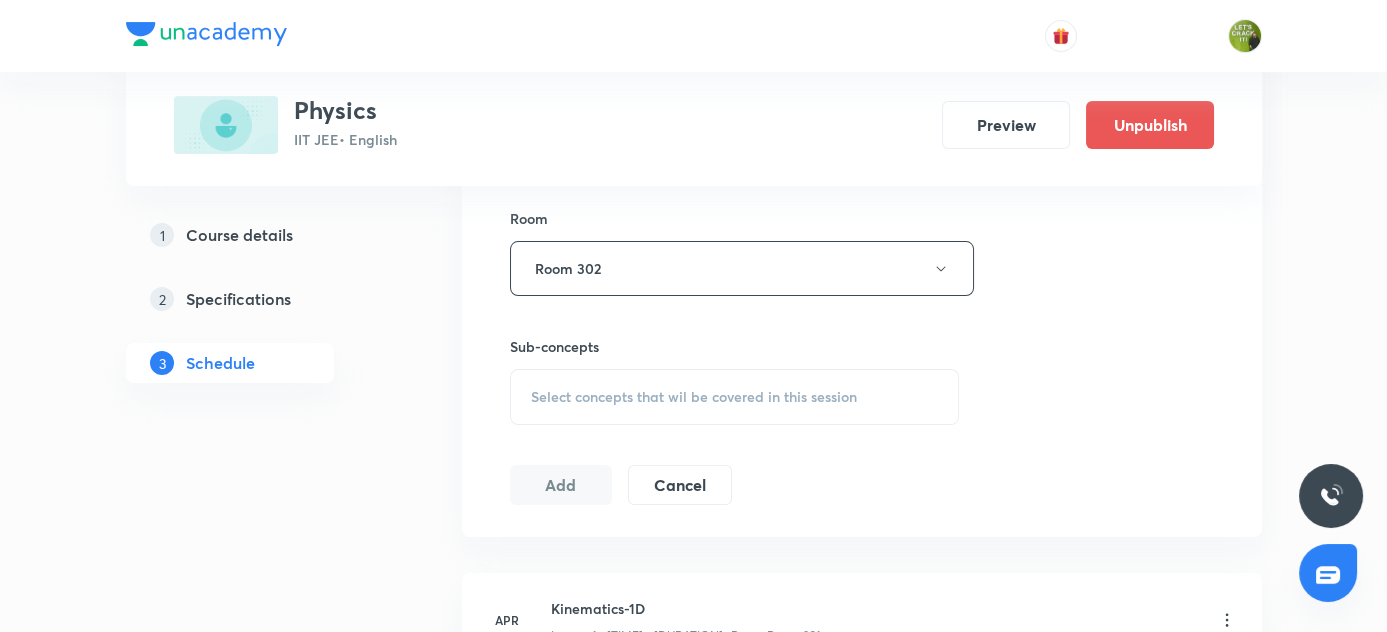 click on "Select concepts that wil be covered in this session" at bounding box center (735, 397) 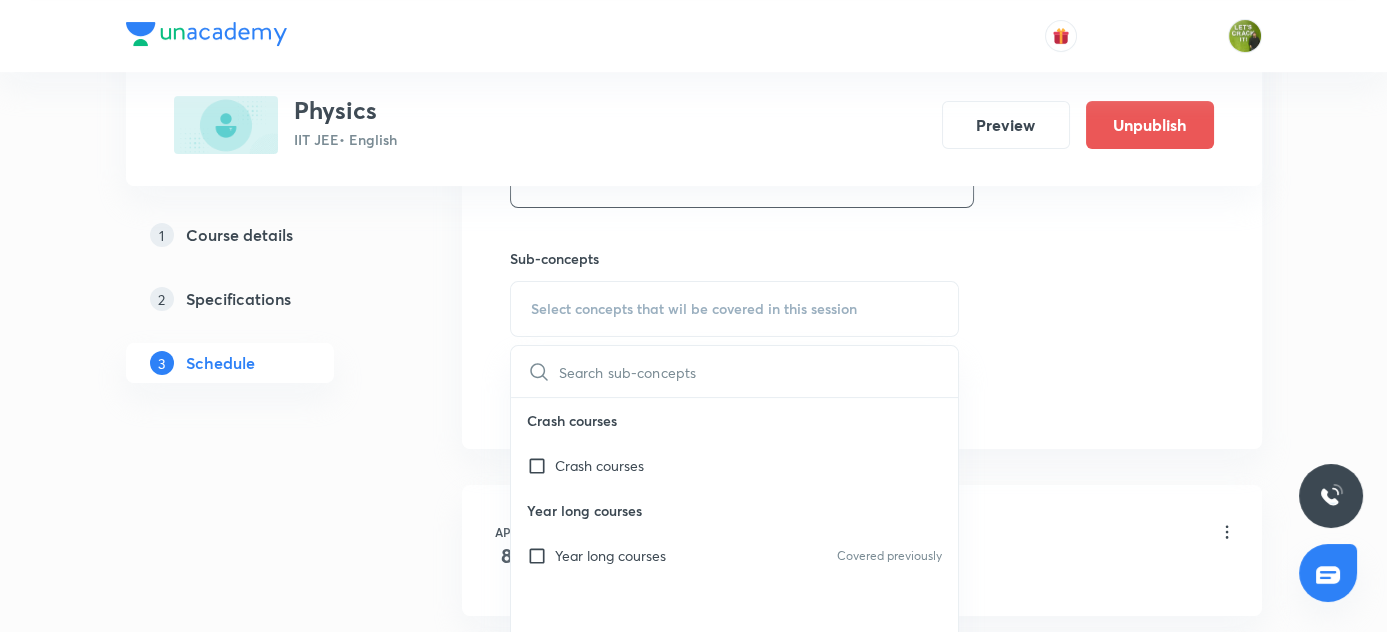 scroll, scrollTop: 1048, scrollLeft: 0, axis: vertical 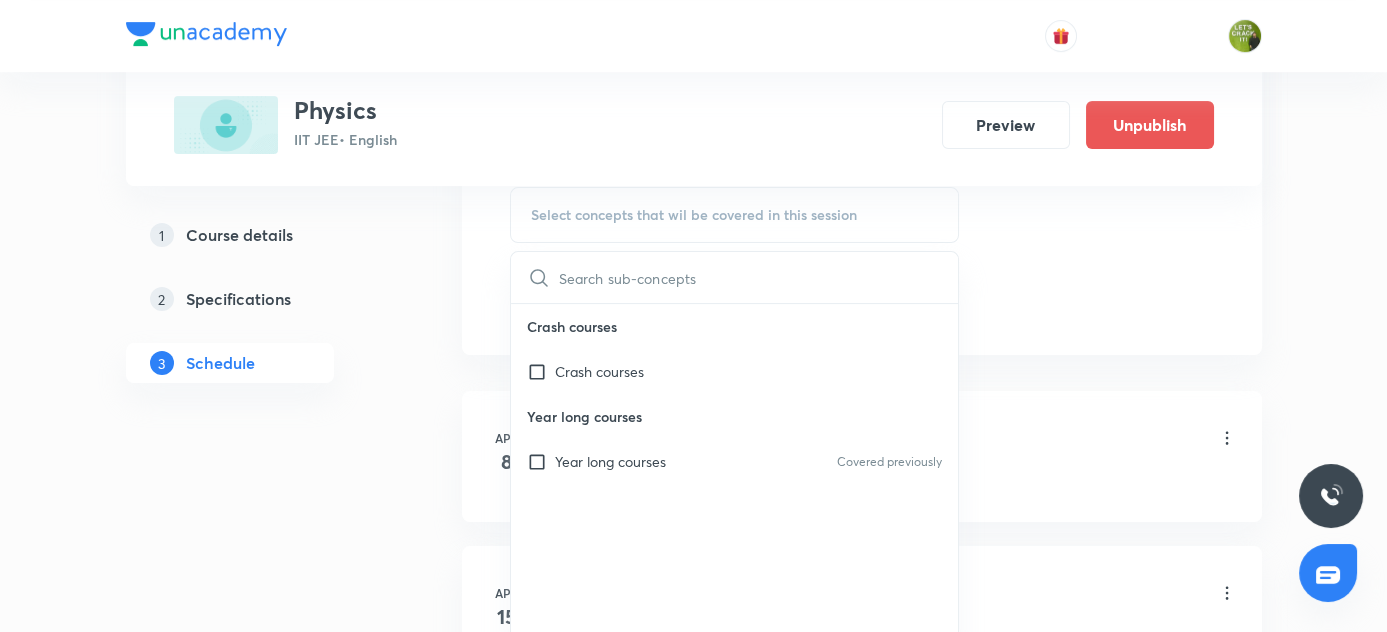 drag, startPoint x: 532, startPoint y: 459, endPoint x: 403, endPoint y: 439, distance: 130.54118 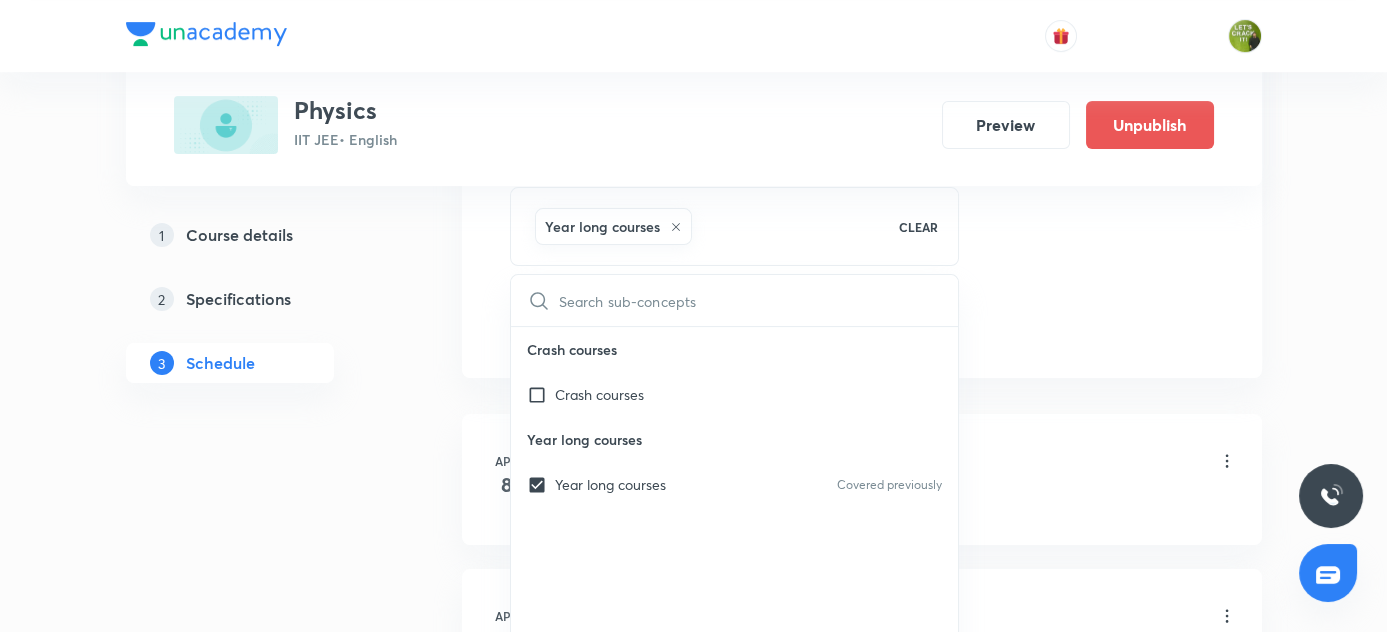 click on "1 Course details 2 Specifications 3 Schedule" at bounding box center (262, 5186) 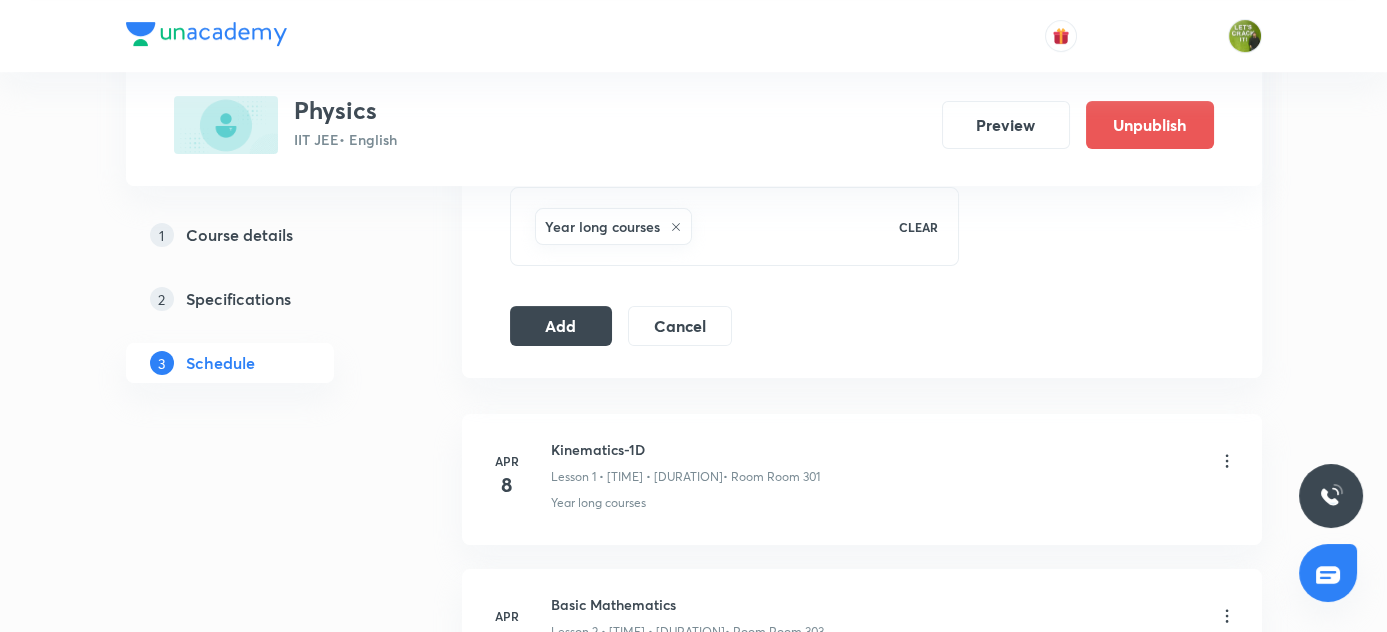 scroll, scrollTop: 957, scrollLeft: 0, axis: vertical 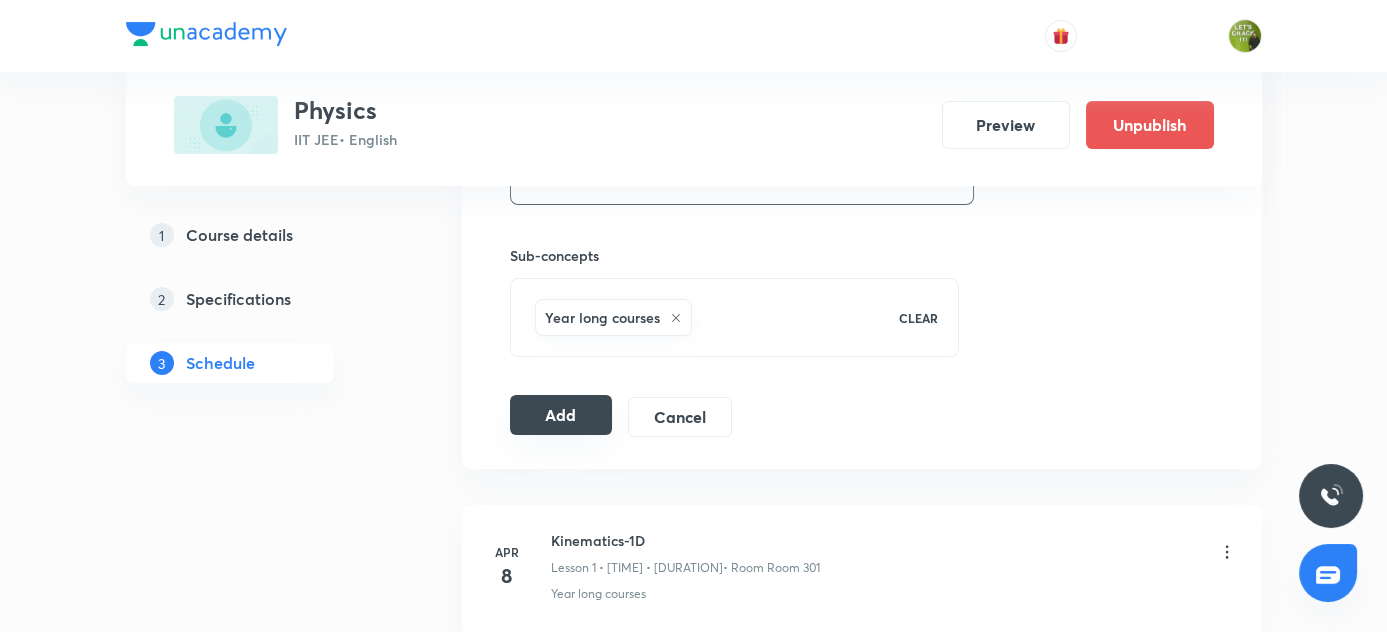 click on "Add" at bounding box center (561, 415) 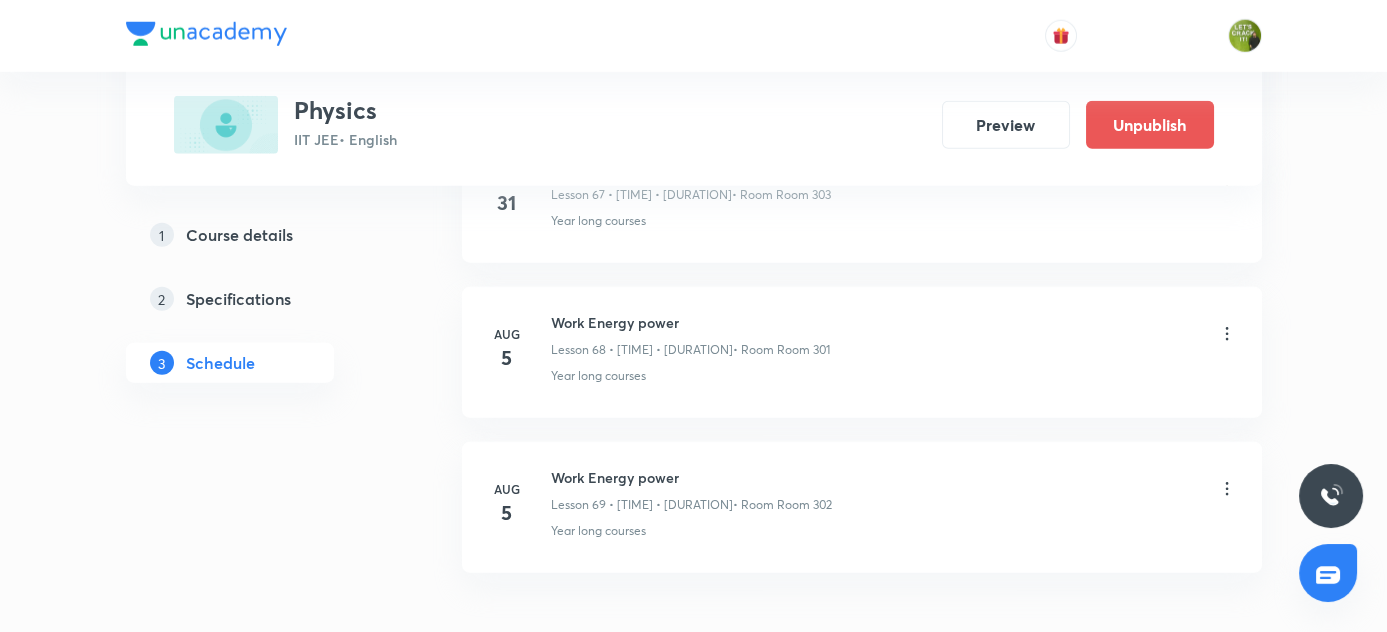 scroll, scrollTop: 10709, scrollLeft: 0, axis: vertical 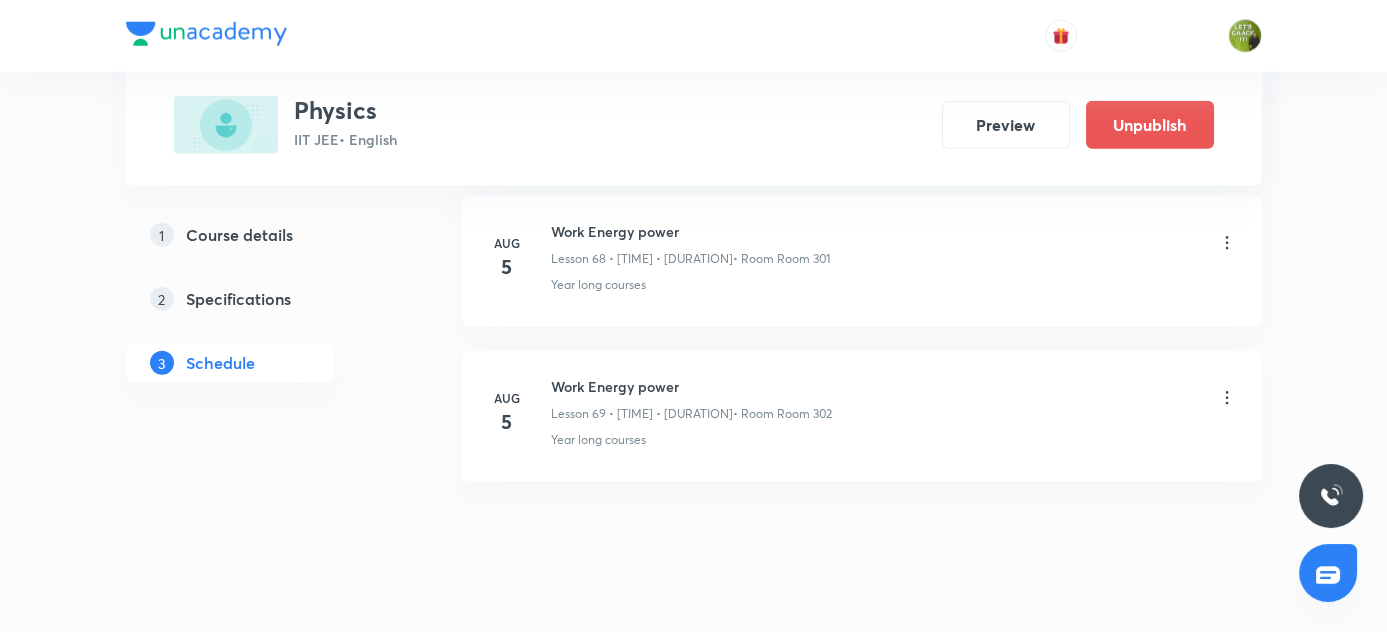 click 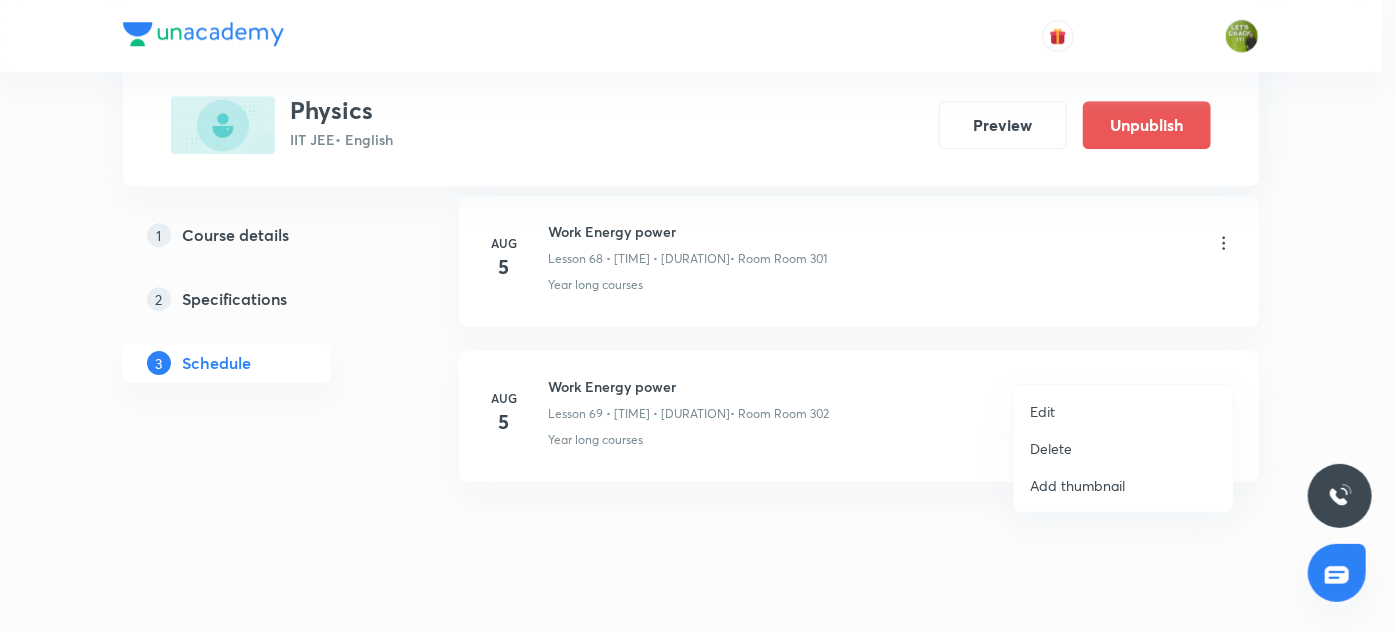 drag, startPoint x: 1058, startPoint y: 447, endPoint x: 861, endPoint y: 458, distance: 197.30687 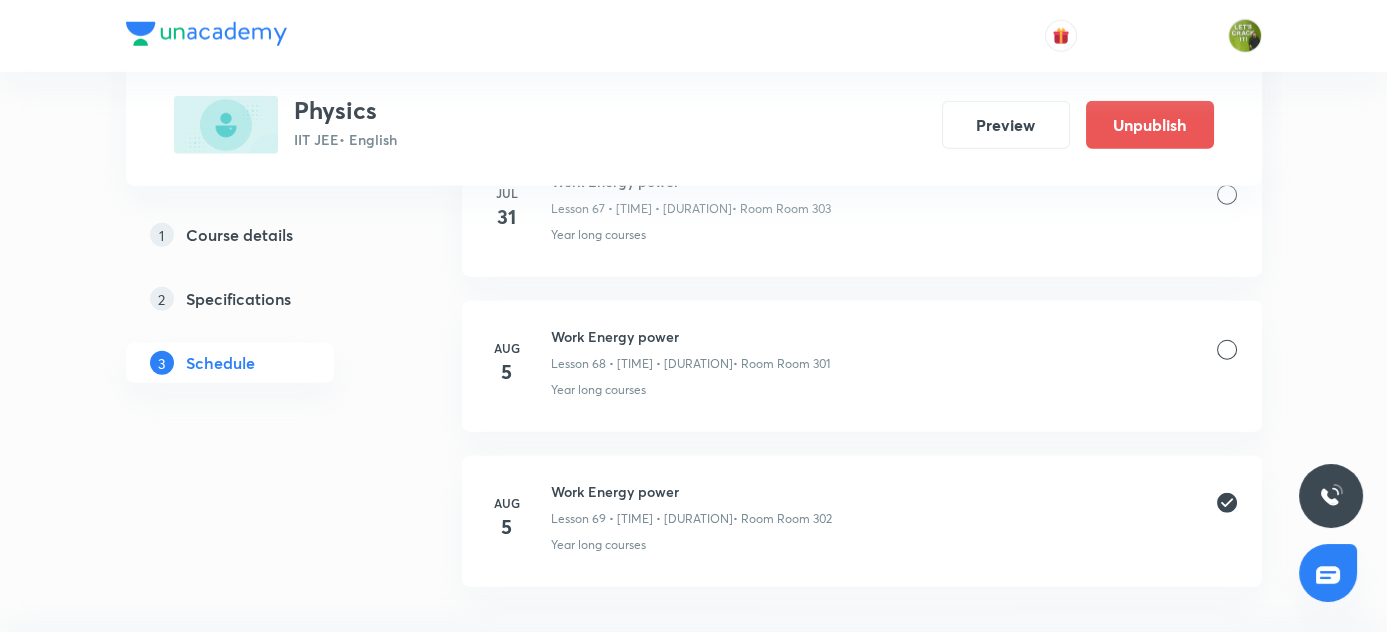 scroll, scrollTop: 10527, scrollLeft: 0, axis: vertical 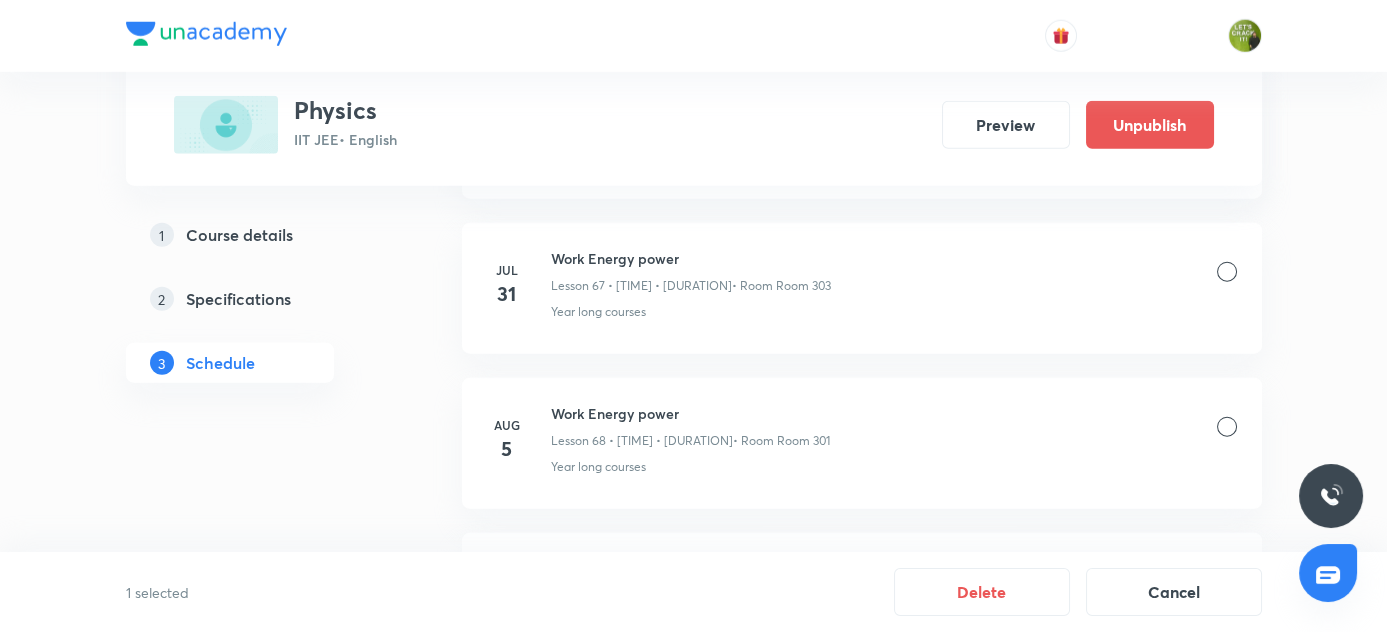 drag, startPoint x: 1165, startPoint y: 591, endPoint x: 879, endPoint y: 439, distance: 323.8827 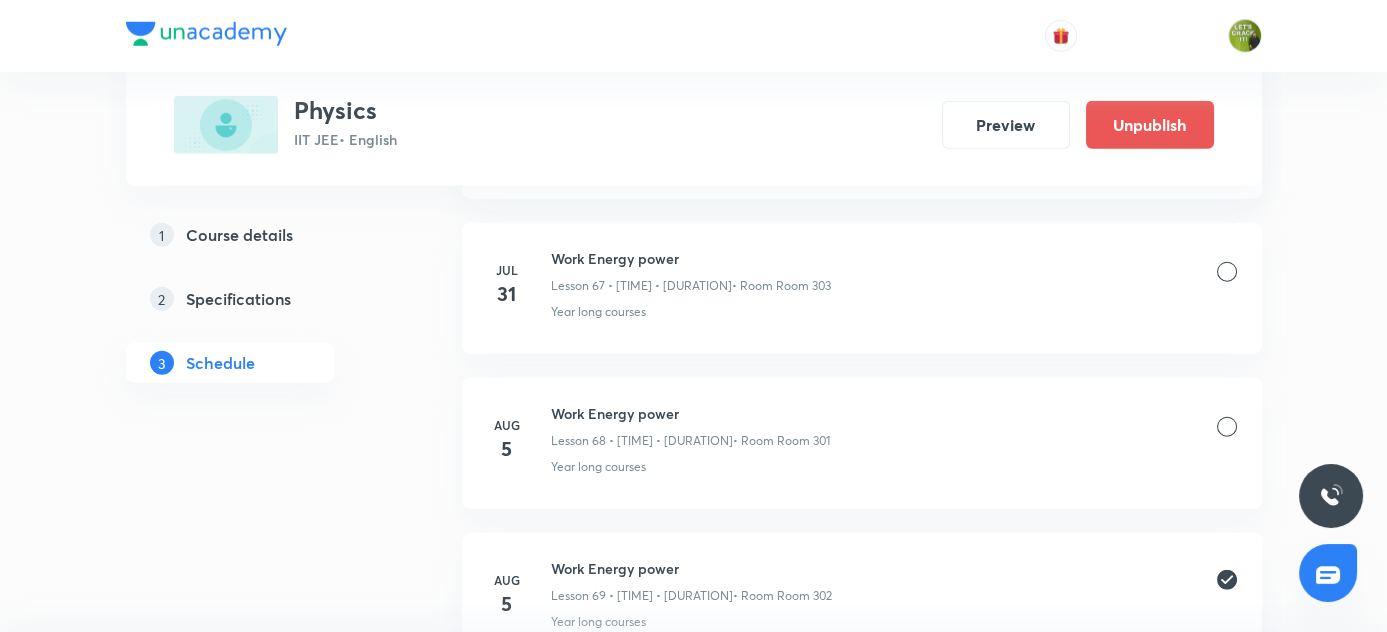 scroll, scrollTop: 10709, scrollLeft: 0, axis: vertical 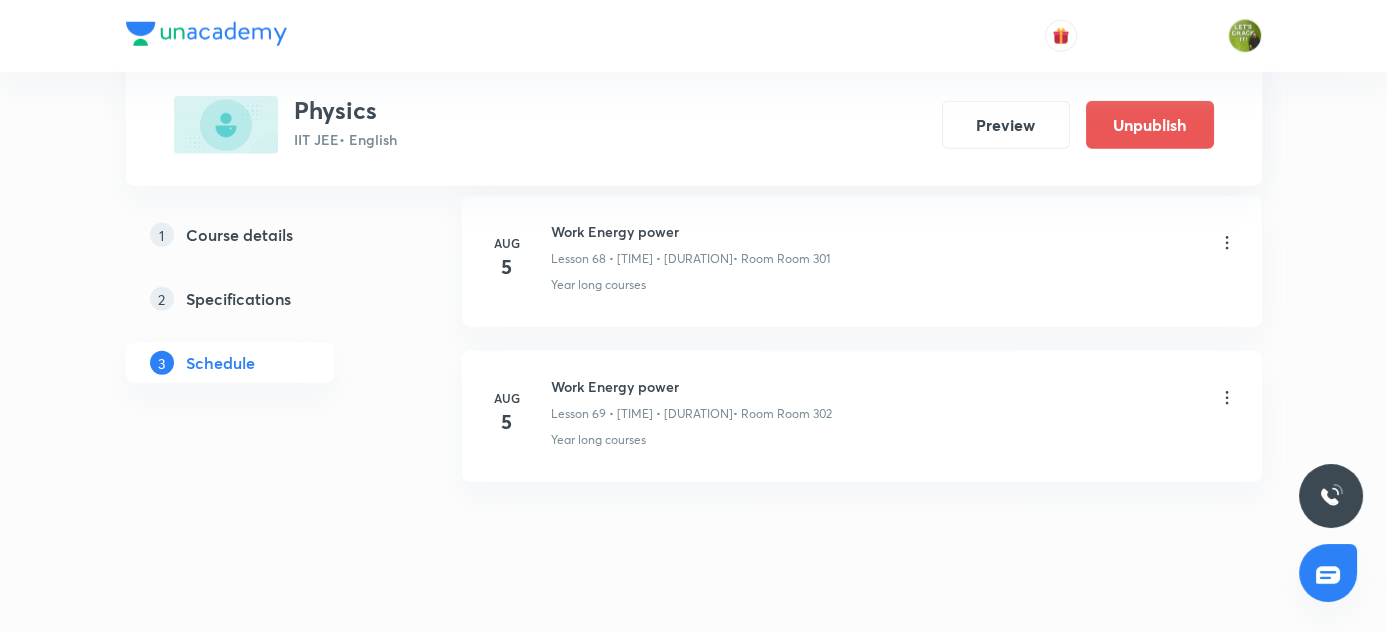 click 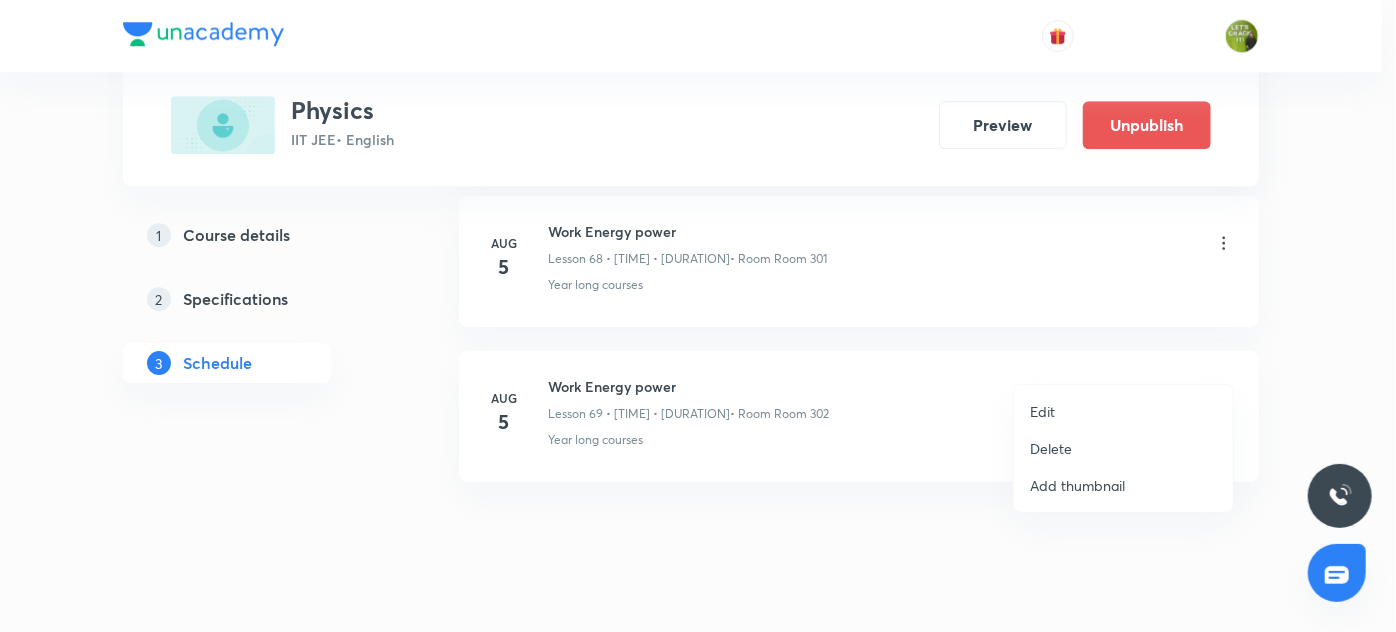 click on "Edit" at bounding box center (1123, 411) 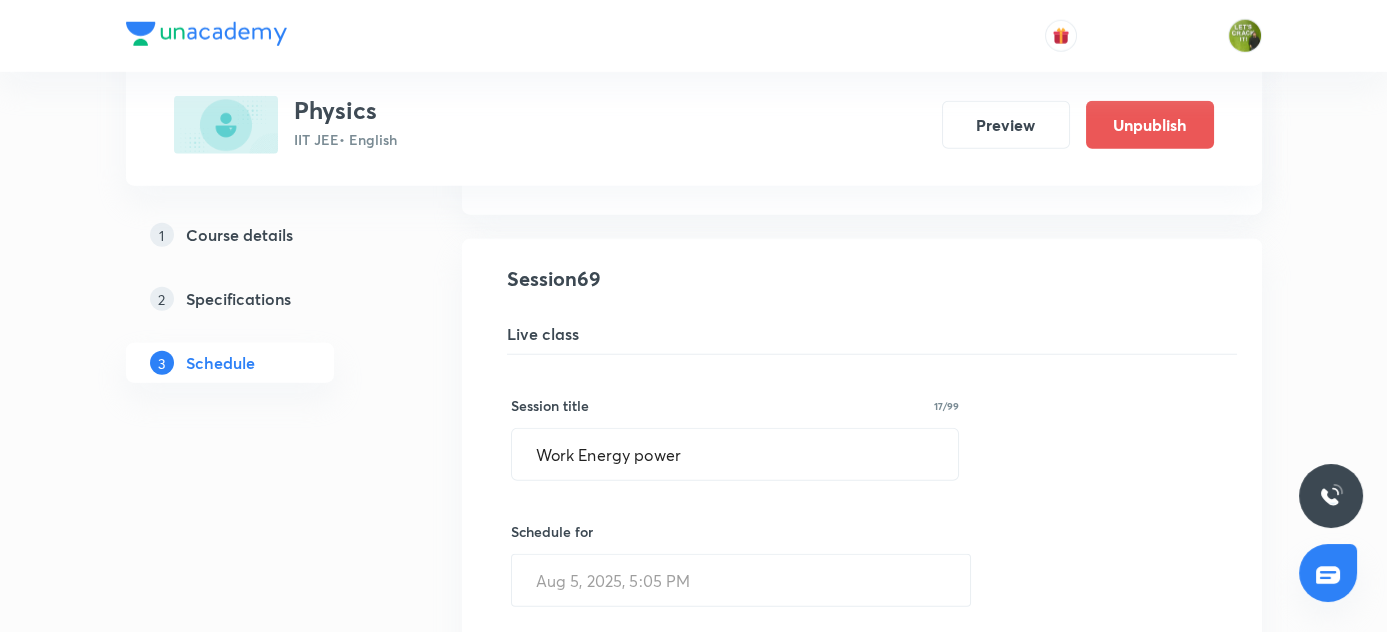 scroll, scrollTop: 10890, scrollLeft: 0, axis: vertical 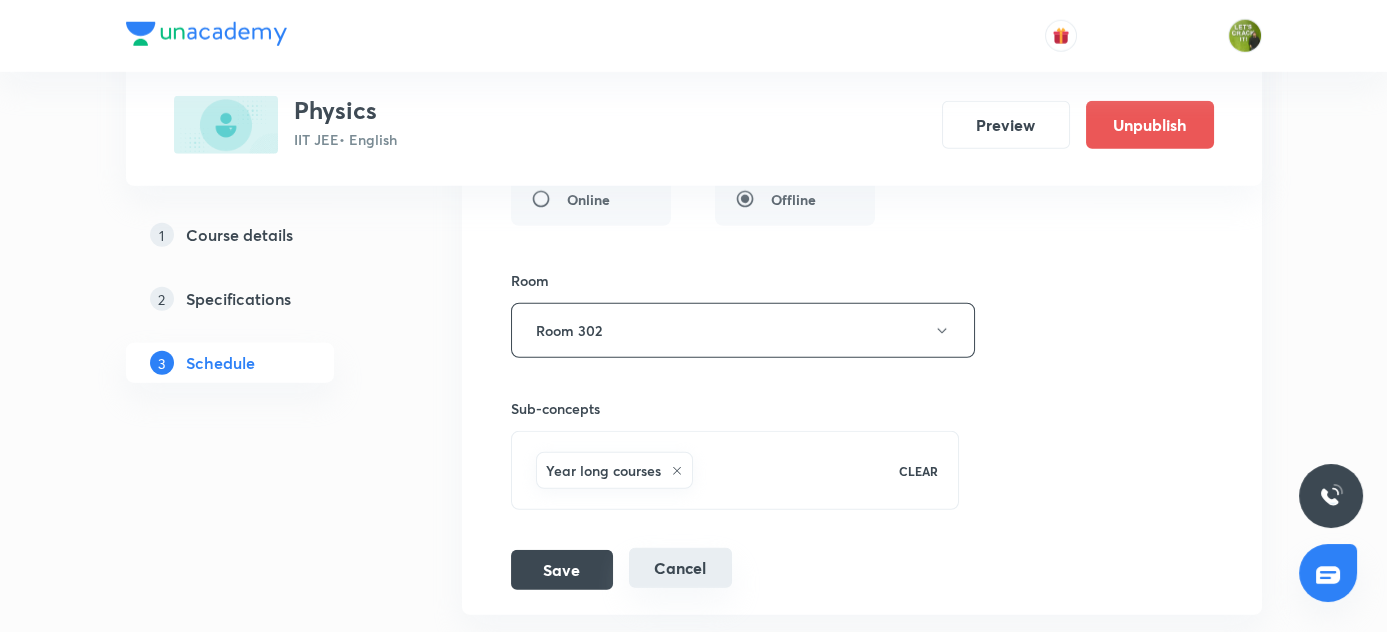 click on "Cancel" at bounding box center (680, 568) 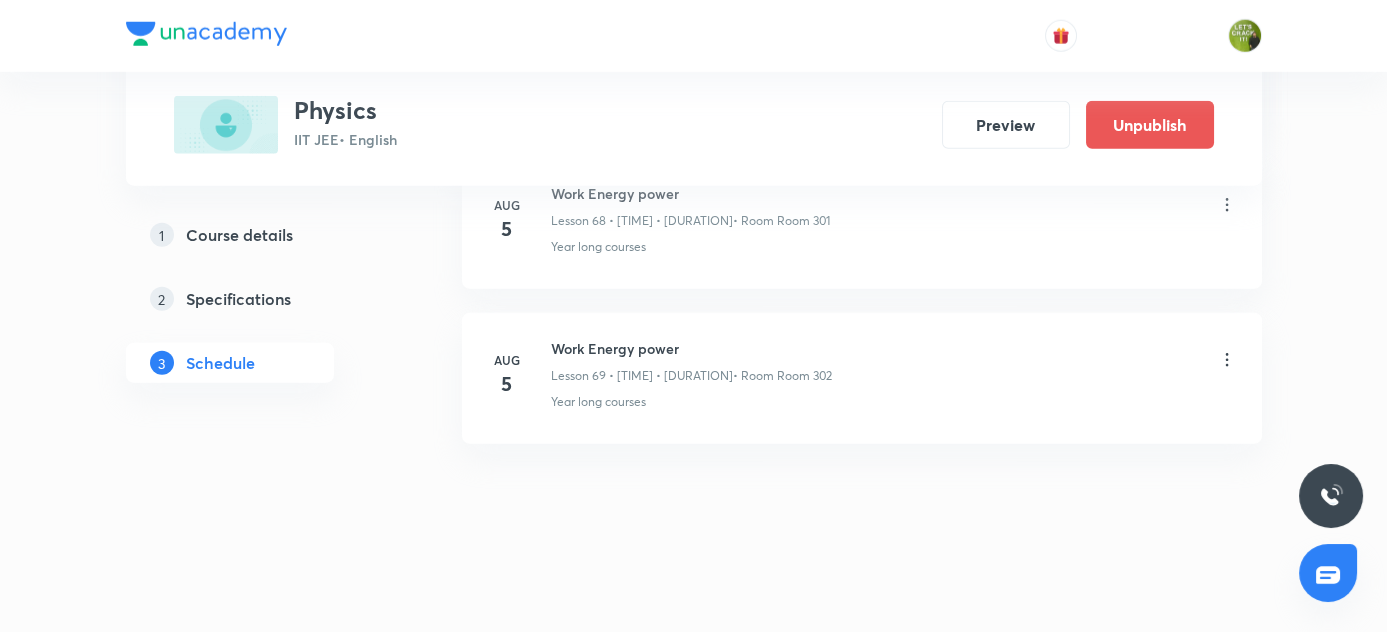 scroll, scrollTop: 10709, scrollLeft: 0, axis: vertical 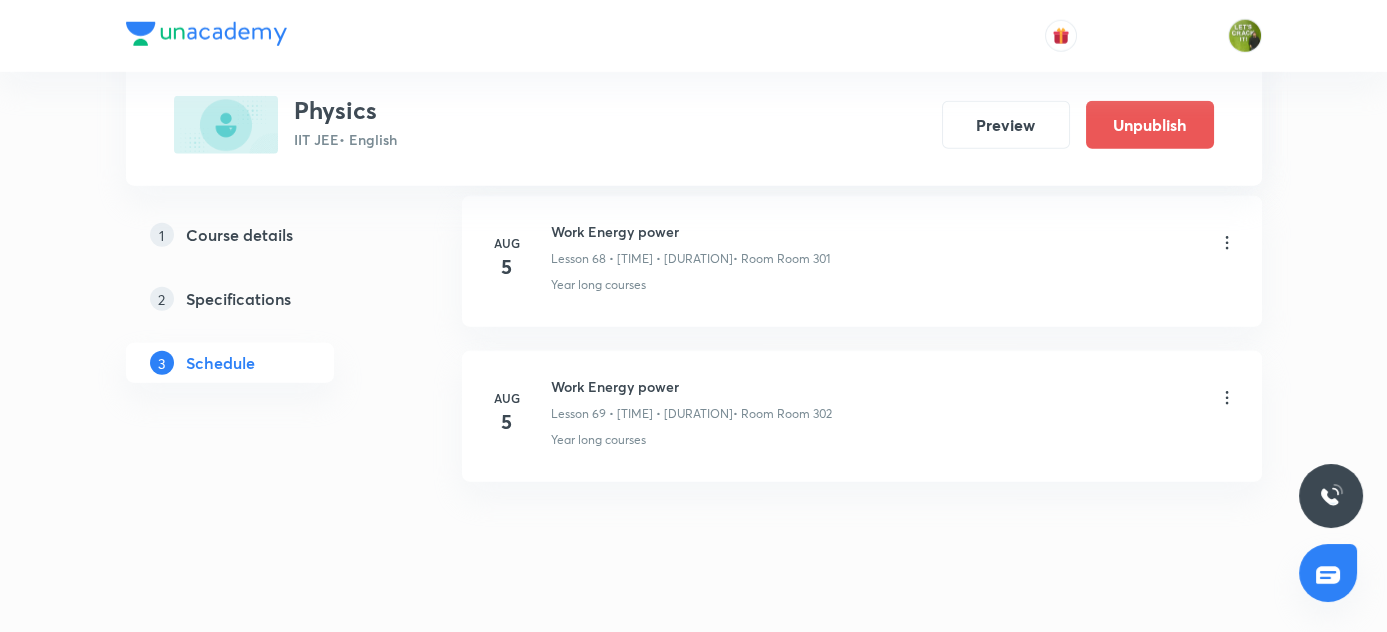 click 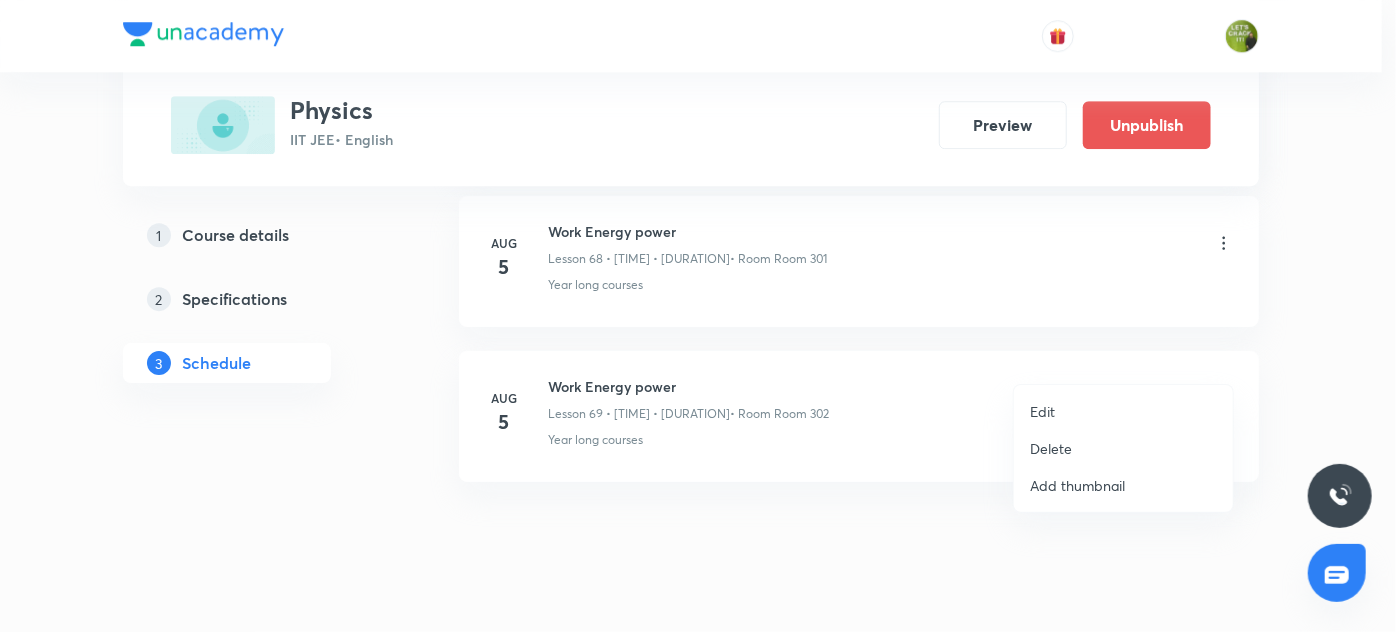 click on "Delete" at bounding box center (1051, 448) 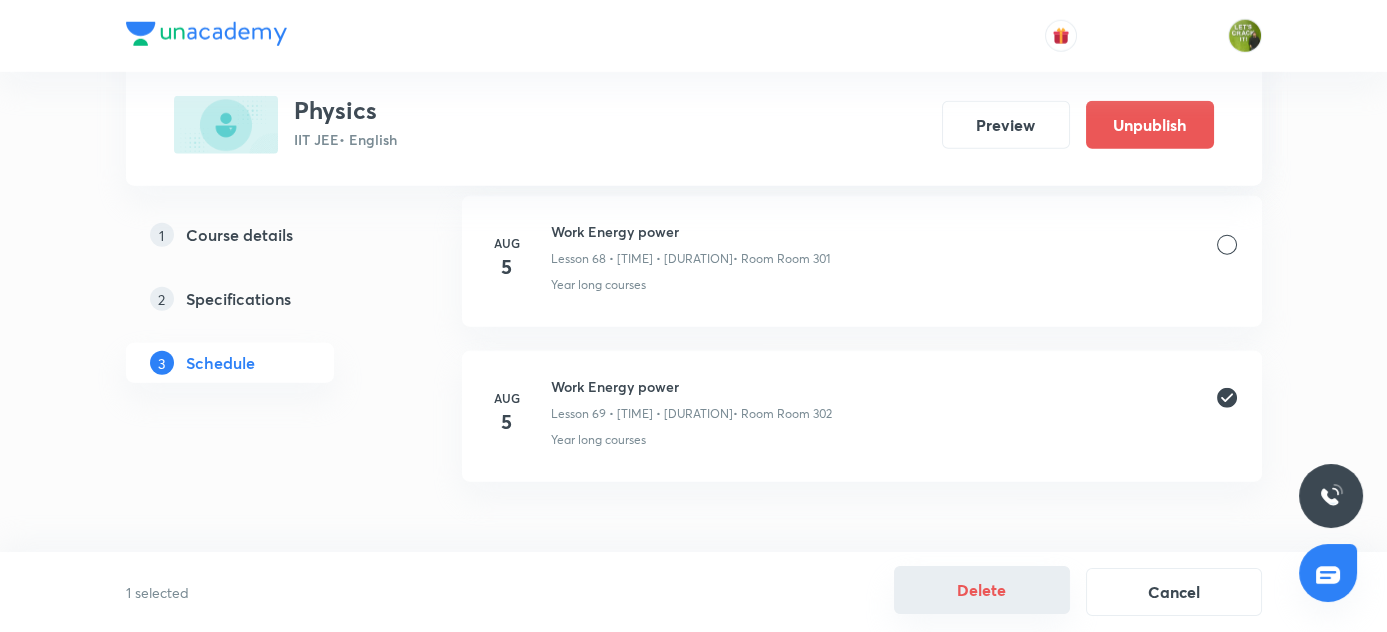 click on "Delete" at bounding box center (982, 590) 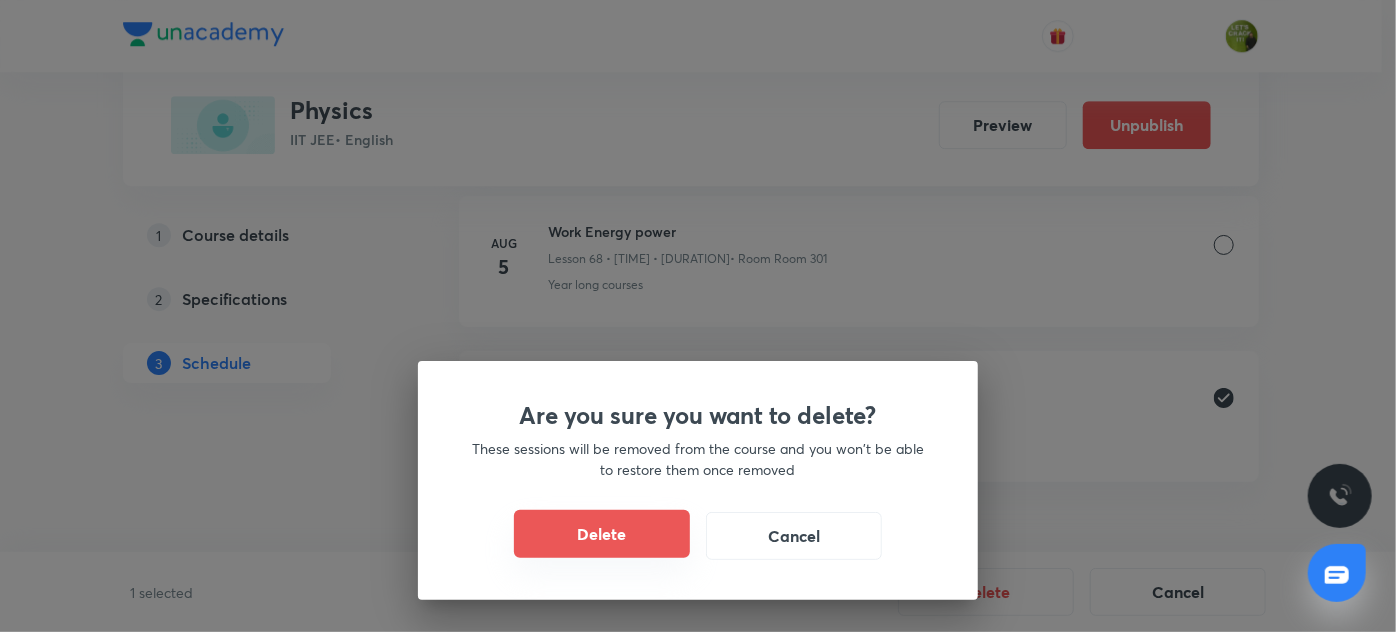 click on "Delete" at bounding box center (602, 534) 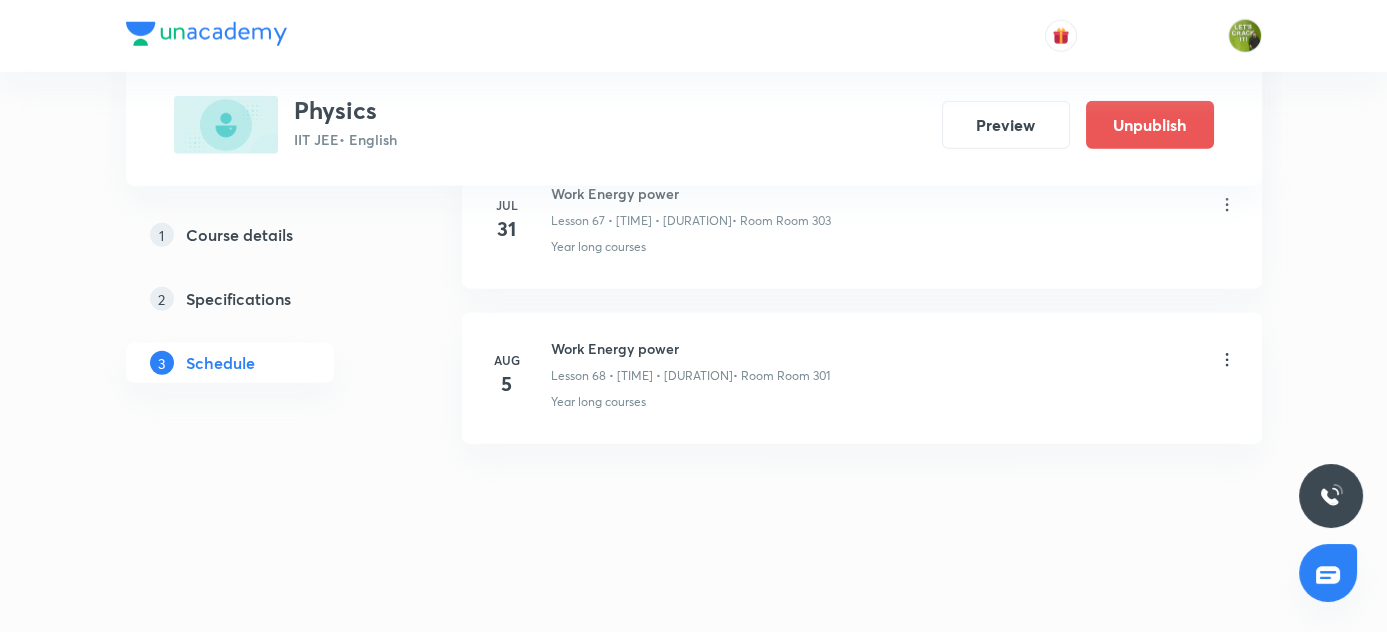 scroll, scrollTop: 10554, scrollLeft: 0, axis: vertical 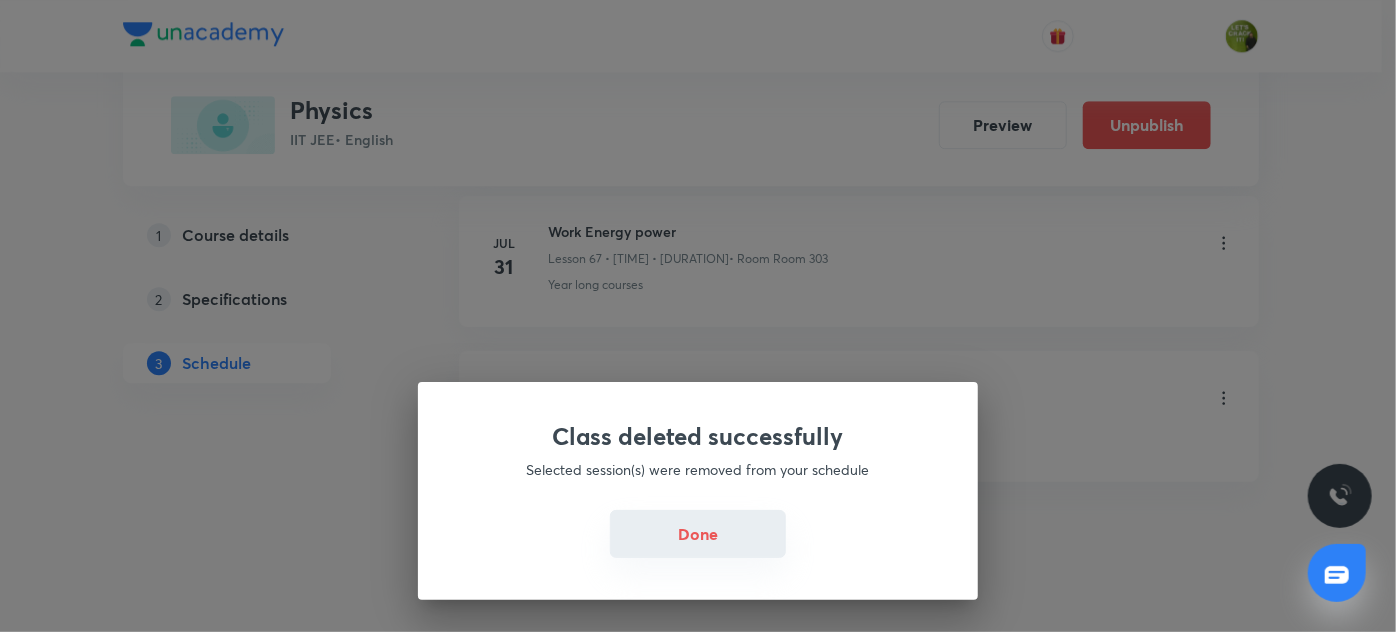click on "Done" at bounding box center (698, 534) 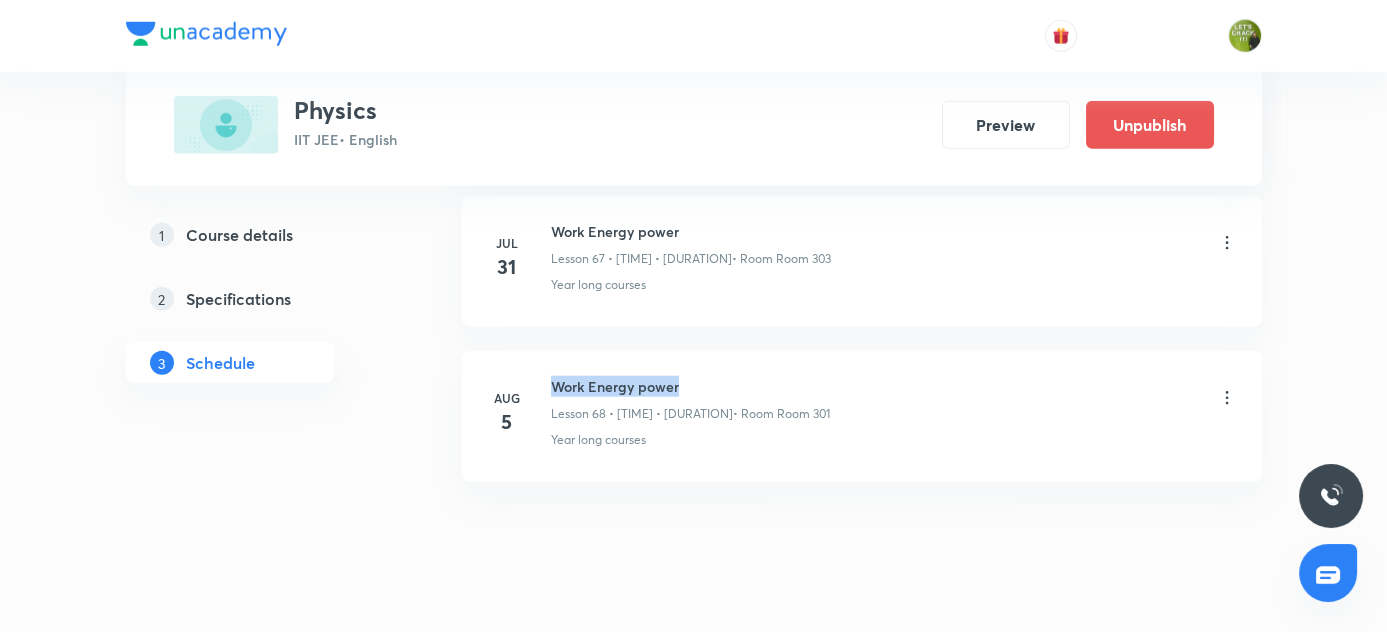 drag, startPoint x: 549, startPoint y: 347, endPoint x: 701, endPoint y: 345, distance: 152.01315 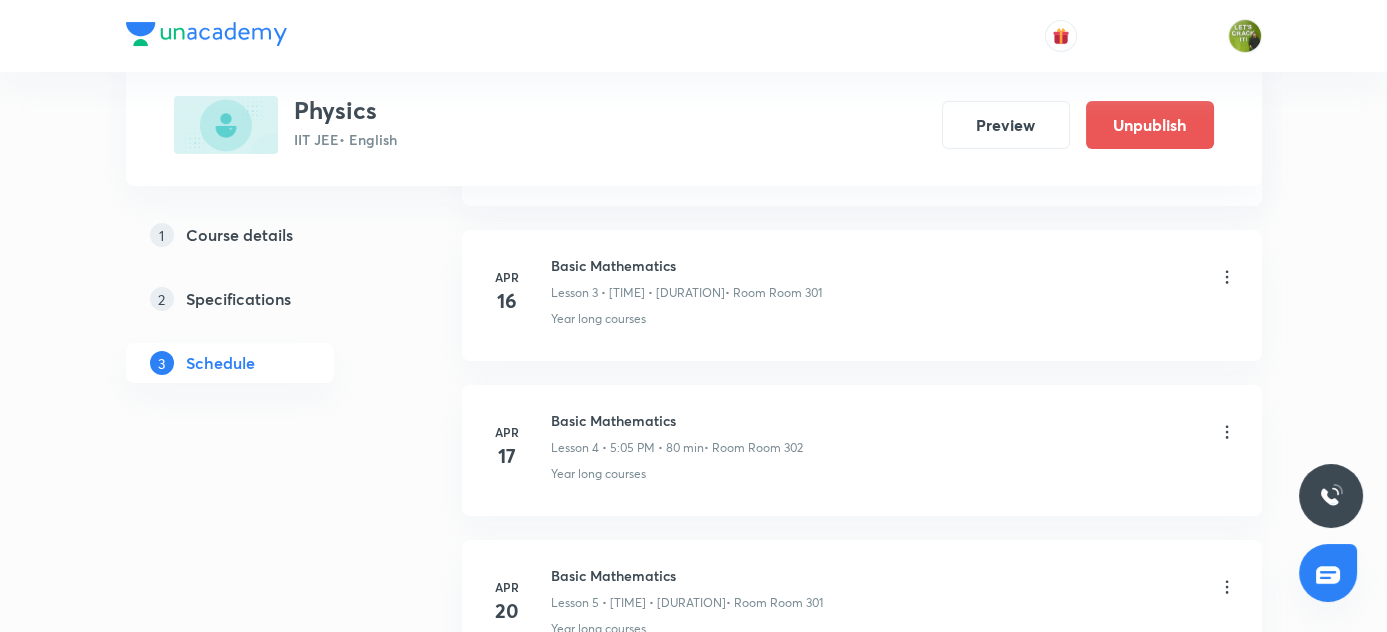 scroll, scrollTop: 48, scrollLeft: 0, axis: vertical 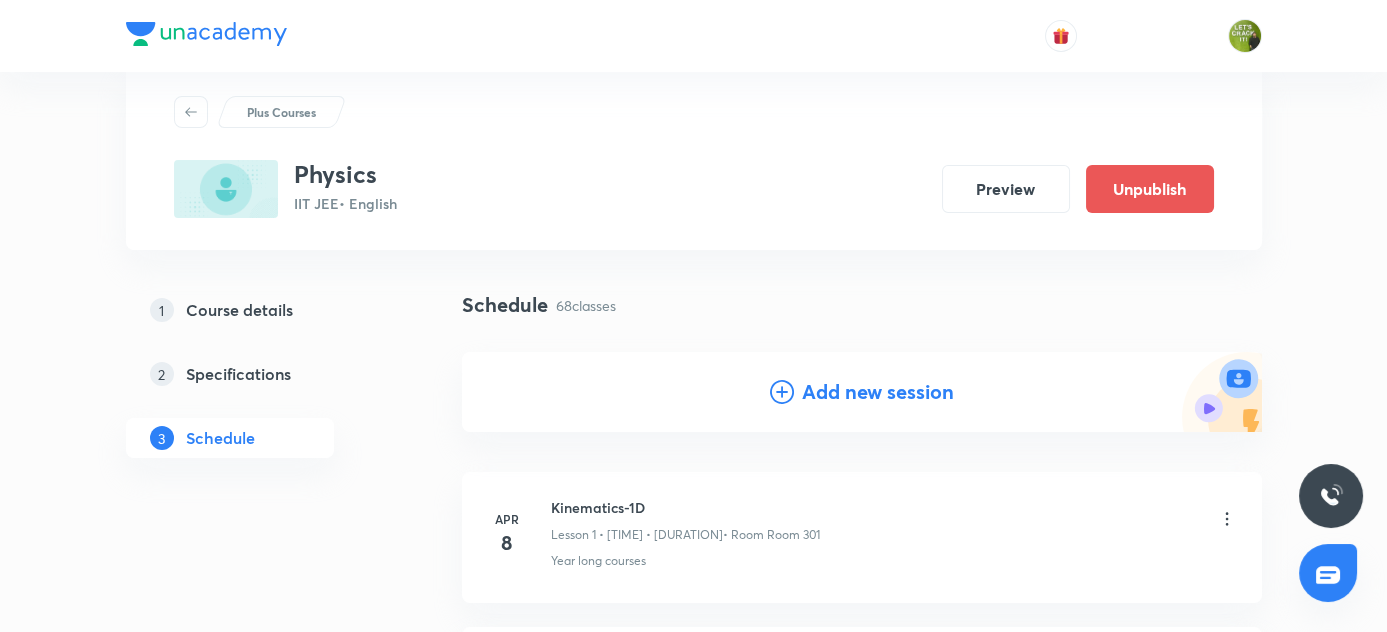 click 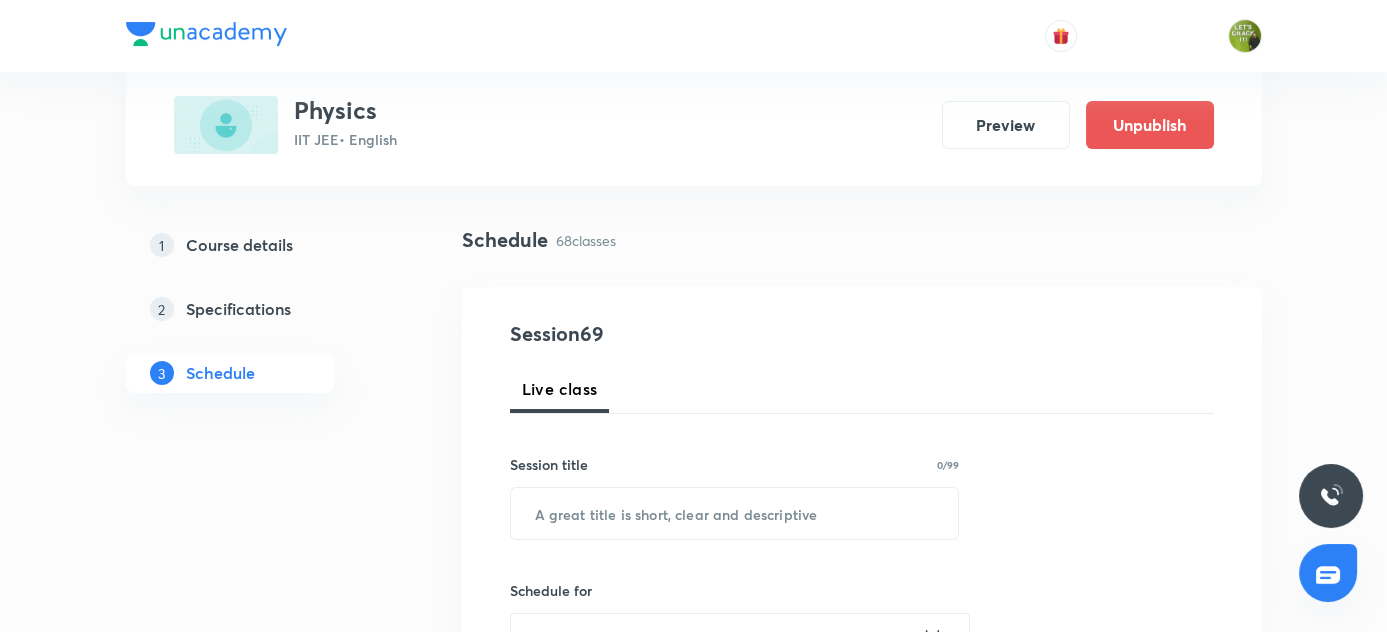 scroll, scrollTop: 320, scrollLeft: 0, axis: vertical 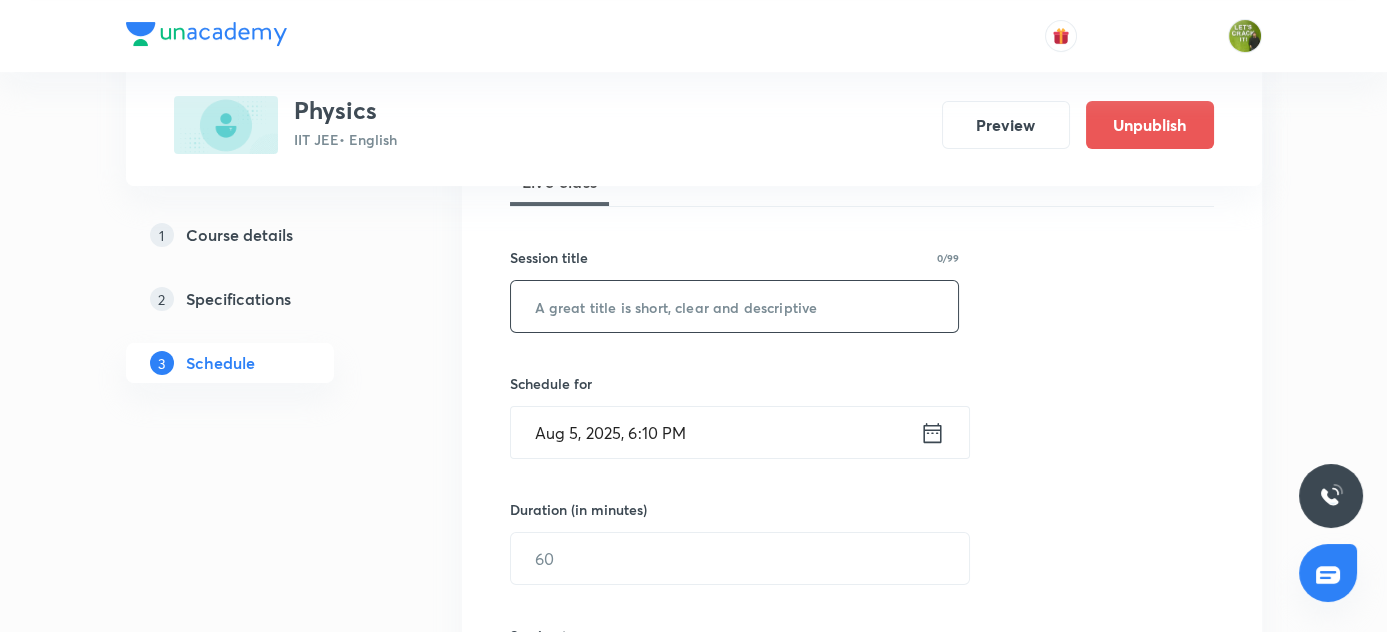 click at bounding box center (735, 306) 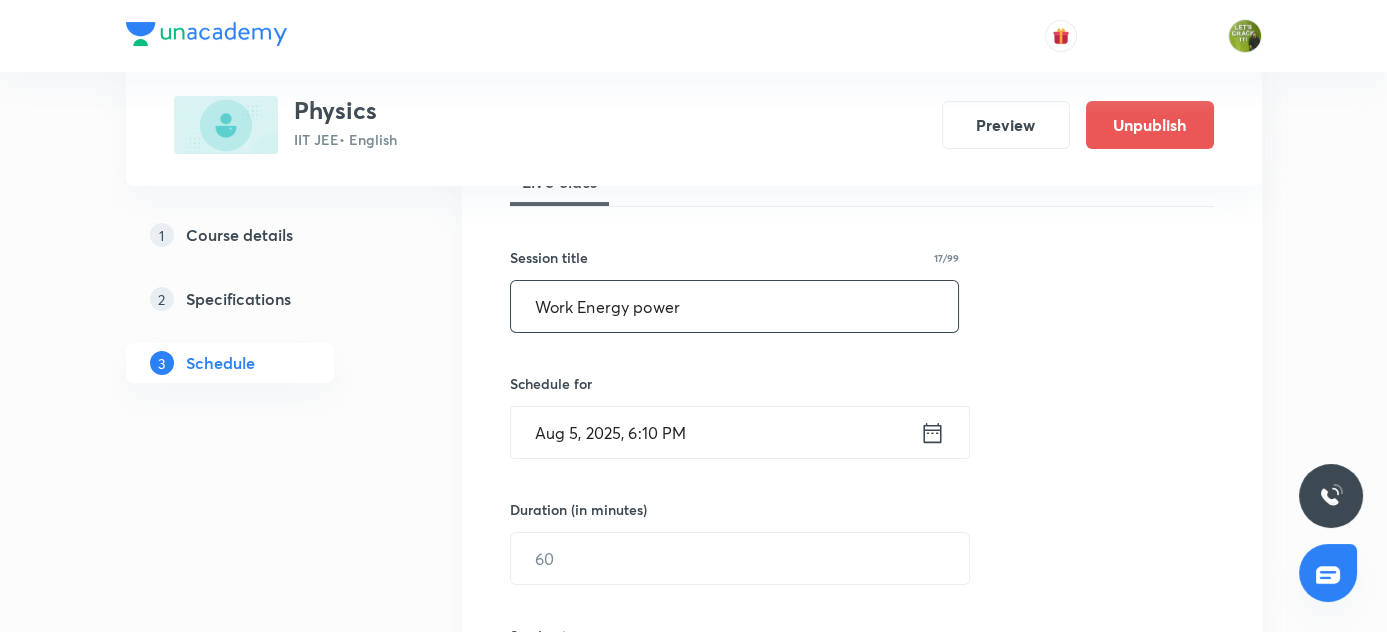 scroll, scrollTop: 363, scrollLeft: 0, axis: vertical 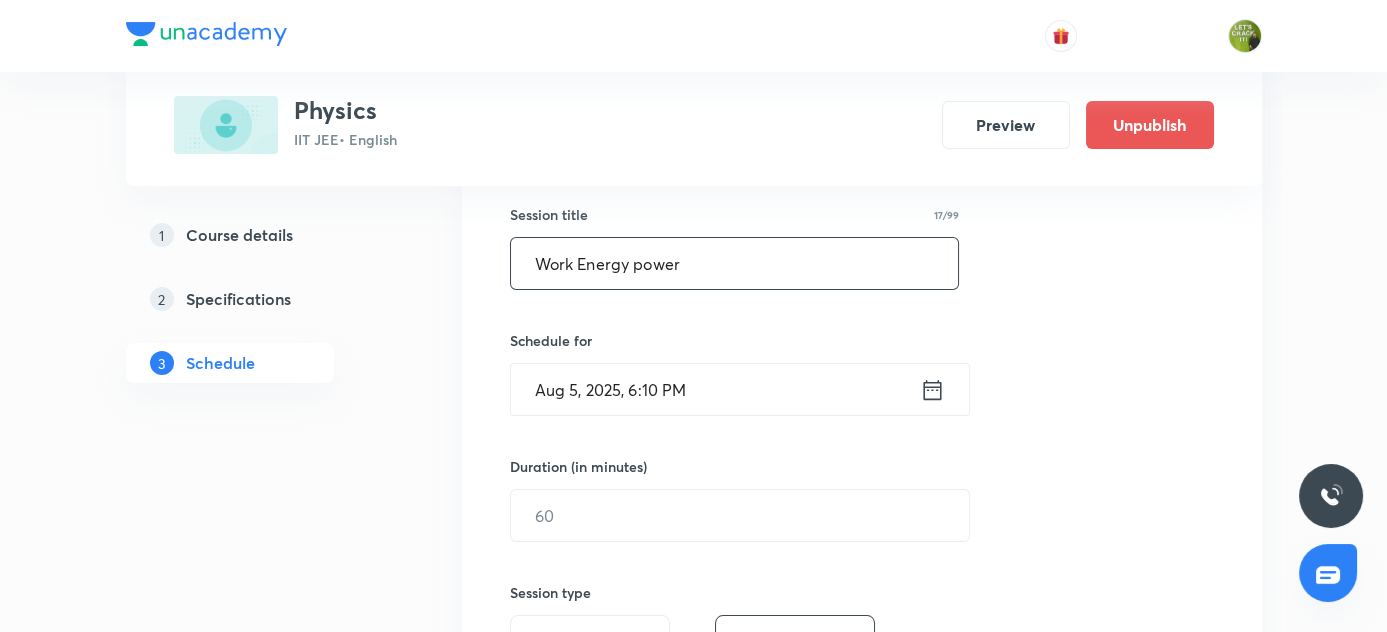 type on "Work Energy power" 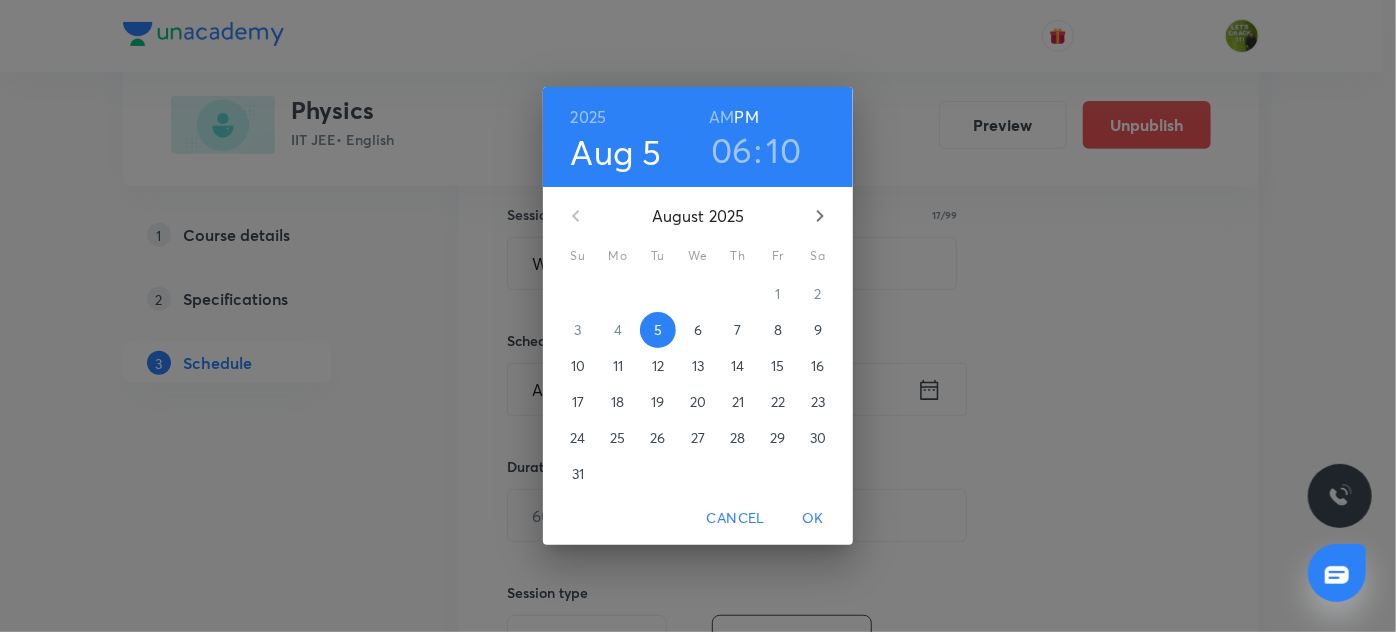 click on "06" at bounding box center (732, 150) 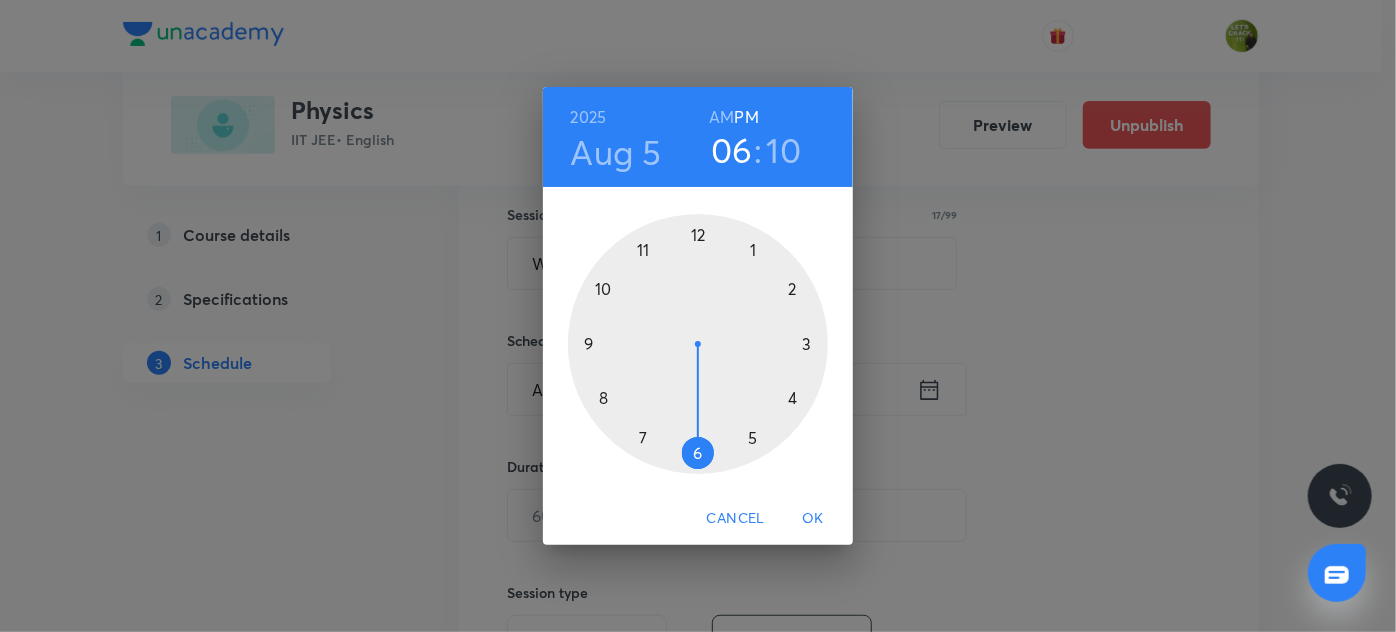 click at bounding box center (698, 344) 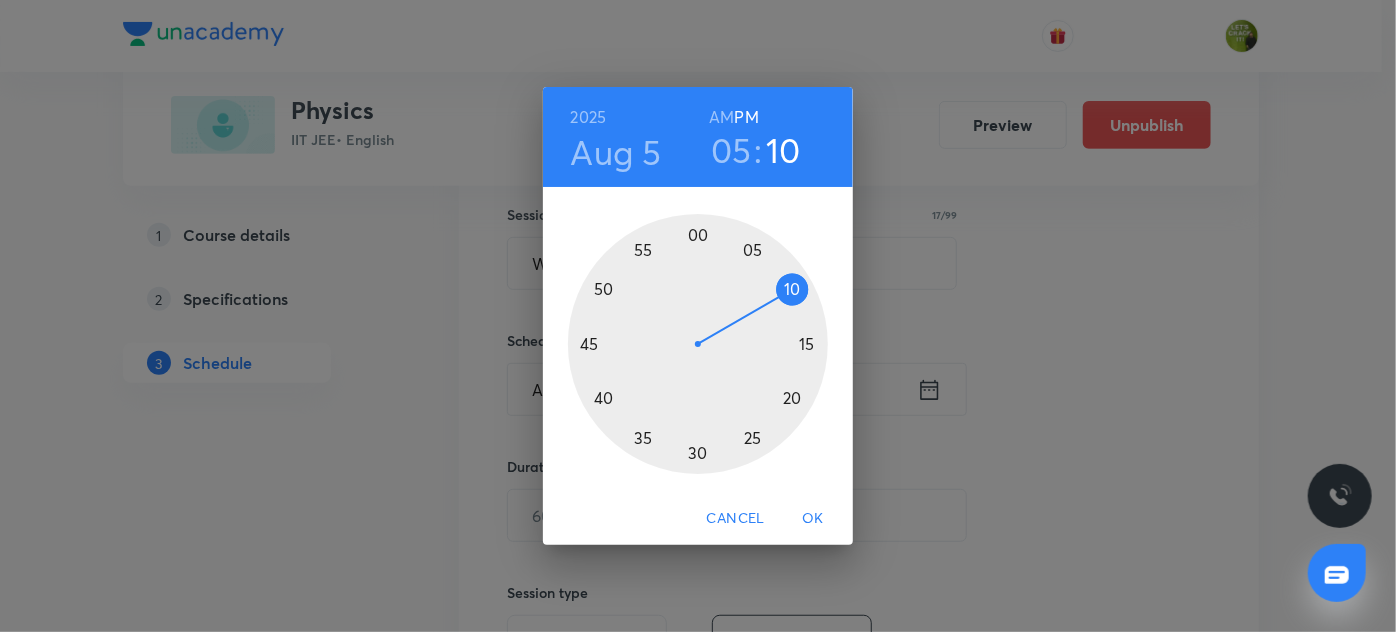 click at bounding box center (698, 344) 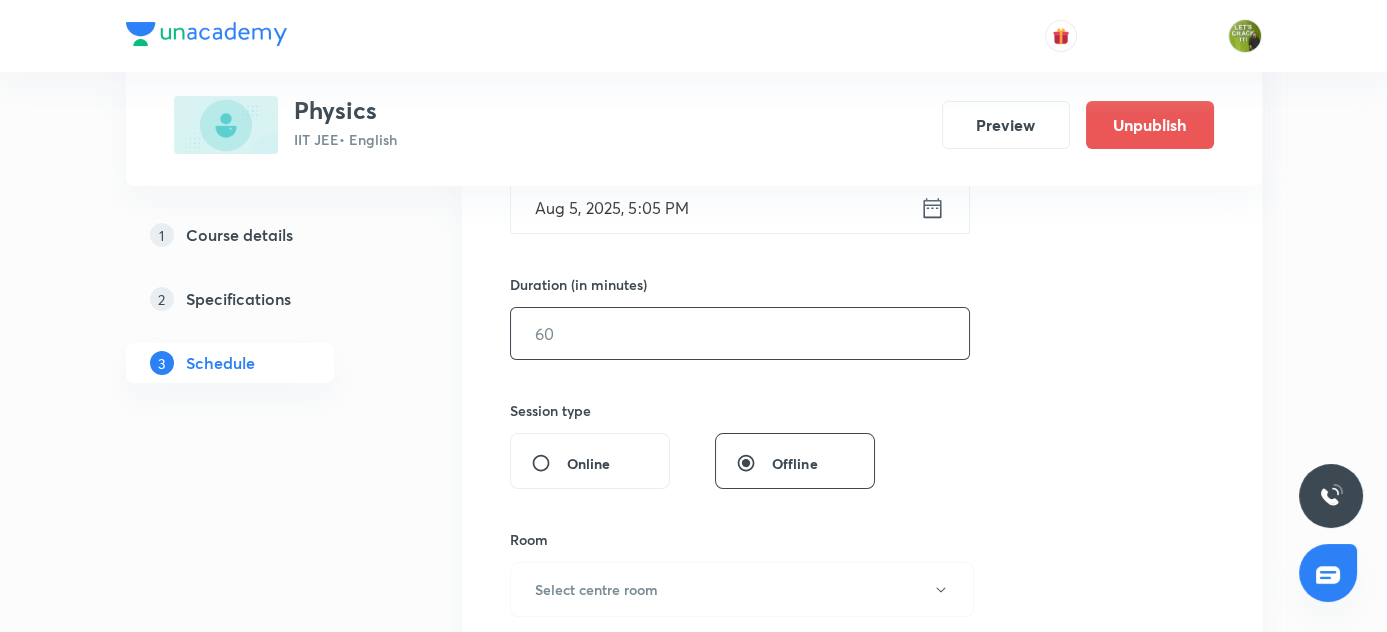 scroll, scrollTop: 454, scrollLeft: 0, axis: vertical 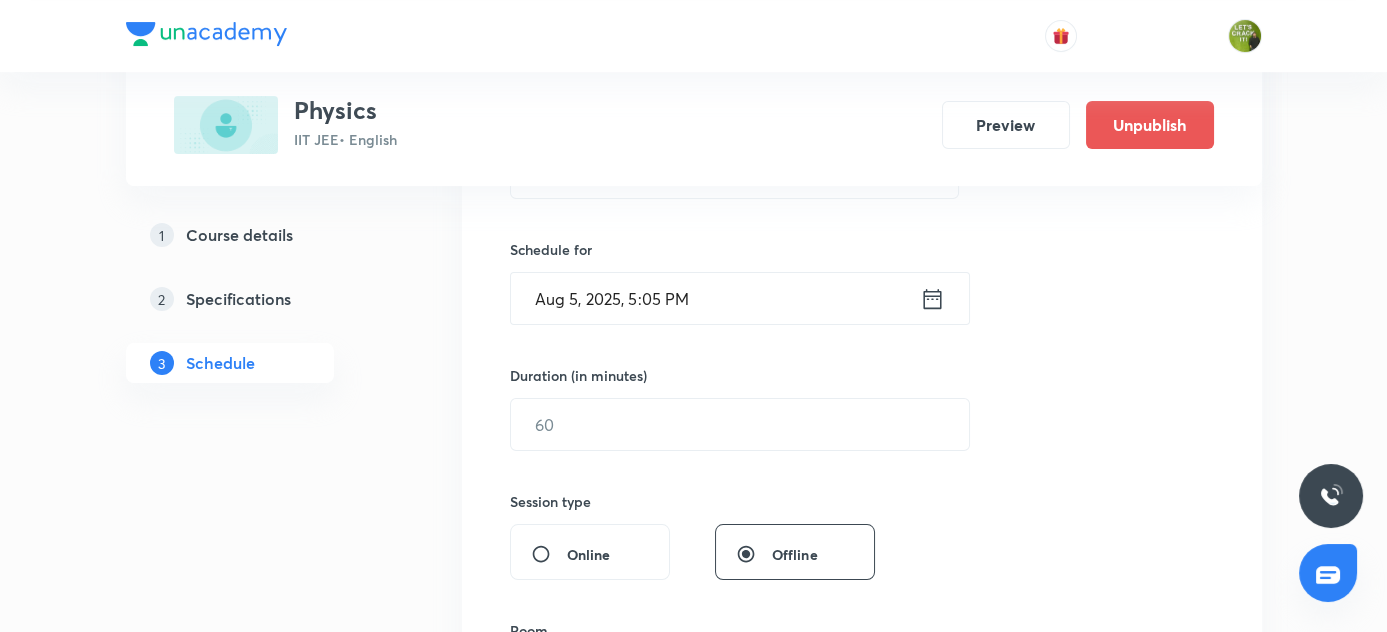 click 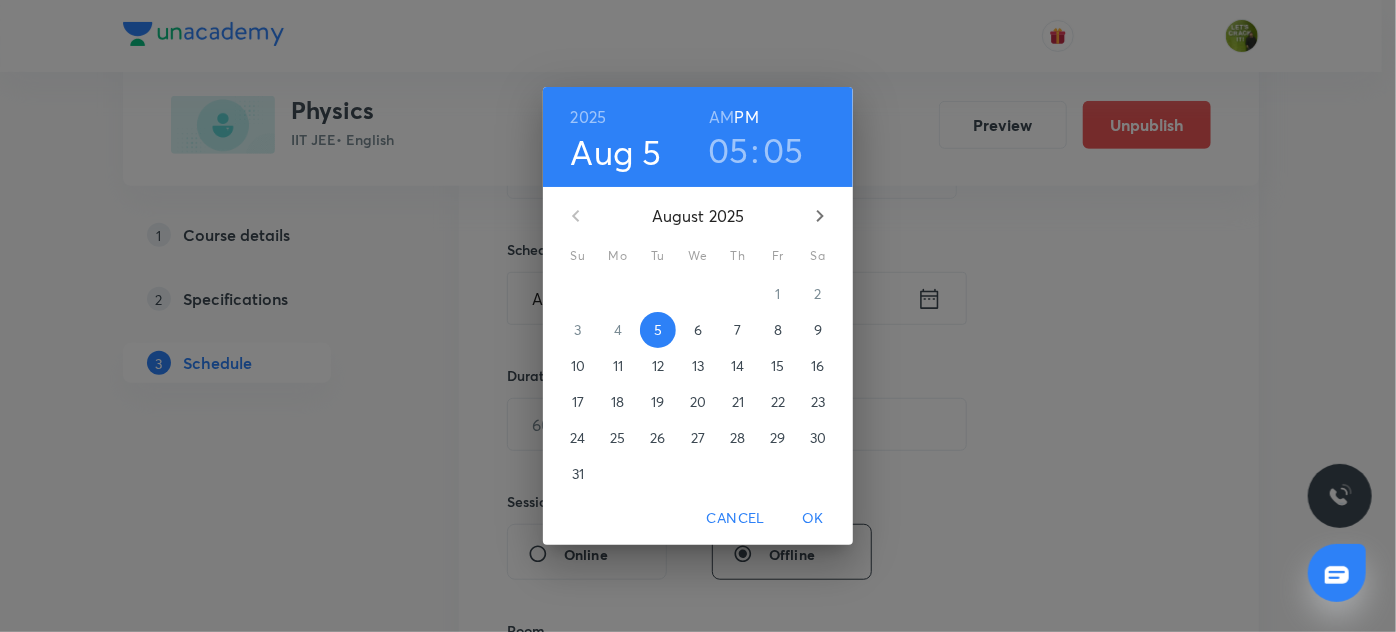 click on "6" at bounding box center (698, 330) 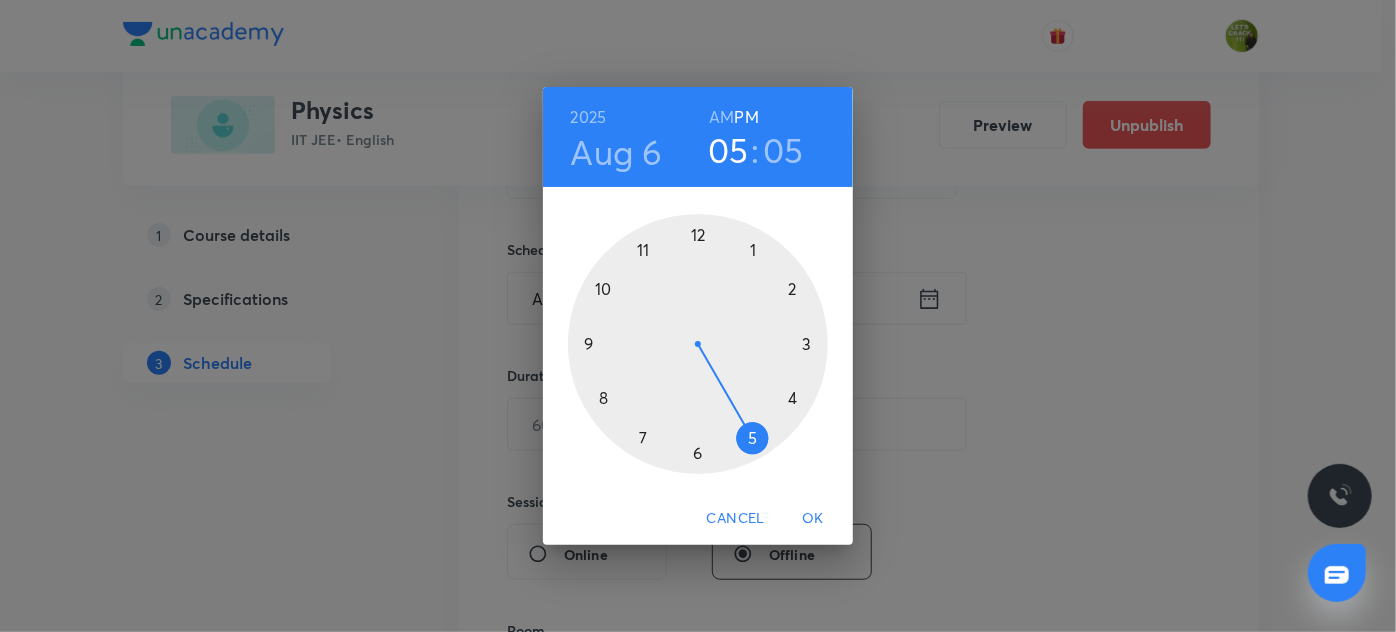 click on "OK" at bounding box center (813, 518) 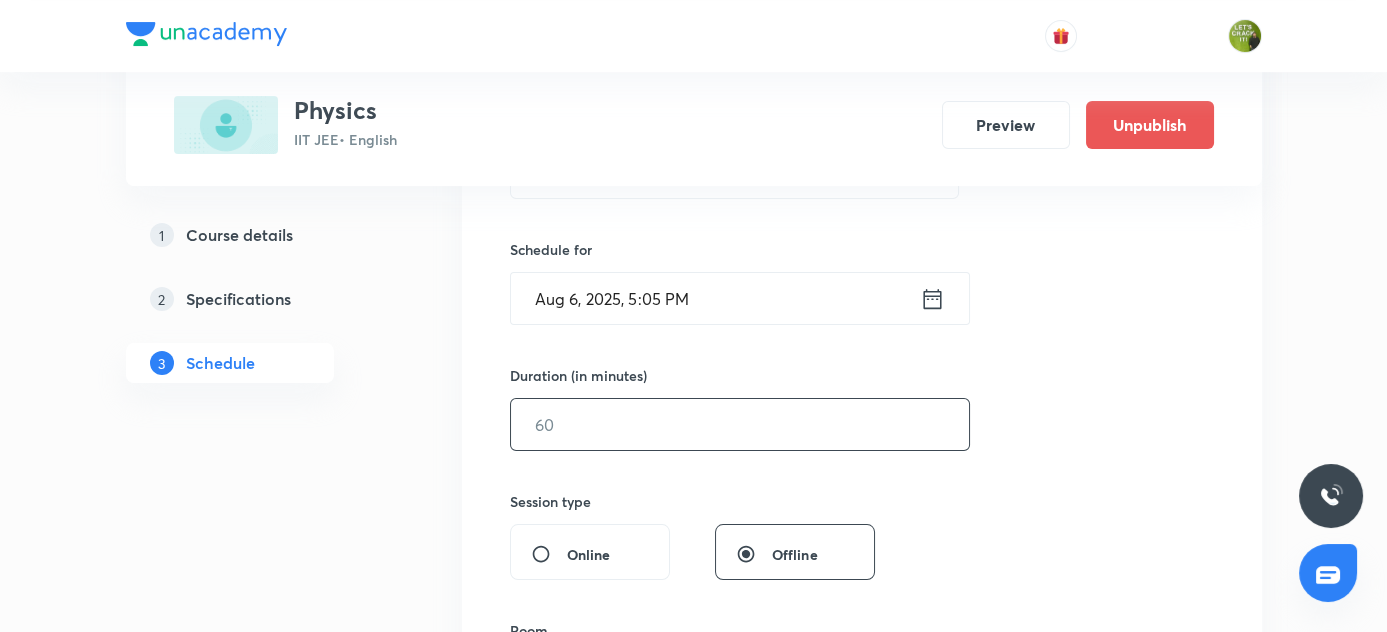 click at bounding box center (740, 424) 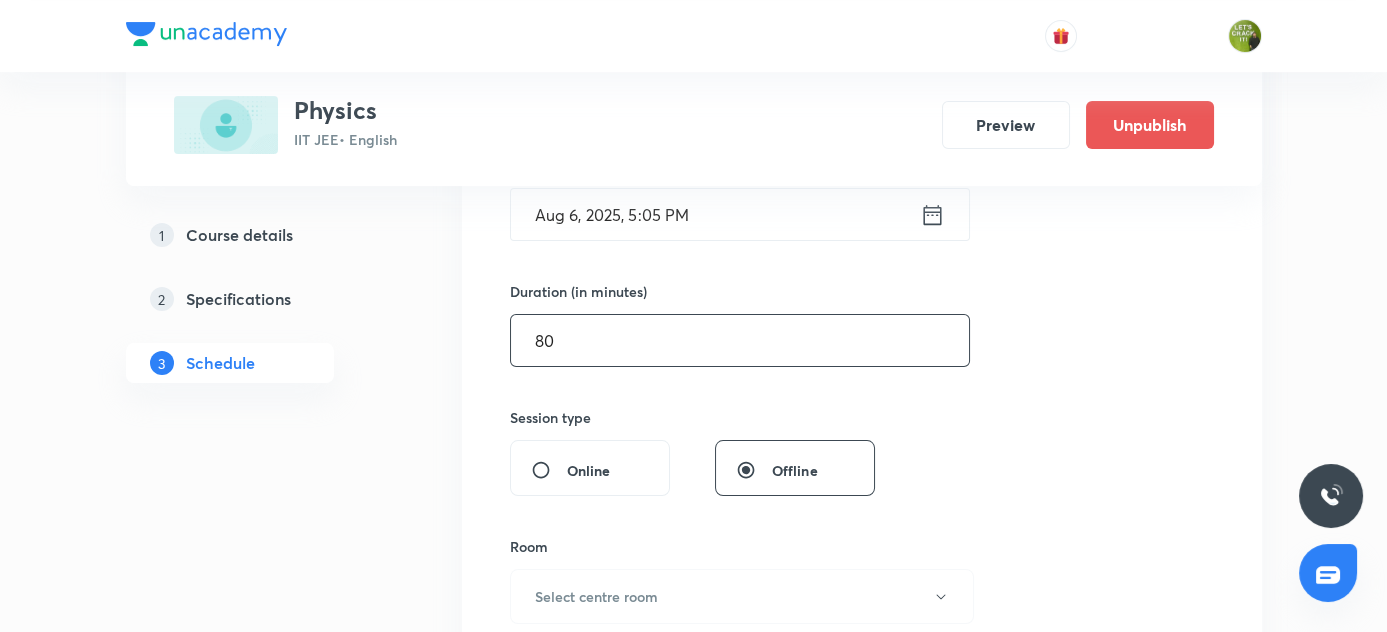 scroll, scrollTop: 727, scrollLeft: 0, axis: vertical 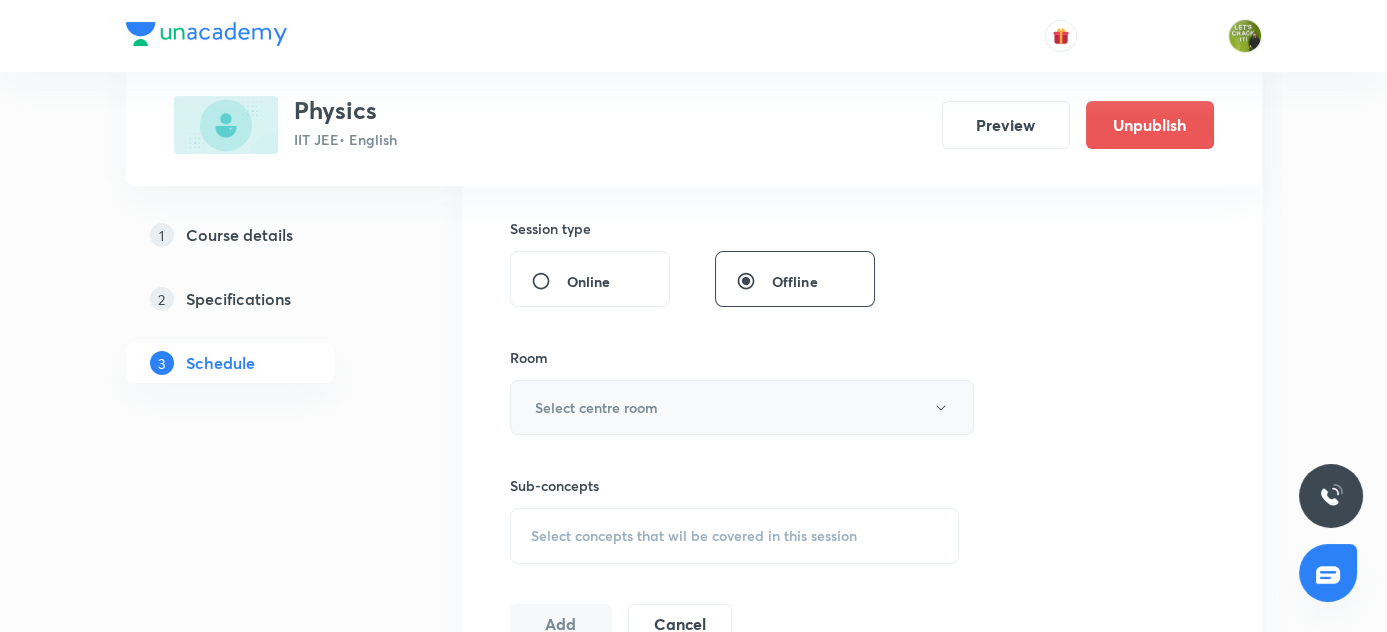 type on "80" 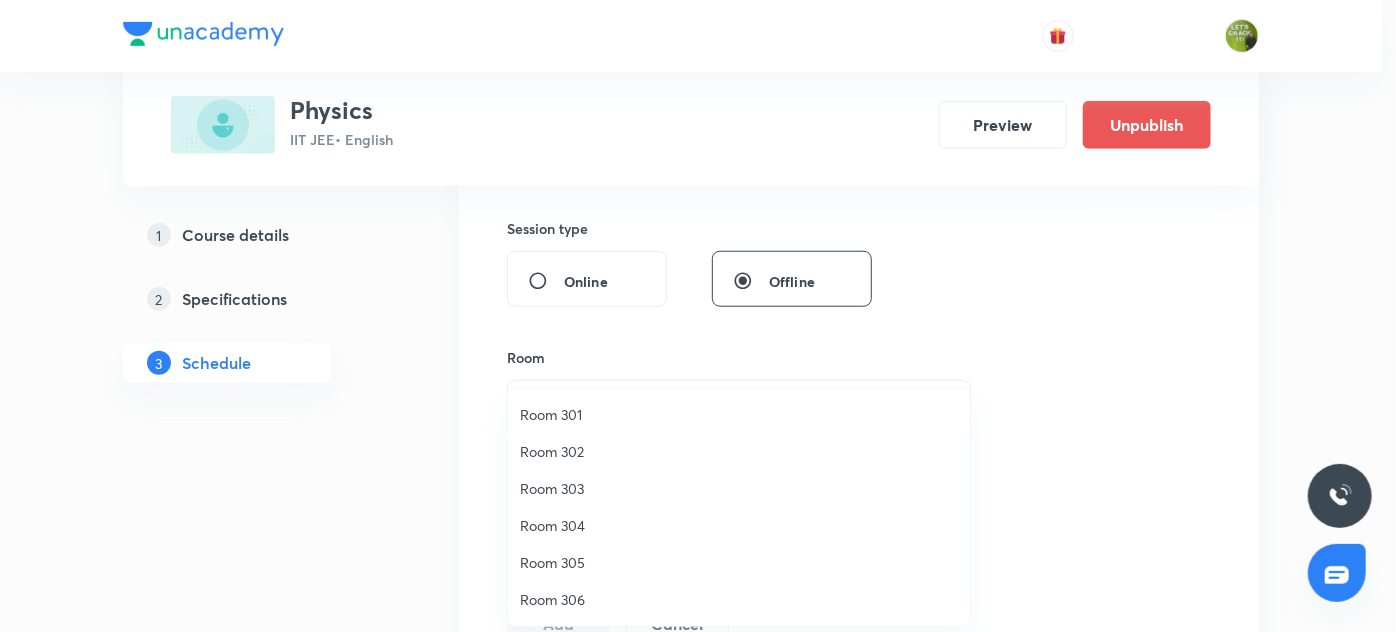 click on "Room 302" at bounding box center [739, 451] 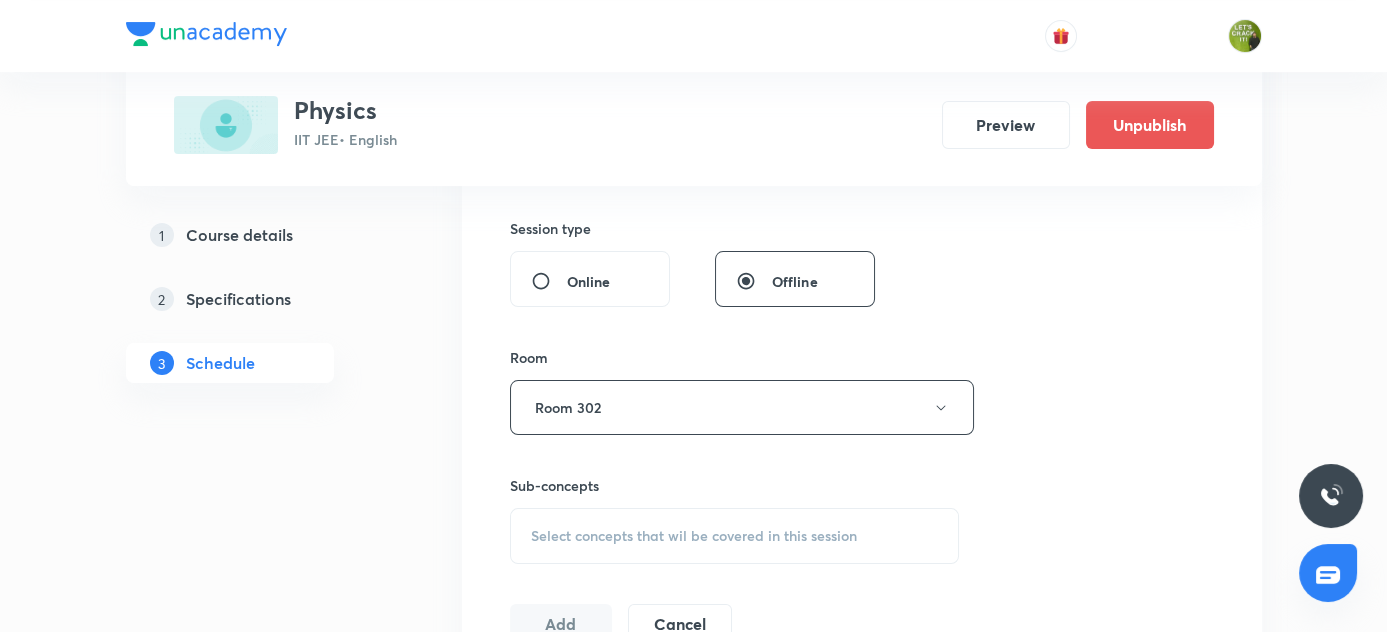 scroll, scrollTop: 909, scrollLeft: 0, axis: vertical 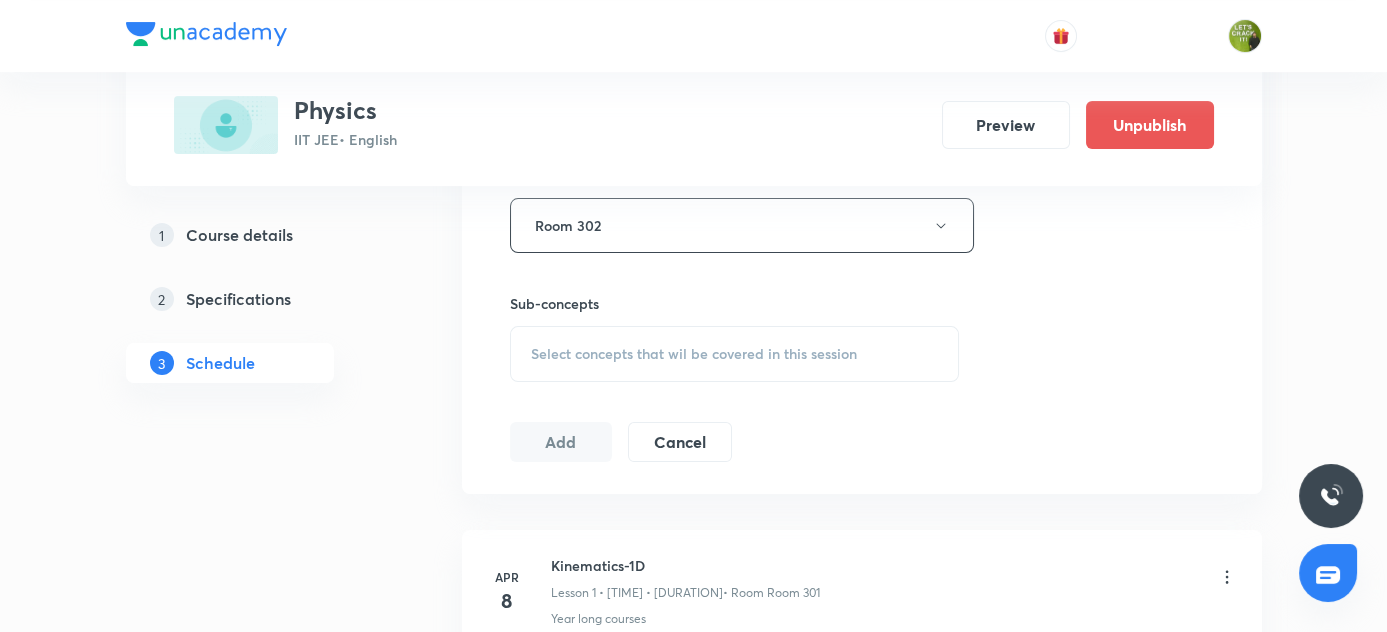 click on "Select concepts that wil be covered in this session" at bounding box center (694, 354) 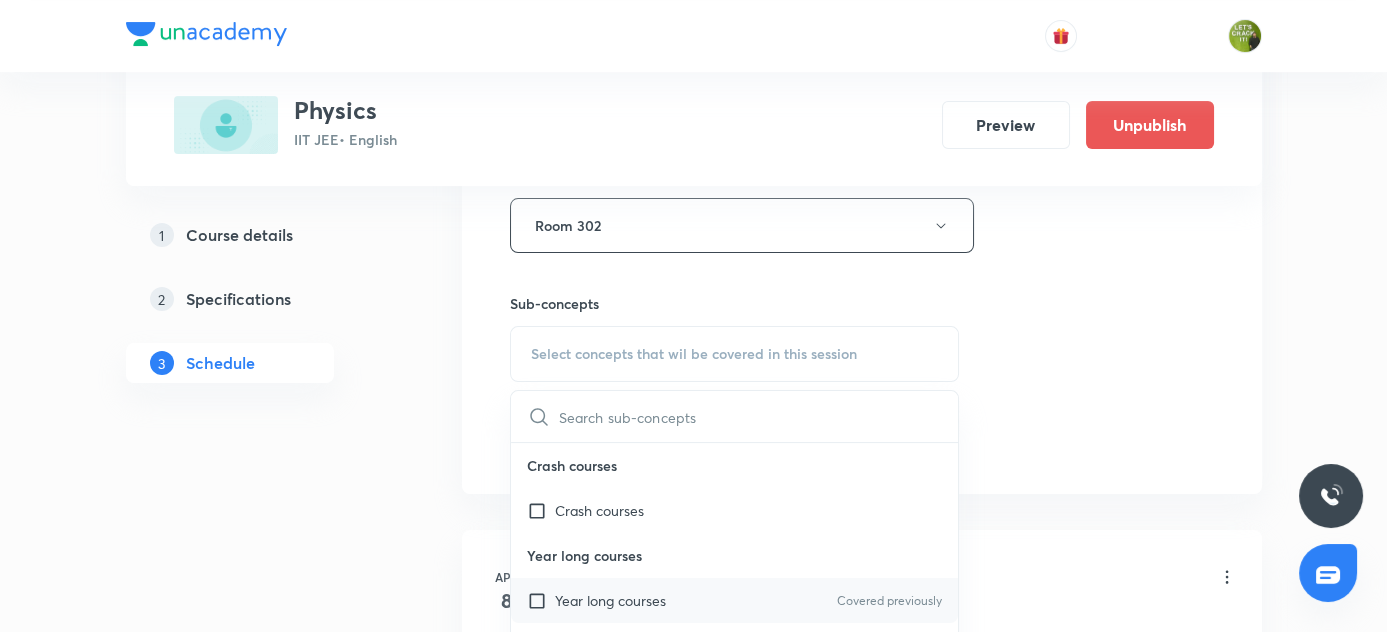 click at bounding box center [541, 600] 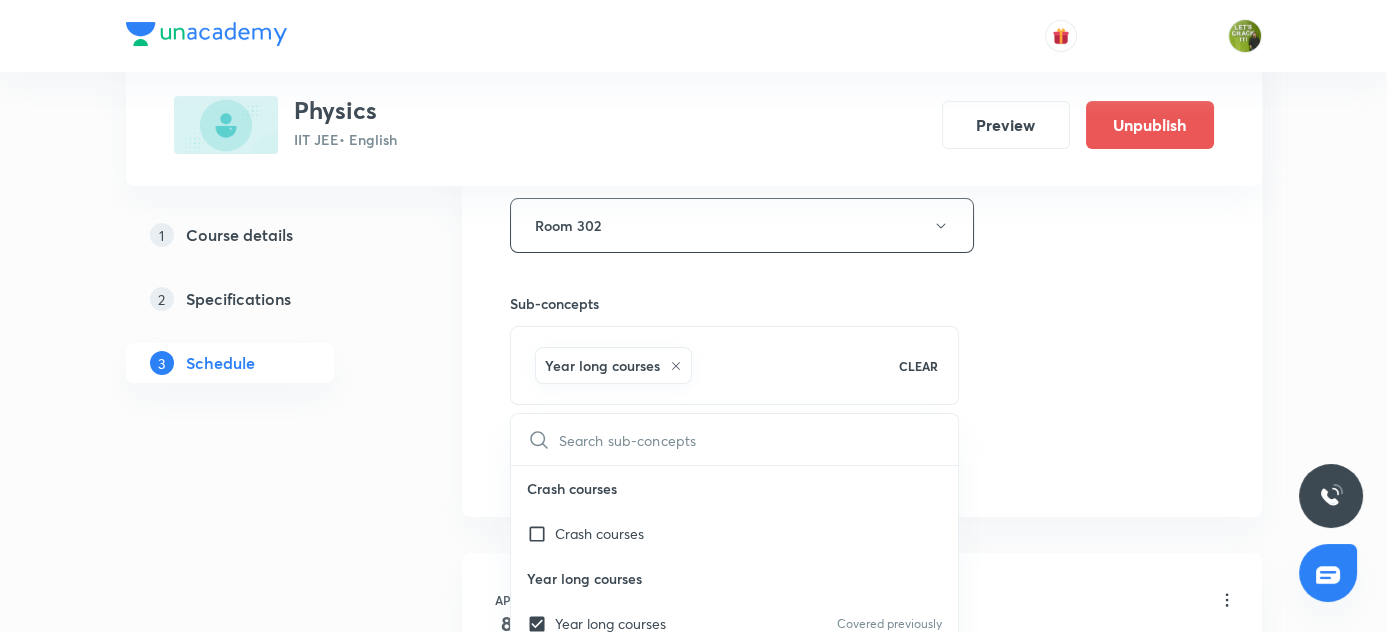 click on "1 Course details 2 Specifications 3 Schedule" at bounding box center [262, 5325] 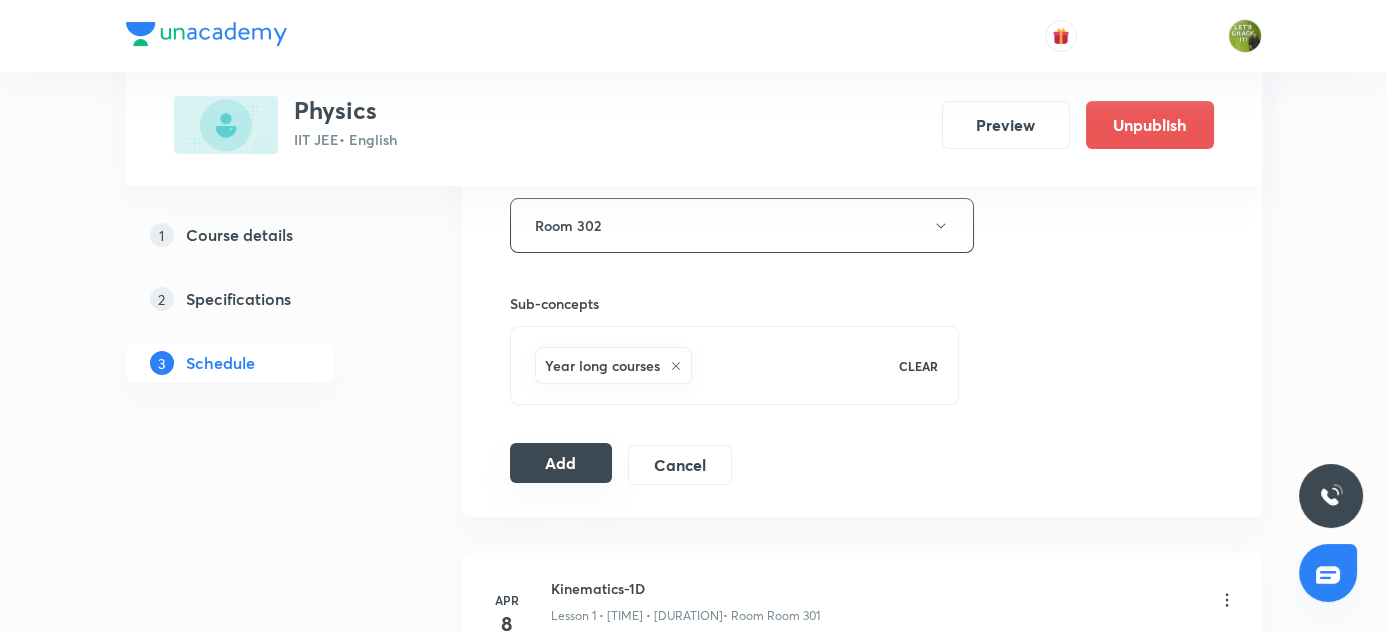 click on "Add" at bounding box center [561, 463] 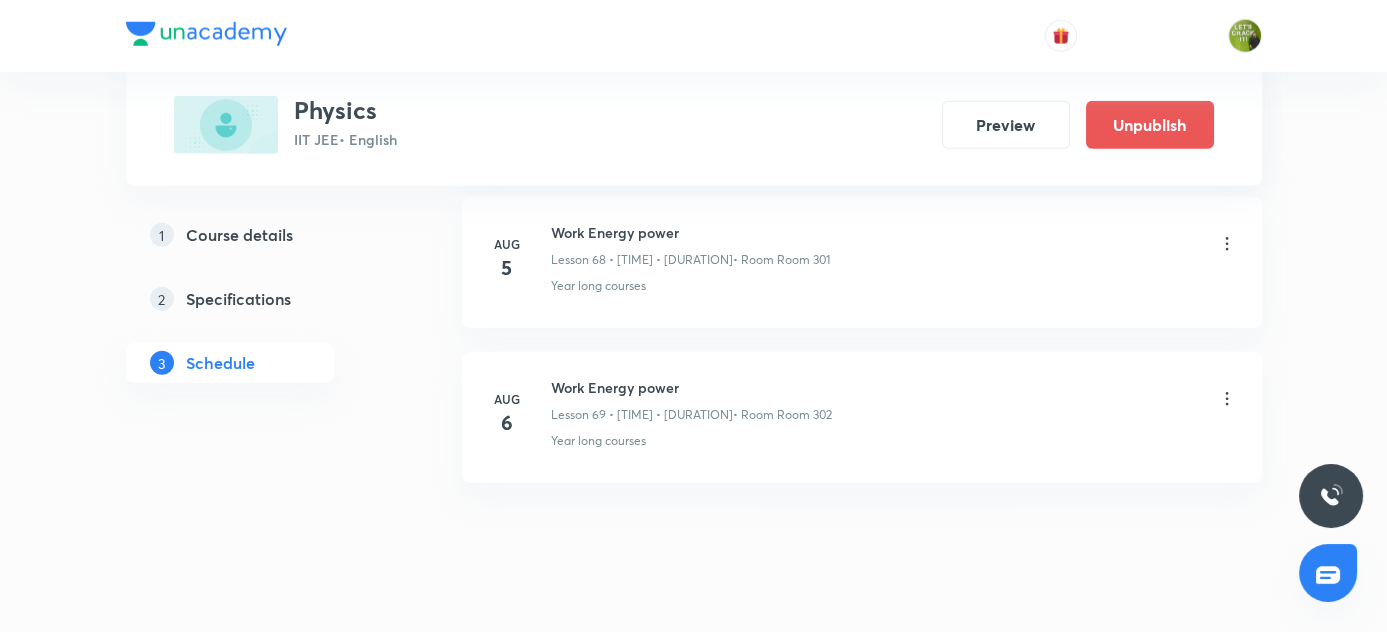 scroll, scrollTop: 10709, scrollLeft: 0, axis: vertical 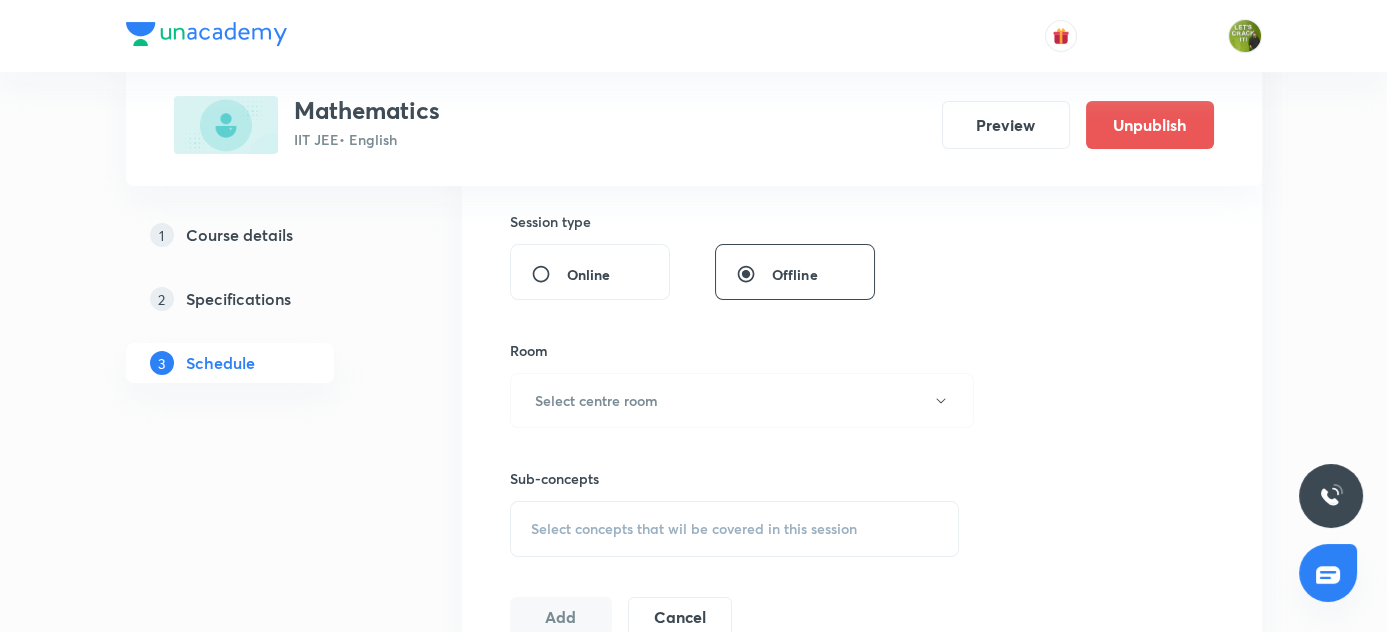click on "Plus Courses Mathematics IIT JEE  • English Preview Unpublish 1 Course details 2 Specifications 3 Schedule Schedule 83  classes Session  84 Live class Session title 0/99 ​ Schedule for [DATE], [TIME] ​ Duration (in minutes) ​   Session type Online Offline Room Select centre room Sub-concepts Select concepts that wil be covered in this session Add Cancel Apr 8 Number System Lesson 1 • [TIME] • [DURATION]  • Room Room 301 Year long courses Apr 15 Number System Lesson 2 • [TIME] • [DURATION]  • Room Room 303 Year long courses Apr 16 Number System Lesson 3 • [TIME] • [DURATION]  • Room Room 301 Year long courses Apr 16 Number System Lesson 4 • [TIME] • [DURATION]  • Room Room 301 Year long courses Apr 17 Number System Lesson 5 • [TIME] • [DURATION]  • Room Room 302 Year long courses Apr 19 Number System Lesson 6 • [TIME] • [DURATION]  • Room Room 304 Year long courses Apr 22 Number System Lesson 7 • [TIME] • [DURATION]  • Room Room 303 Year long courses Apr 23 Logarithm 1" at bounding box center (693, 6500) 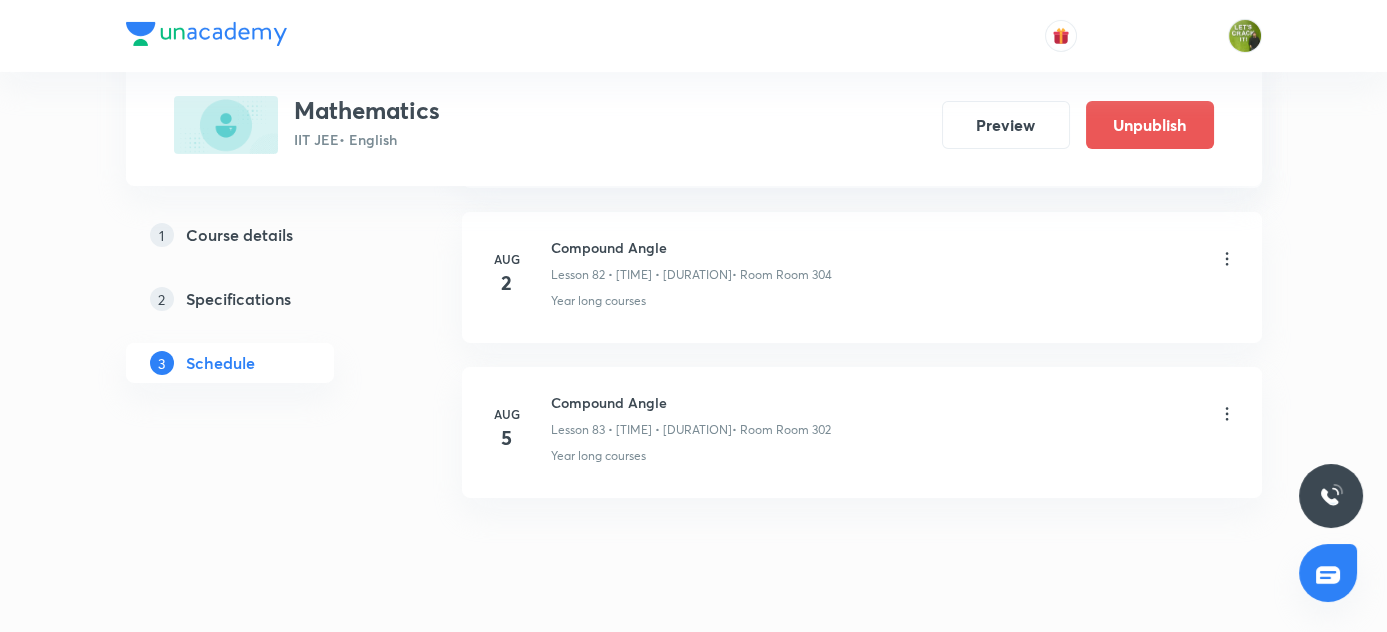 scroll, scrollTop: 13788, scrollLeft: 0, axis: vertical 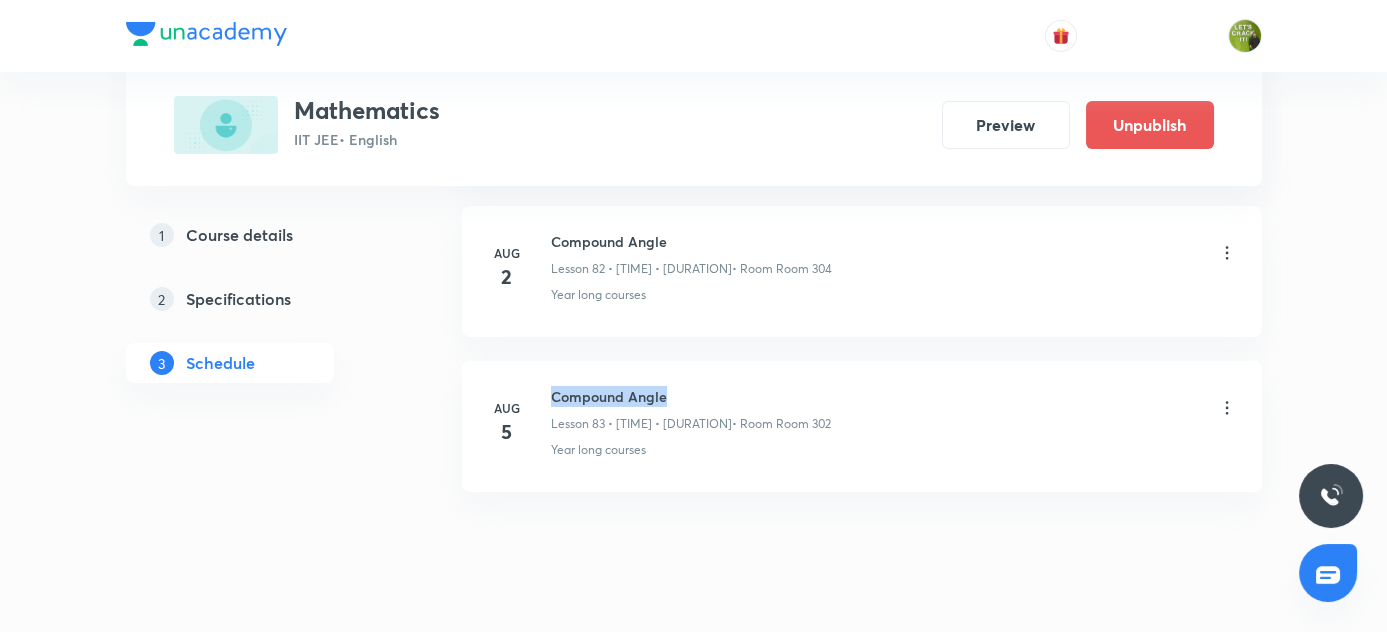 drag, startPoint x: 554, startPoint y: 348, endPoint x: 692, endPoint y: 340, distance: 138.23169 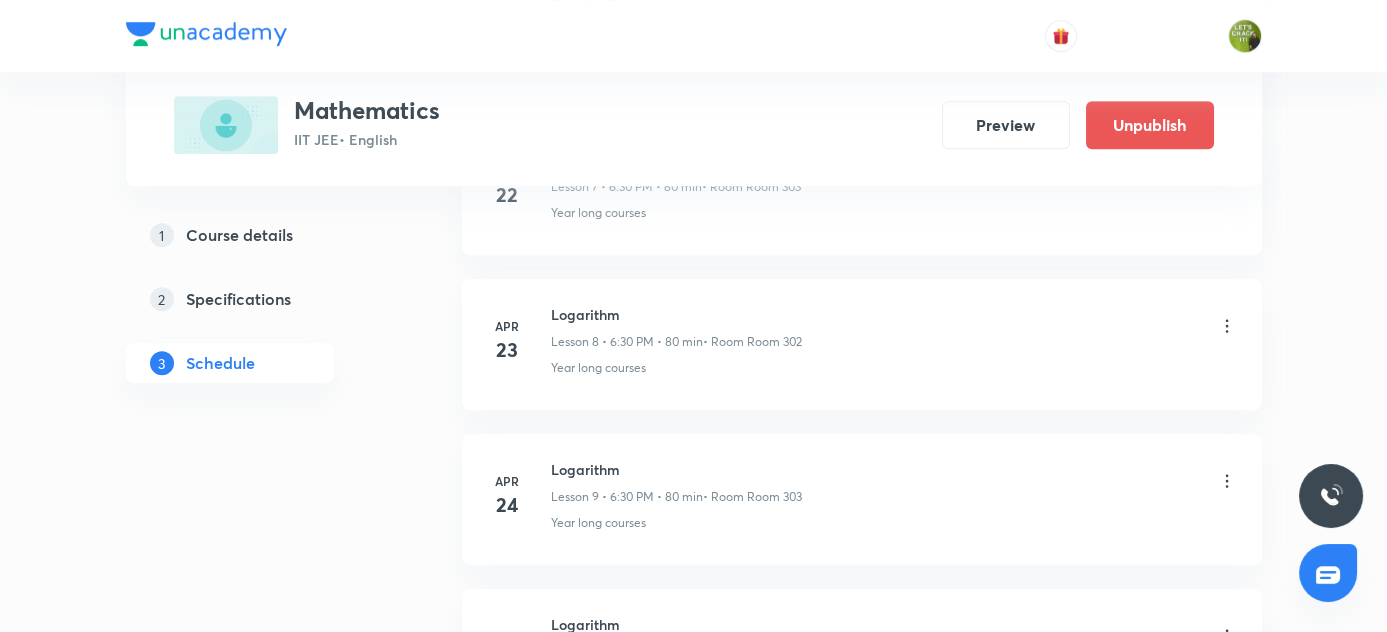 scroll, scrollTop: 2175, scrollLeft: 0, axis: vertical 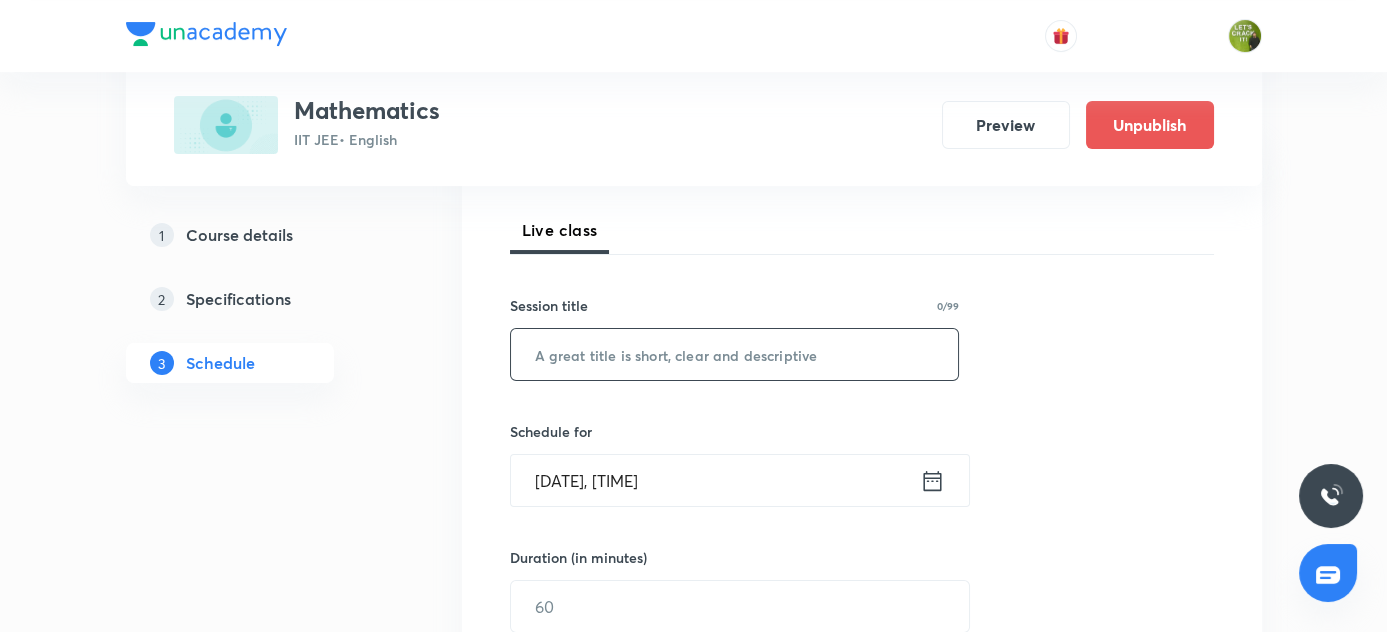click at bounding box center [735, 354] 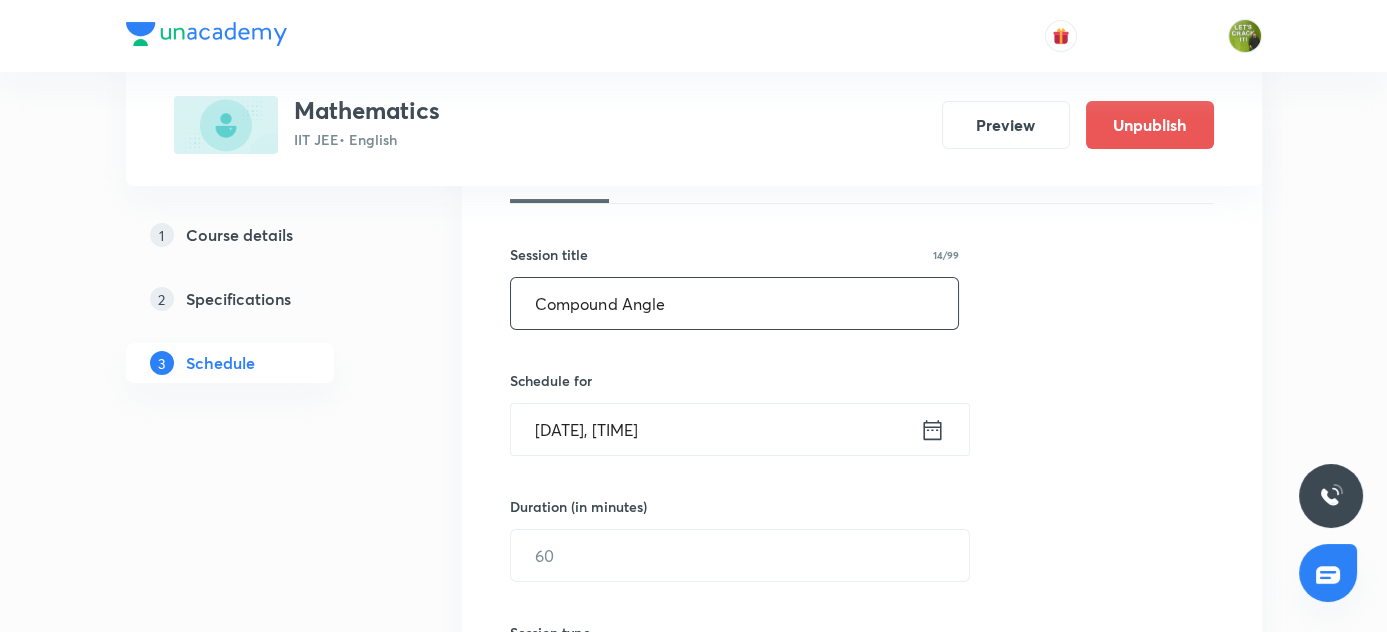 scroll, scrollTop: 363, scrollLeft: 0, axis: vertical 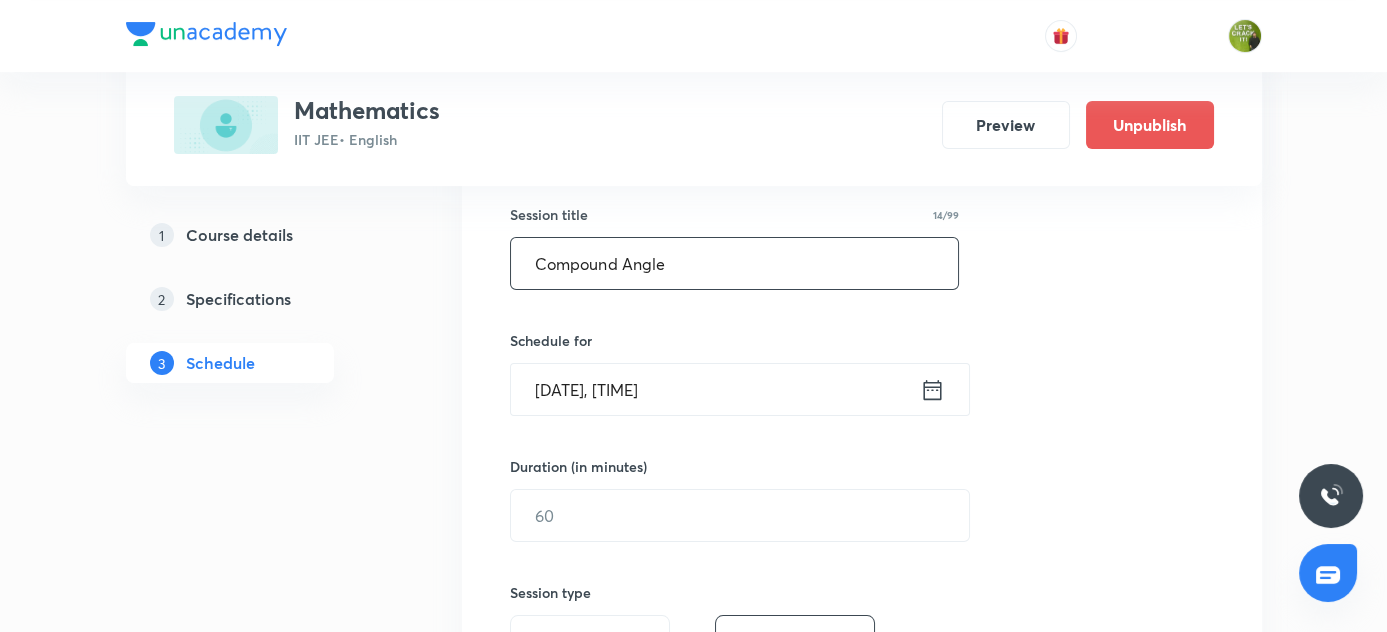 type on "Compound Angle" 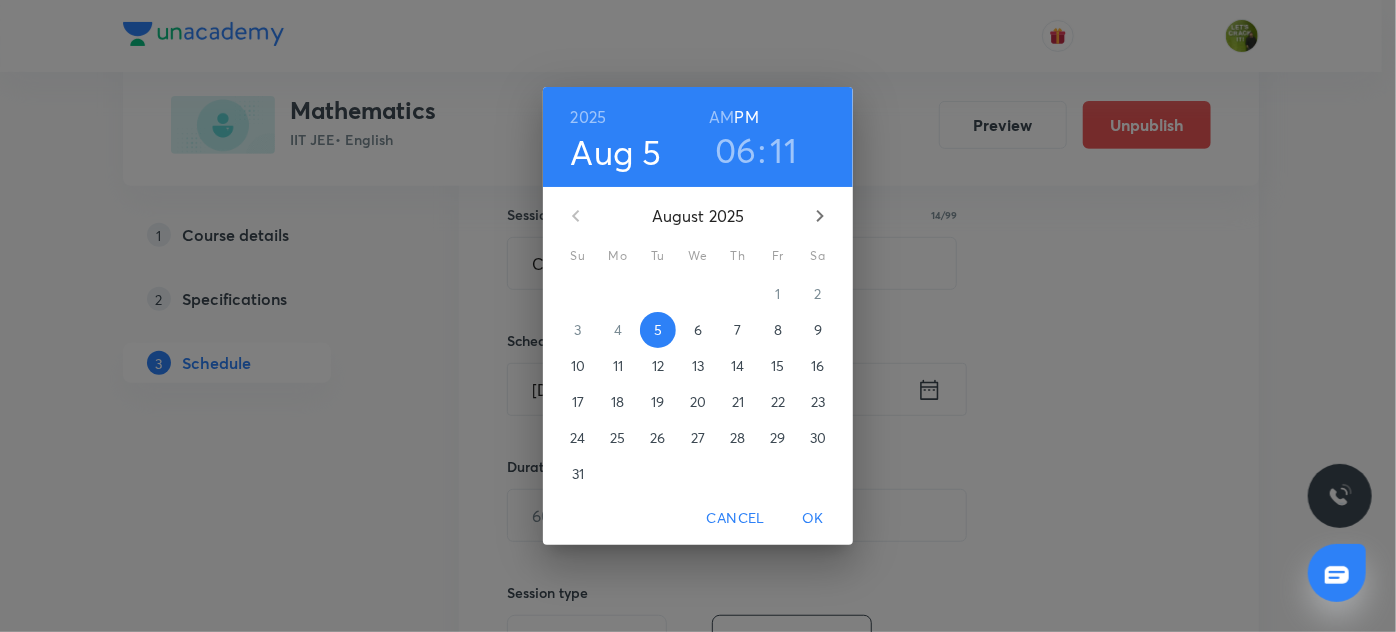 click on "6" at bounding box center [698, 330] 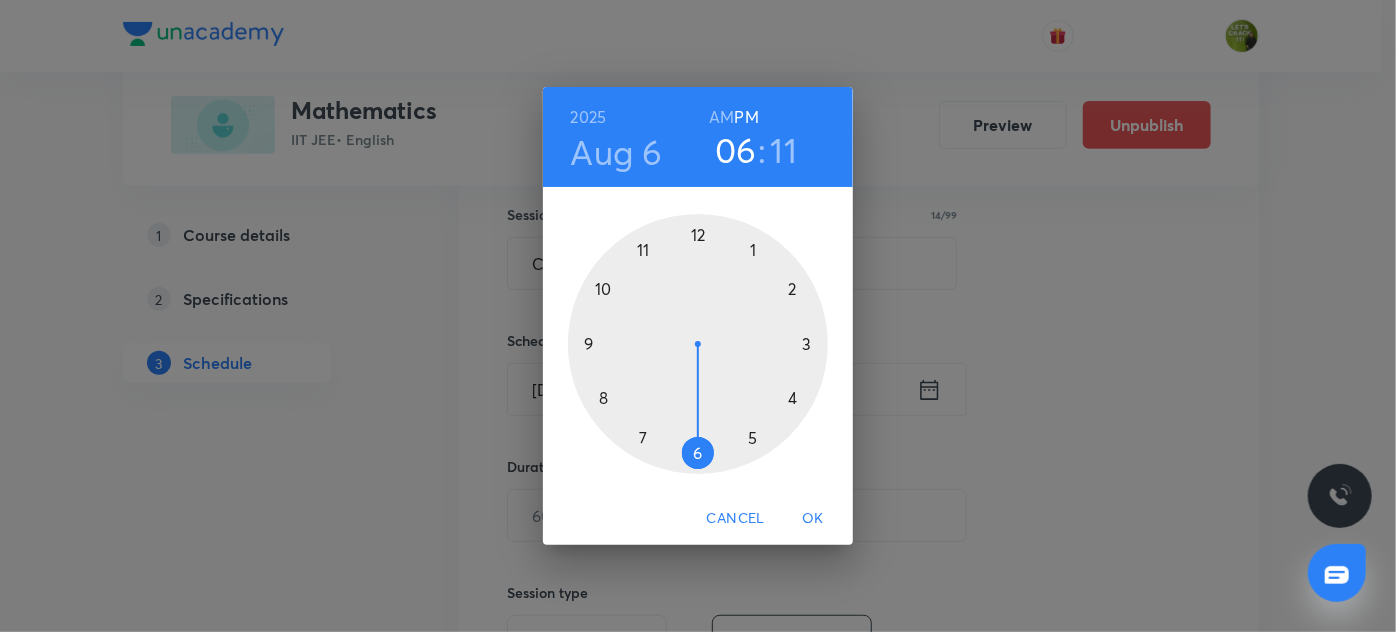 click on "11" at bounding box center [784, 150] 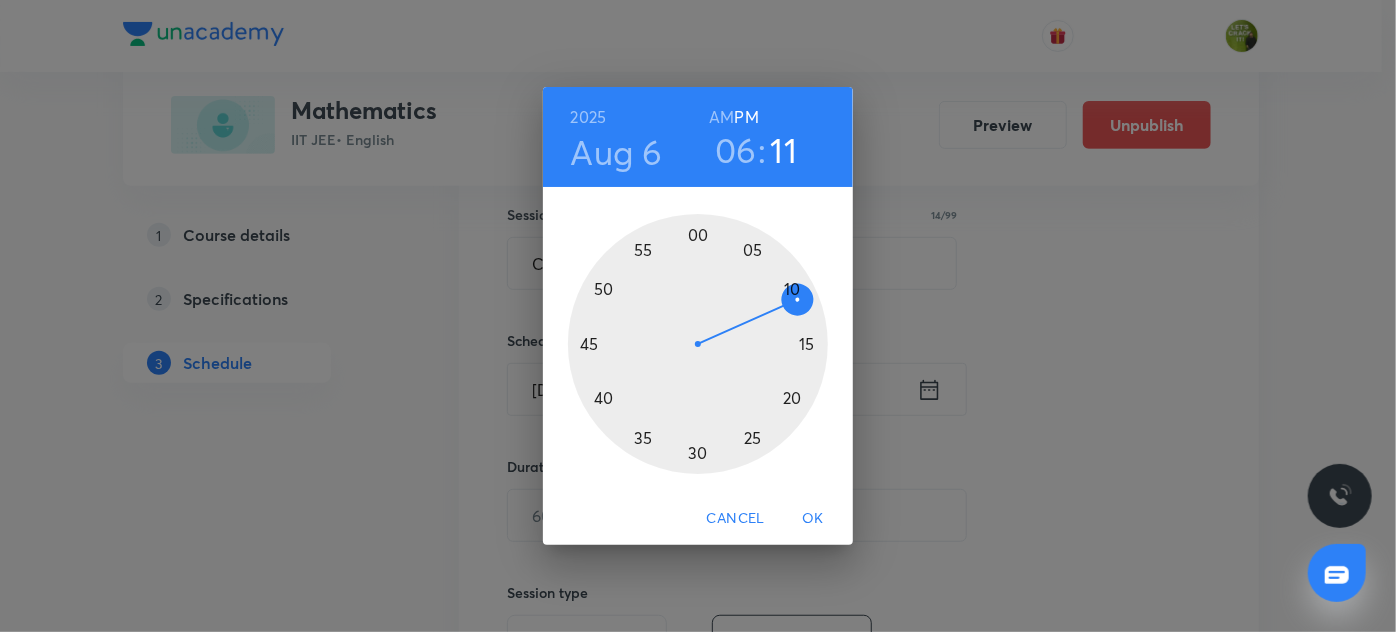 click at bounding box center [698, 344] 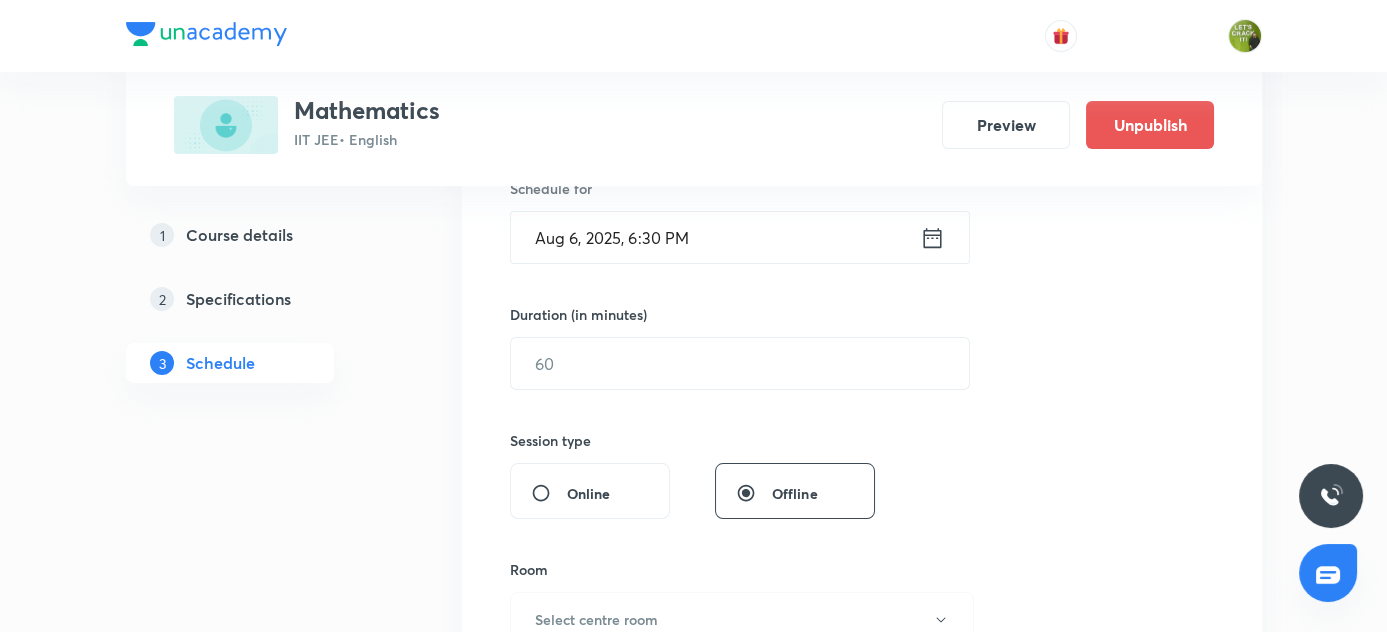 scroll, scrollTop: 545, scrollLeft: 0, axis: vertical 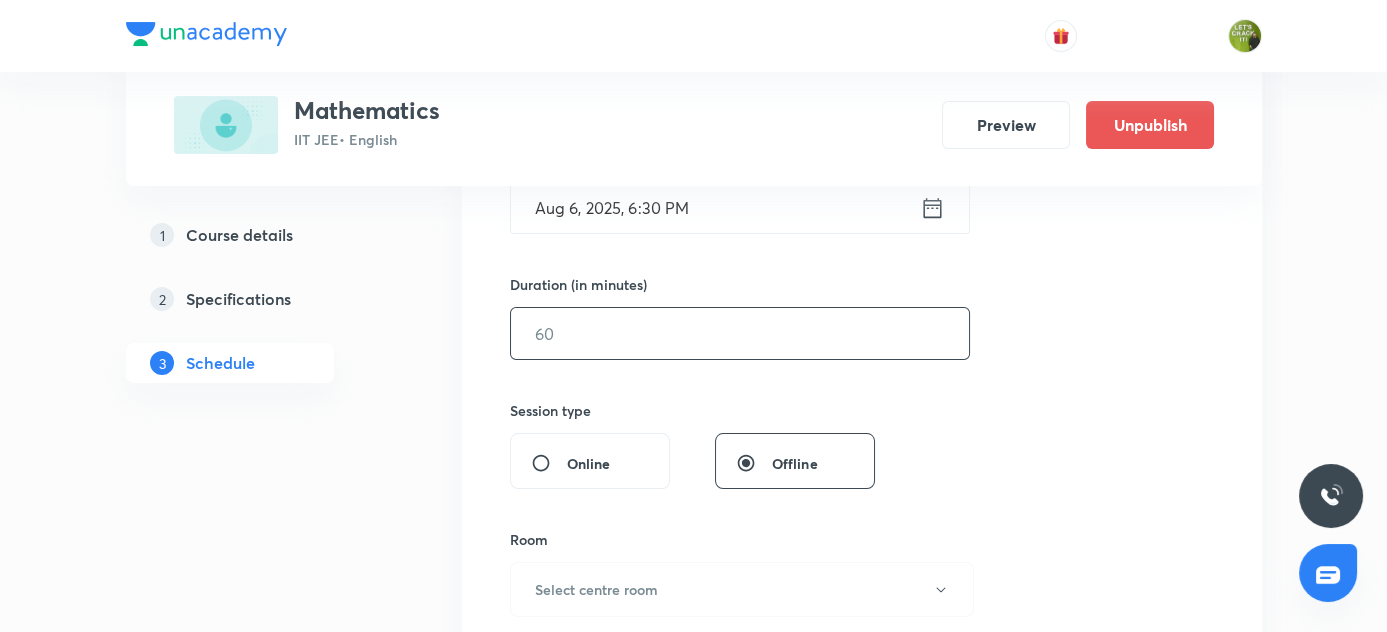 click at bounding box center (740, 333) 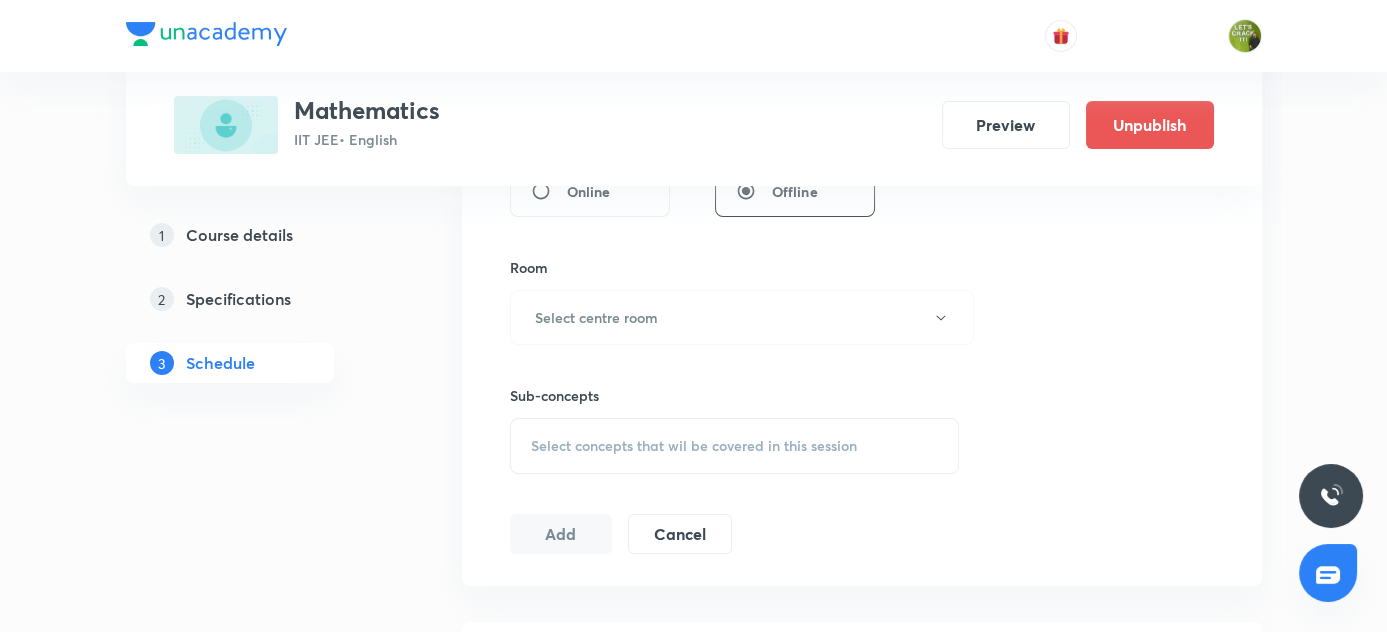 scroll, scrollTop: 818, scrollLeft: 0, axis: vertical 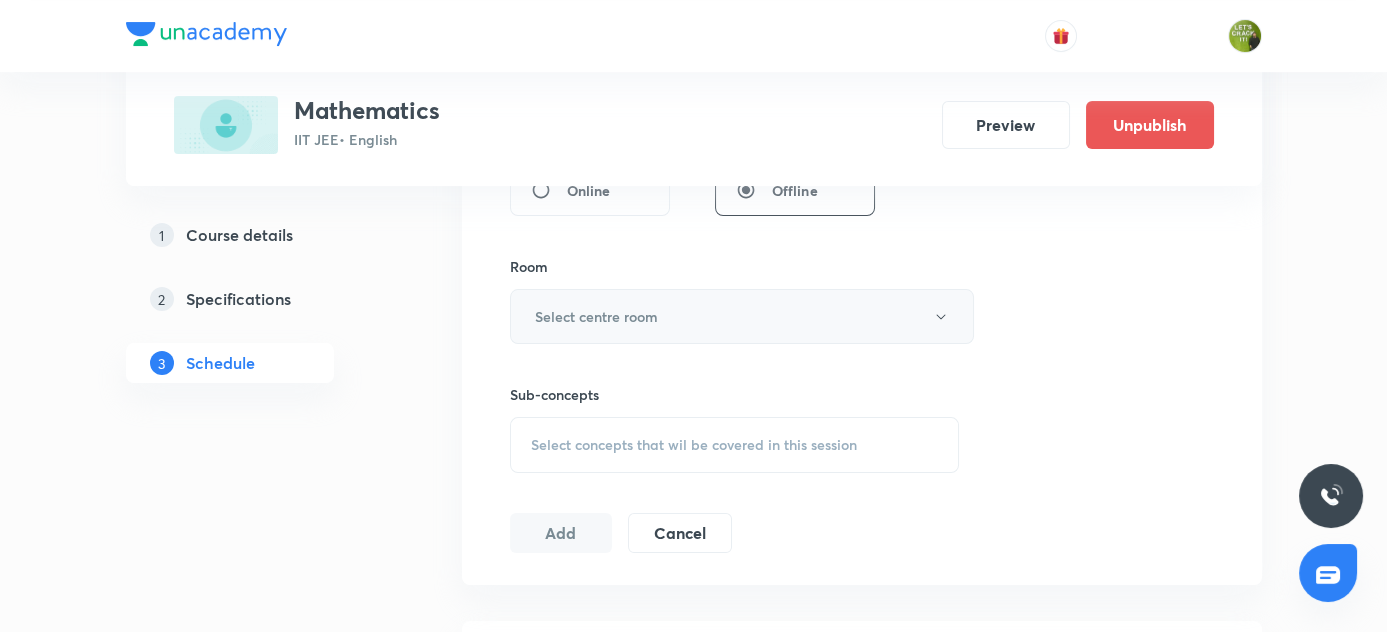 type on "80" 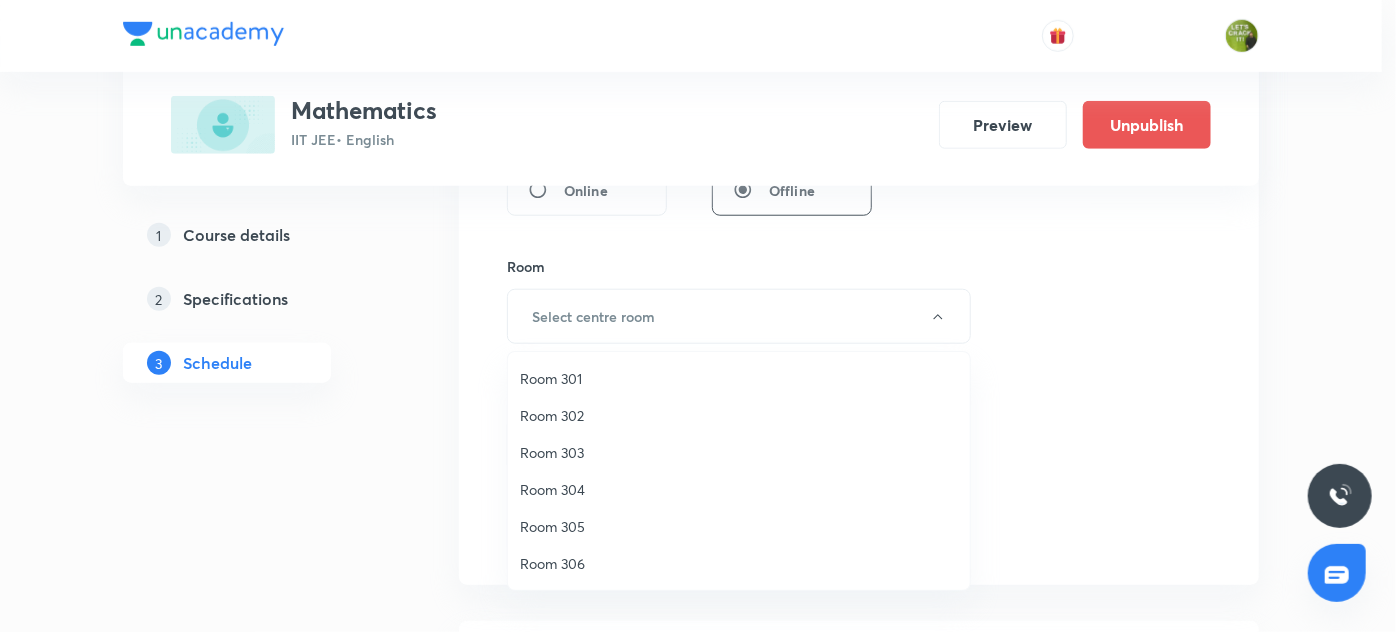 click on "Room 302" at bounding box center (739, 415) 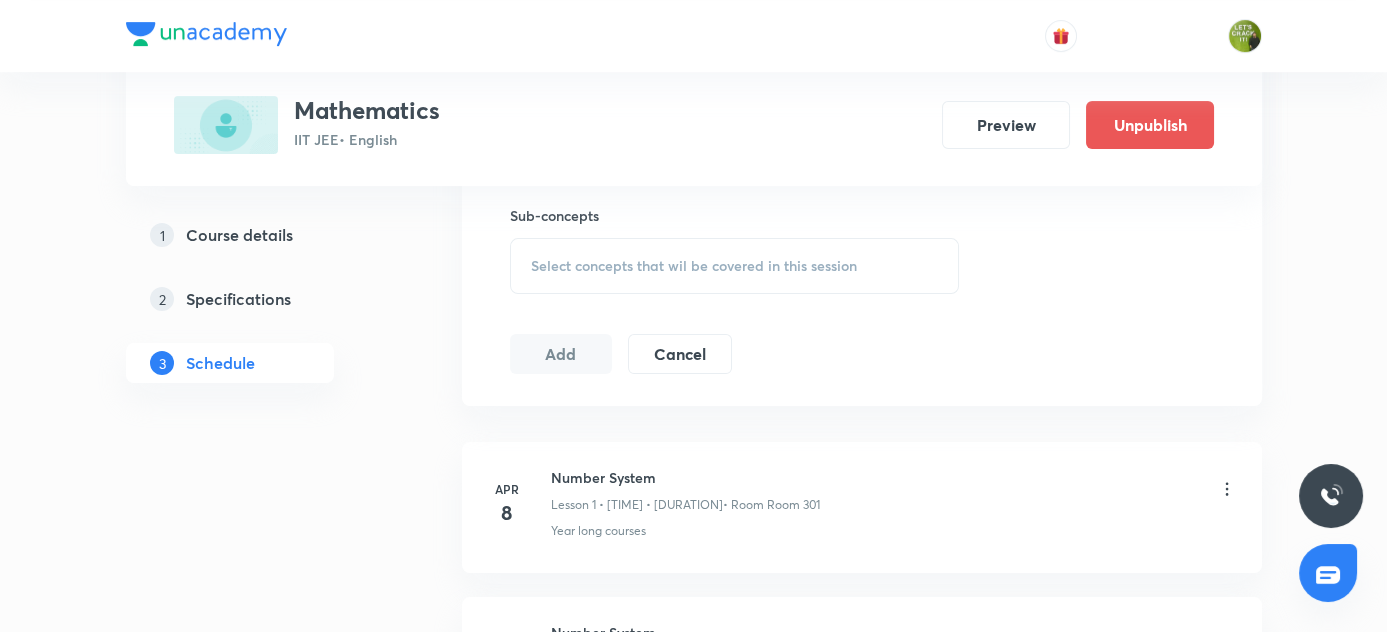 scroll, scrollTop: 1000, scrollLeft: 0, axis: vertical 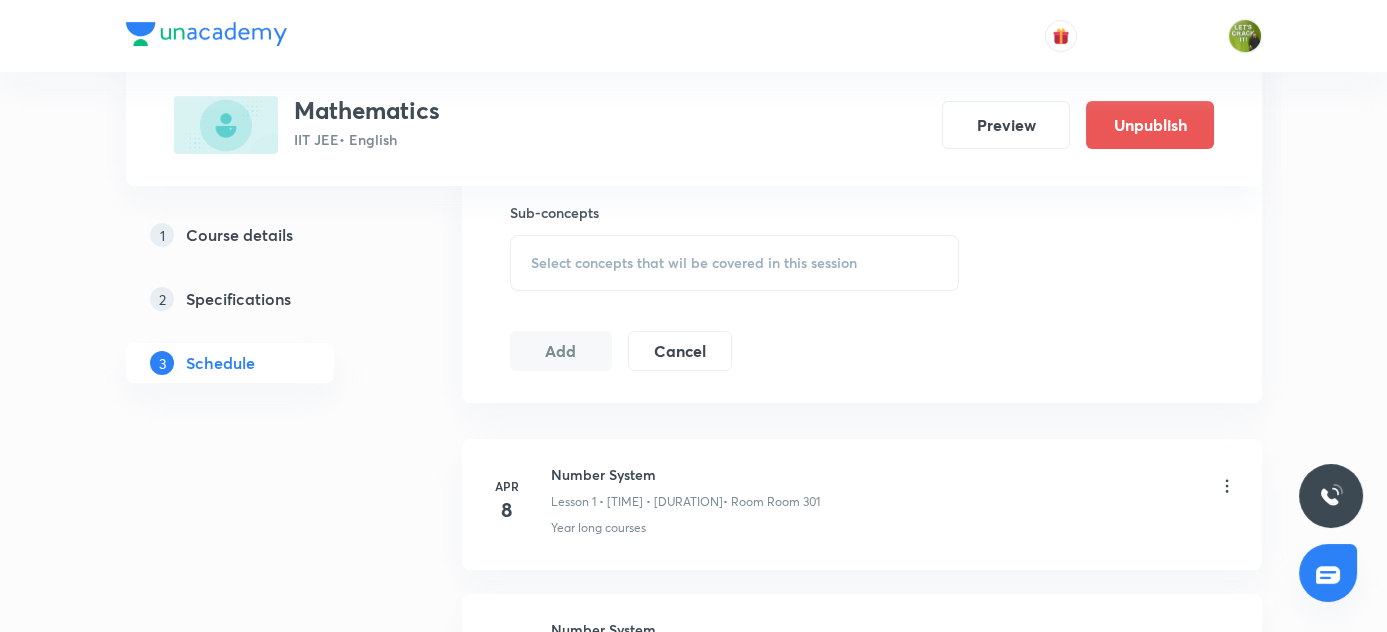click on "Select concepts that wil be covered in this session" at bounding box center (694, 263) 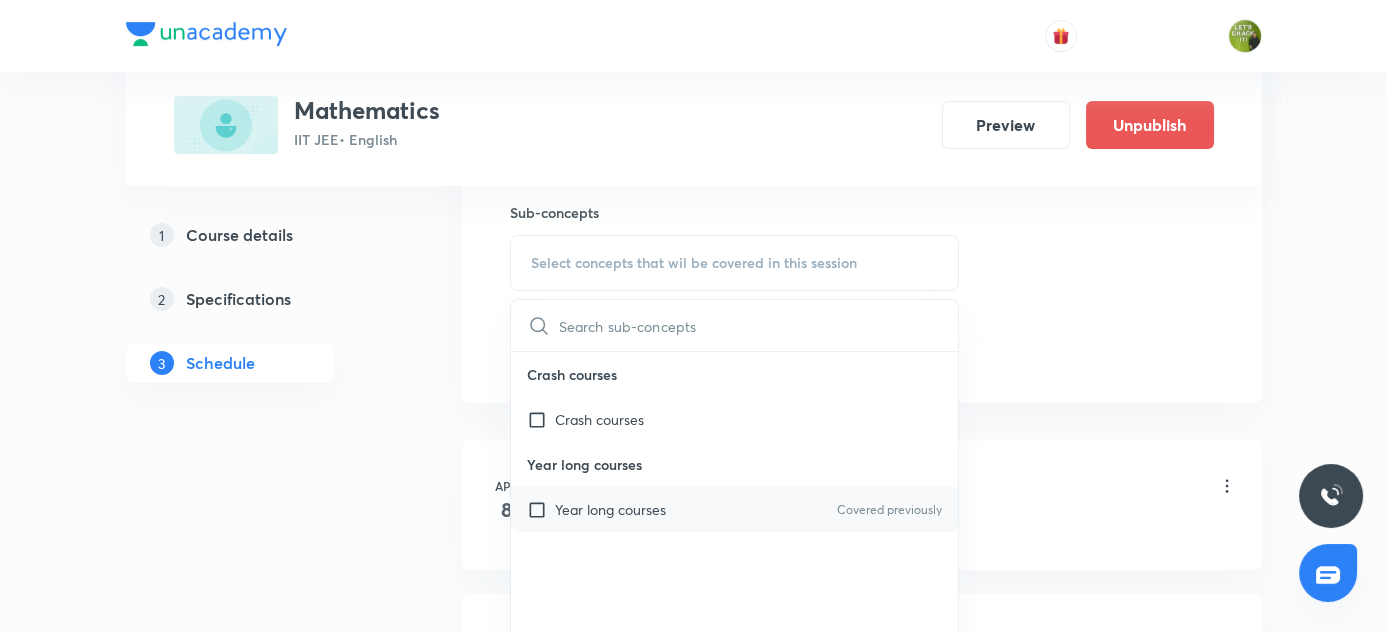 click at bounding box center [541, 509] 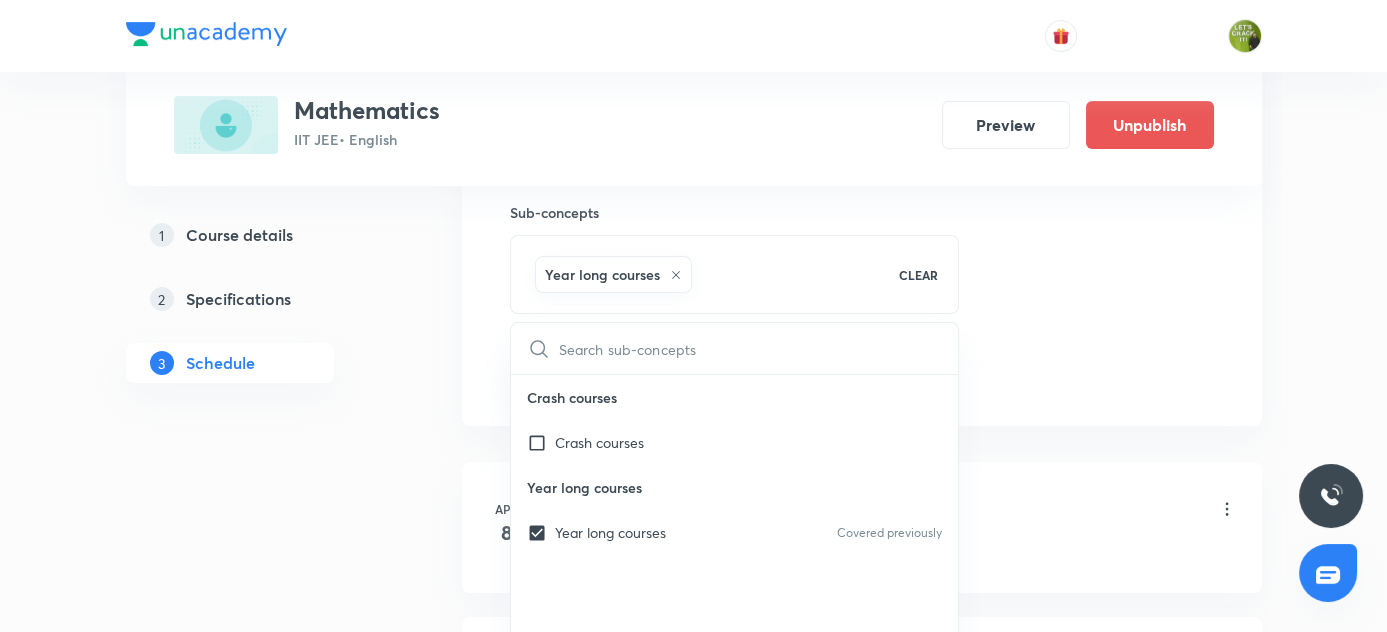 drag, startPoint x: 317, startPoint y: 466, endPoint x: 511, endPoint y: 370, distance: 216.45323 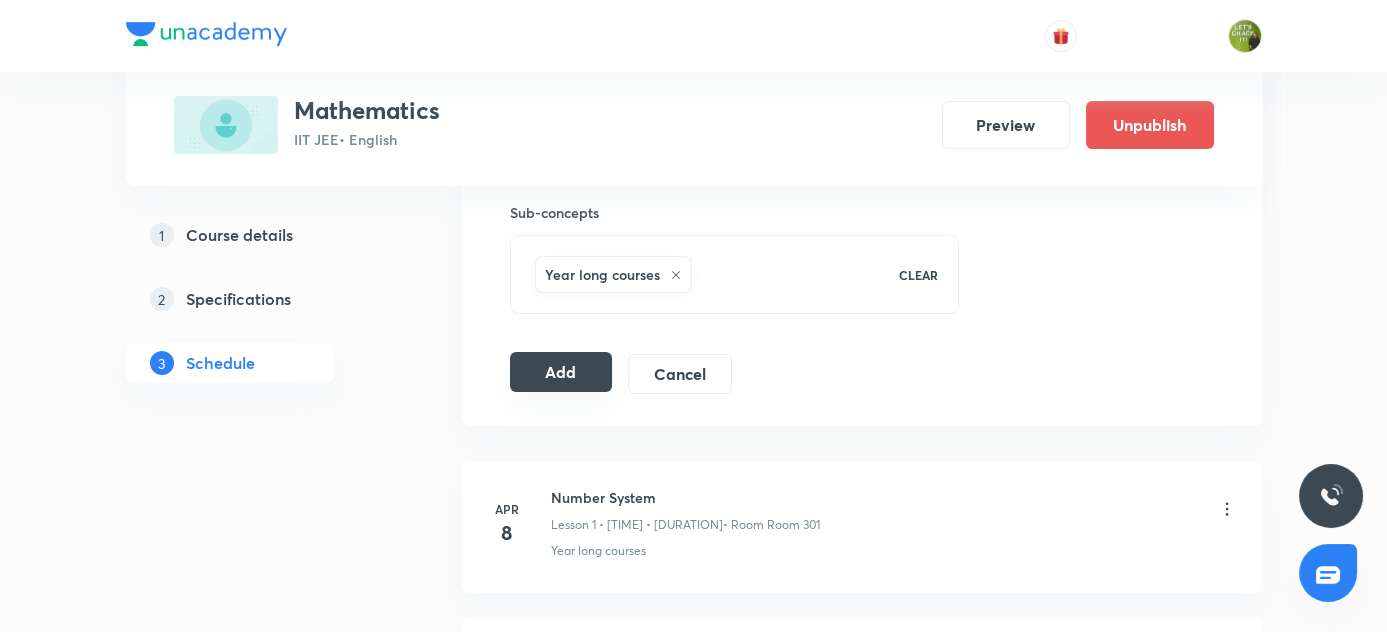 click on "Add" at bounding box center (561, 372) 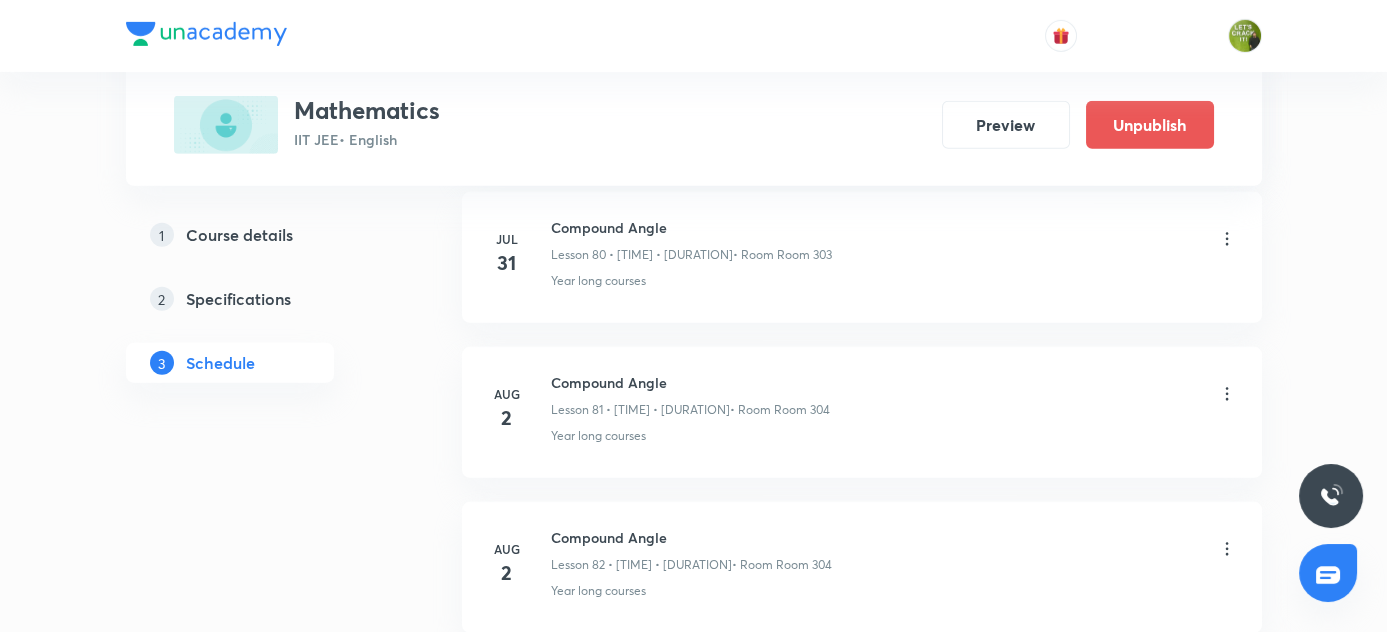 scroll, scrollTop: 13026, scrollLeft: 0, axis: vertical 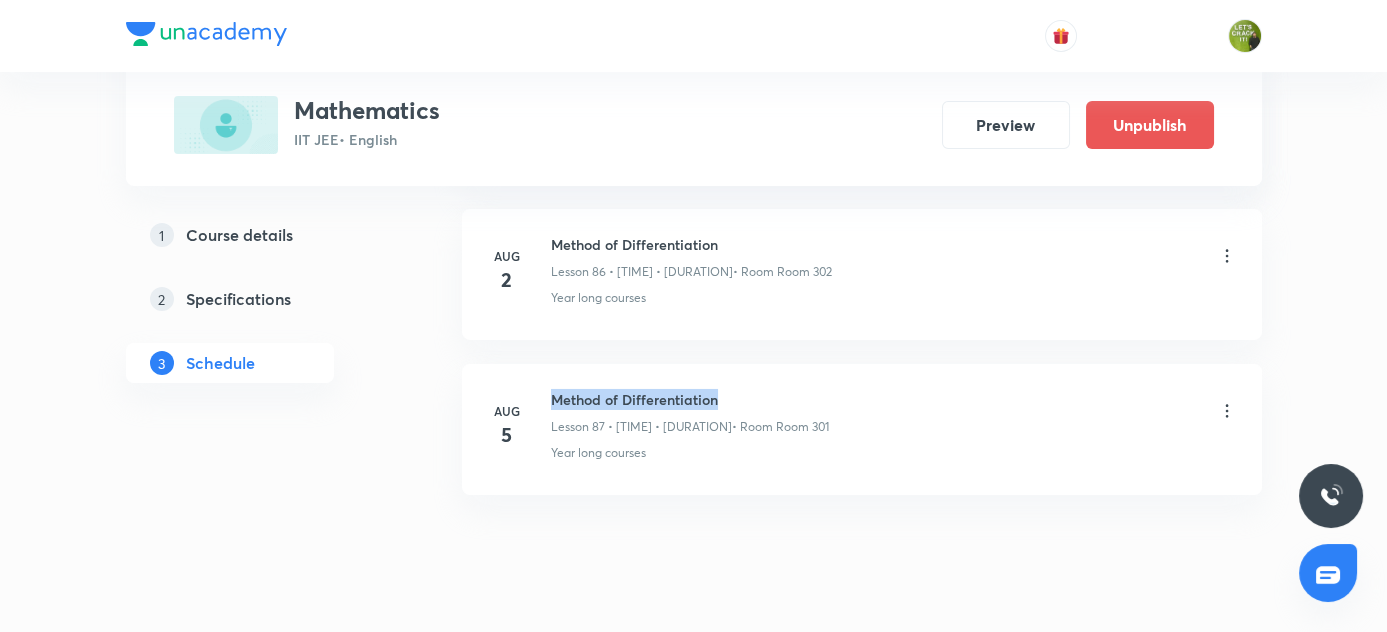 drag, startPoint x: 549, startPoint y: 346, endPoint x: 733, endPoint y: 355, distance: 184.21997 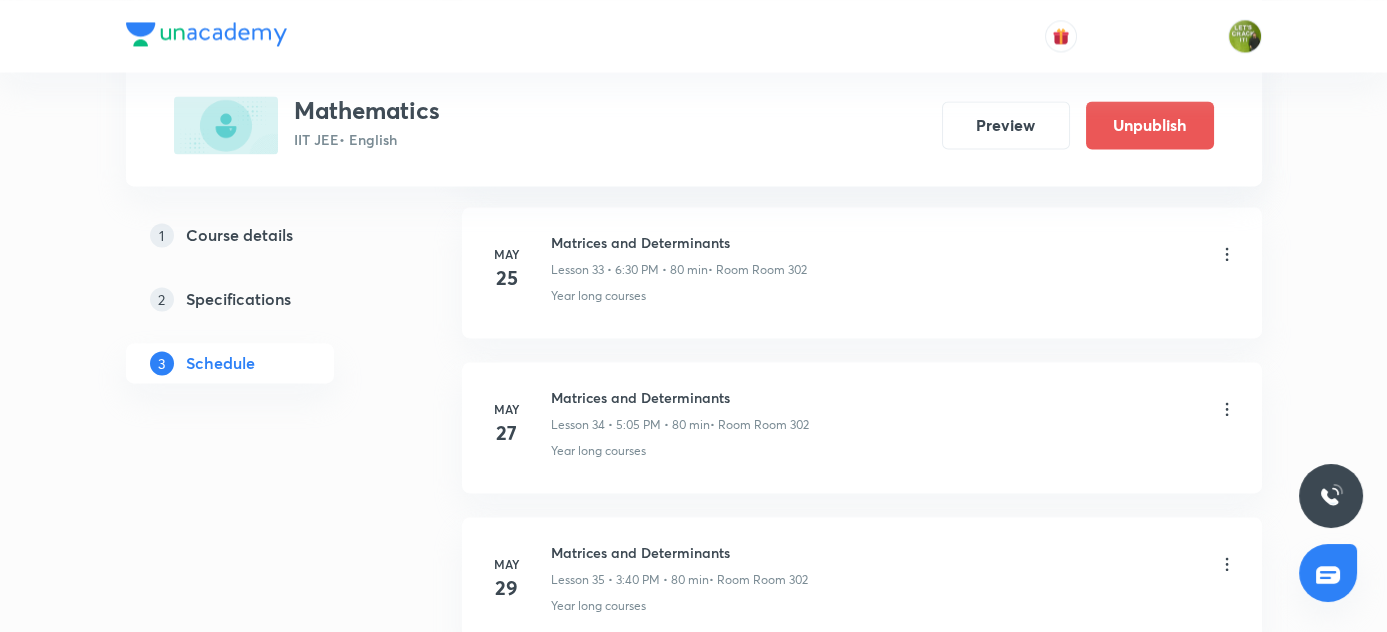 scroll, scrollTop: 5557, scrollLeft: 0, axis: vertical 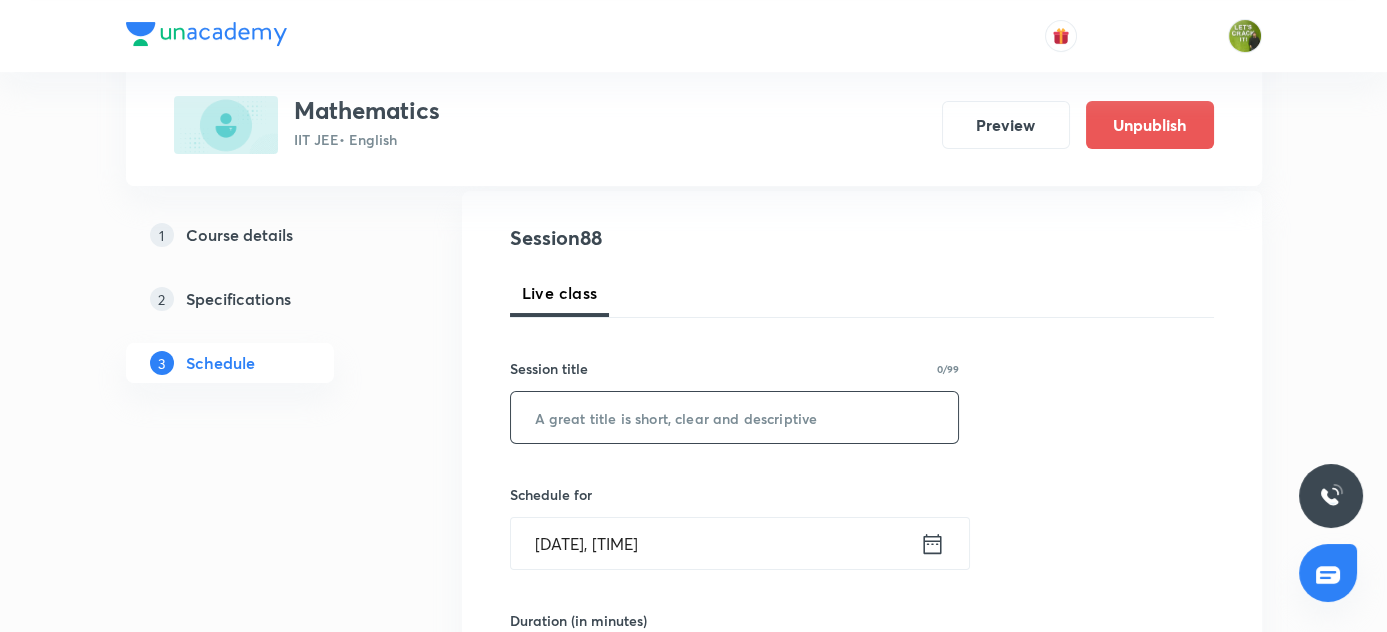 click at bounding box center (735, 417) 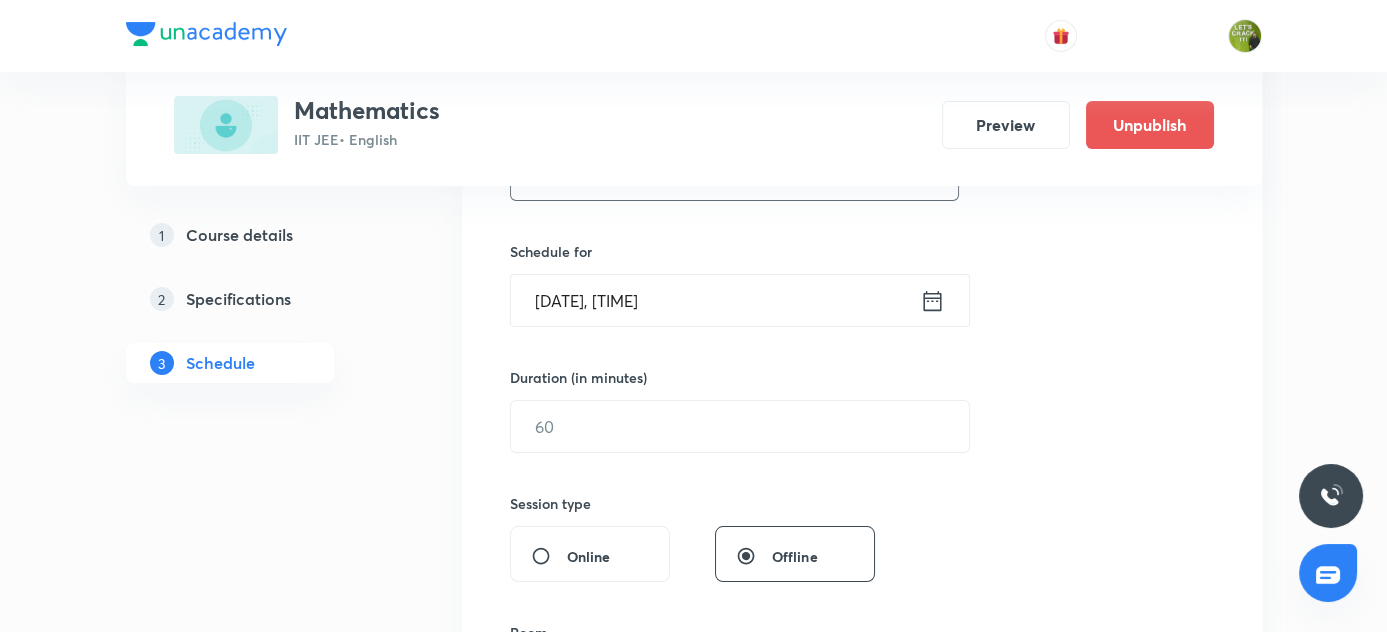 scroll, scrollTop: 482, scrollLeft: 0, axis: vertical 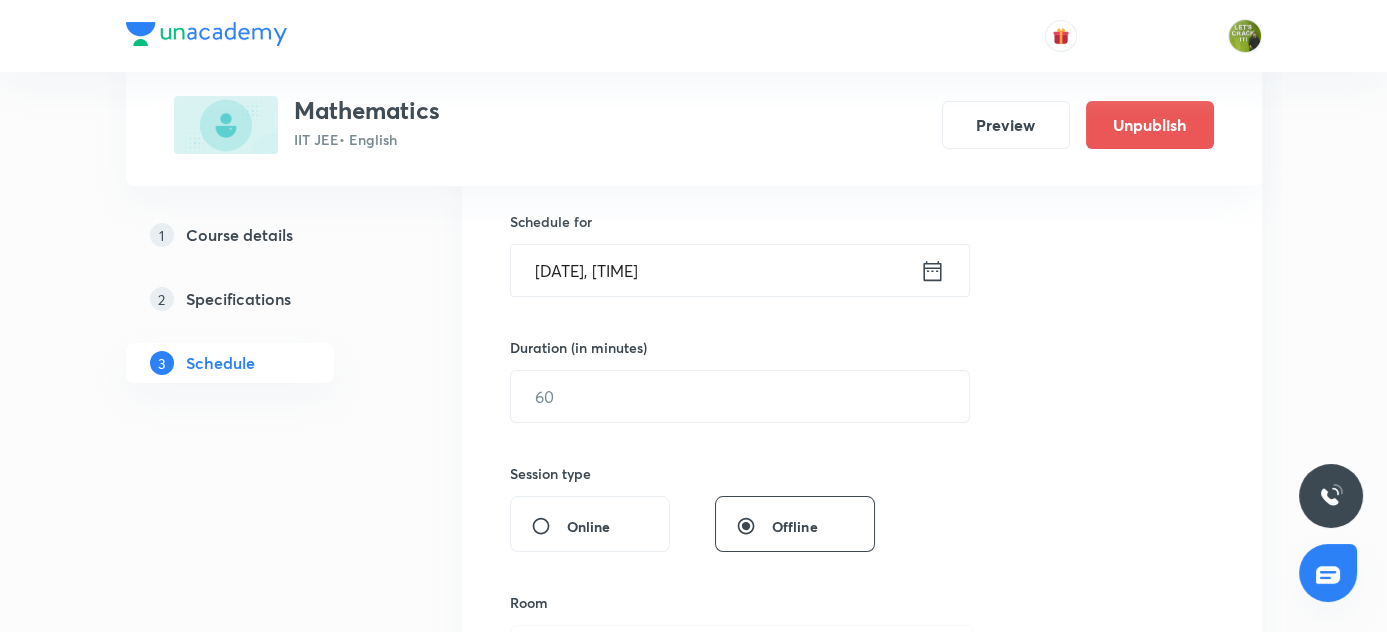 type on "Method of Differentiation" 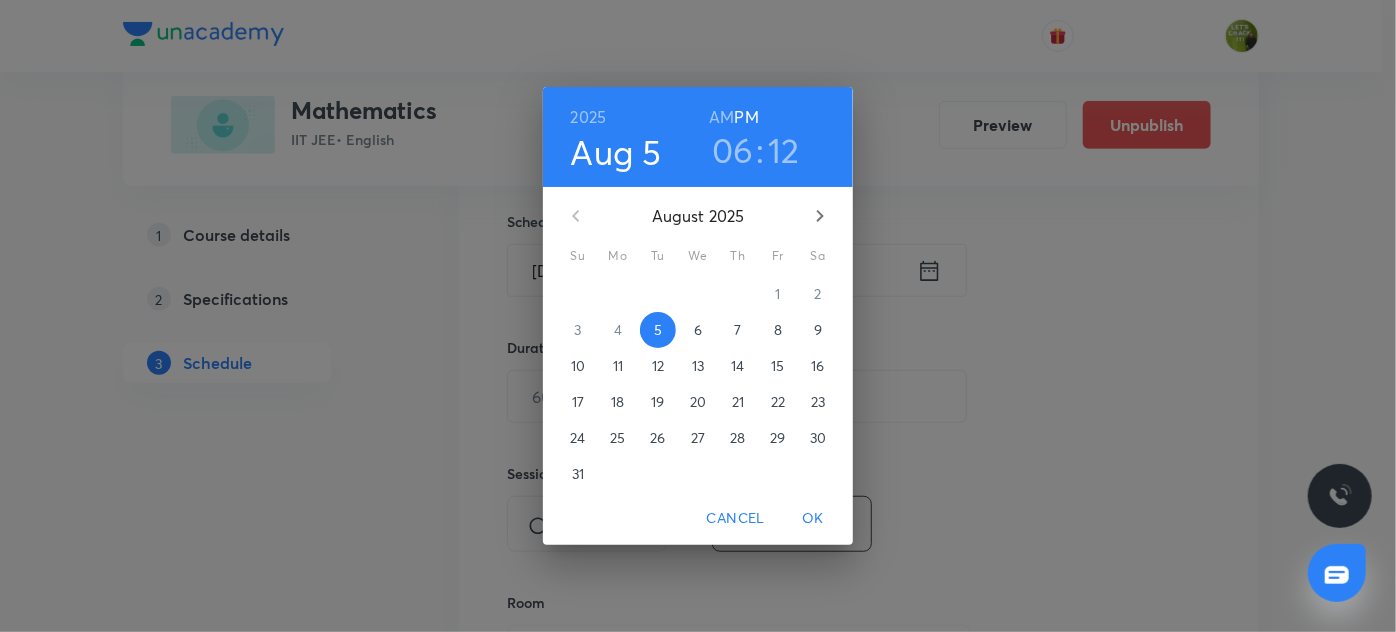 click on "6" at bounding box center [698, 330] 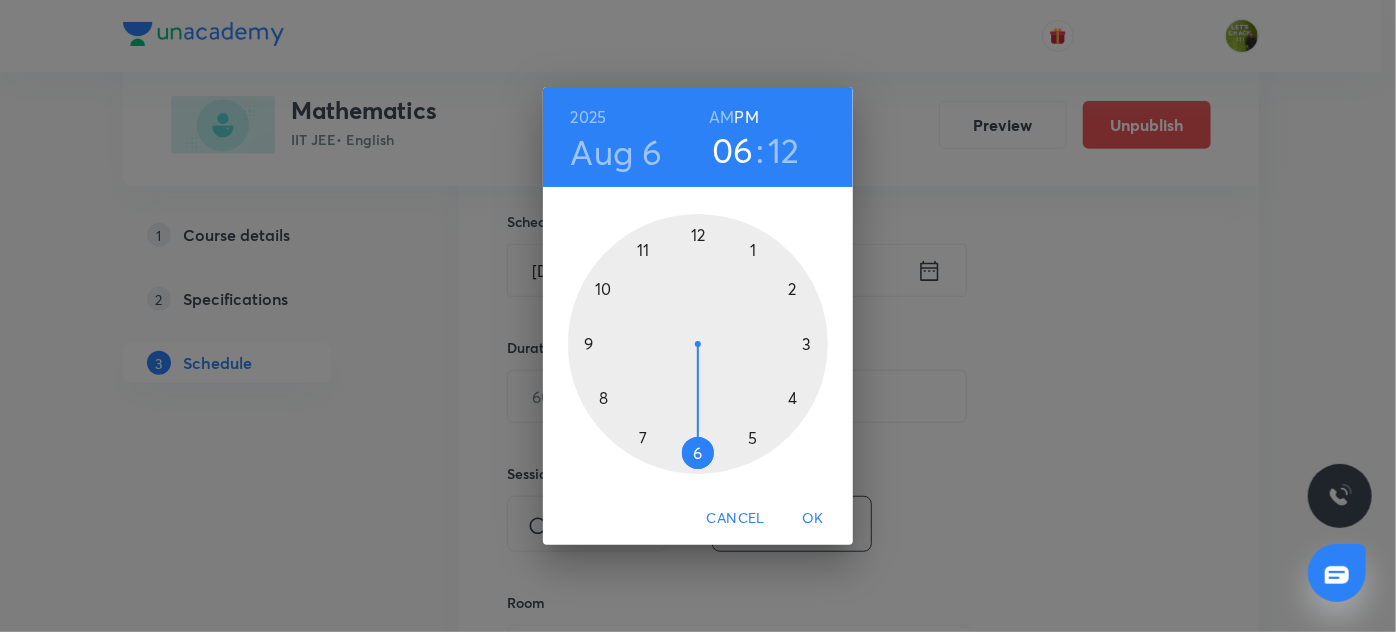 click at bounding box center [698, 344] 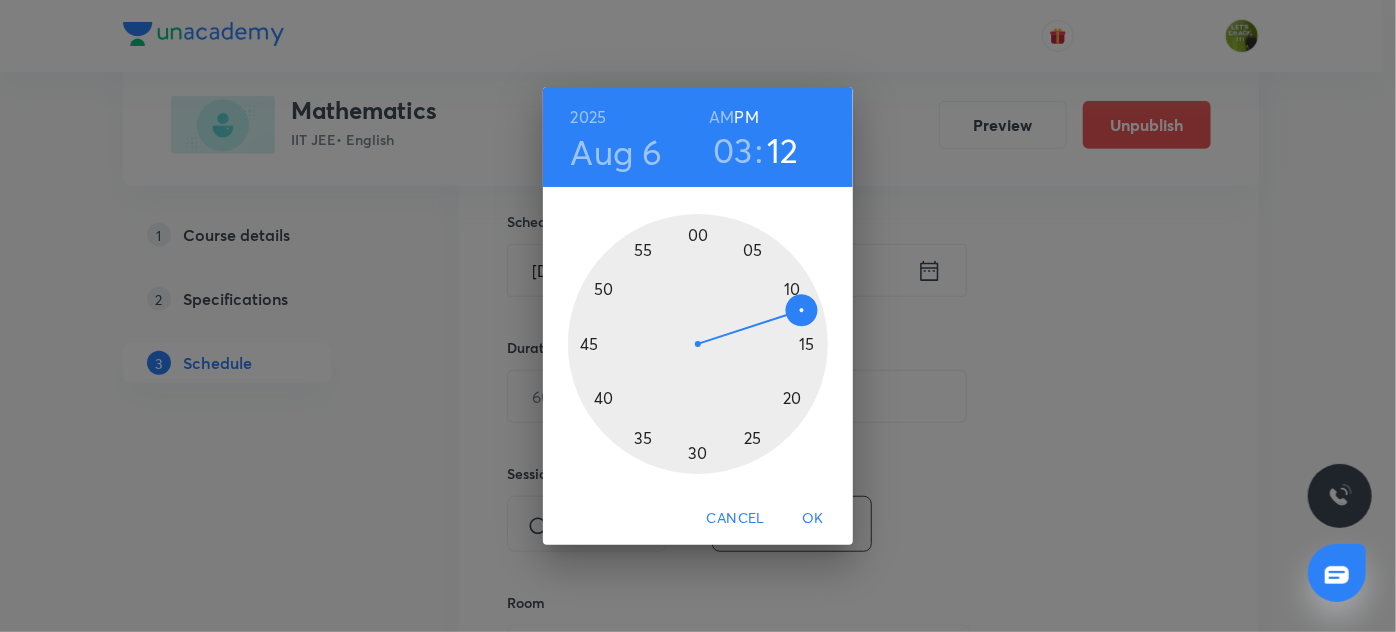 click at bounding box center (698, 344) 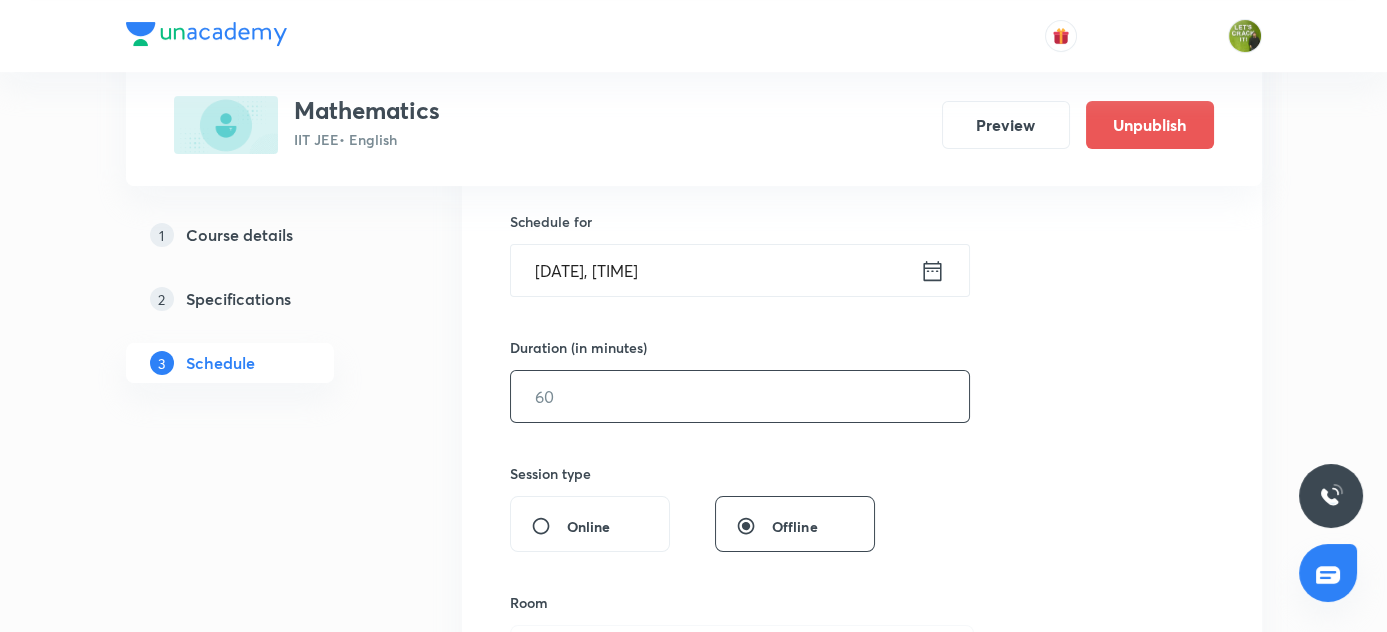 click at bounding box center [740, 396] 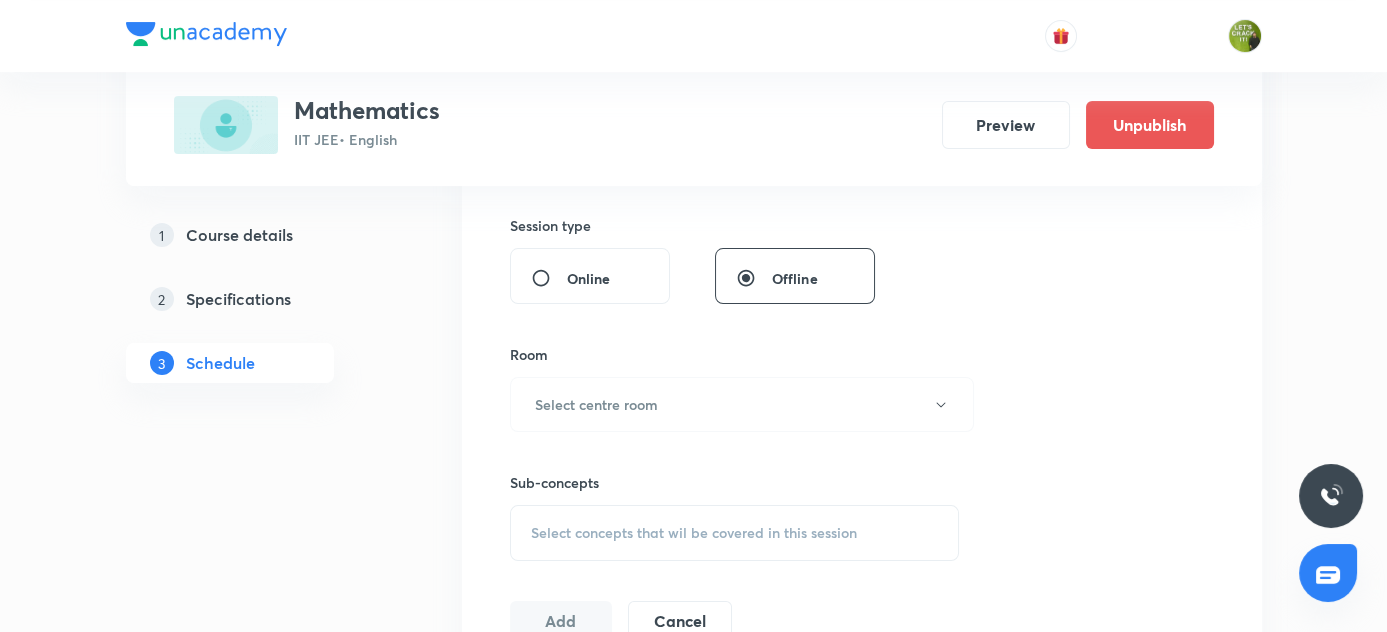 scroll, scrollTop: 845, scrollLeft: 0, axis: vertical 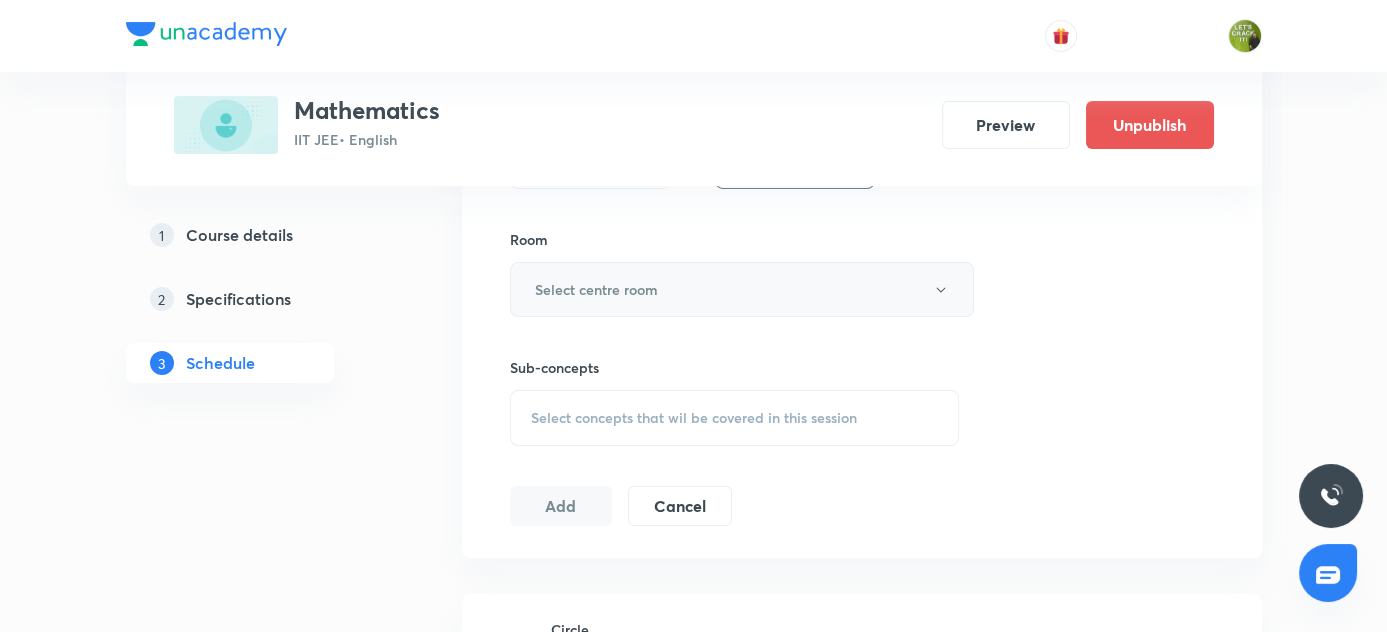 type on "80" 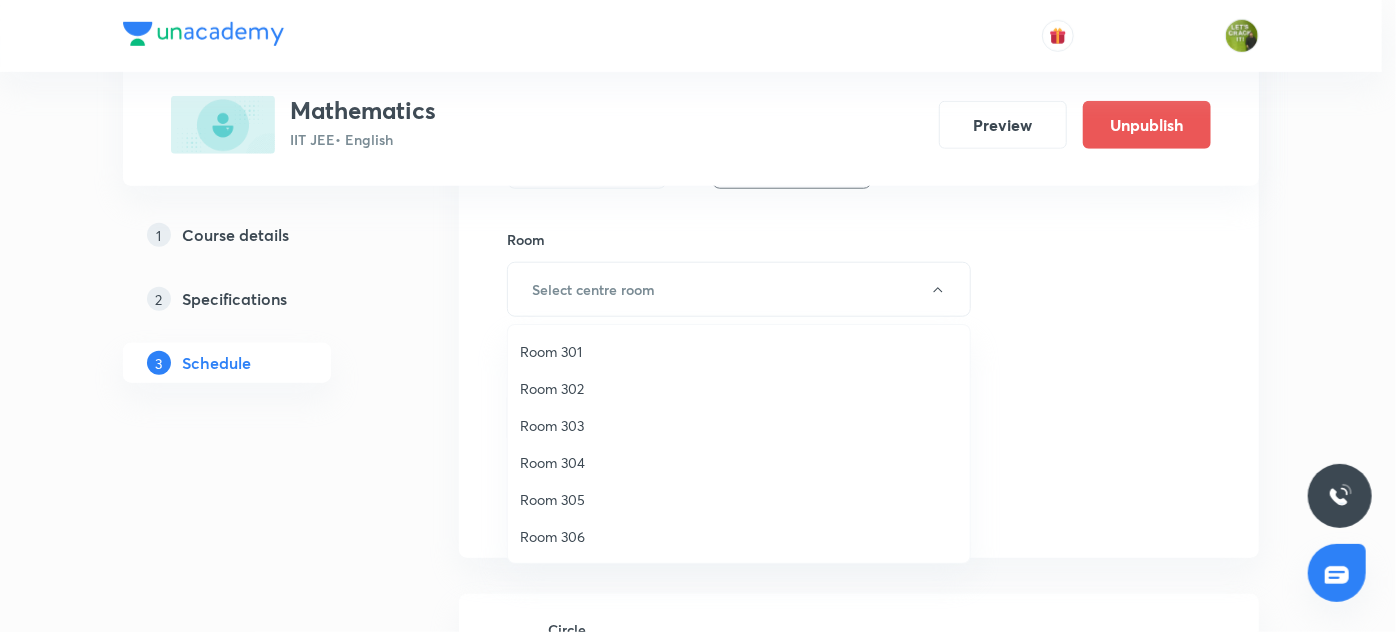 drag, startPoint x: 565, startPoint y: 347, endPoint x: 623, endPoint y: 360, distance: 59.439045 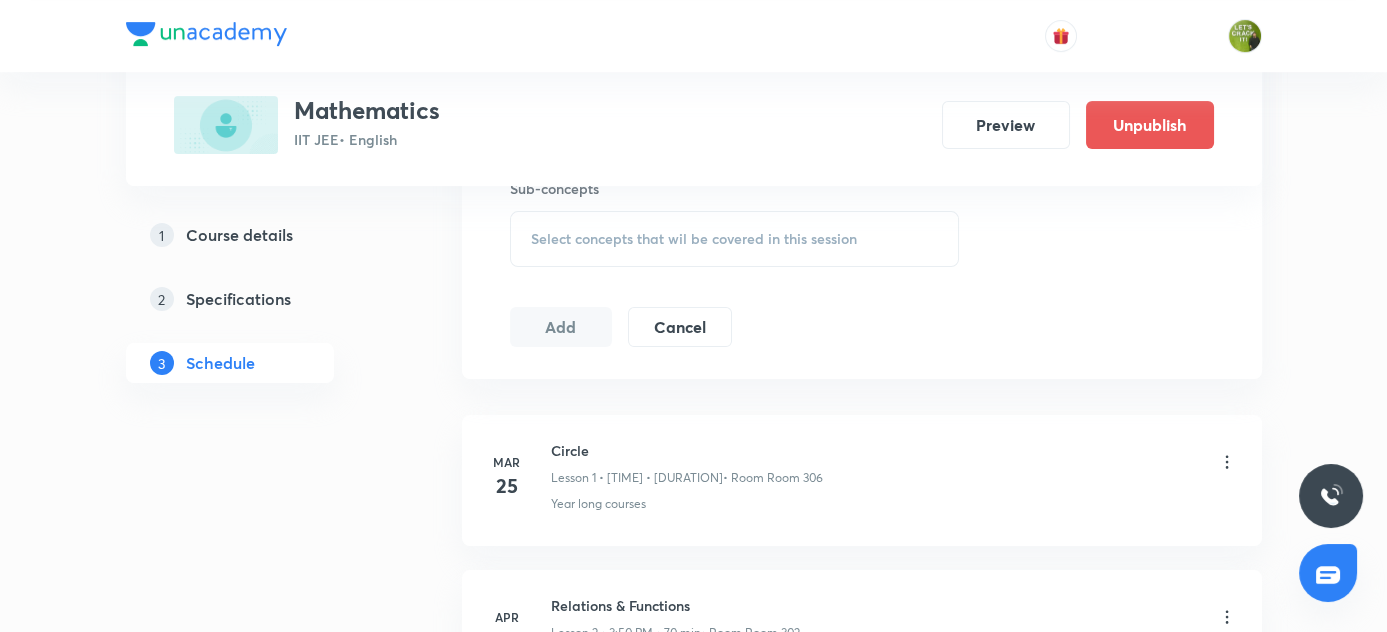 scroll, scrollTop: 1027, scrollLeft: 0, axis: vertical 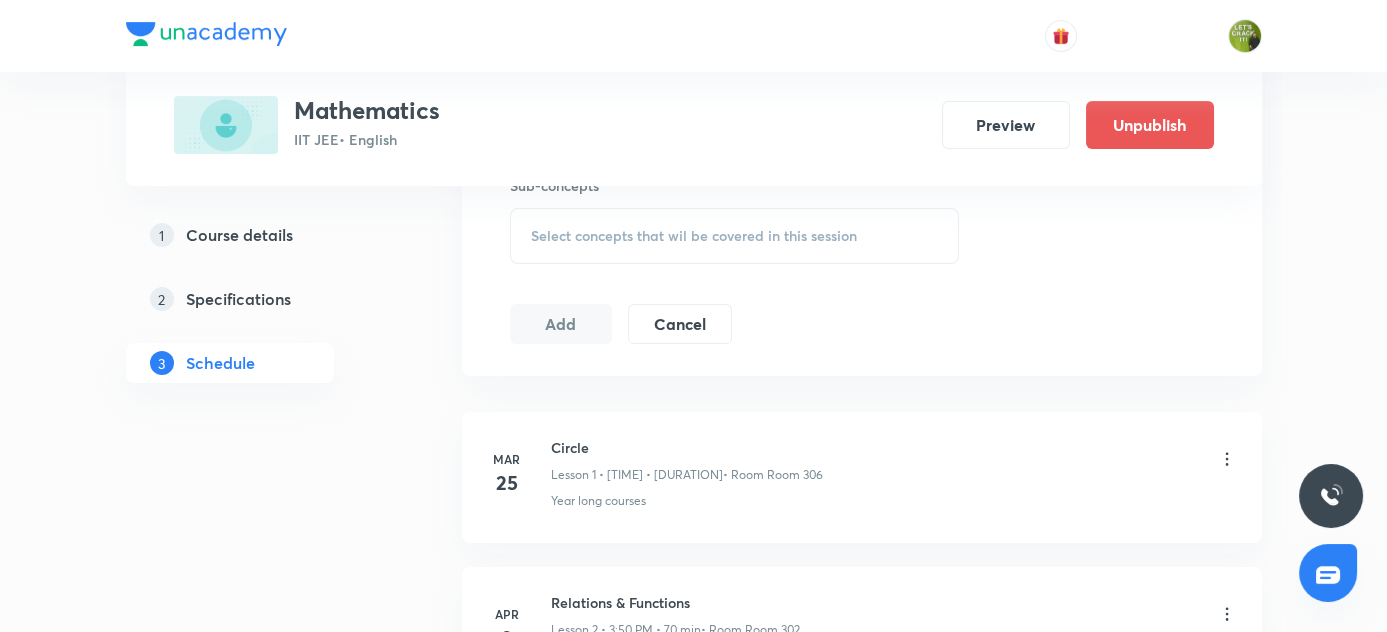 click on "Select concepts that wil be covered in this session" at bounding box center [694, 236] 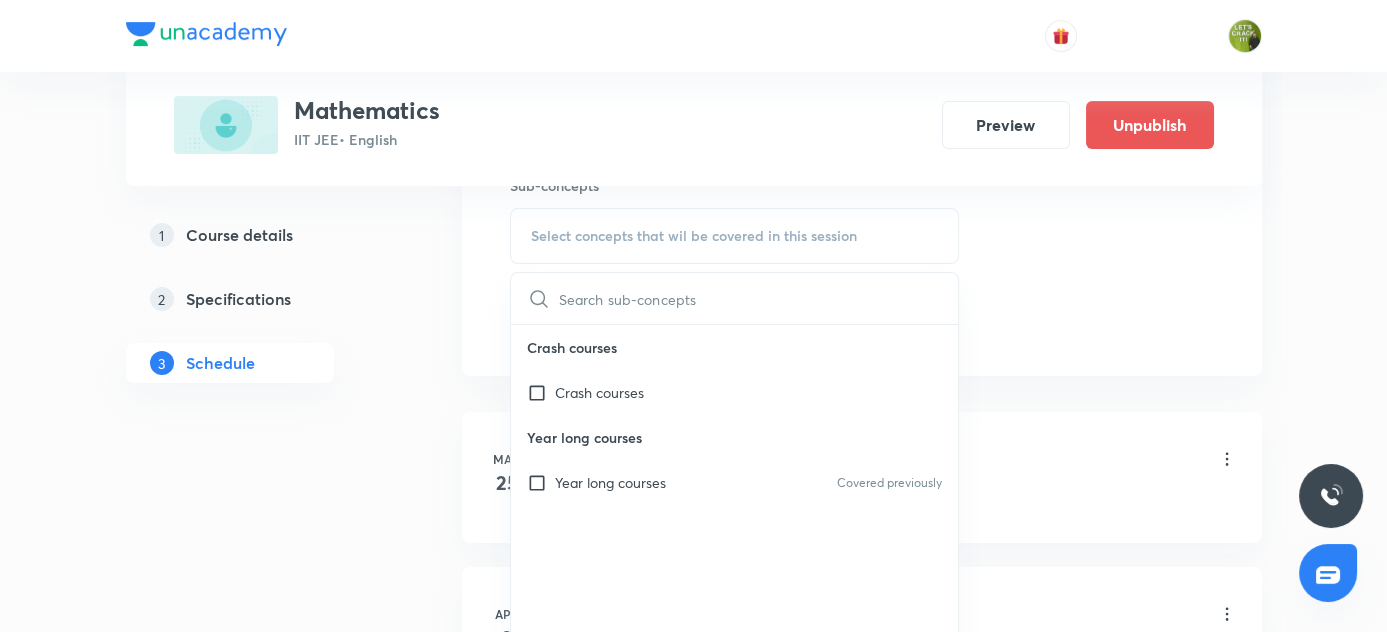 drag, startPoint x: 535, startPoint y: 476, endPoint x: 418, endPoint y: 460, distance: 118.08895 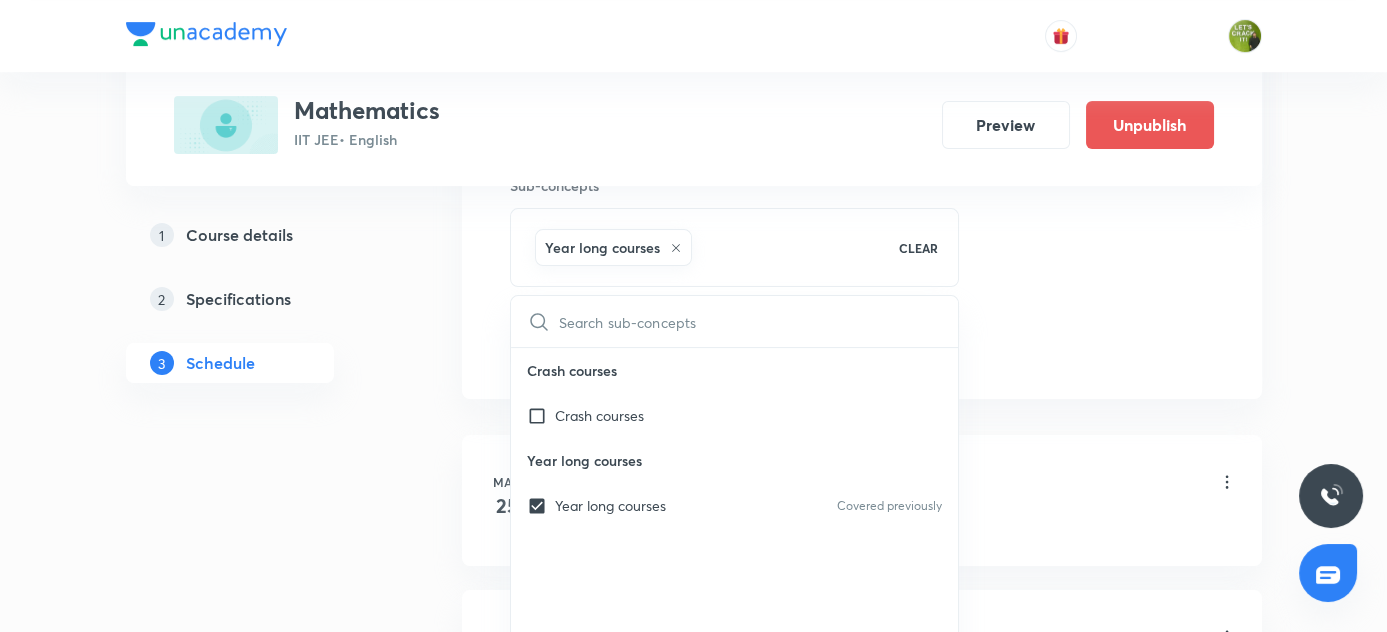 drag, startPoint x: 415, startPoint y: 460, endPoint x: 456, endPoint y: 444, distance: 44.011364 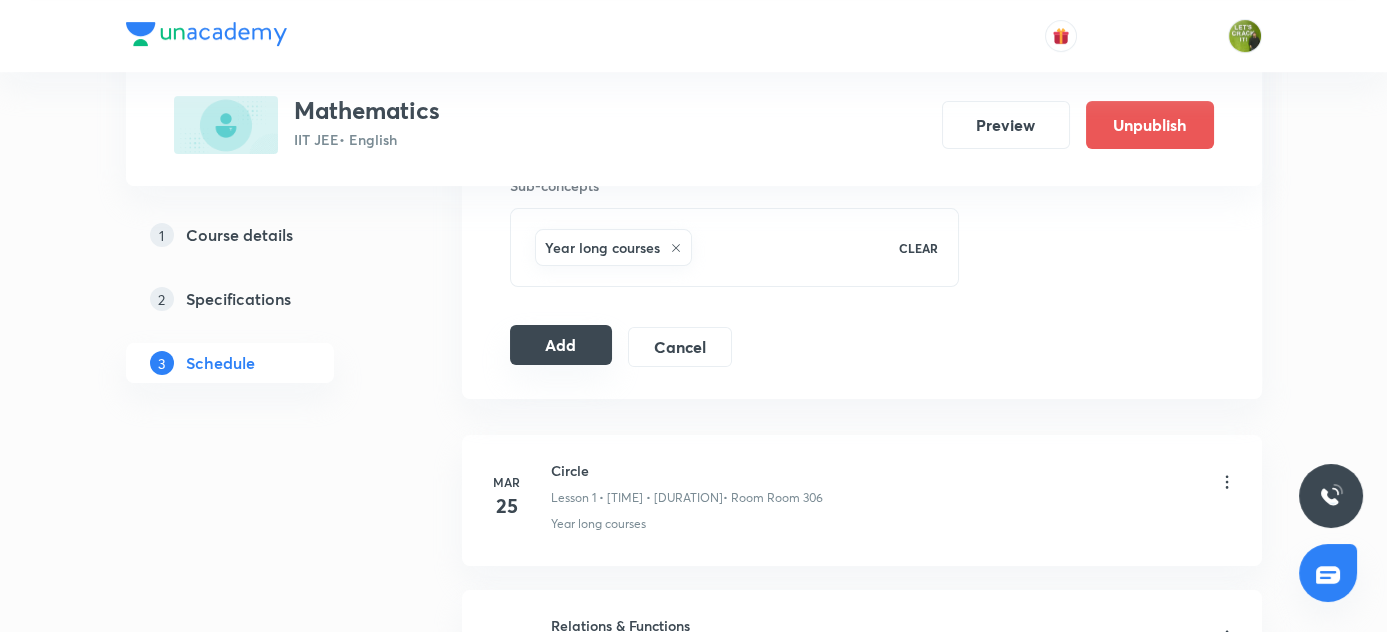 click on "Add" at bounding box center [561, 345] 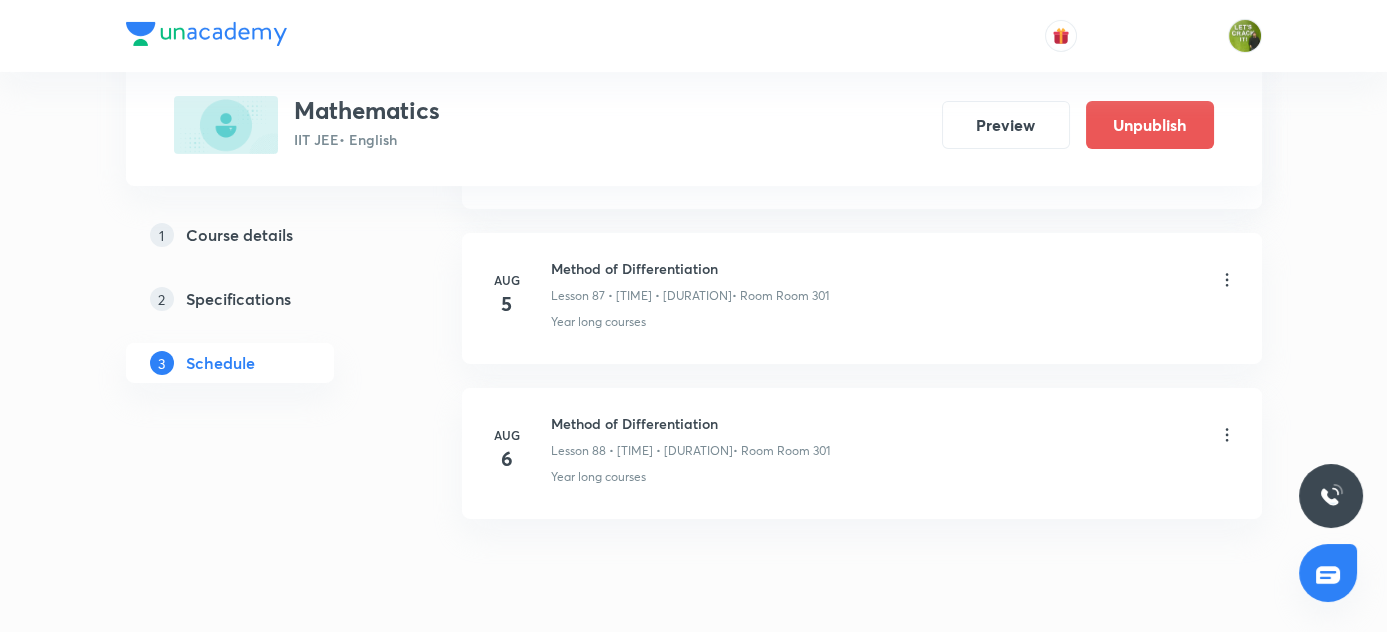 scroll, scrollTop: 13644, scrollLeft: 0, axis: vertical 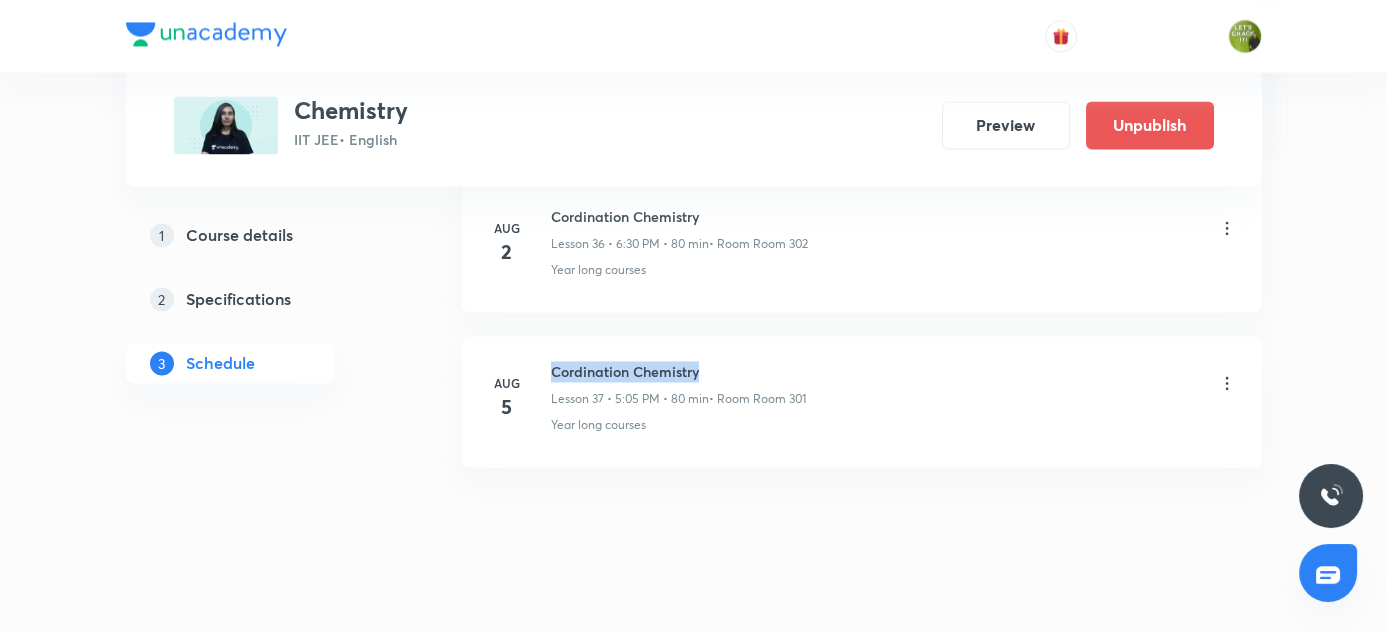 drag, startPoint x: 553, startPoint y: 345, endPoint x: 766, endPoint y: 342, distance: 213.02112 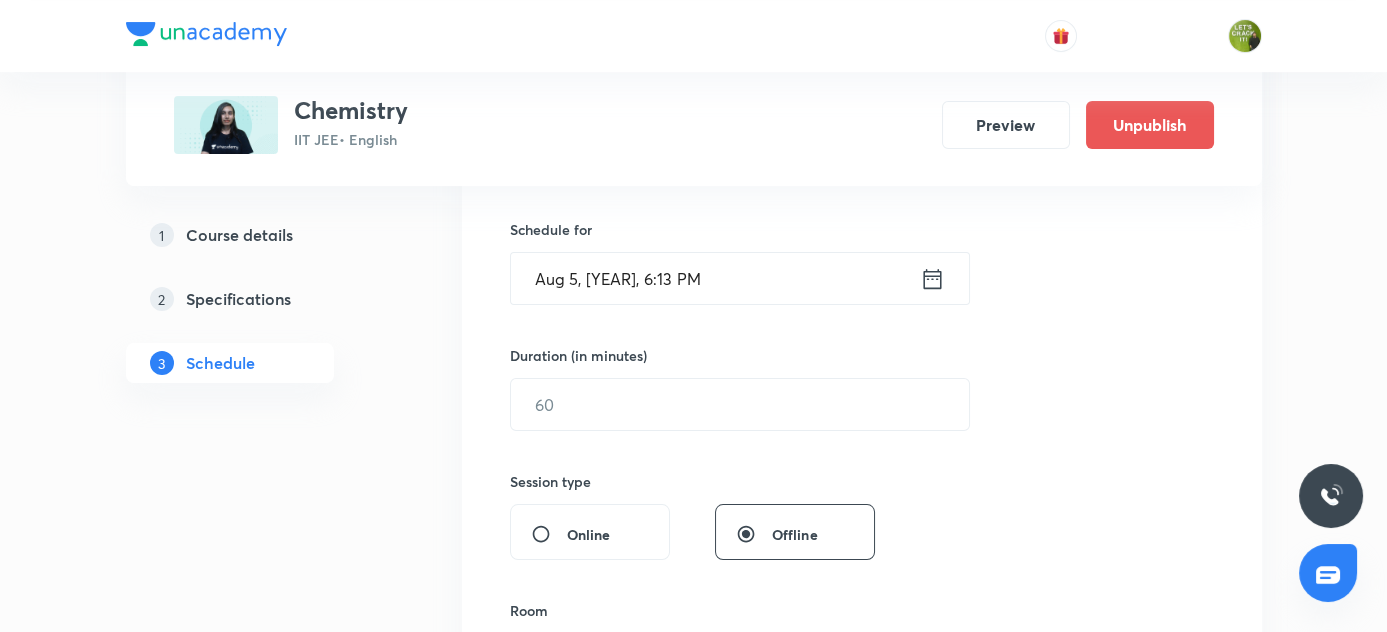 scroll, scrollTop: 328, scrollLeft: 0, axis: vertical 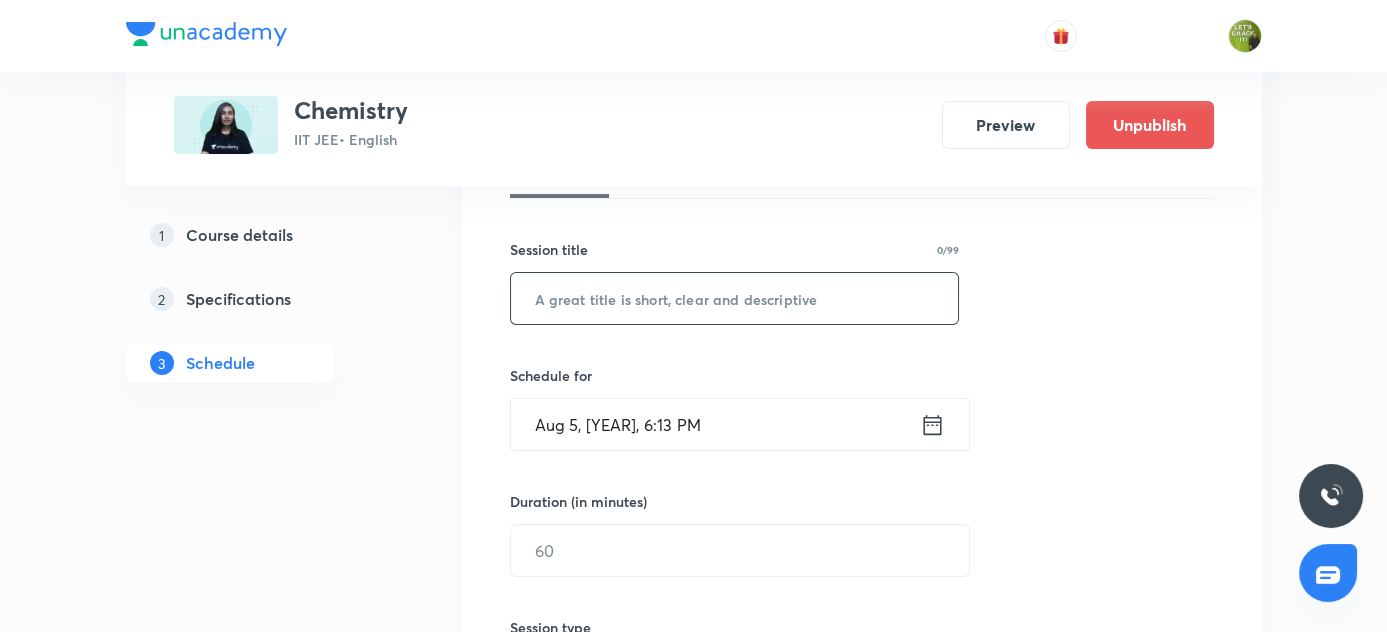 click at bounding box center [735, 298] 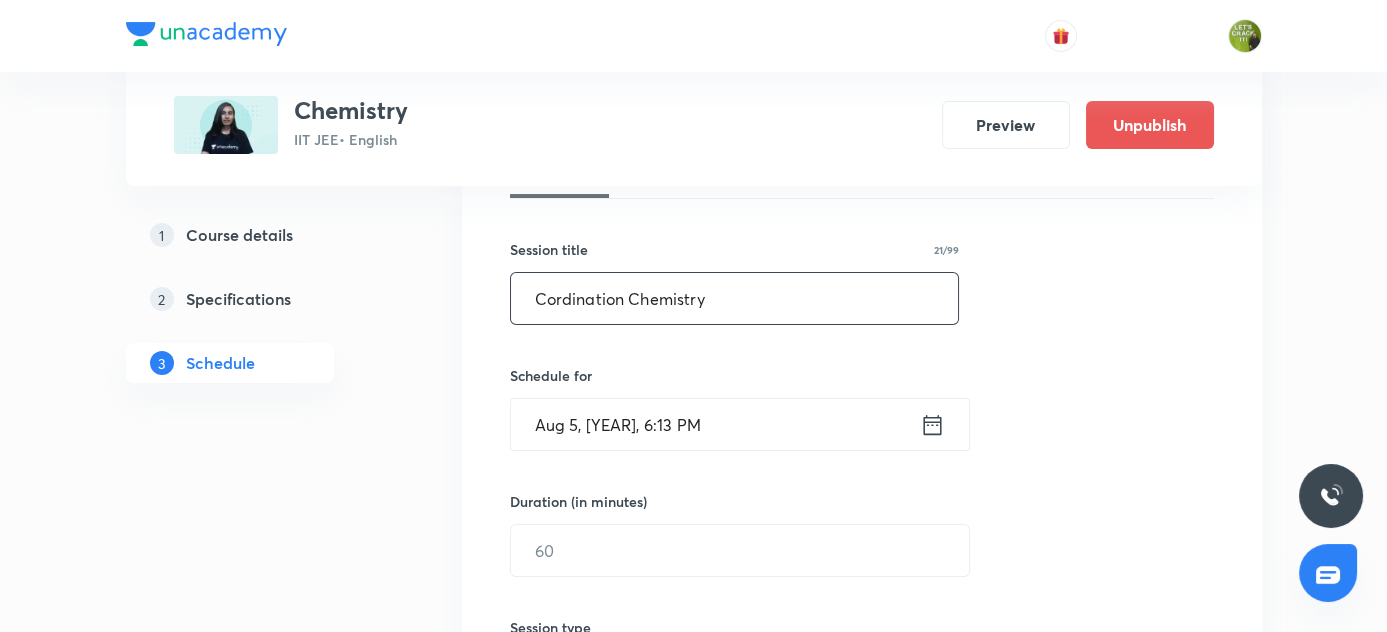 scroll, scrollTop: 418, scrollLeft: 0, axis: vertical 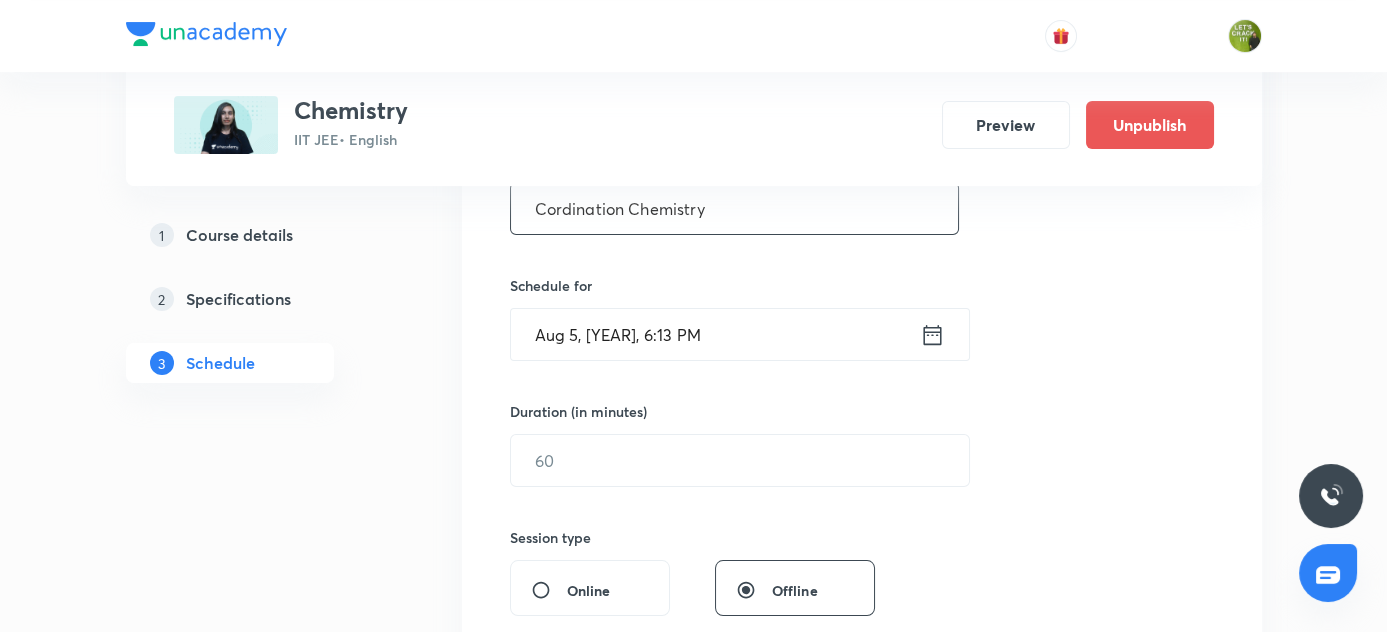 type on "Cordination Chemistry" 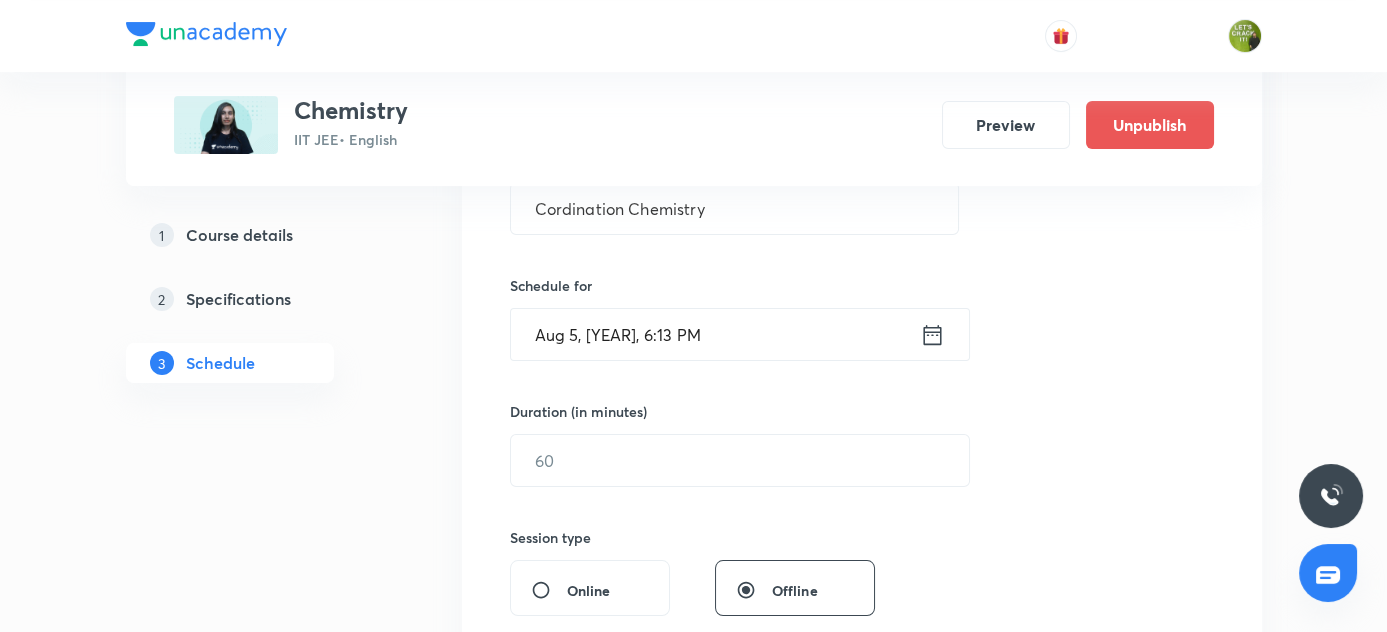 click 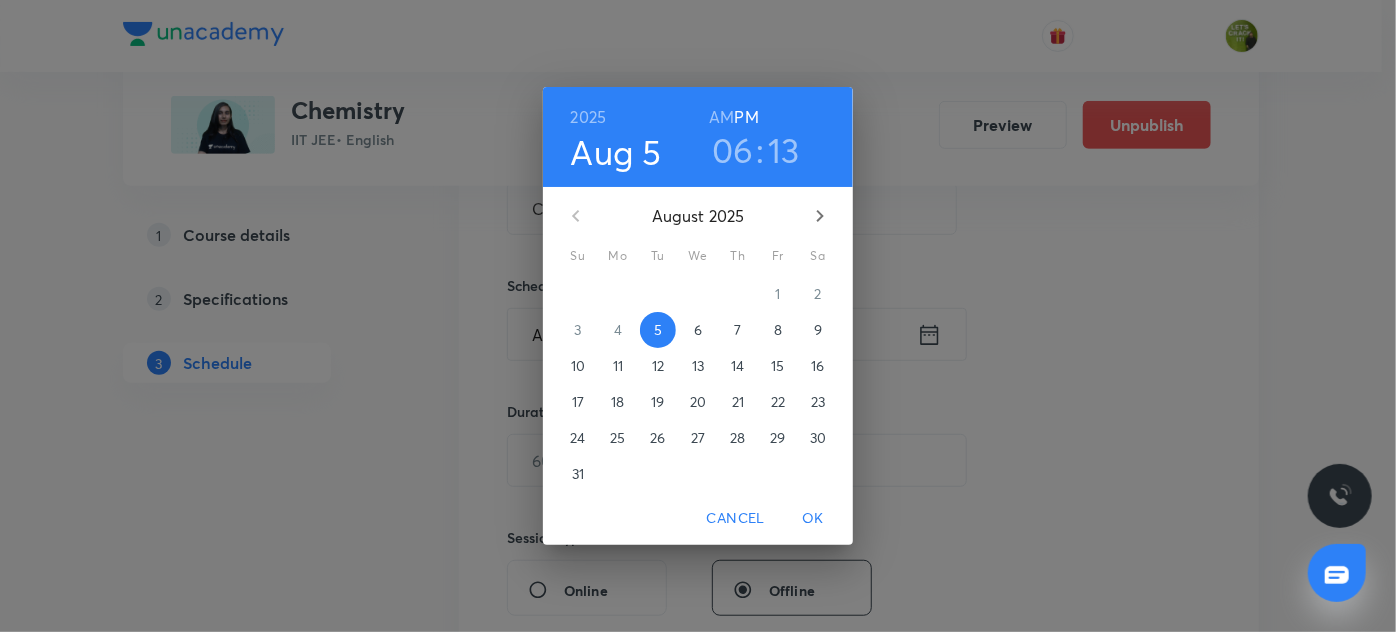 click on "6" at bounding box center (698, 330) 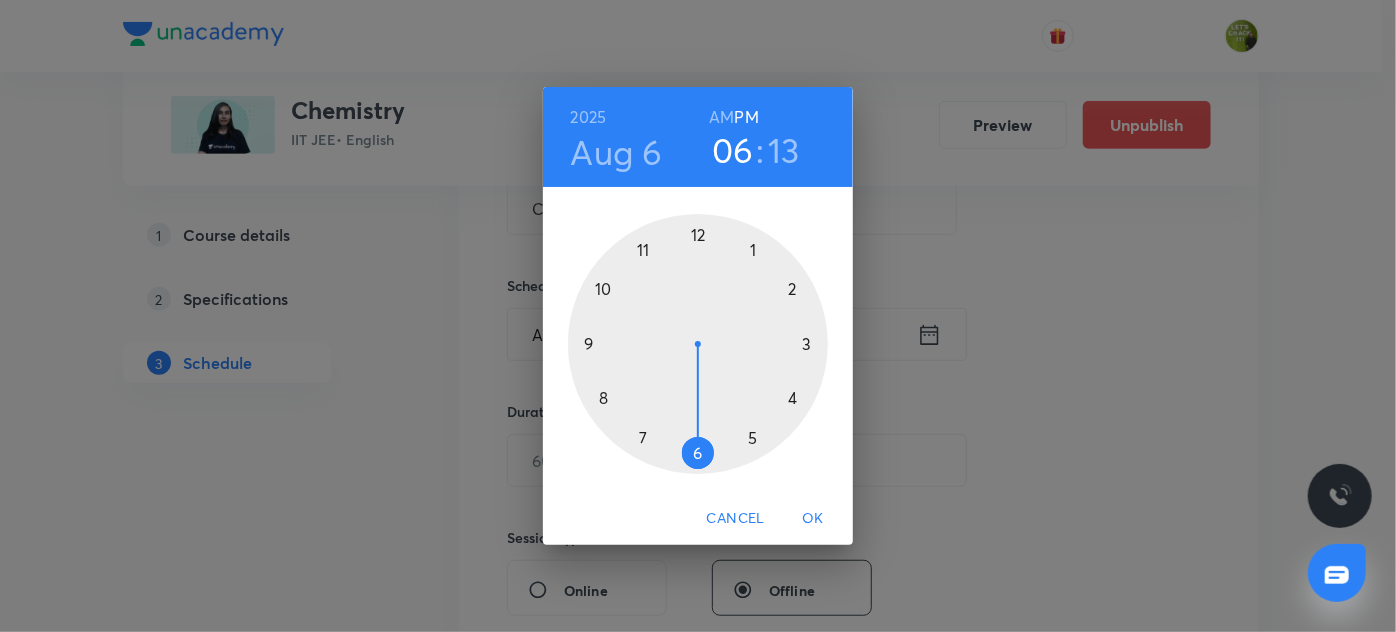 click at bounding box center (698, 344) 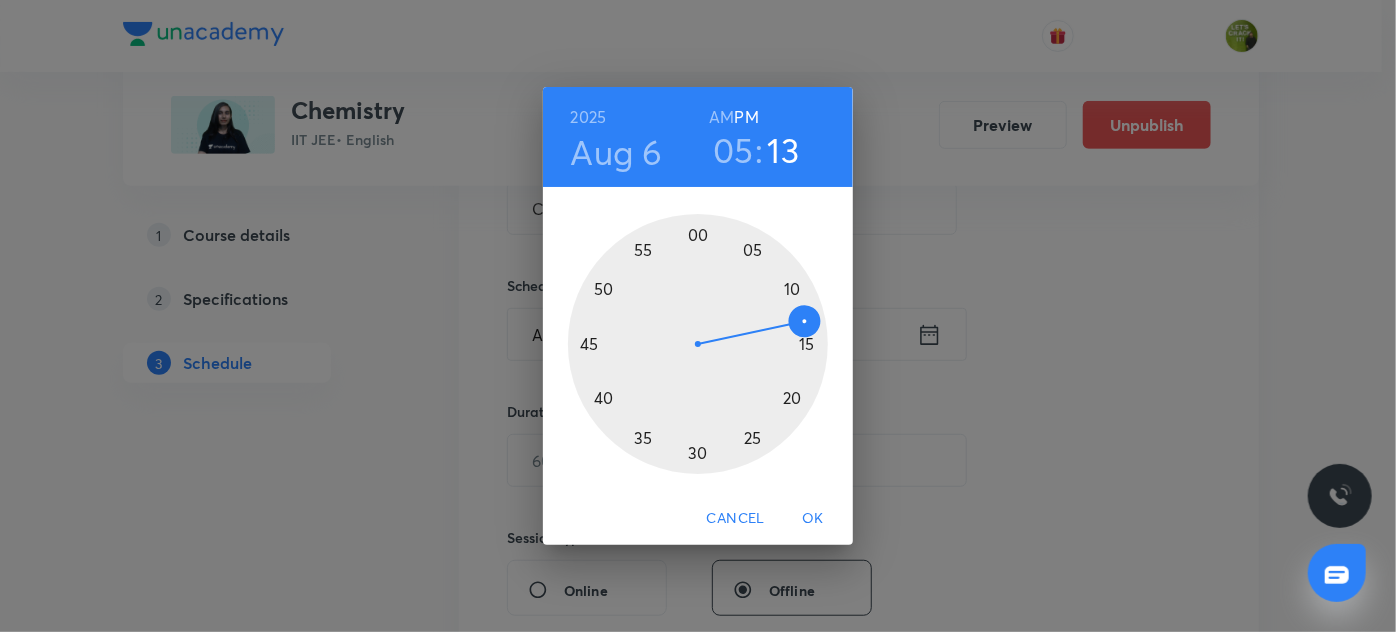 click at bounding box center [698, 344] 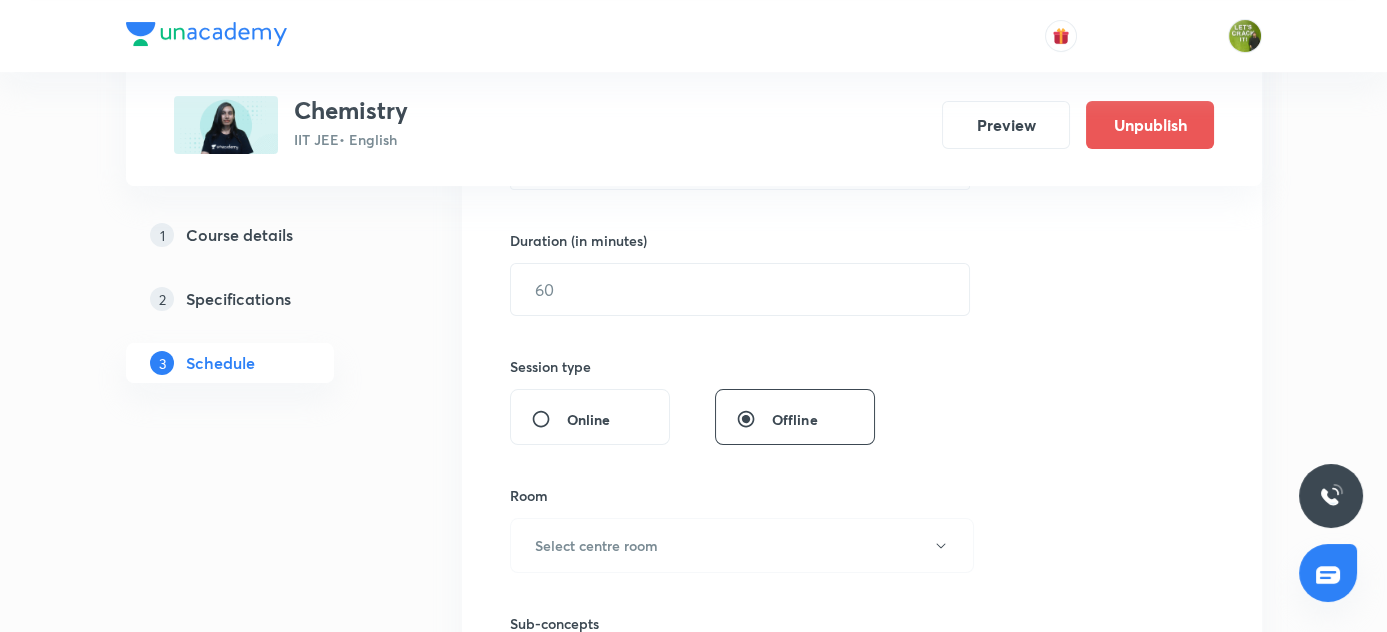 scroll, scrollTop: 600, scrollLeft: 0, axis: vertical 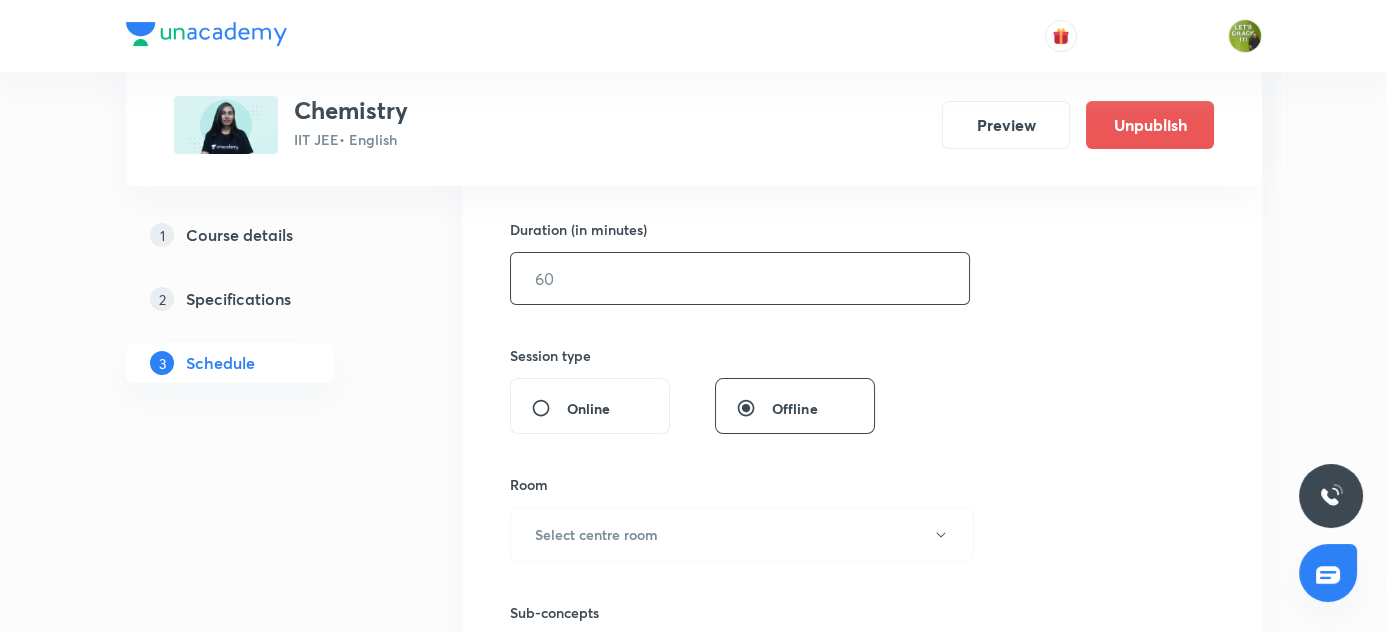 click at bounding box center (740, 278) 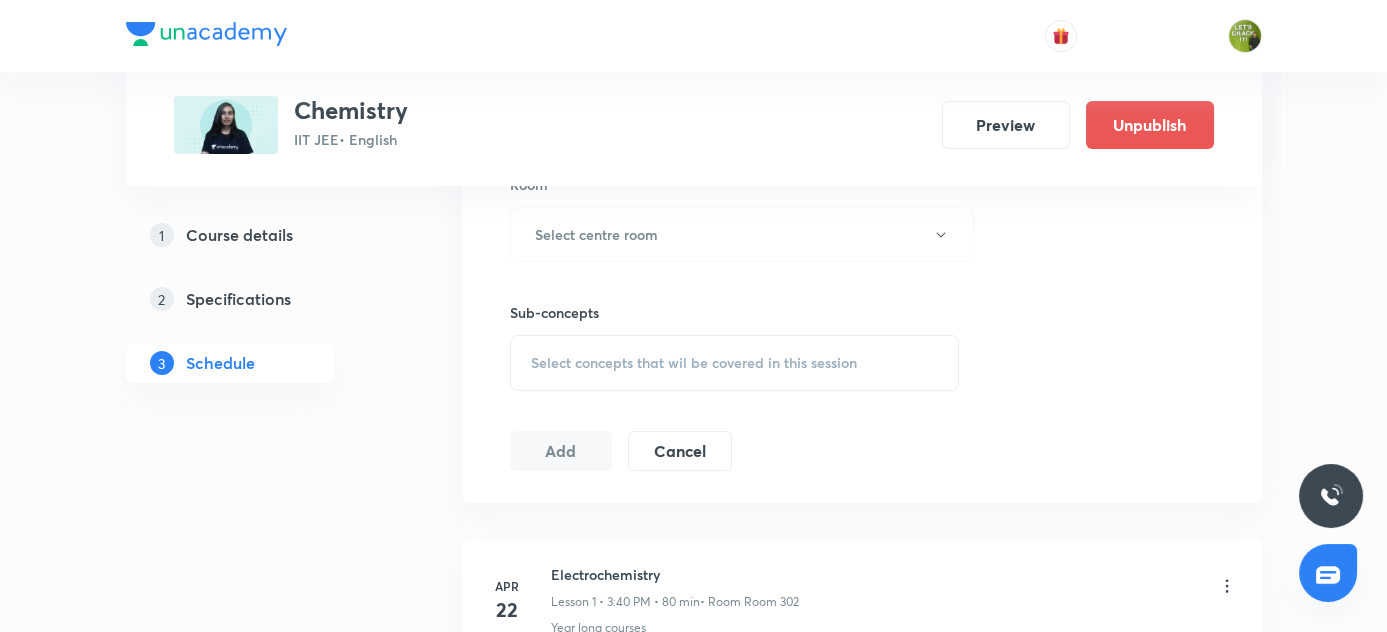 scroll, scrollTop: 873, scrollLeft: 0, axis: vertical 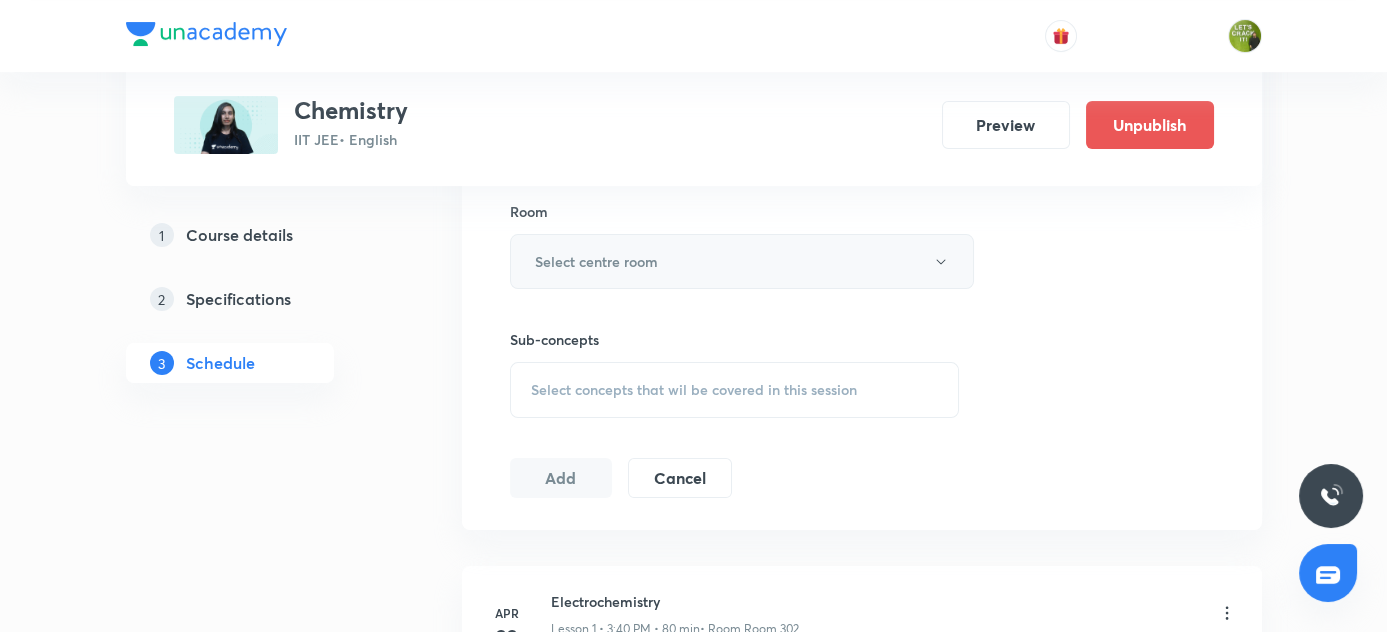 type on "80" 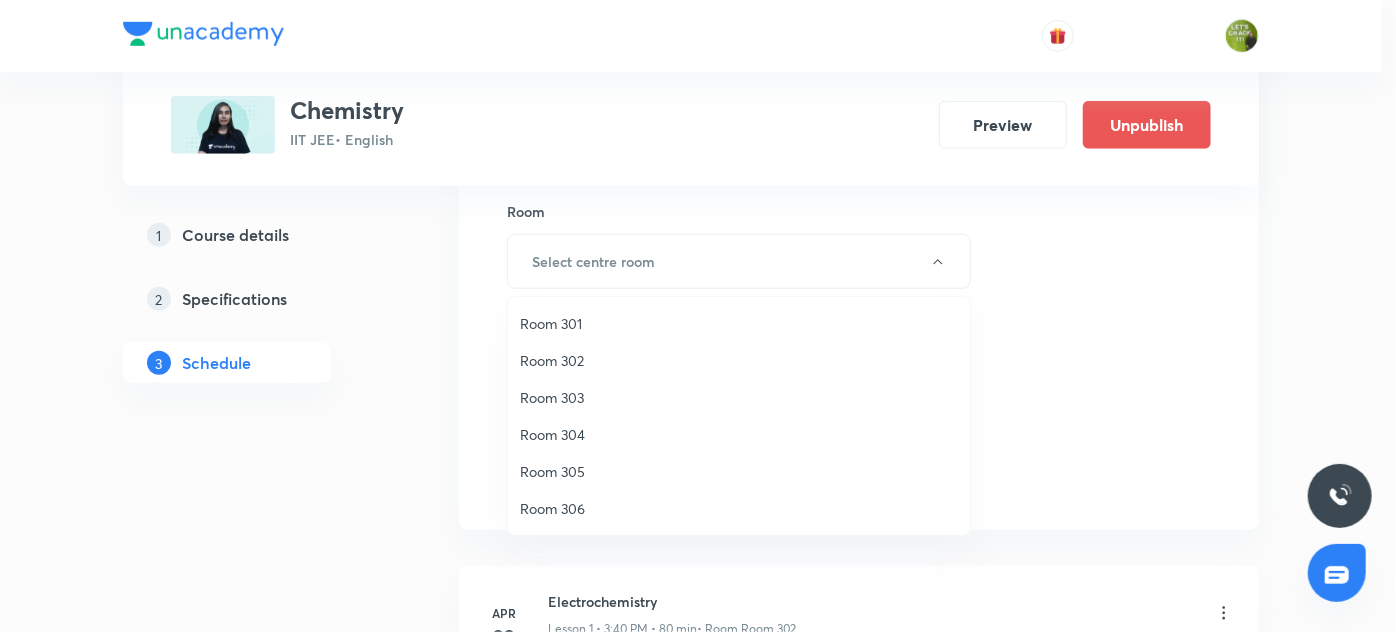 click on "Room 301" at bounding box center (739, 323) 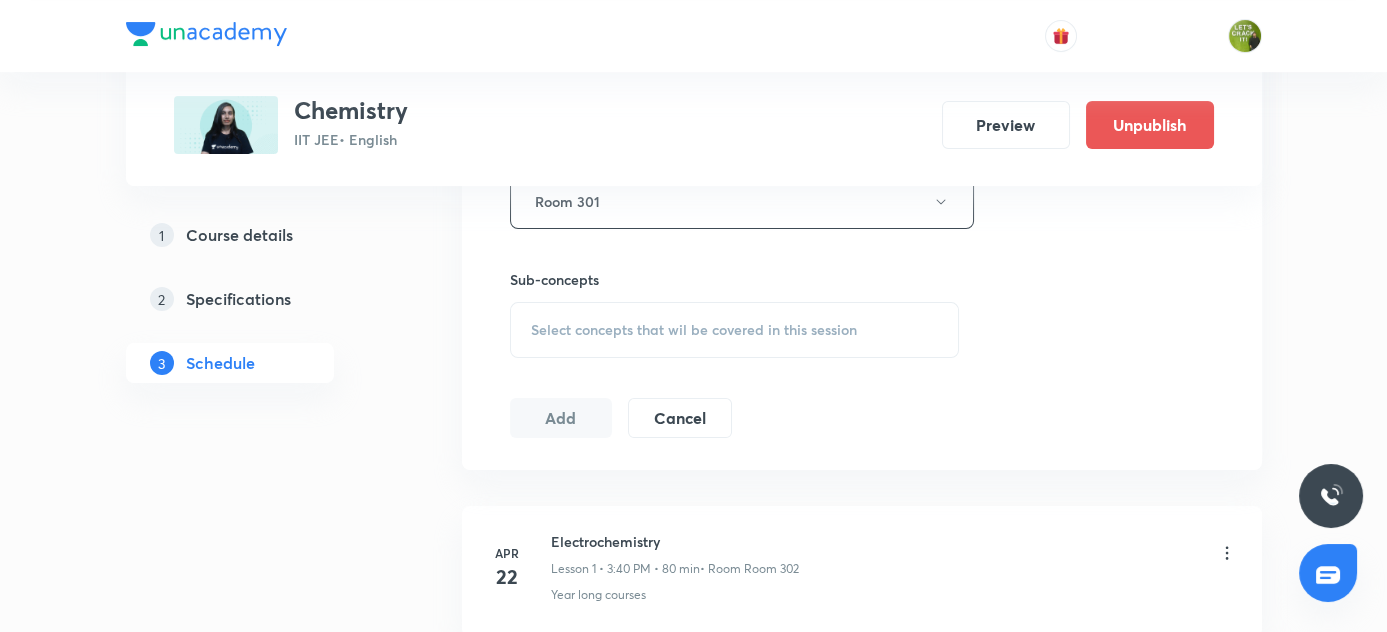 scroll, scrollTop: 964, scrollLeft: 0, axis: vertical 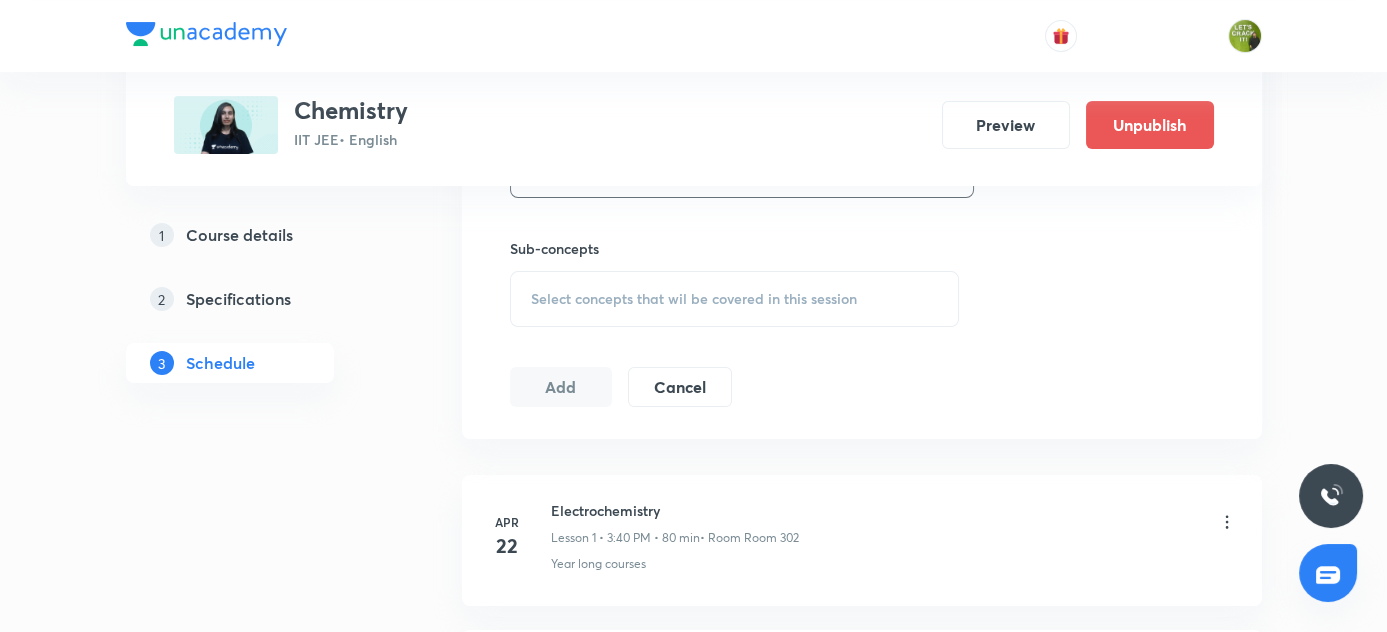 click on "Select concepts that wil be covered in this session" at bounding box center [694, 299] 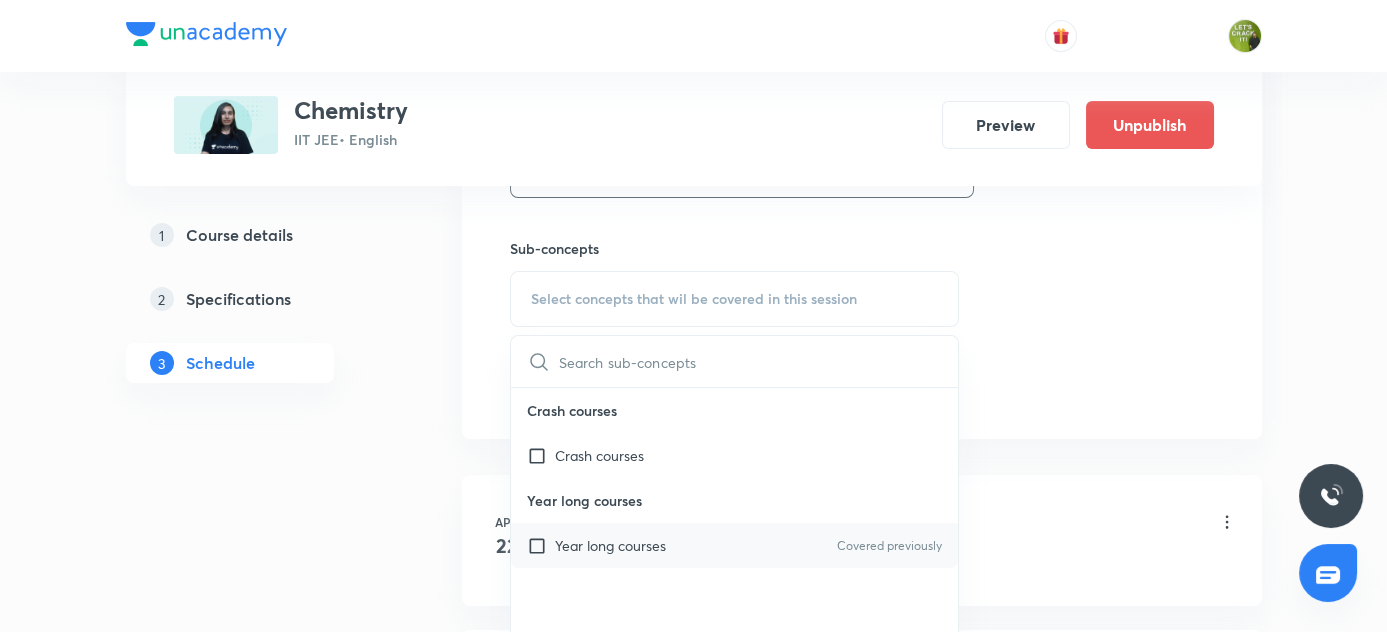 click at bounding box center (541, 545) 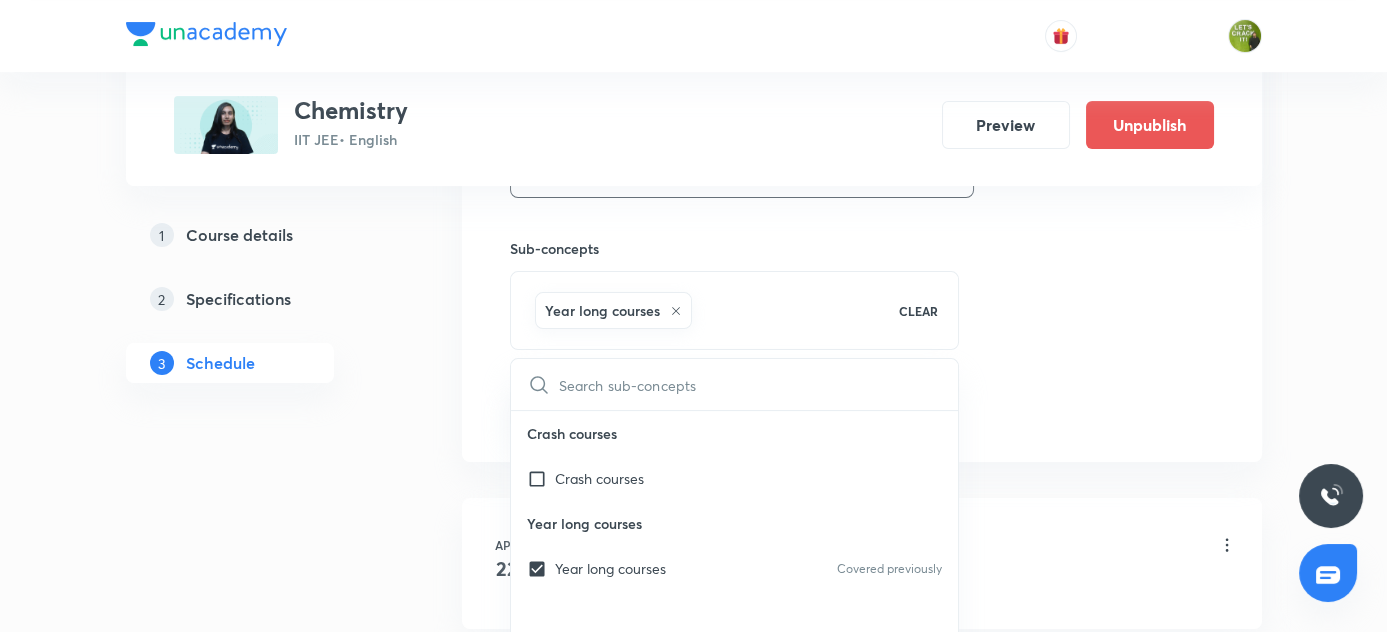 drag, startPoint x: 411, startPoint y: 510, endPoint x: 552, endPoint y: 418, distance: 168.35974 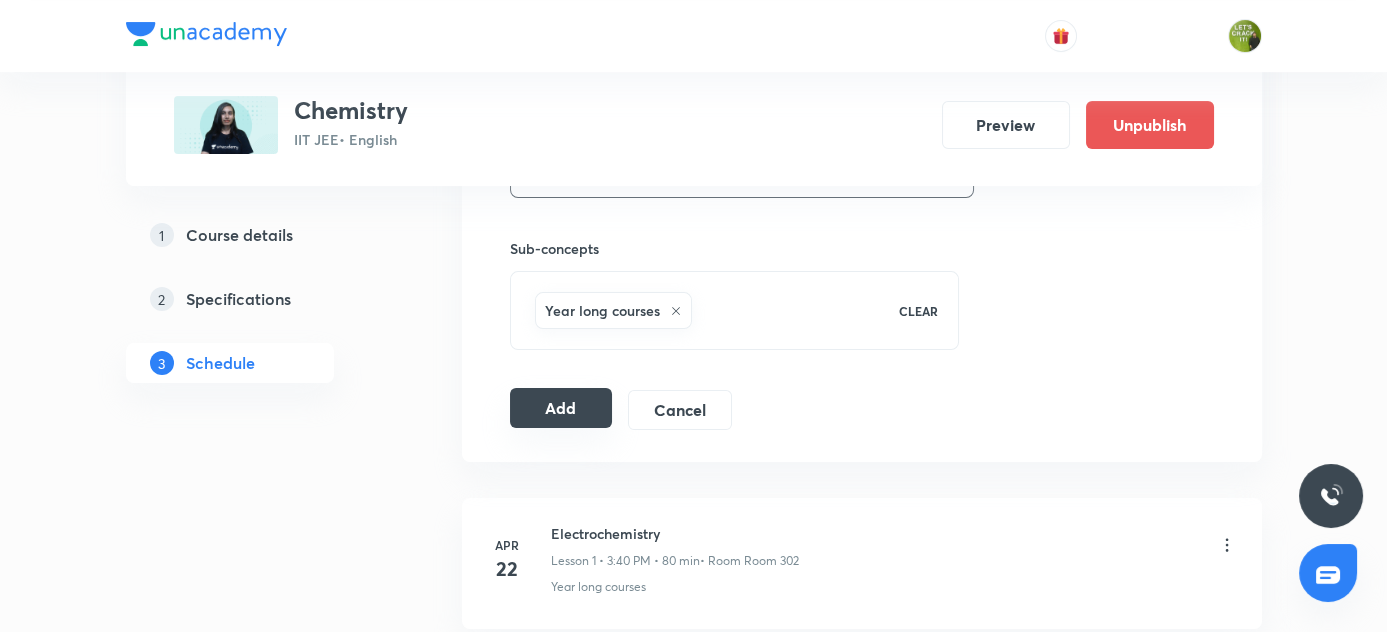 click on "Add" at bounding box center (561, 408) 